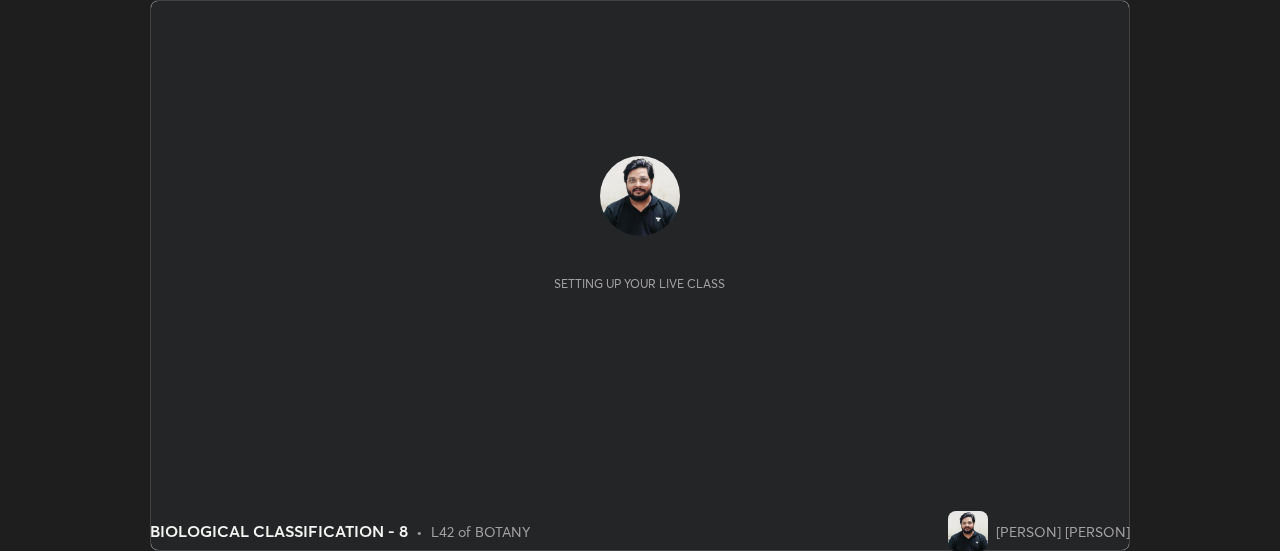 scroll, scrollTop: 0, scrollLeft: 0, axis: both 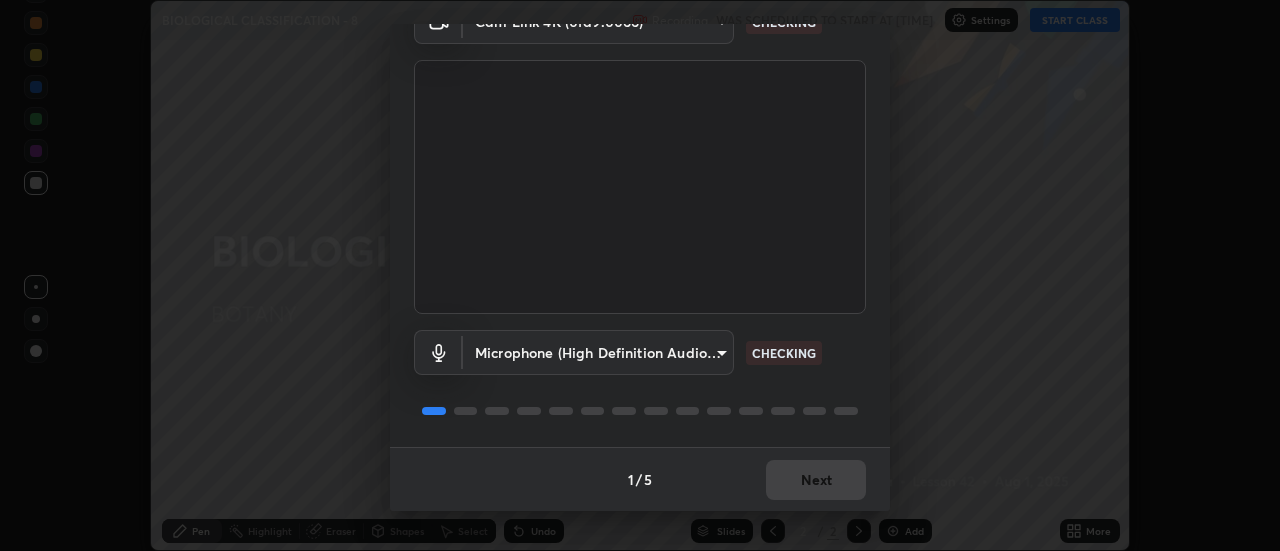 click on "1 / 5 Next" at bounding box center [640, 479] 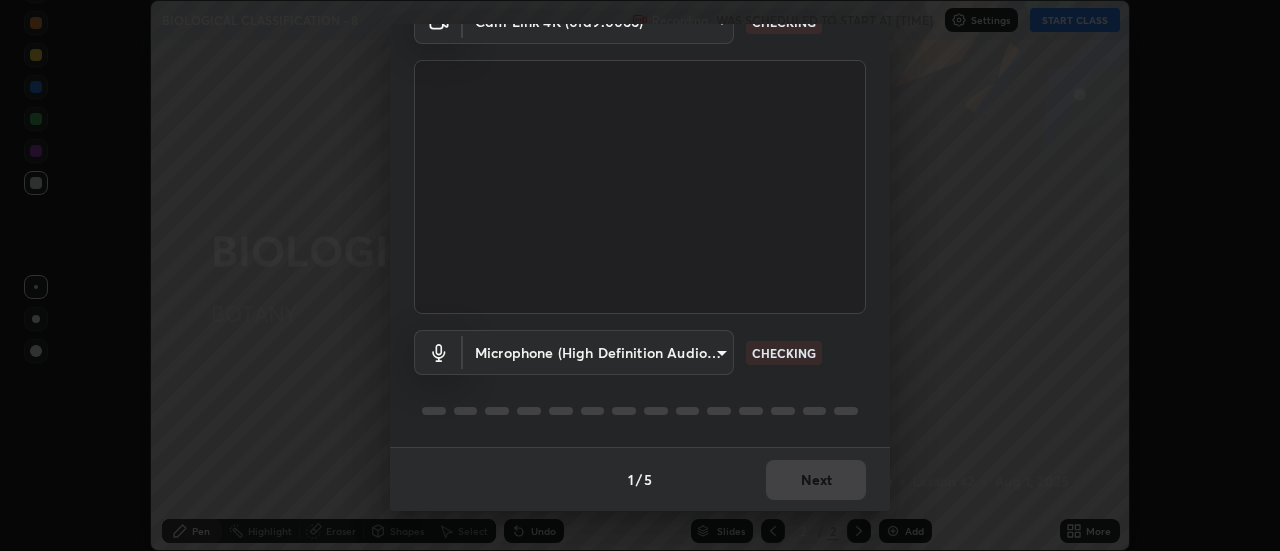click on "1 / 5 Next" at bounding box center [640, 479] 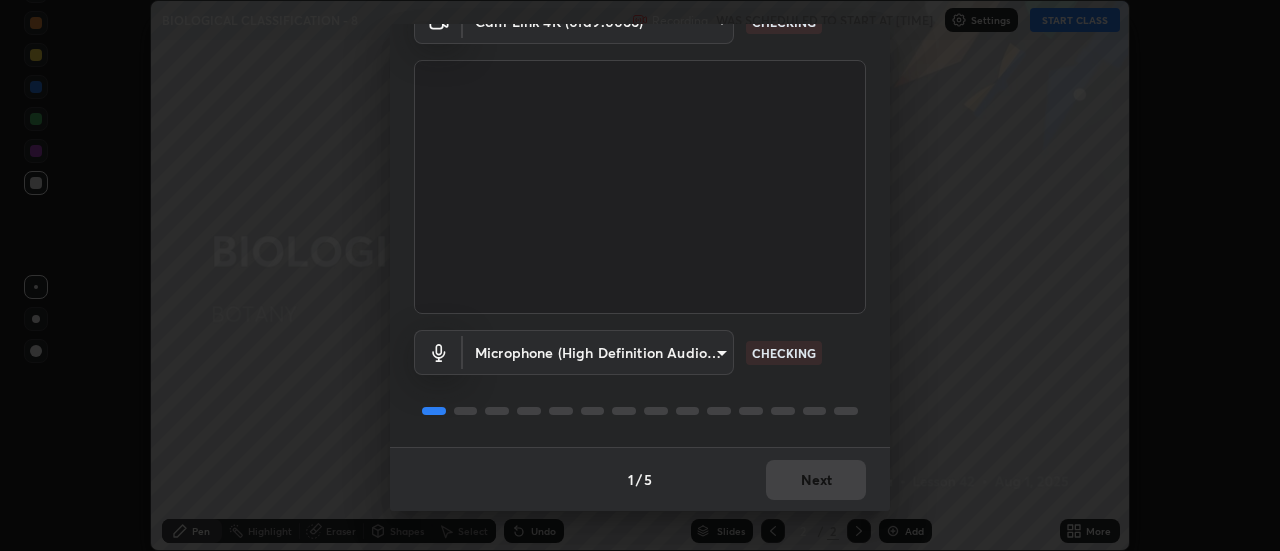 click on "1 / 5 Next" at bounding box center [640, 479] 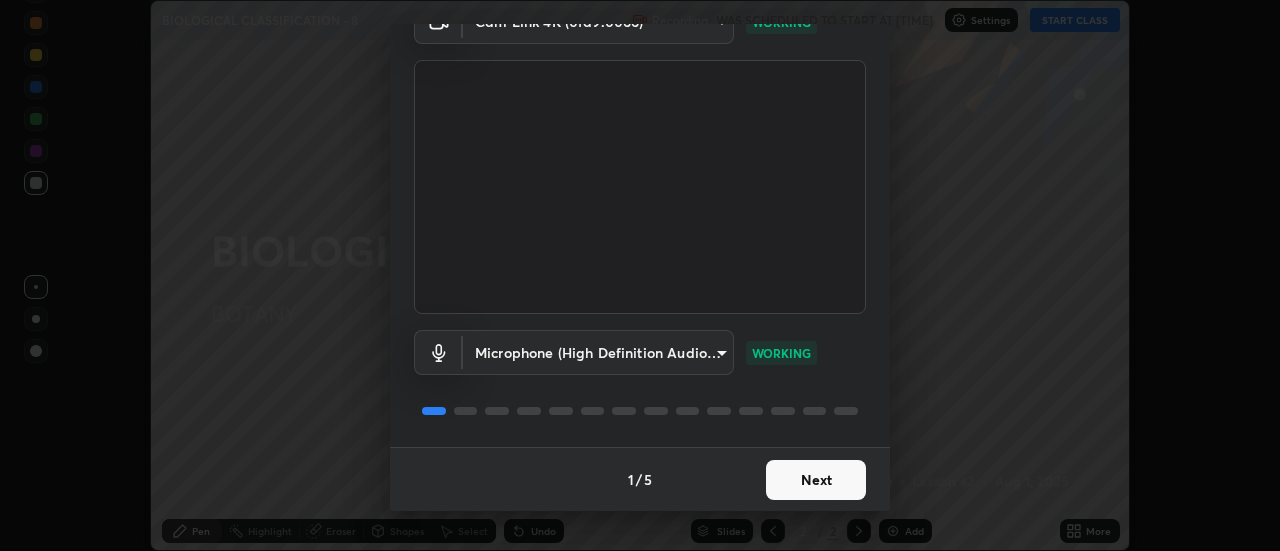 click on "Next" at bounding box center [816, 480] 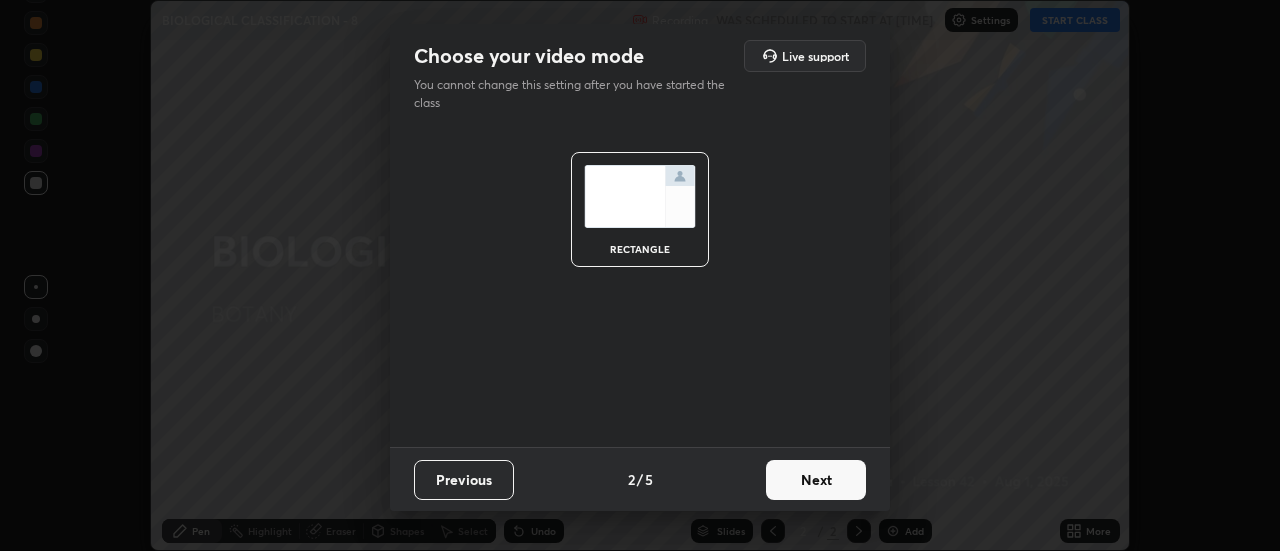 click on "Next" at bounding box center [816, 480] 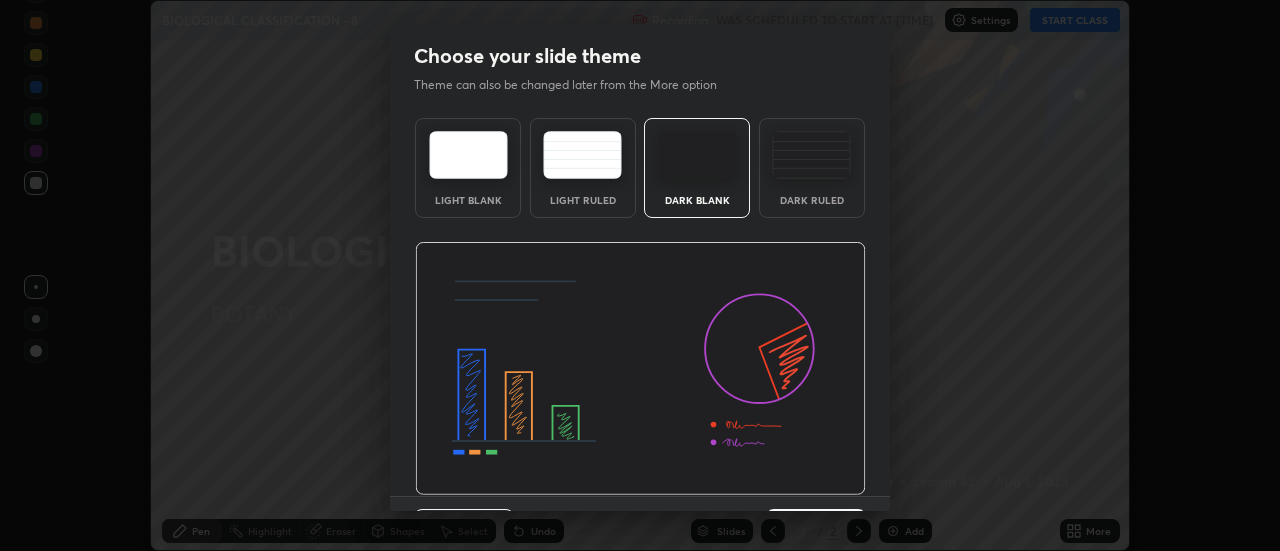 scroll, scrollTop: 49, scrollLeft: 0, axis: vertical 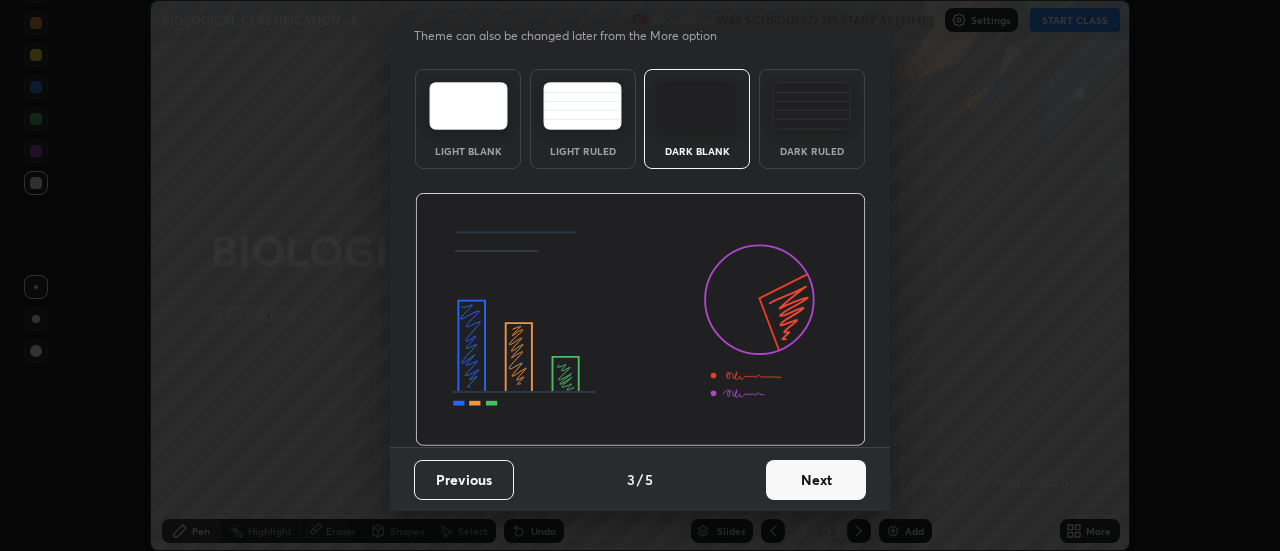 click on "Next" at bounding box center [816, 480] 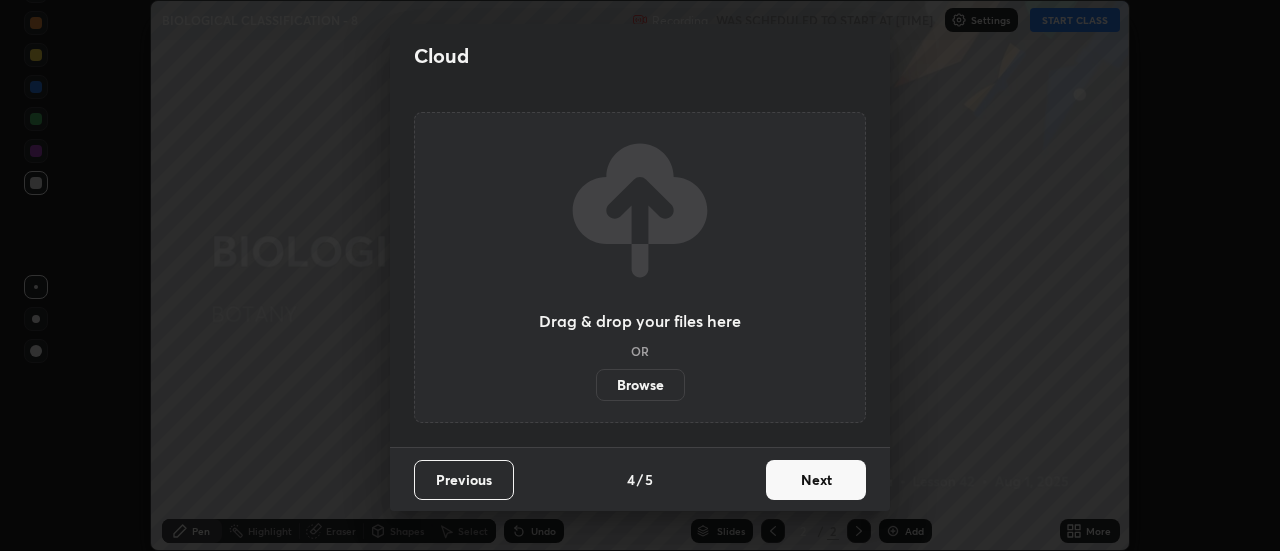 click on "Next" at bounding box center [816, 480] 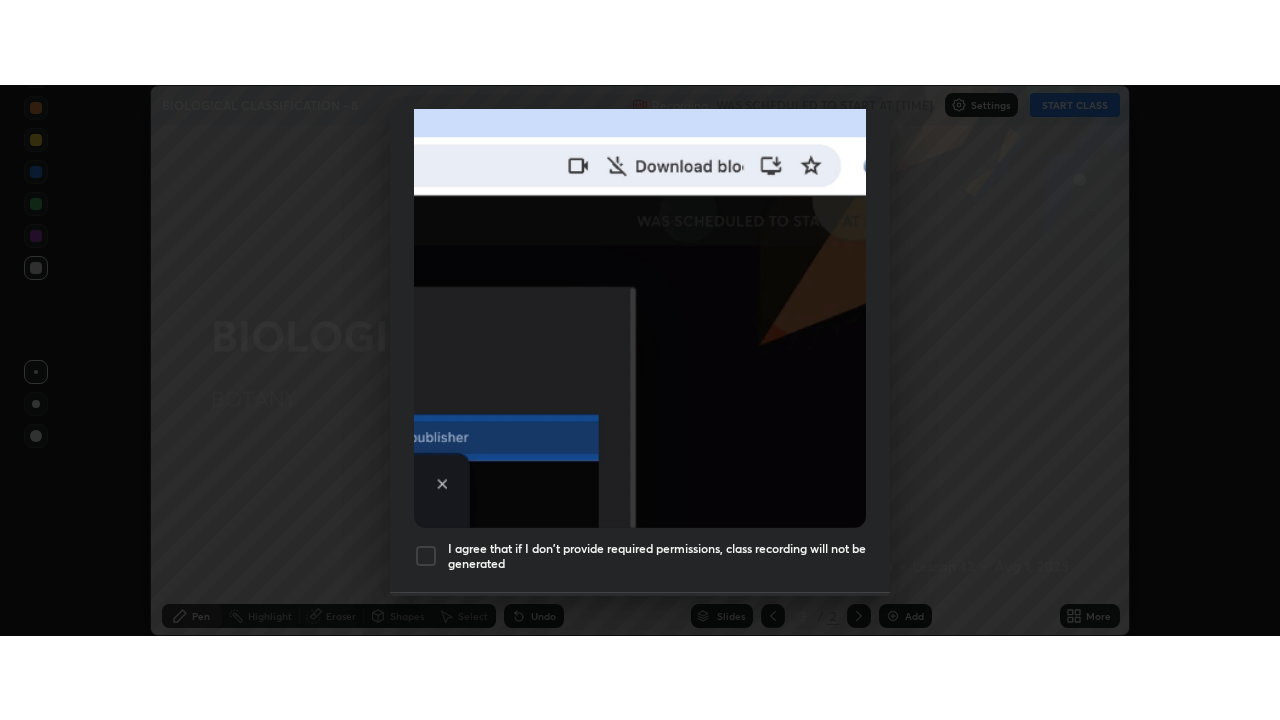 scroll, scrollTop: 513, scrollLeft: 0, axis: vertical 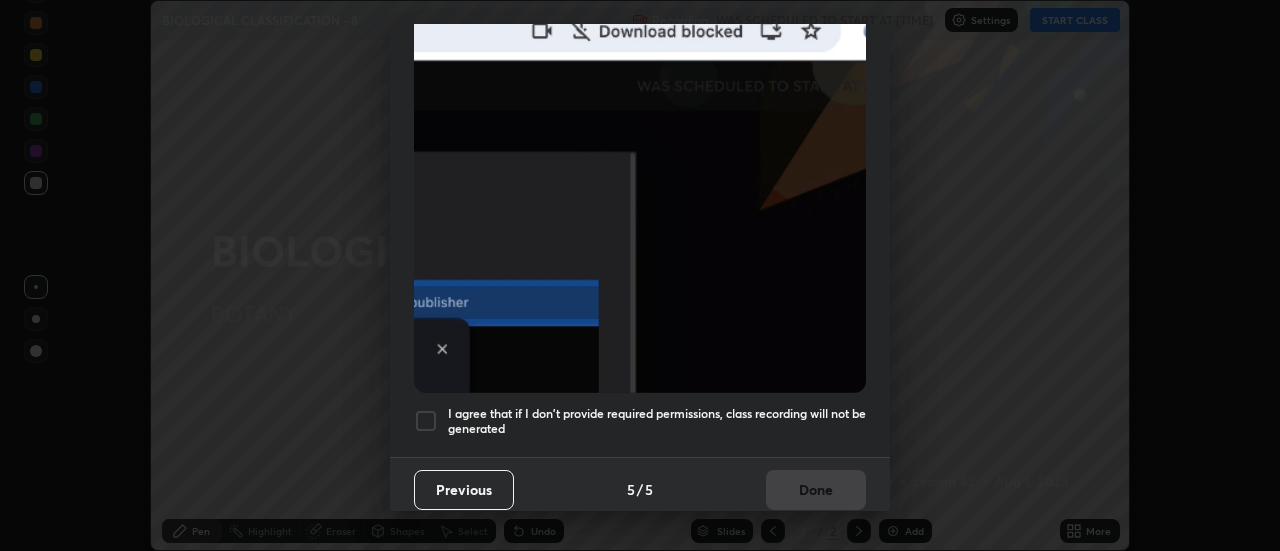click at bounding box center [426, 421] 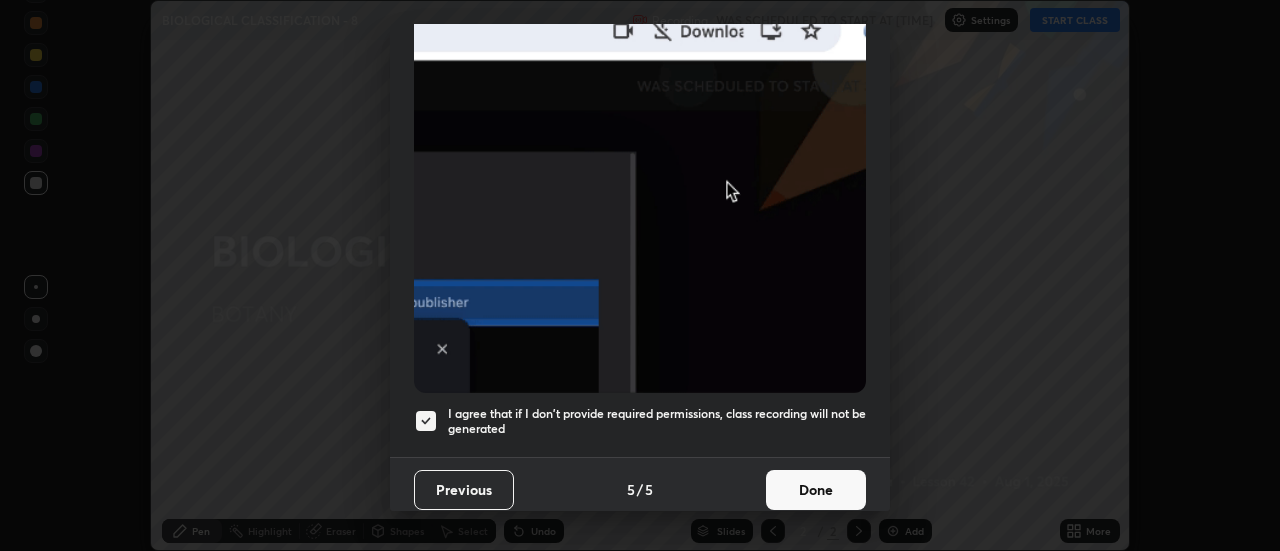 click on "Done" at bounding box center (816, 490) 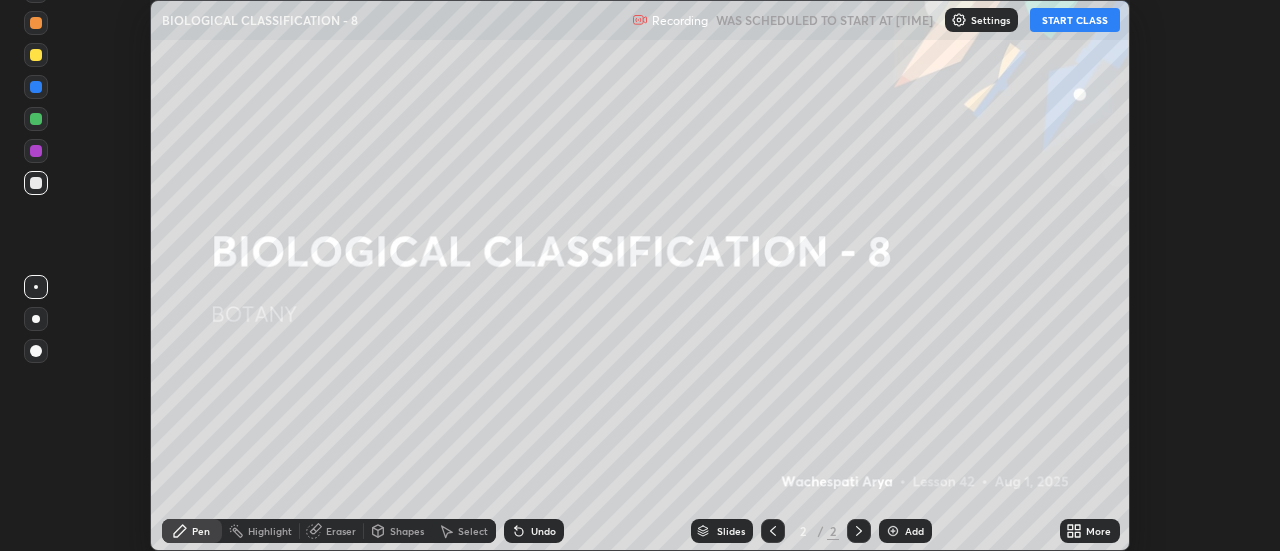 click on "More" at bounding box center (1098, 531) 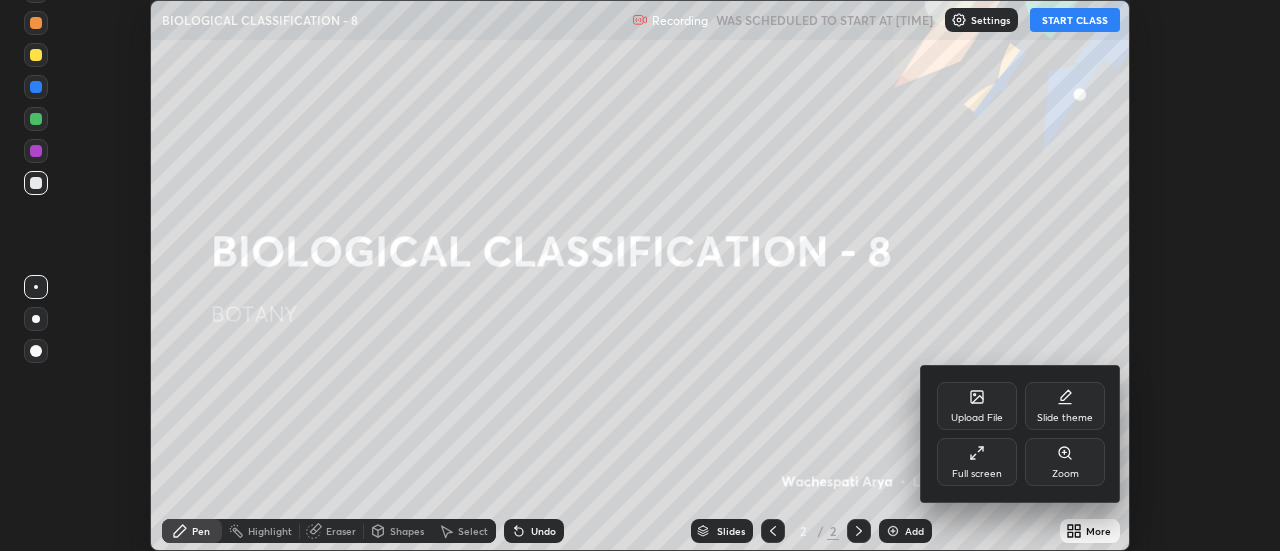 click 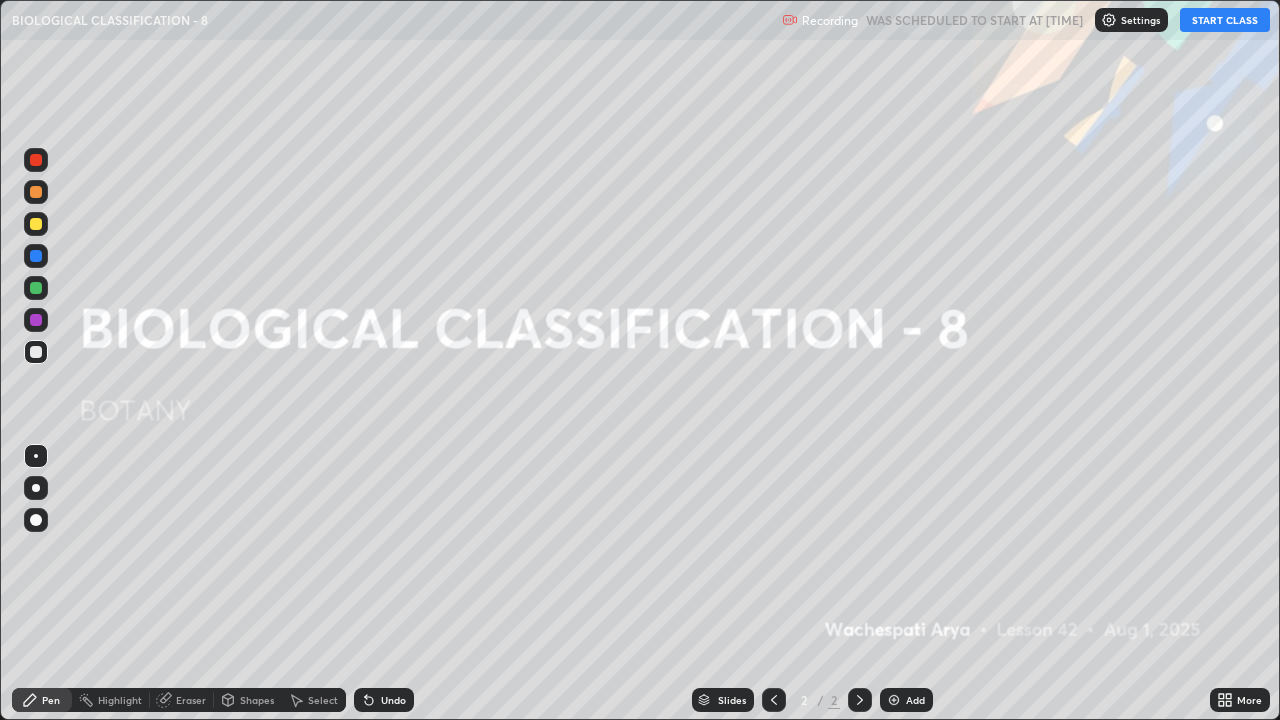 scroll, scrollTop: 99280, scrollLeft: 98720, axis: both 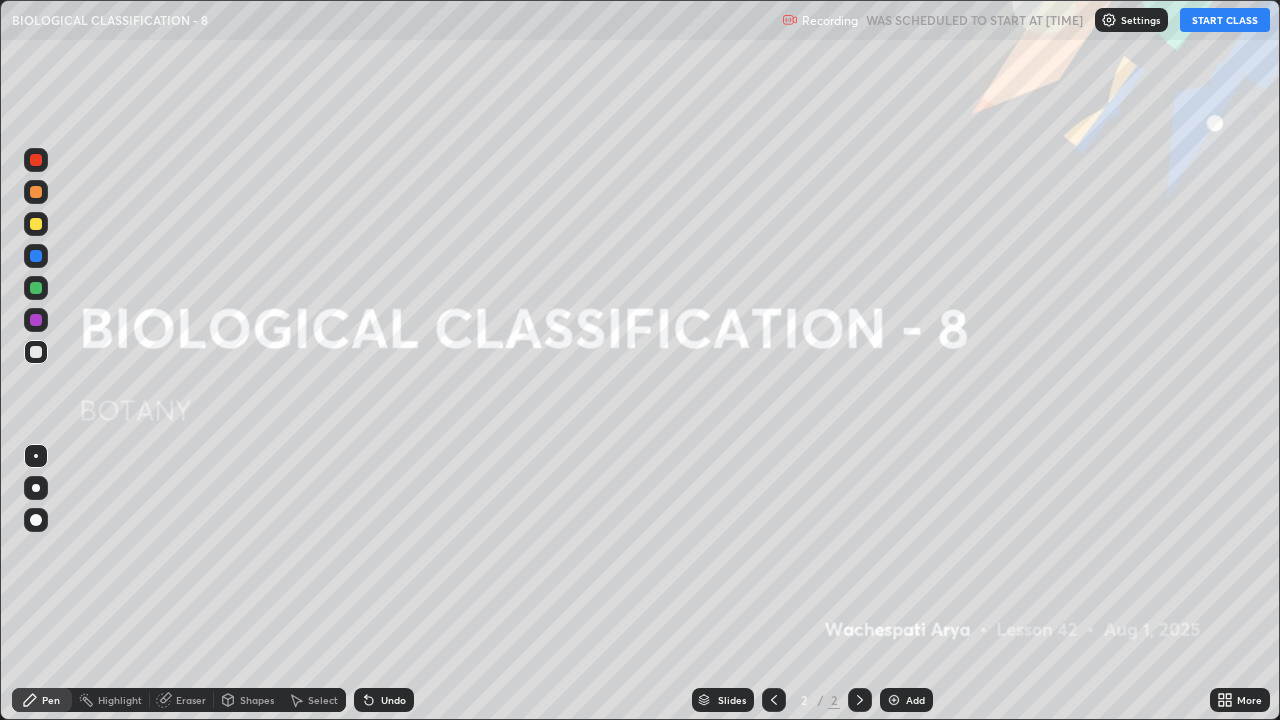 click on "START CLASS" at bounding box center (1225, 20) 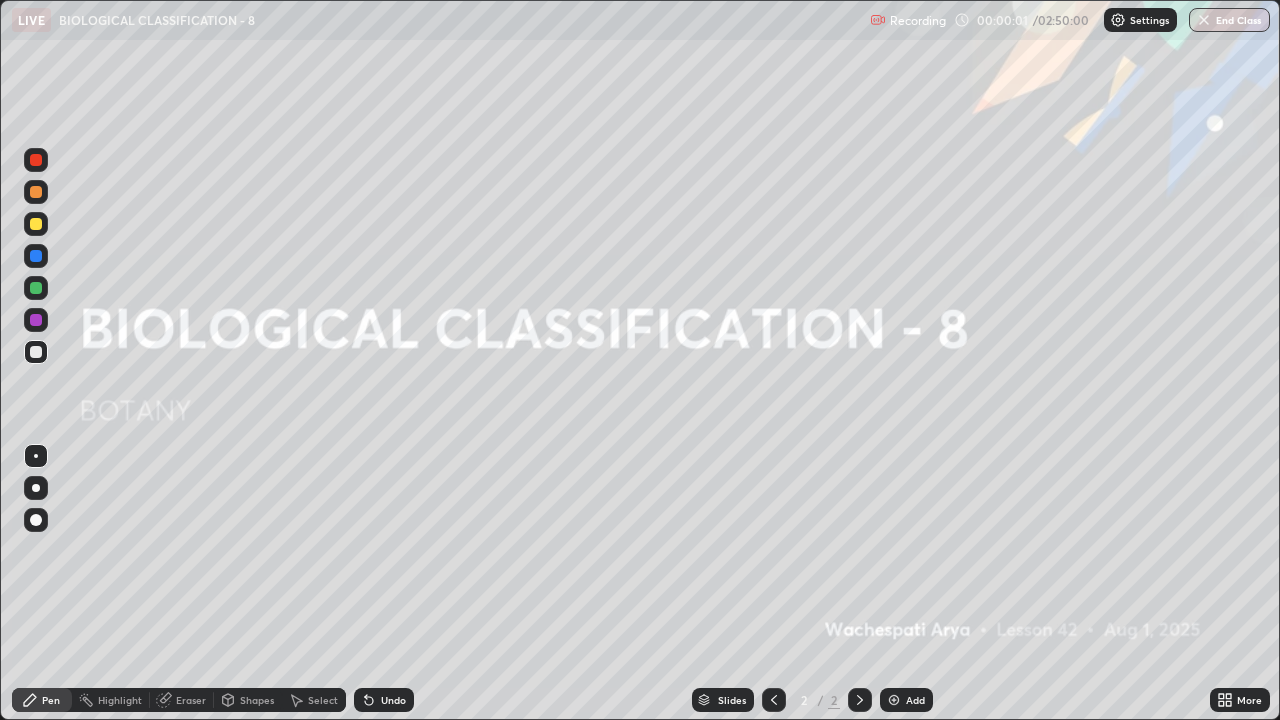 click on "Add" at bounding box center (915, 700) 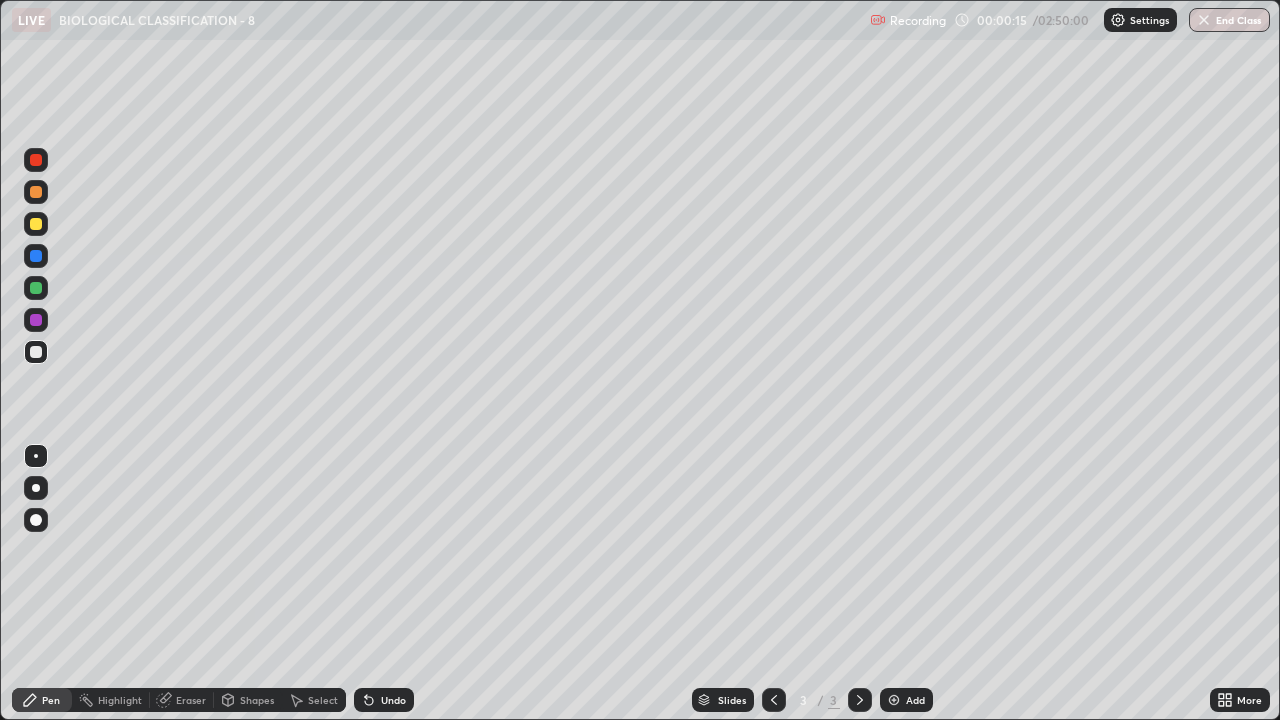 click at bounding box center (36, 192) 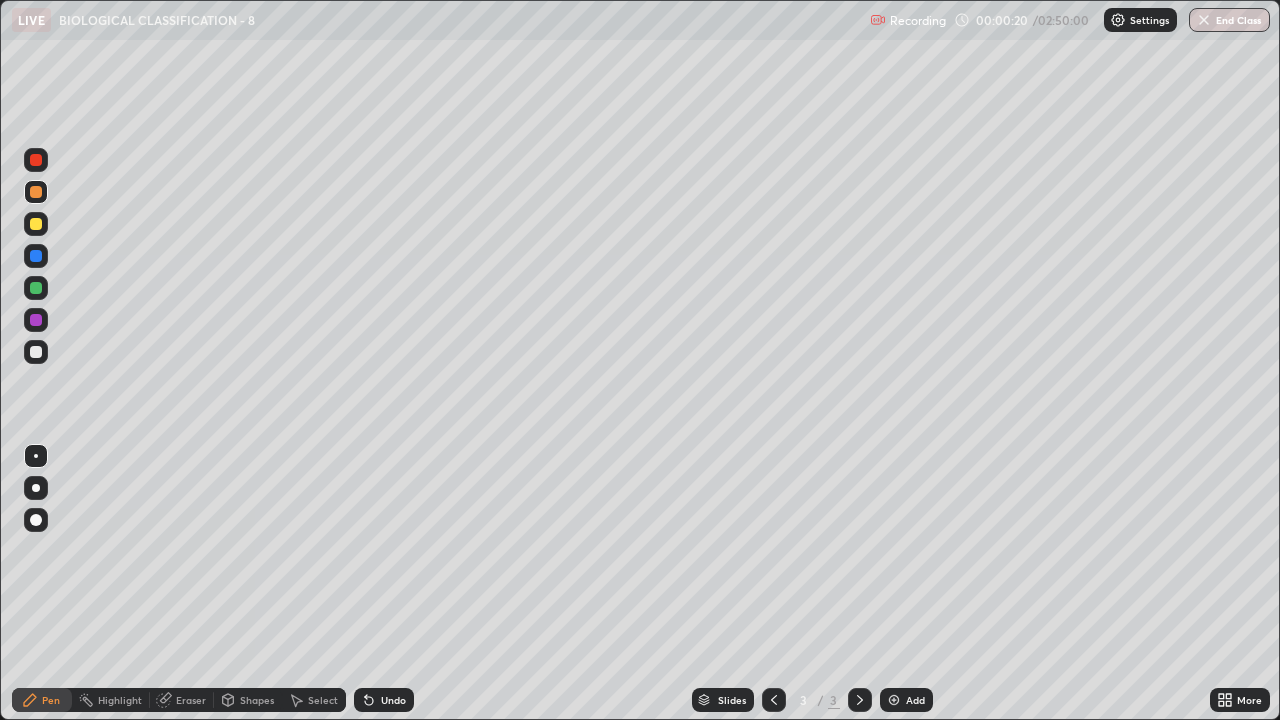 click at bounding box center [36, 488] 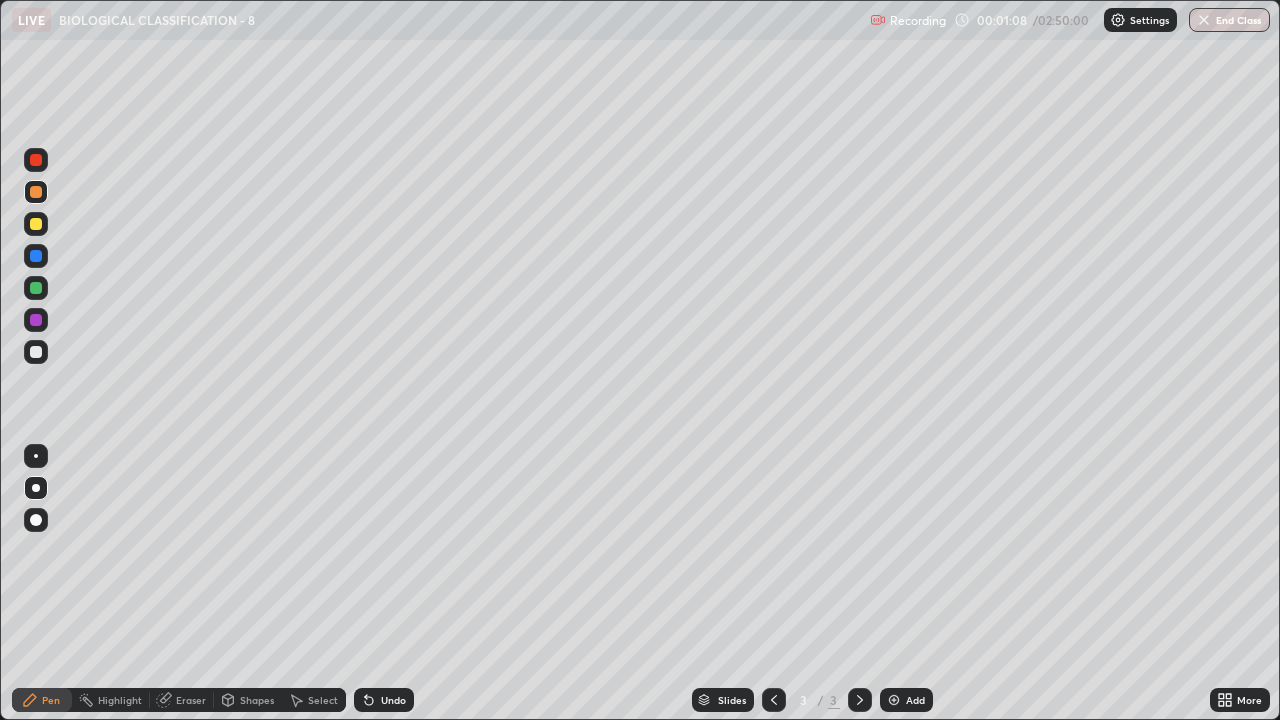 click at bounding box center [36, 352] 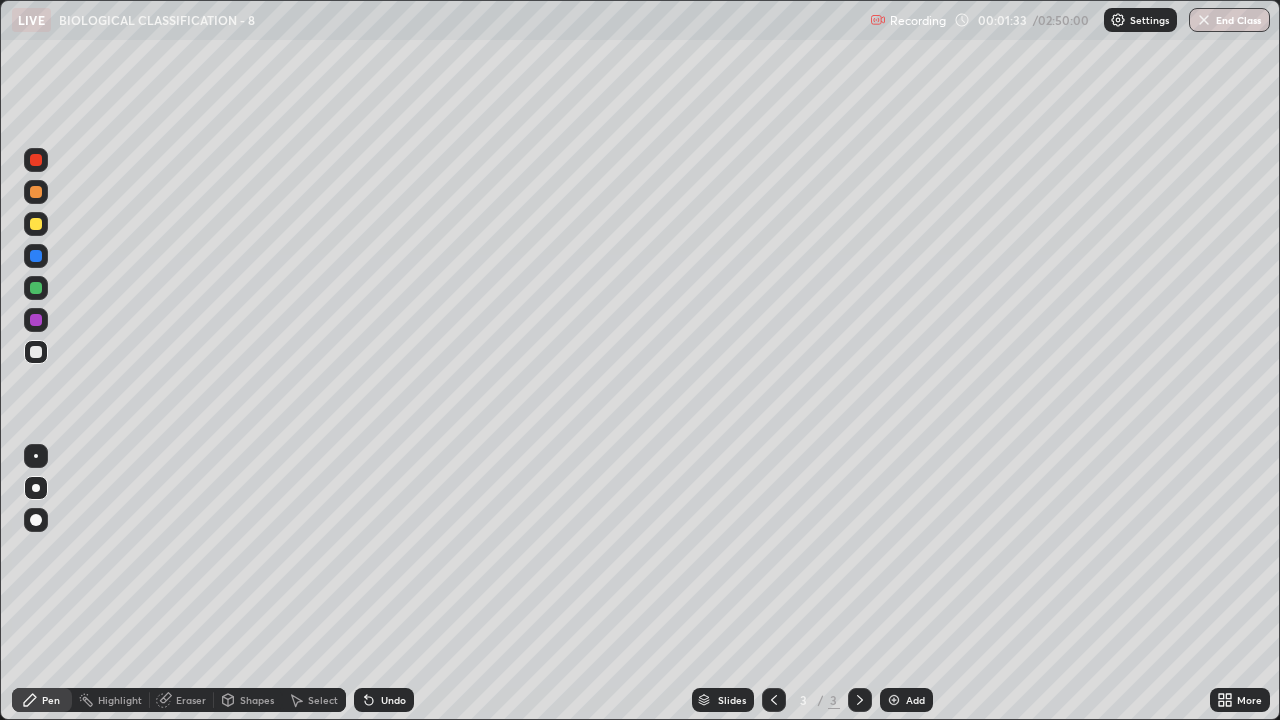 click at bounding box center [36, 192] 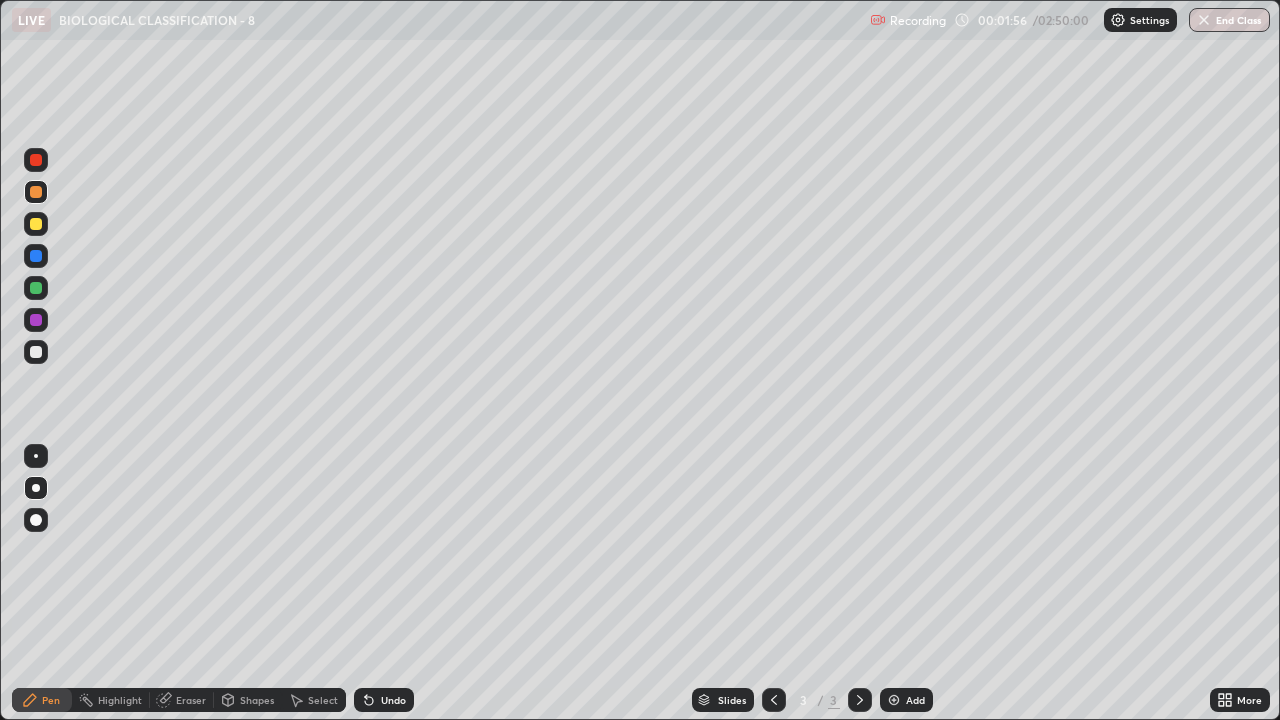 click at bounding box center [36, 352] 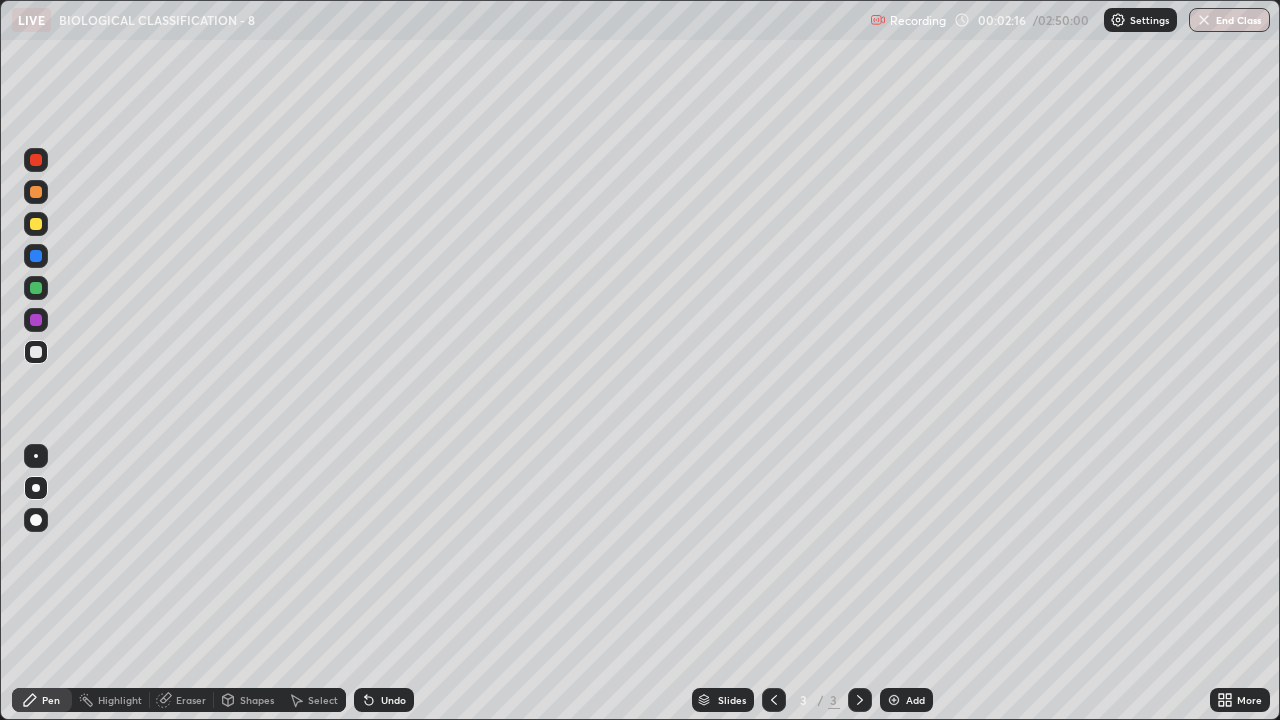 click at bounding box center (36, 192) 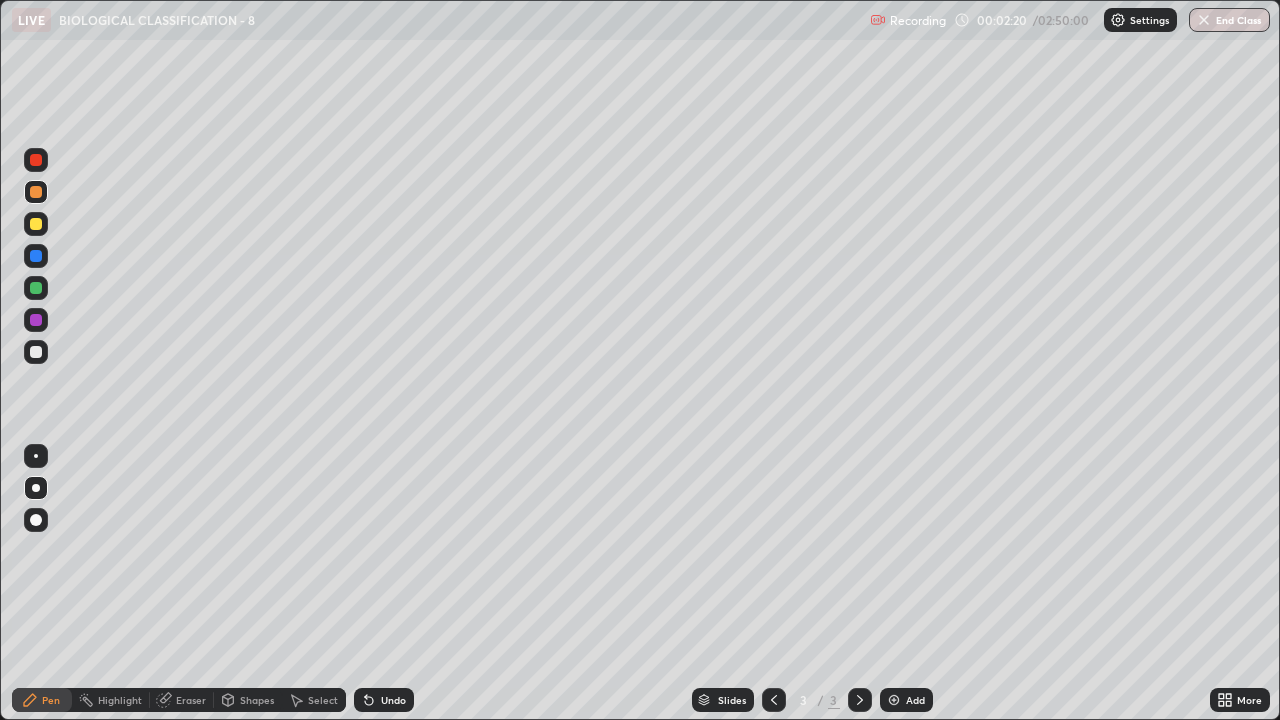 click at bounding box center [36, 352] 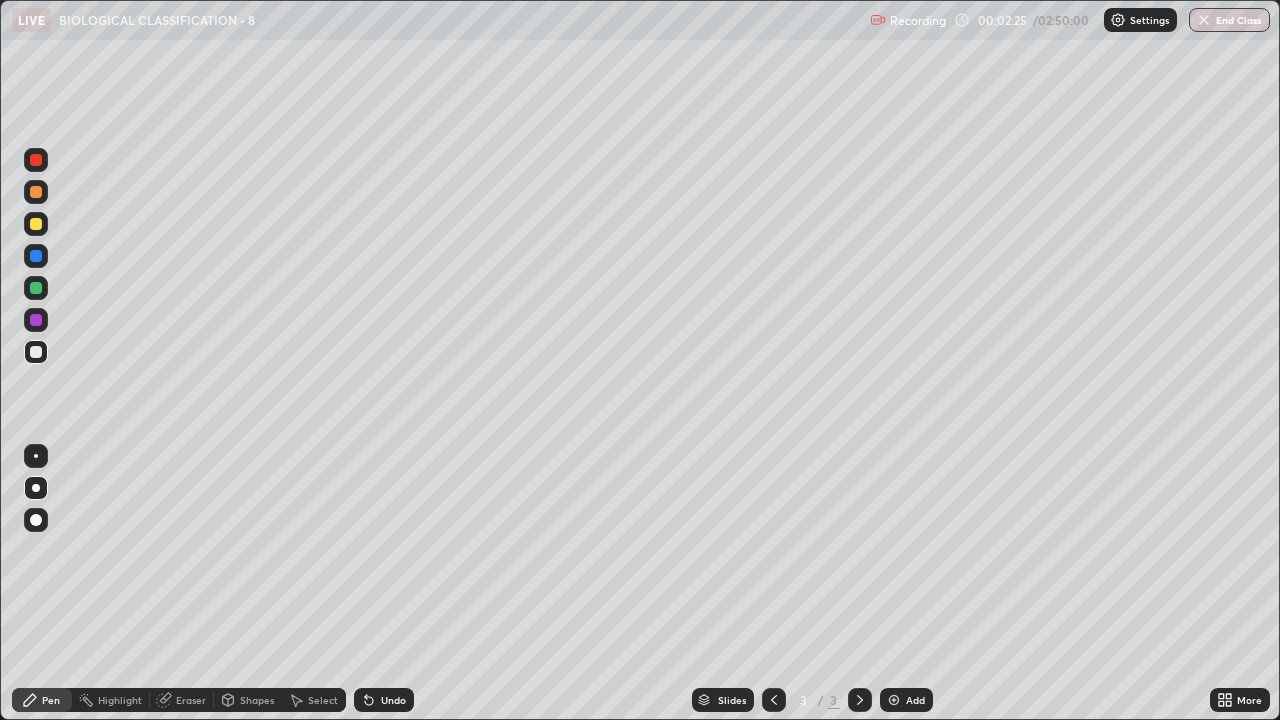 click on "Undo" at bounding box center [384, 700] 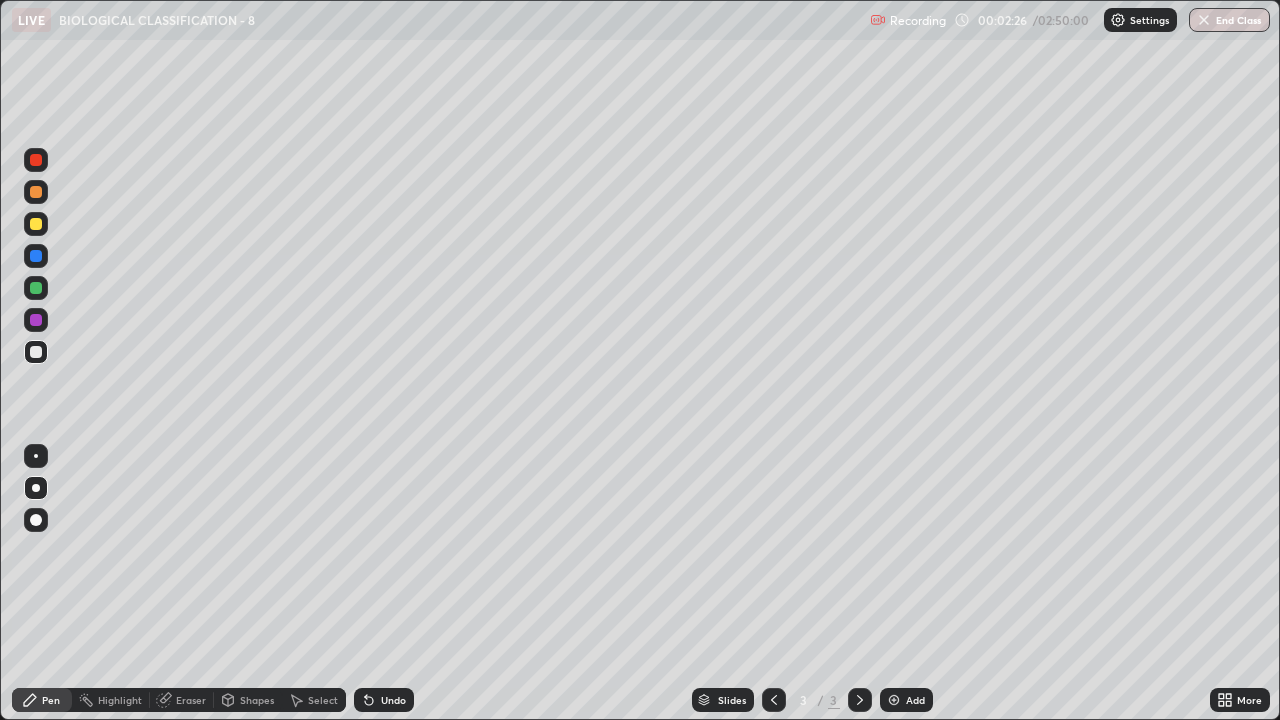 click on "Undo" at bounding box center (384, 700) 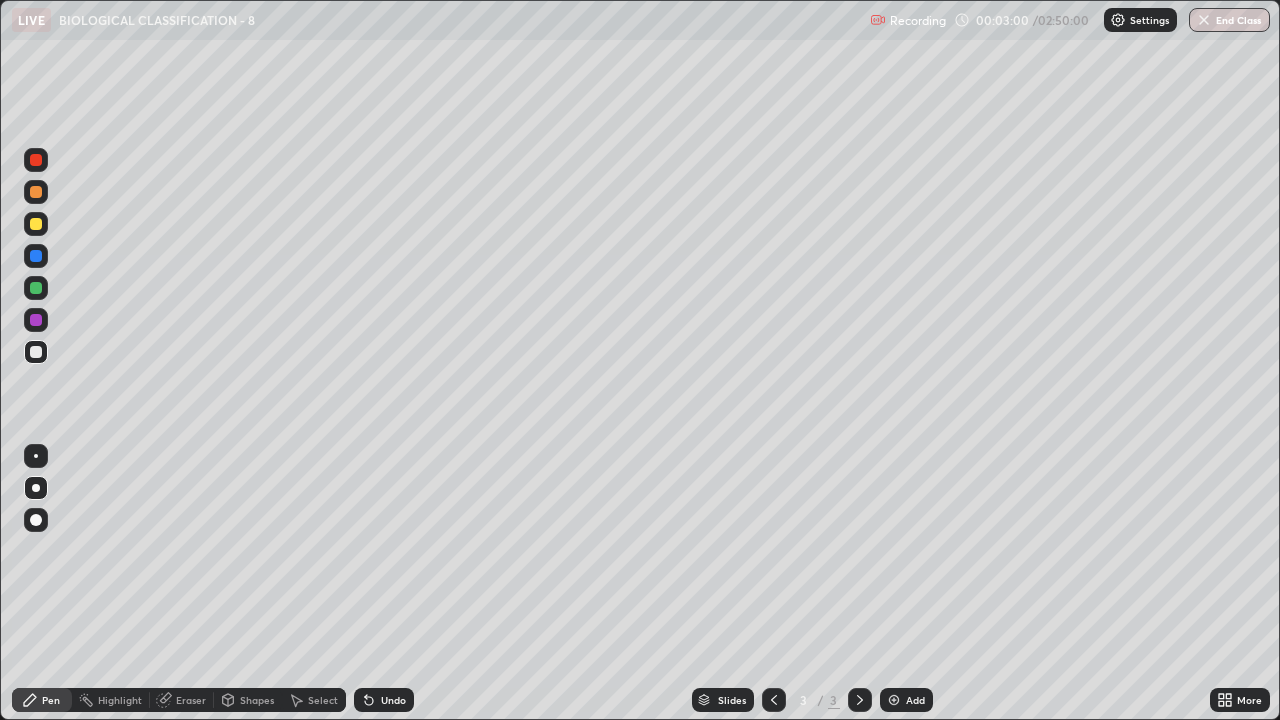 click at bounding box center (36, 224) 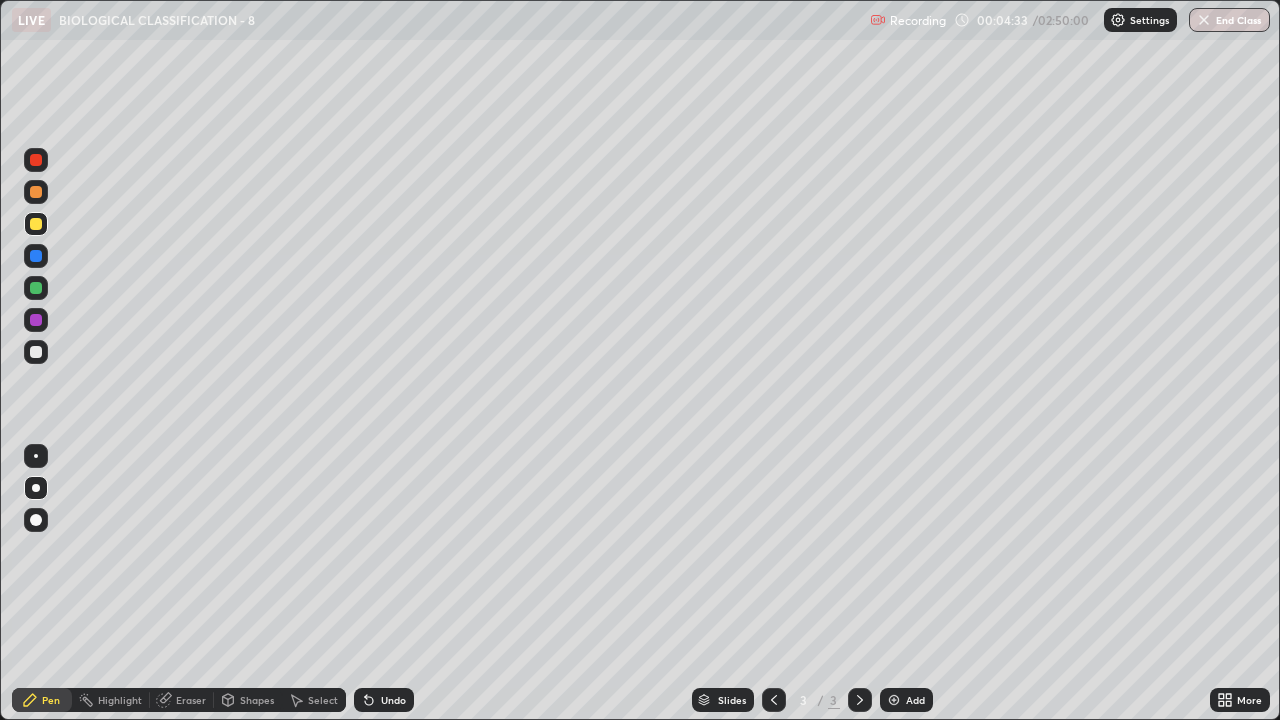 click at bounding box center [36, 320] 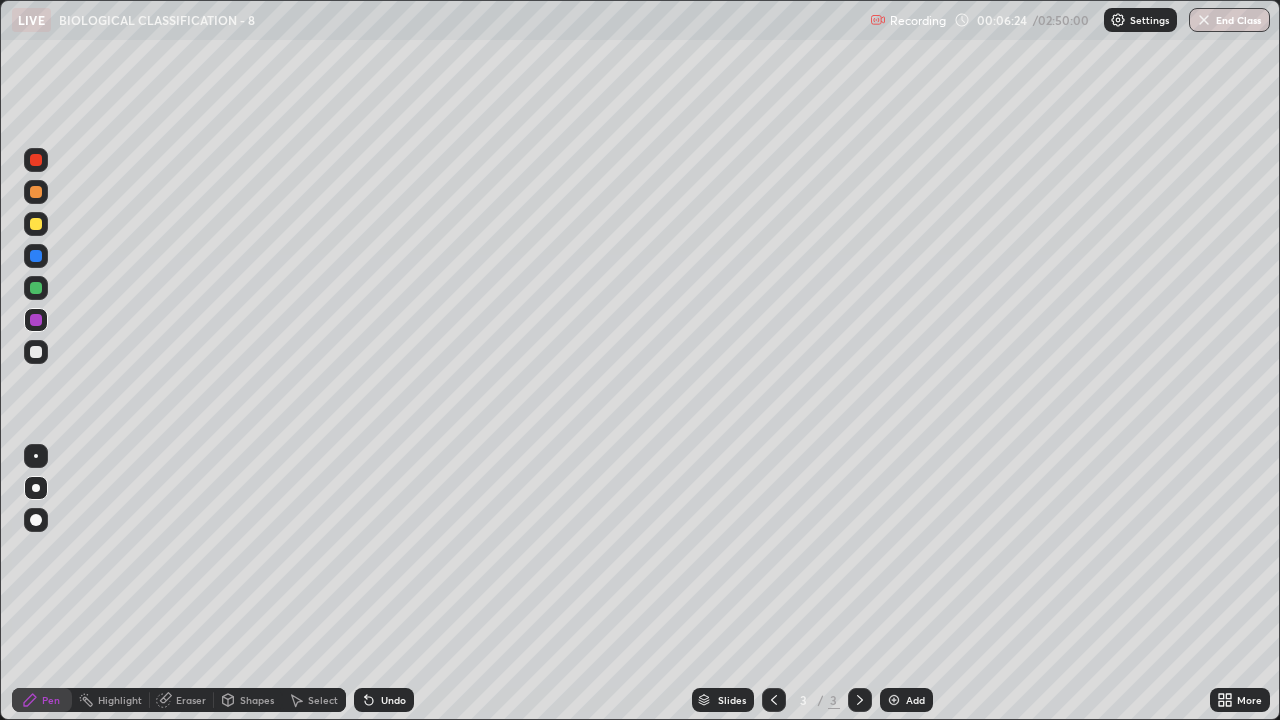 click at bounding box center (36, 224) 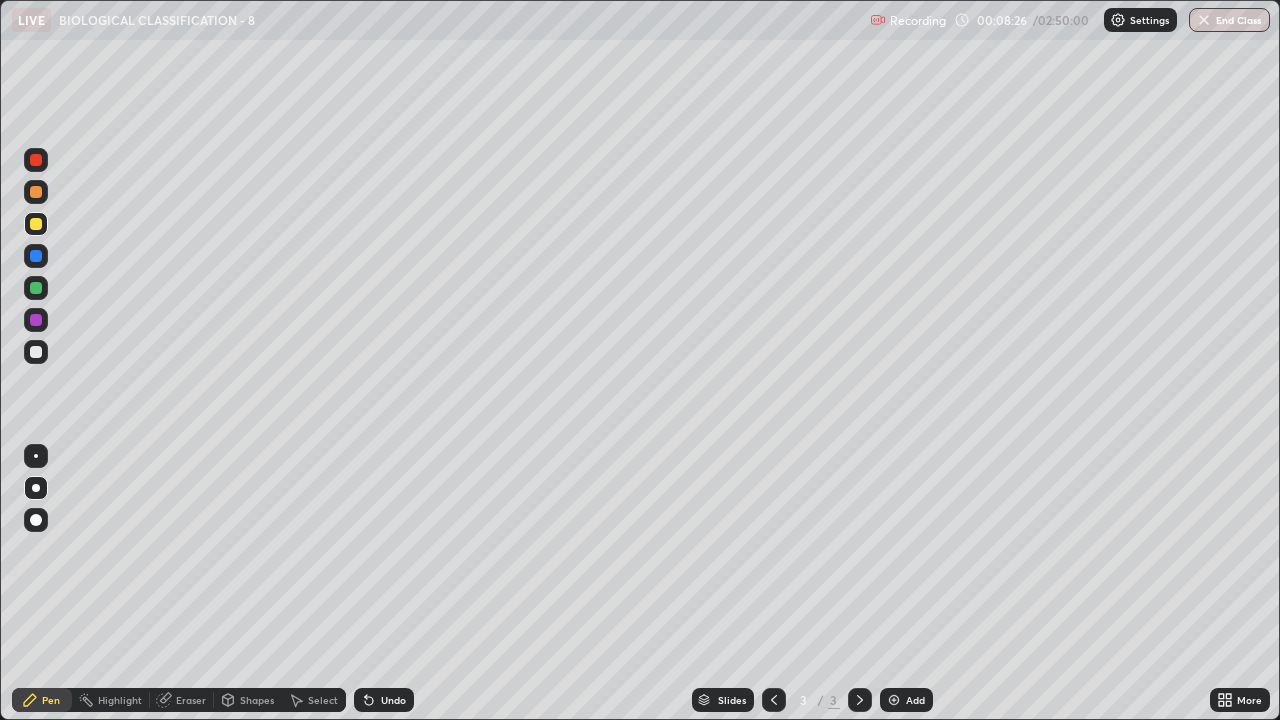 click at bounding box center [894, 700] 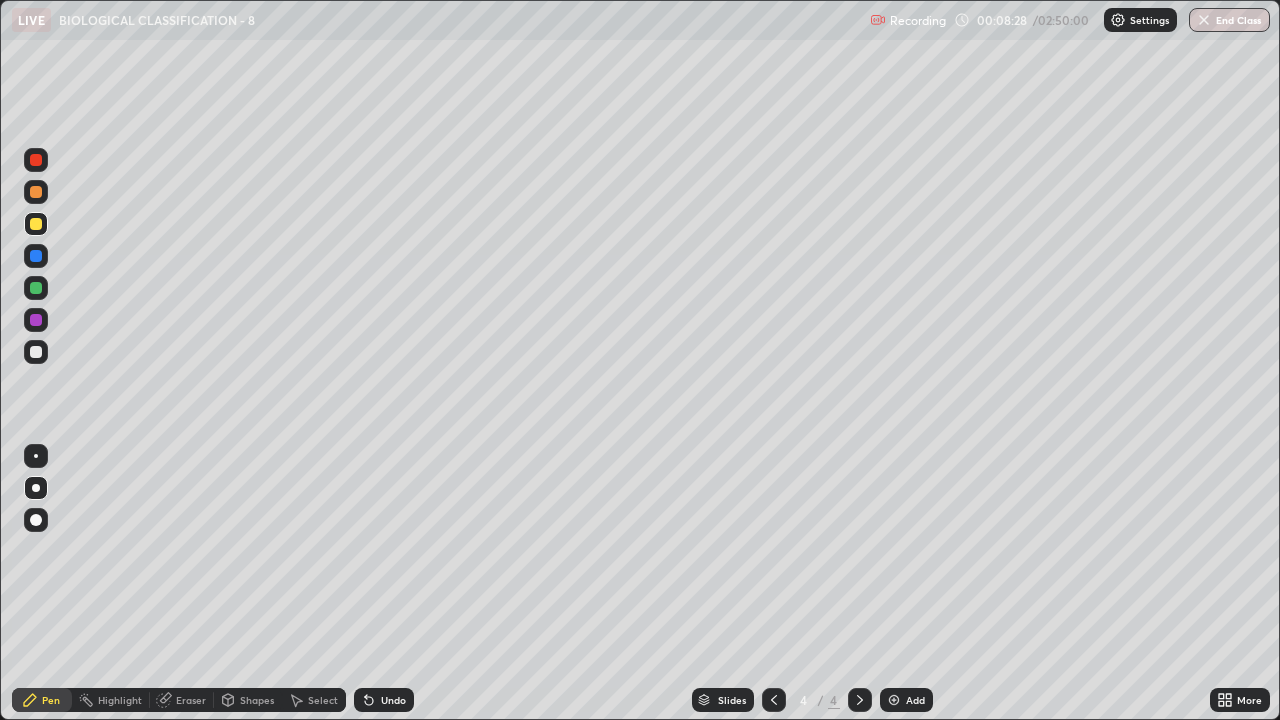 click at bounding box center [36, 192] 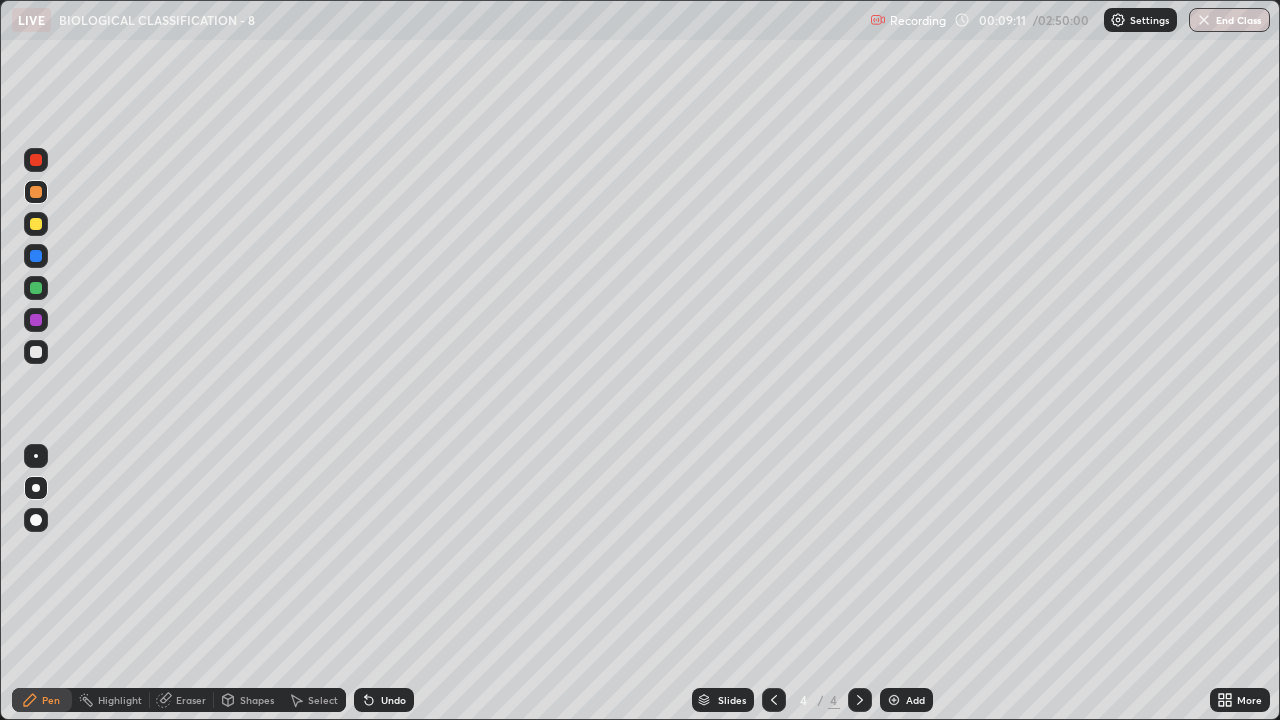 click at bounding box center [36, 352] 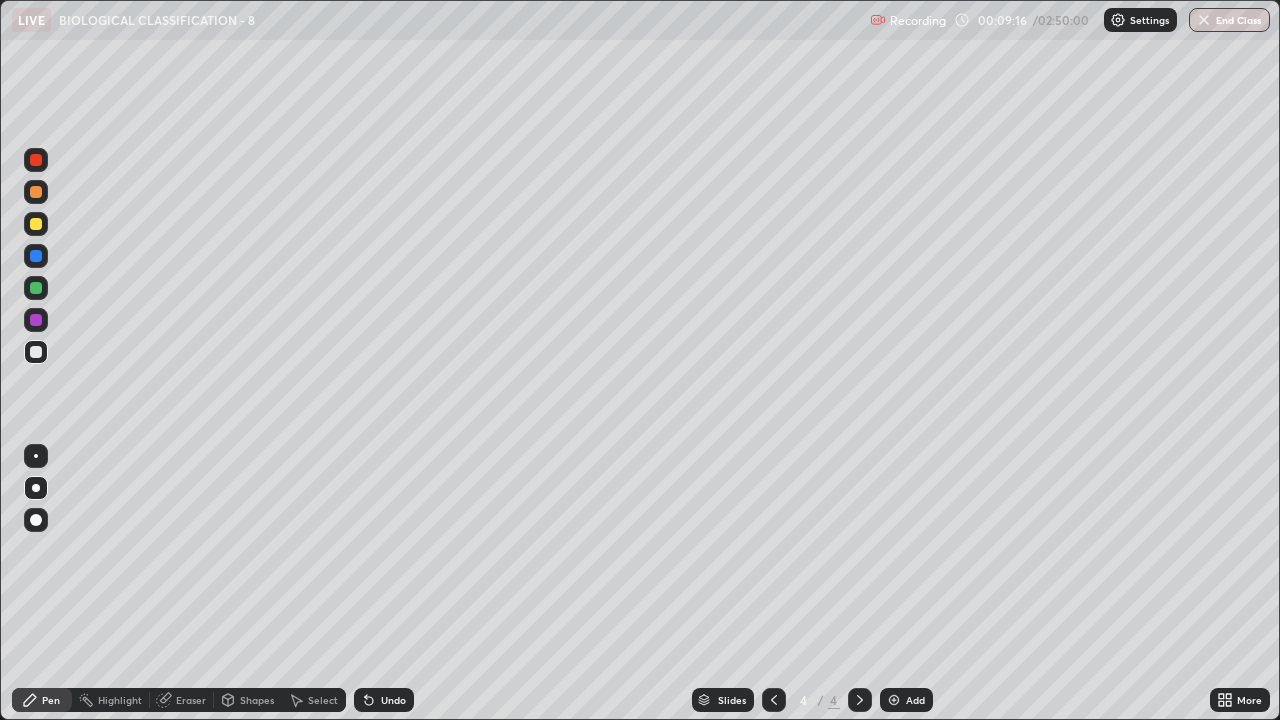 click on "Undo" at bounding box center (393, 700) 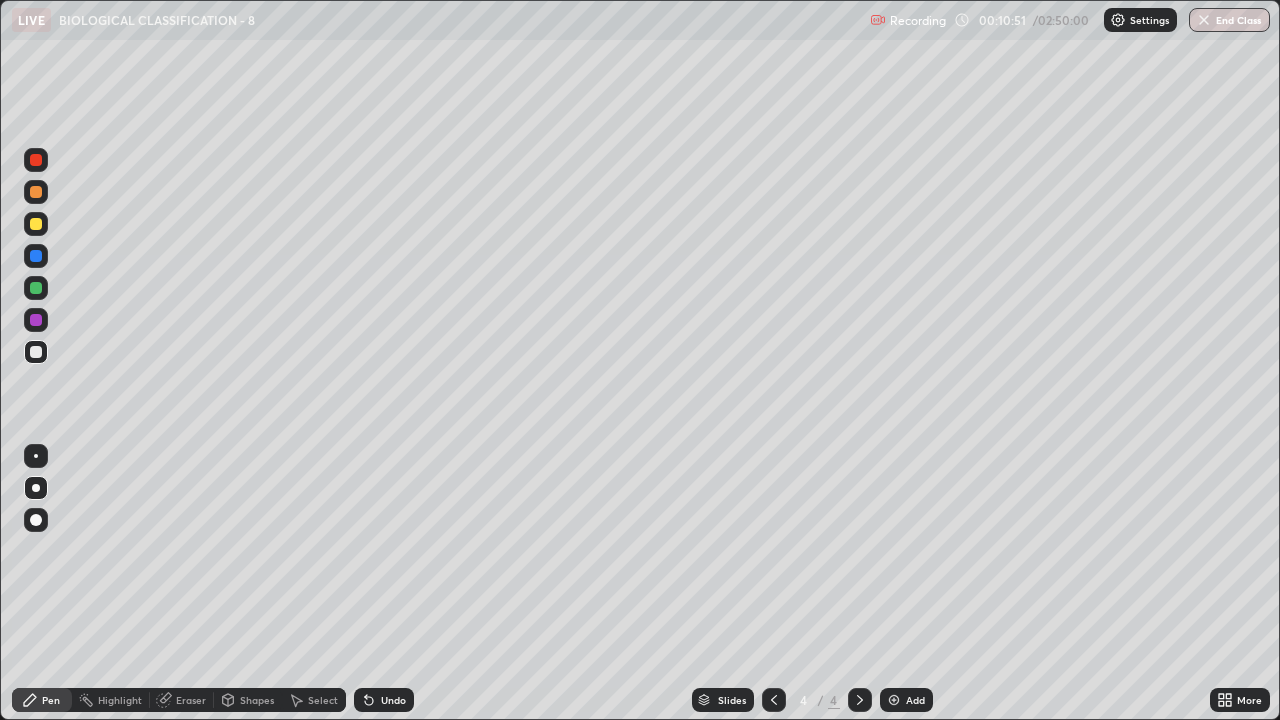click at bounding box center [36, 256] 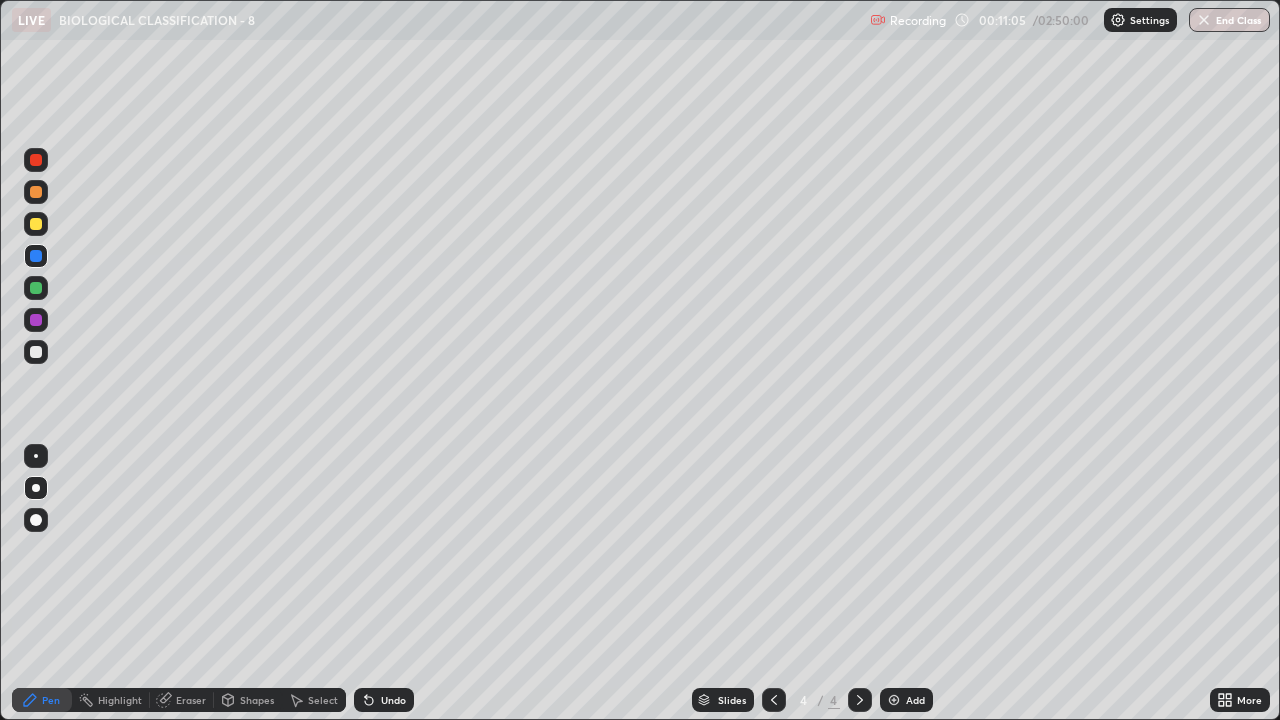 click on "Undo" at bounding box center (384, 700) 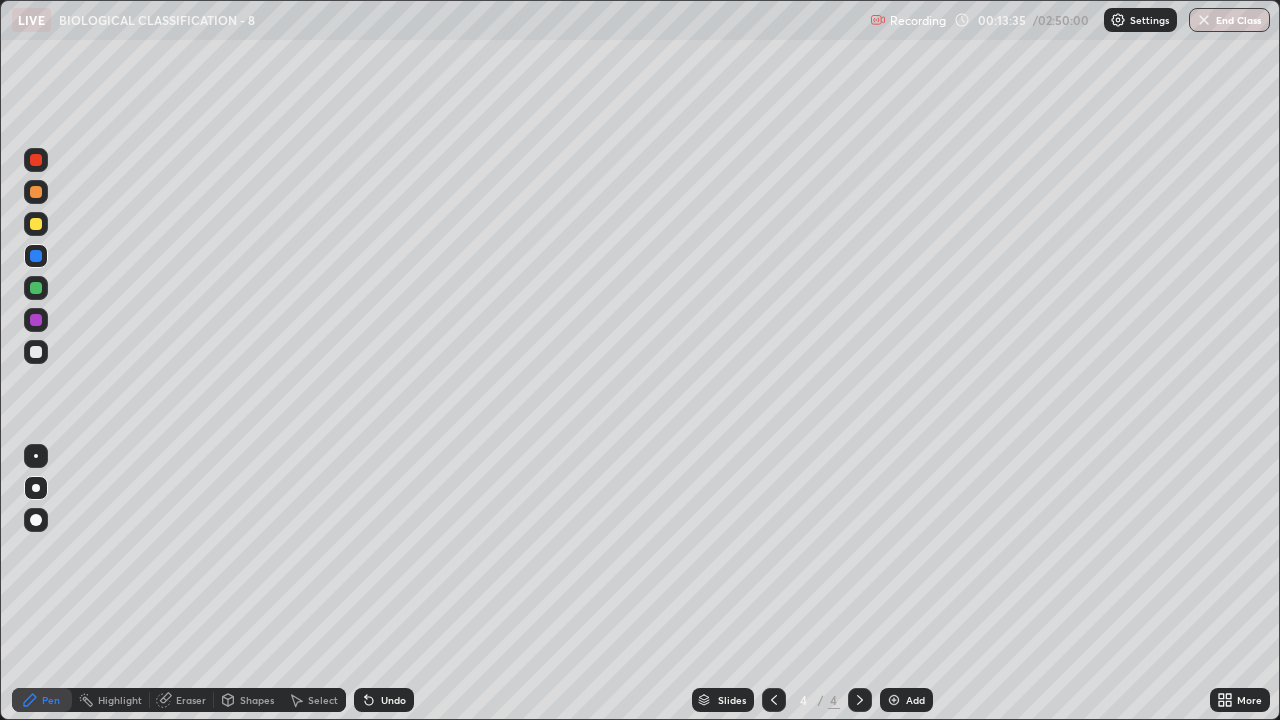 click at bounding box center (36, 256) 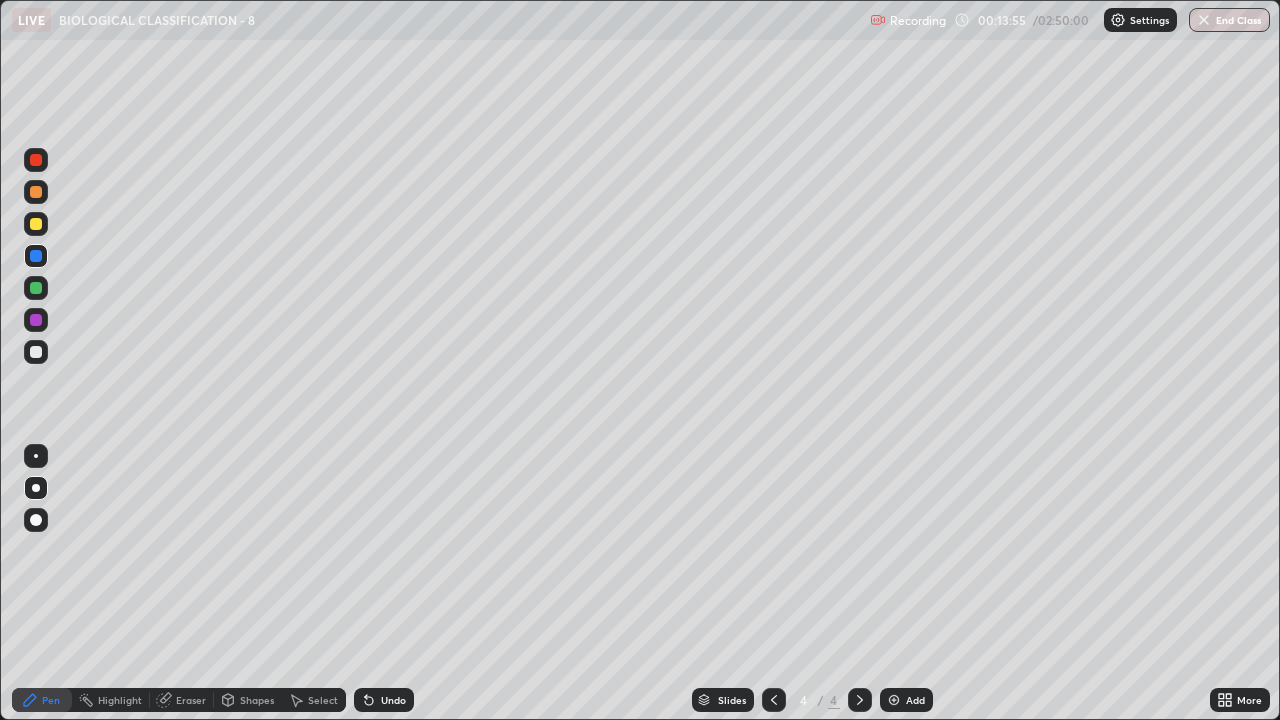 click 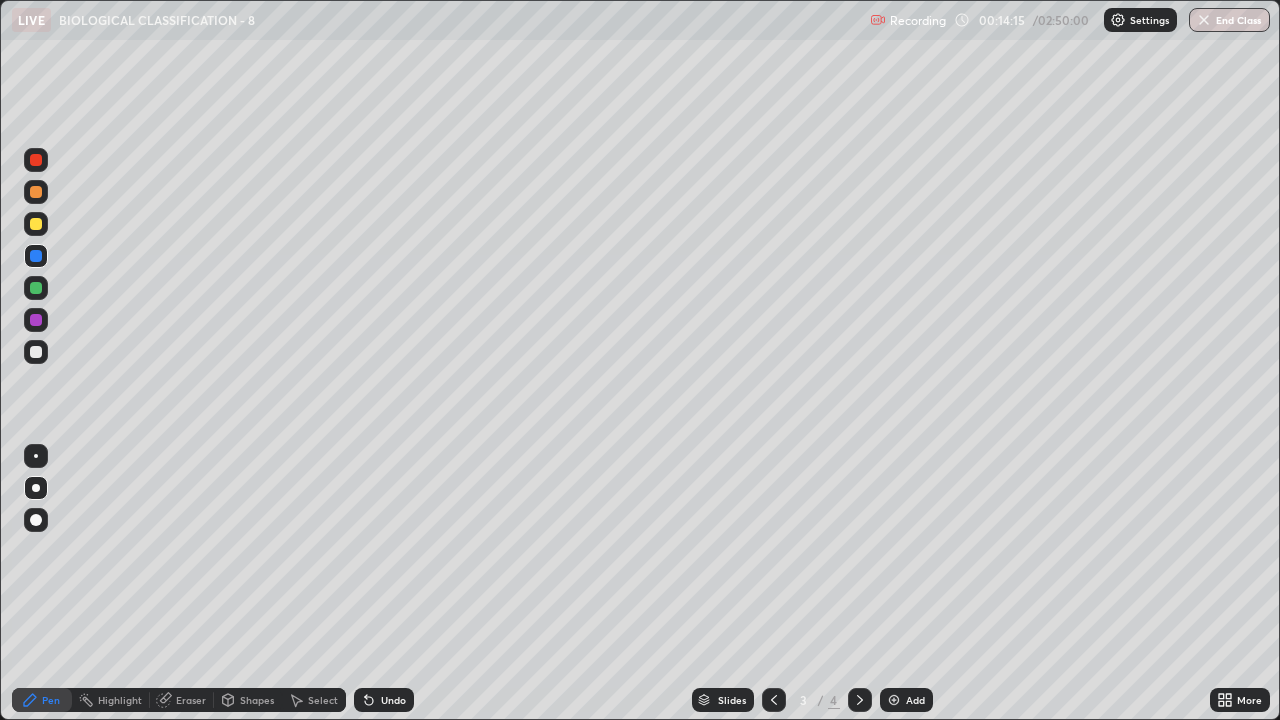 click at bounding box center [860, 700] 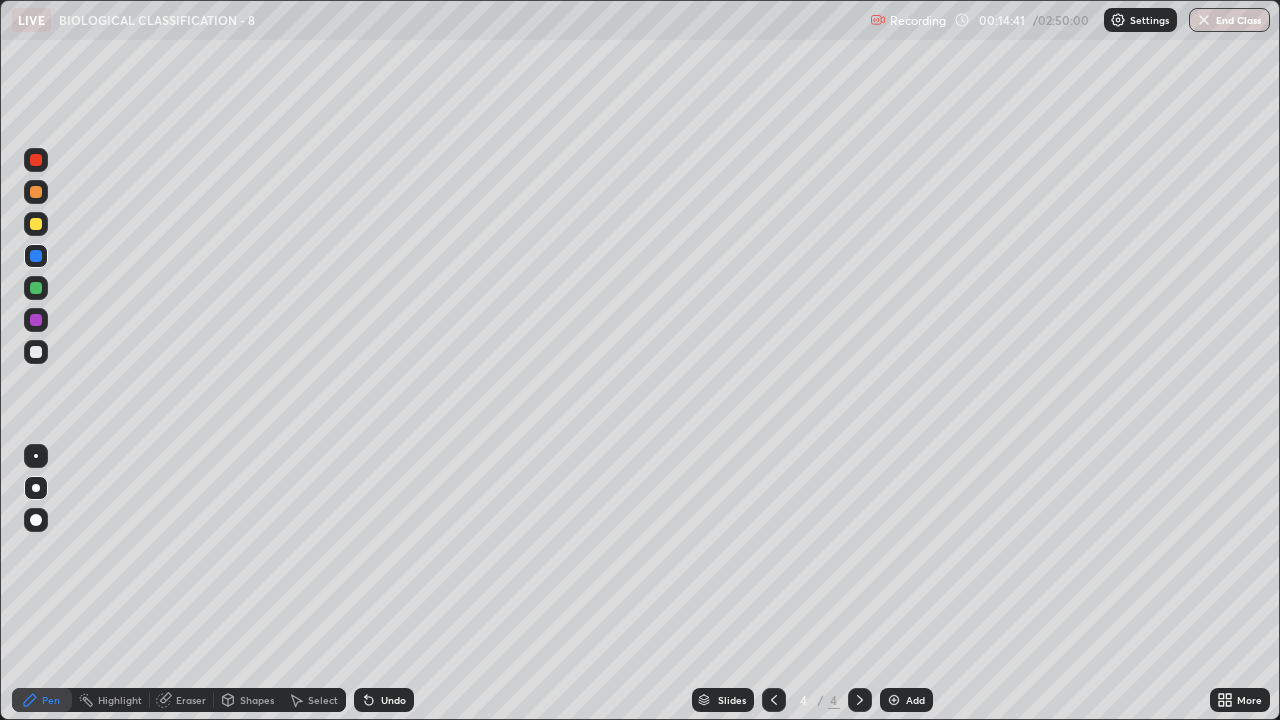 click at bounding box center [36, 224] 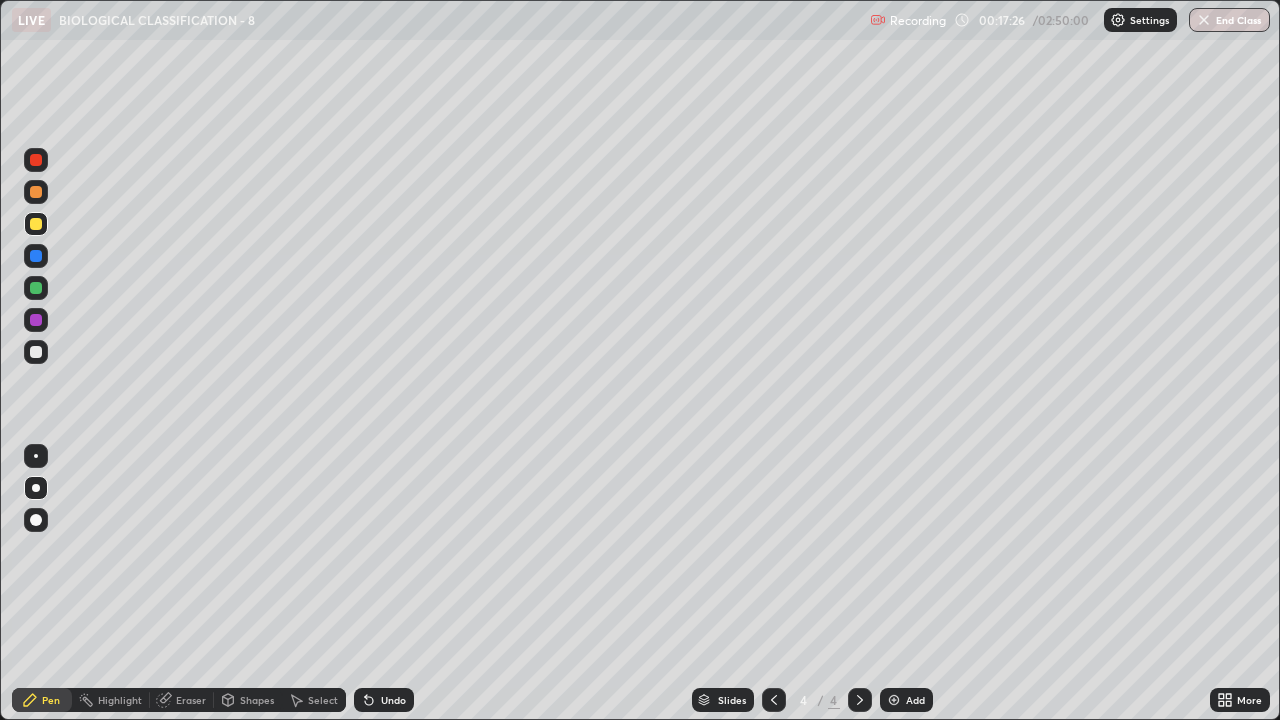 click at bounding box center [894, 700] 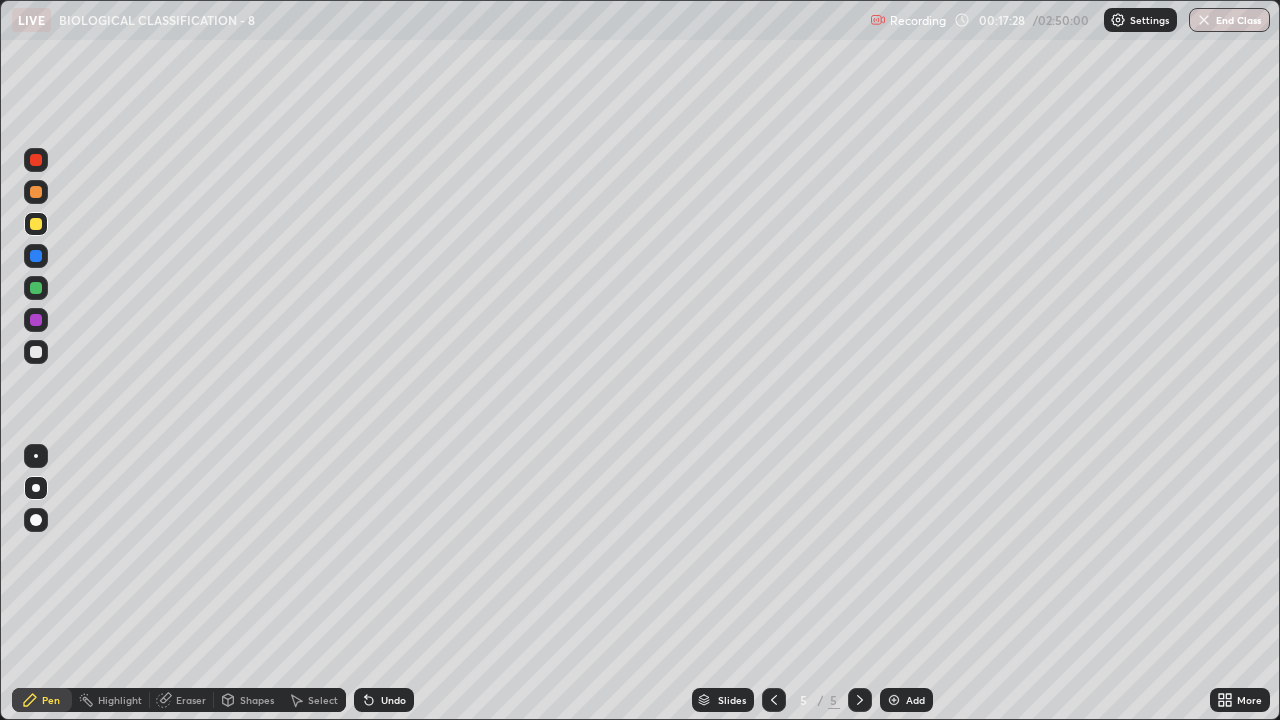 click at bounding box center (36, 192) 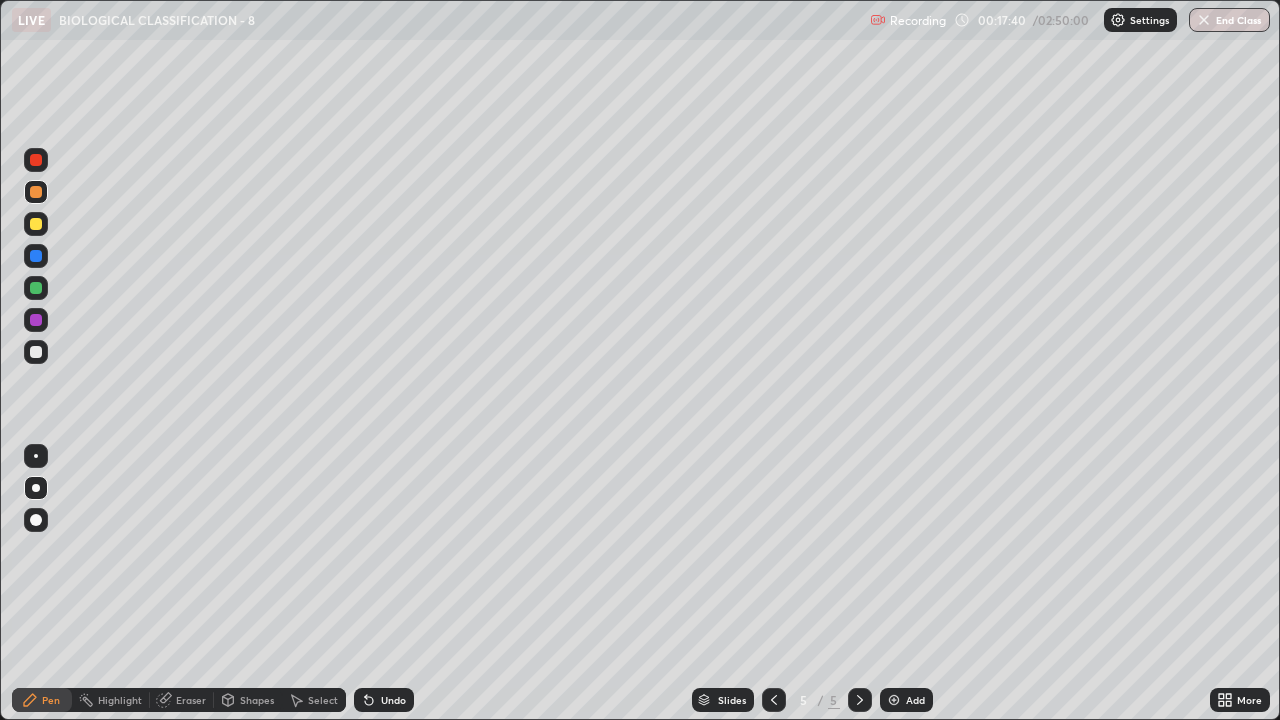 click at bounding box center [36, 352] 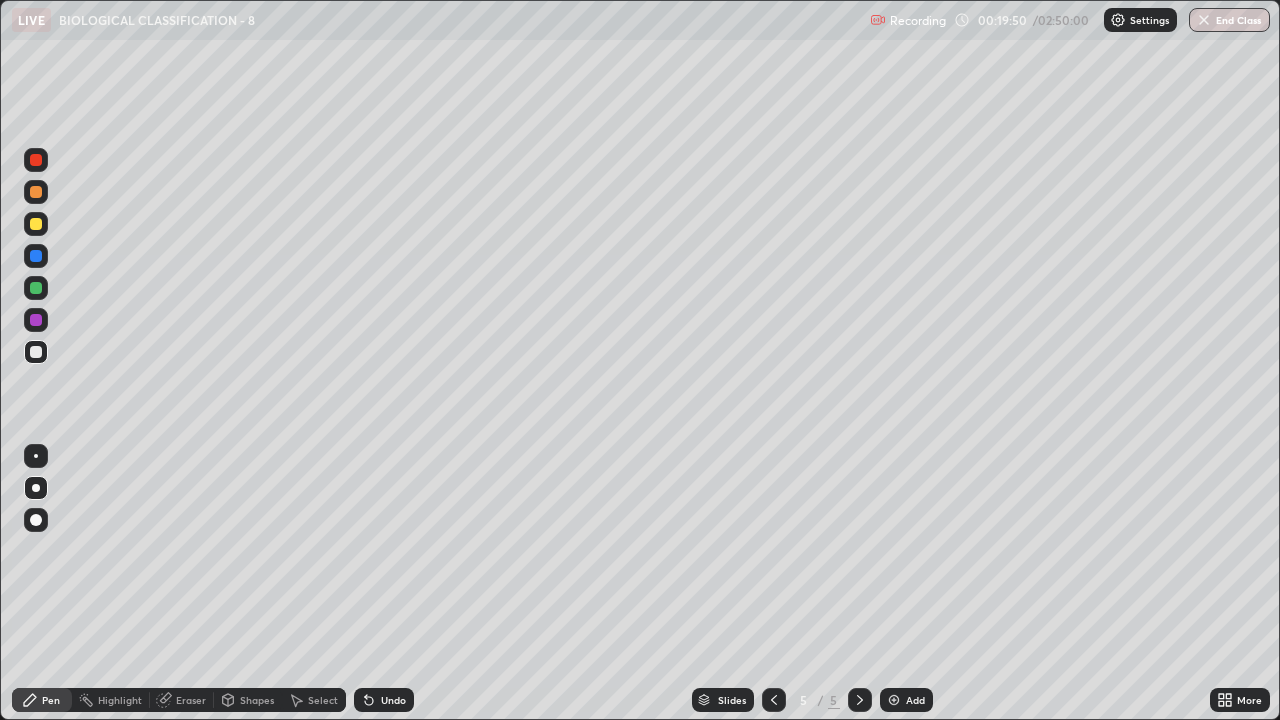 click at bounding box center [36, 320] 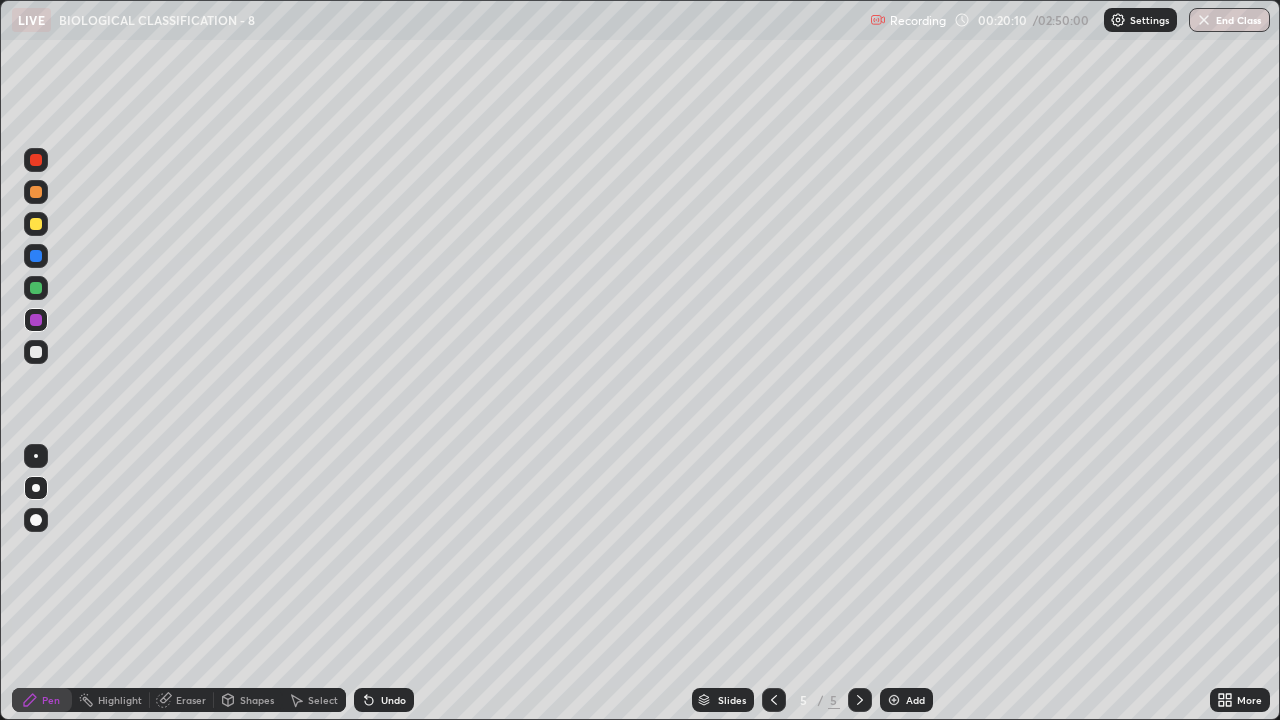 click at bounding box center [36, 224] 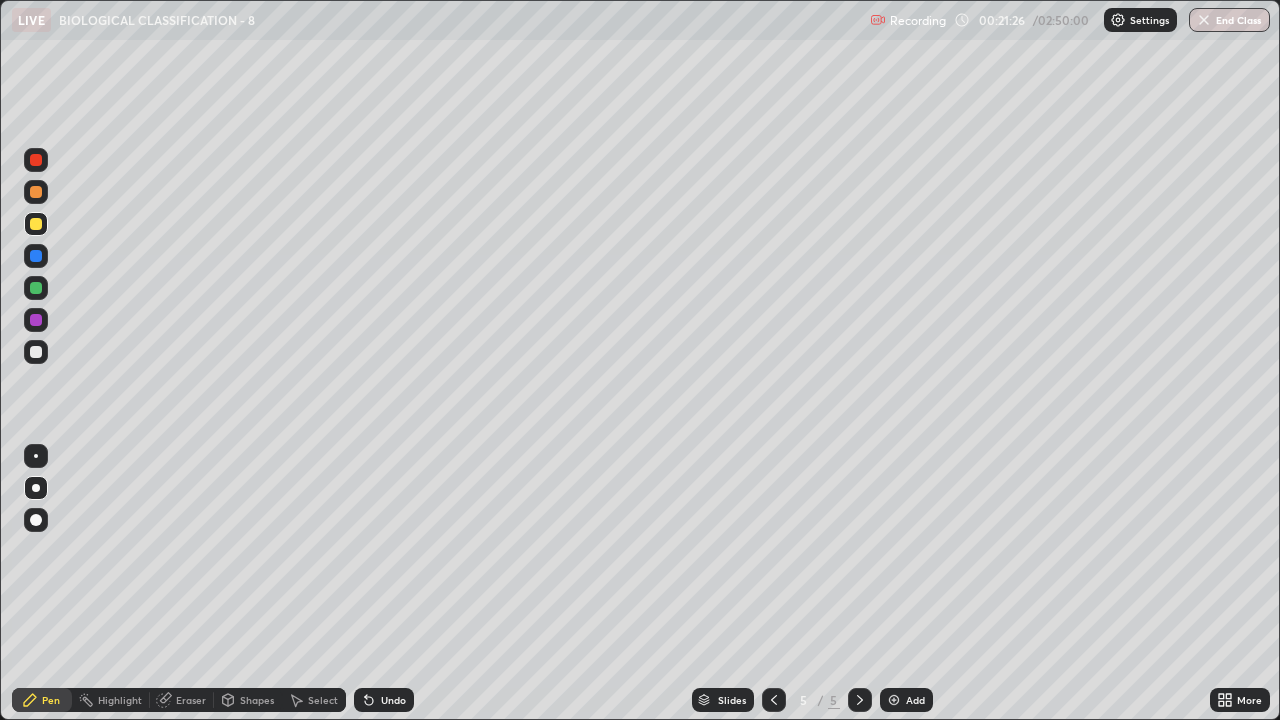click at bounding box center (36, 352) 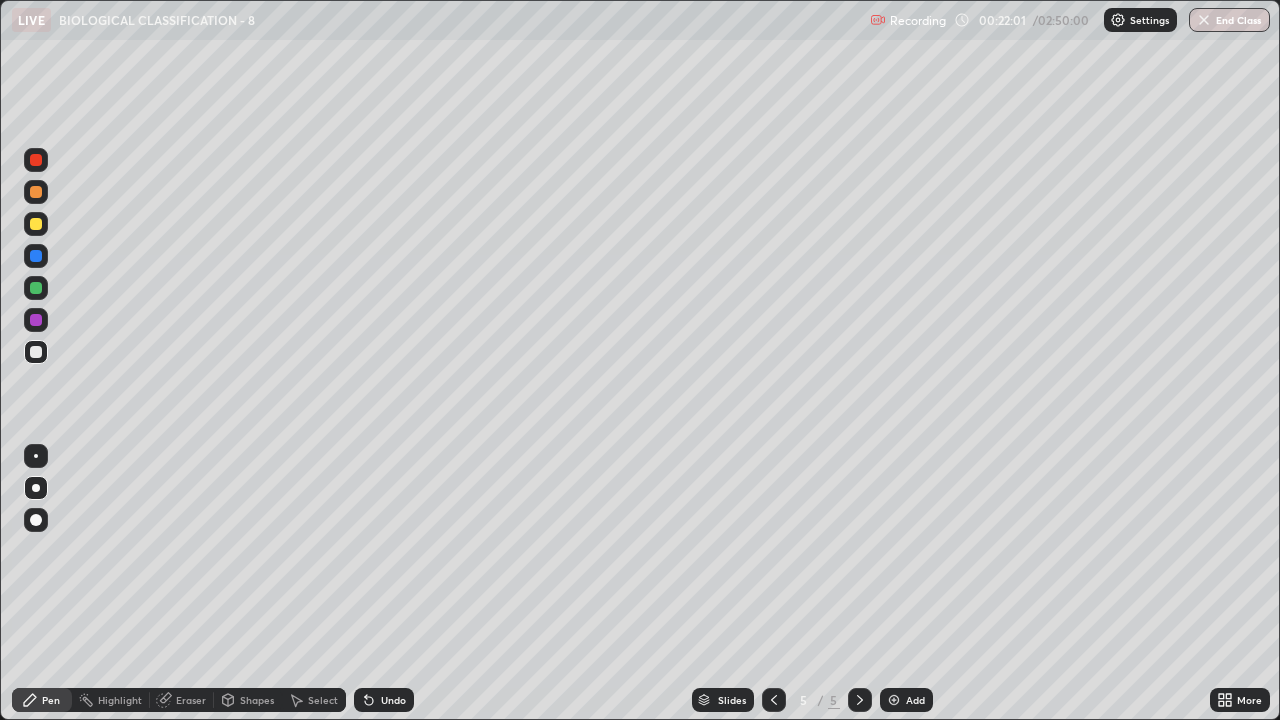 click at bounding box center (36, 224) 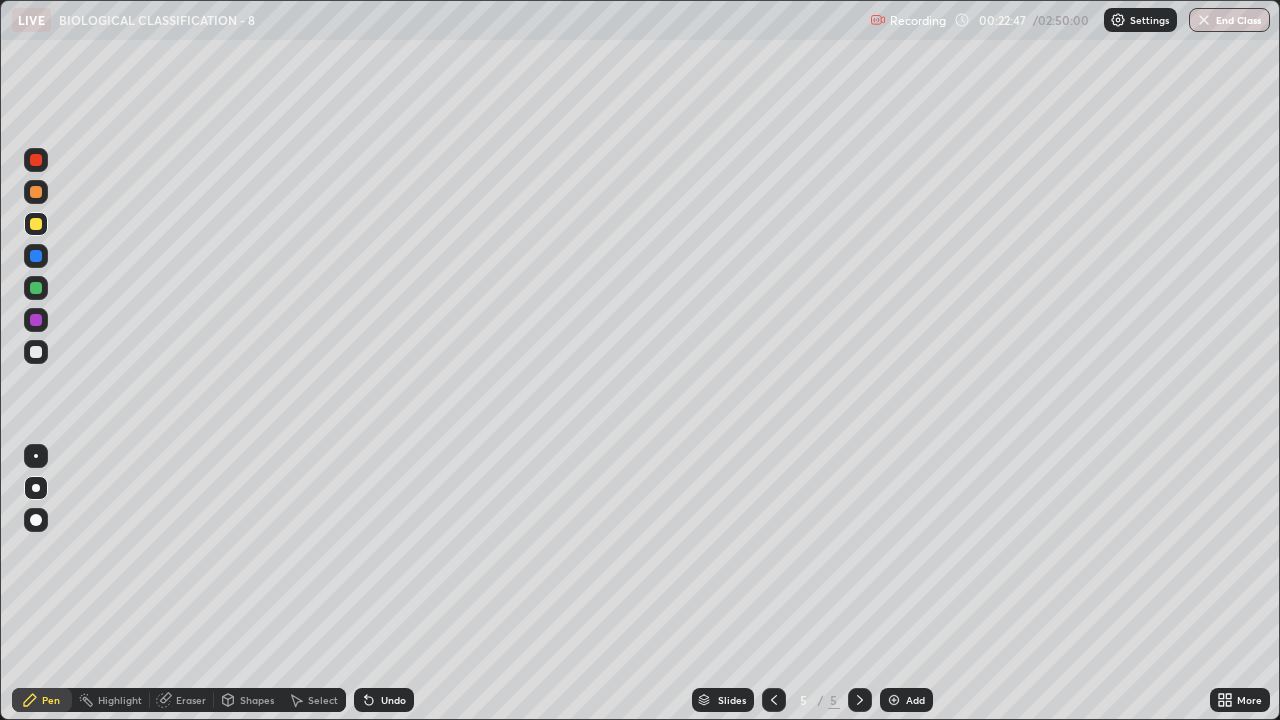 click at bounding box center (36, 256) 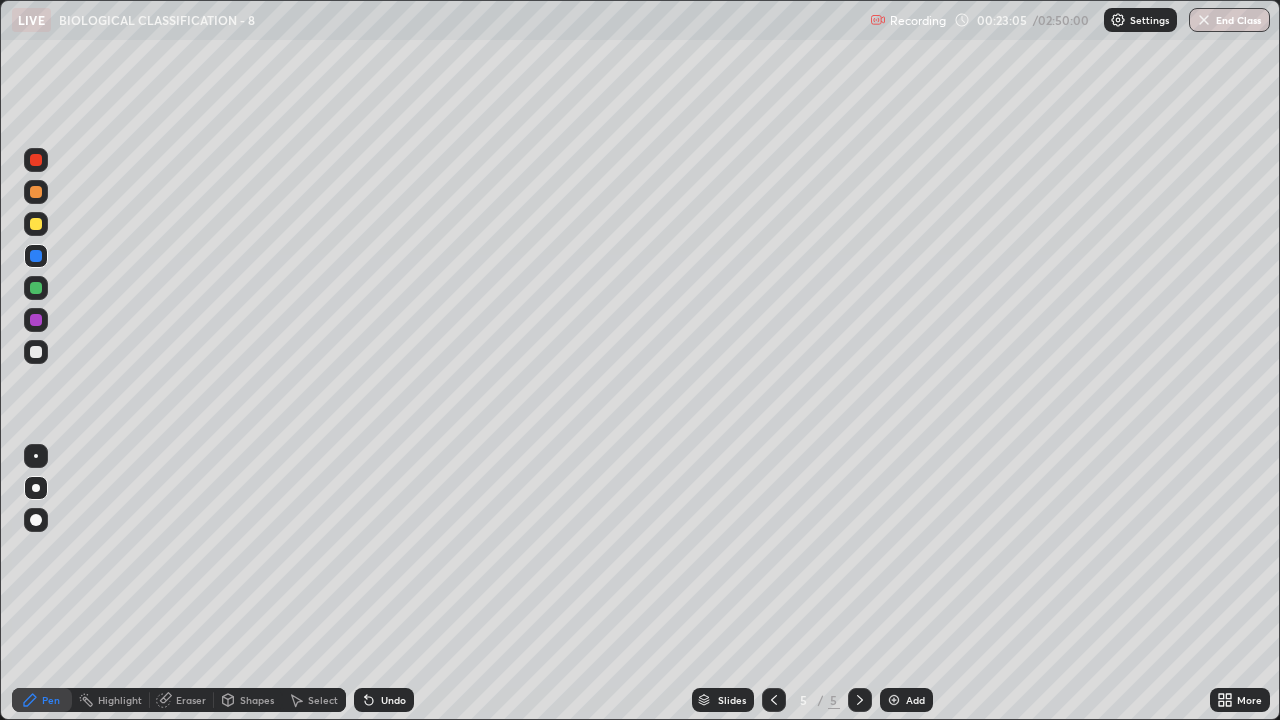 click at bounding box center [36, 224] 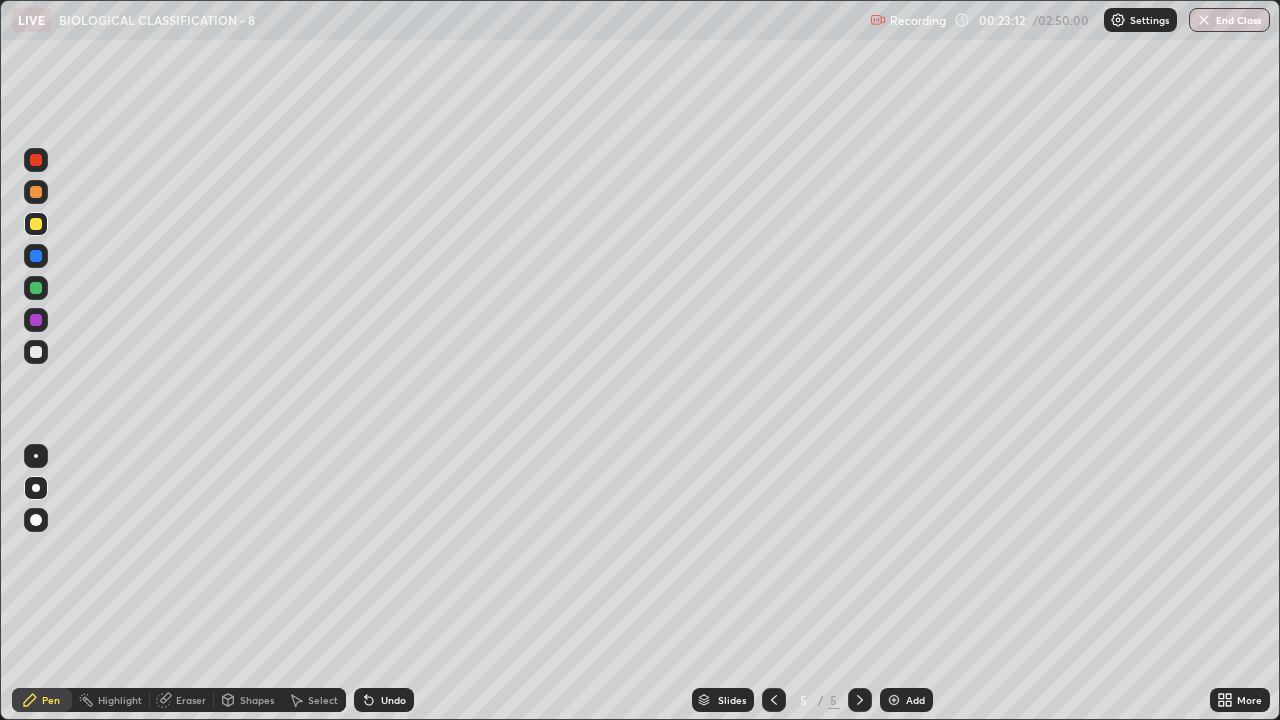 click at bounding box center (36, 320) 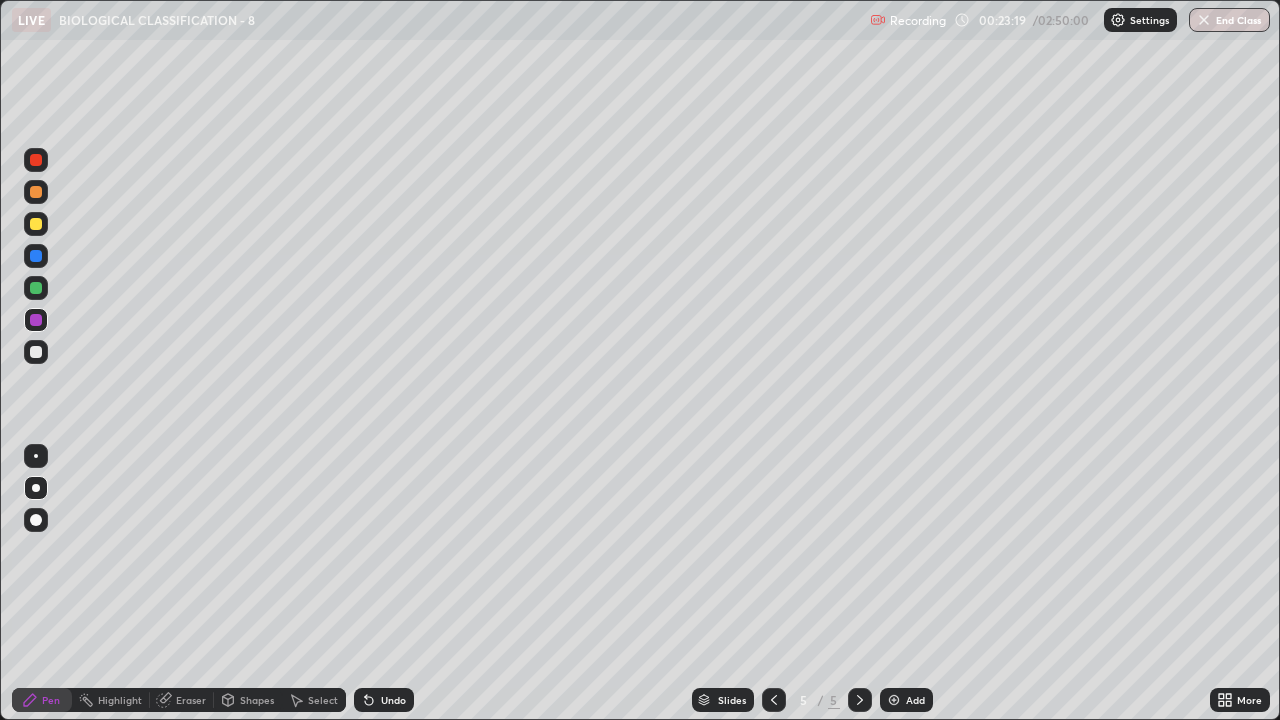 click at bounding box center (36, 256) 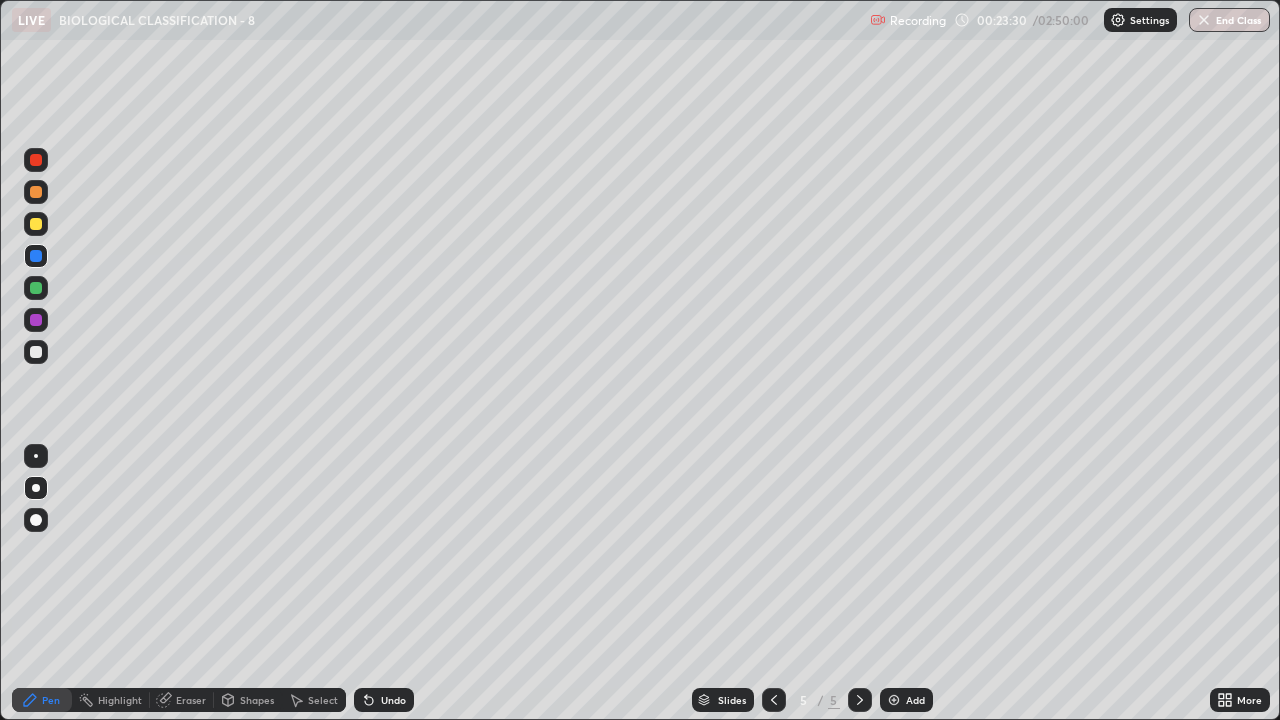 click at bounding box center [36, 320] 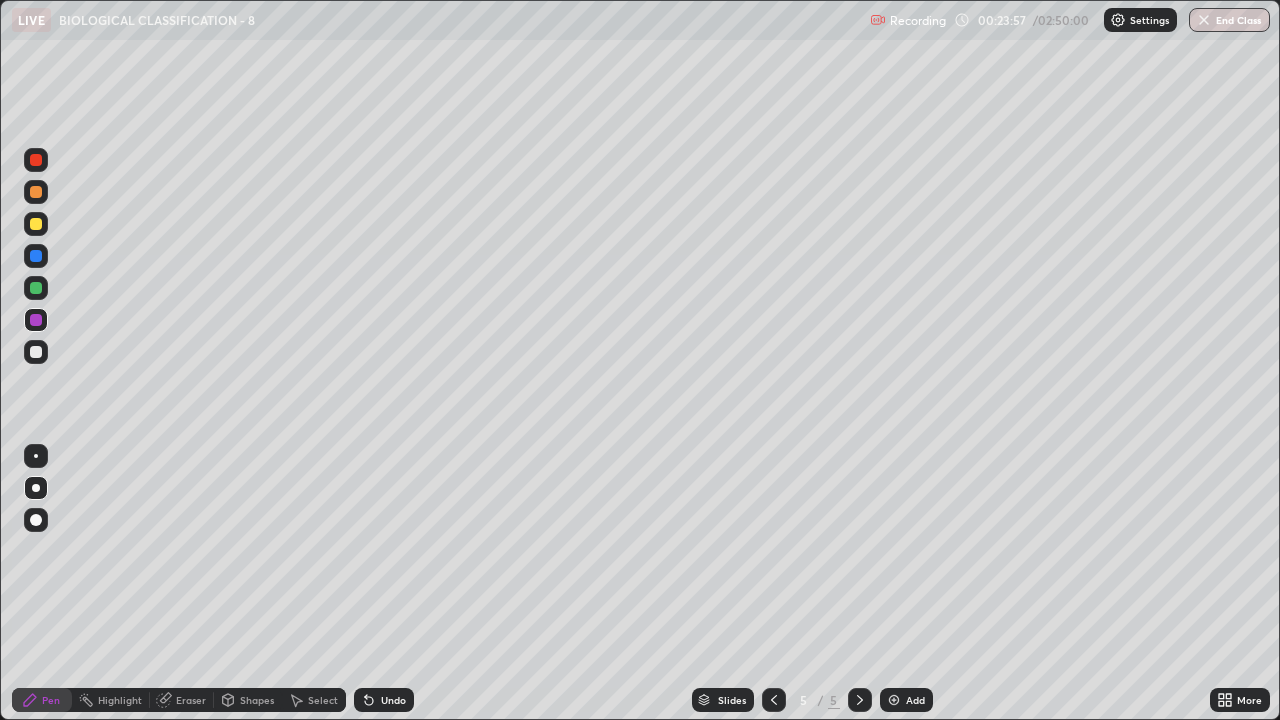 click at bounding box center [36, 256] 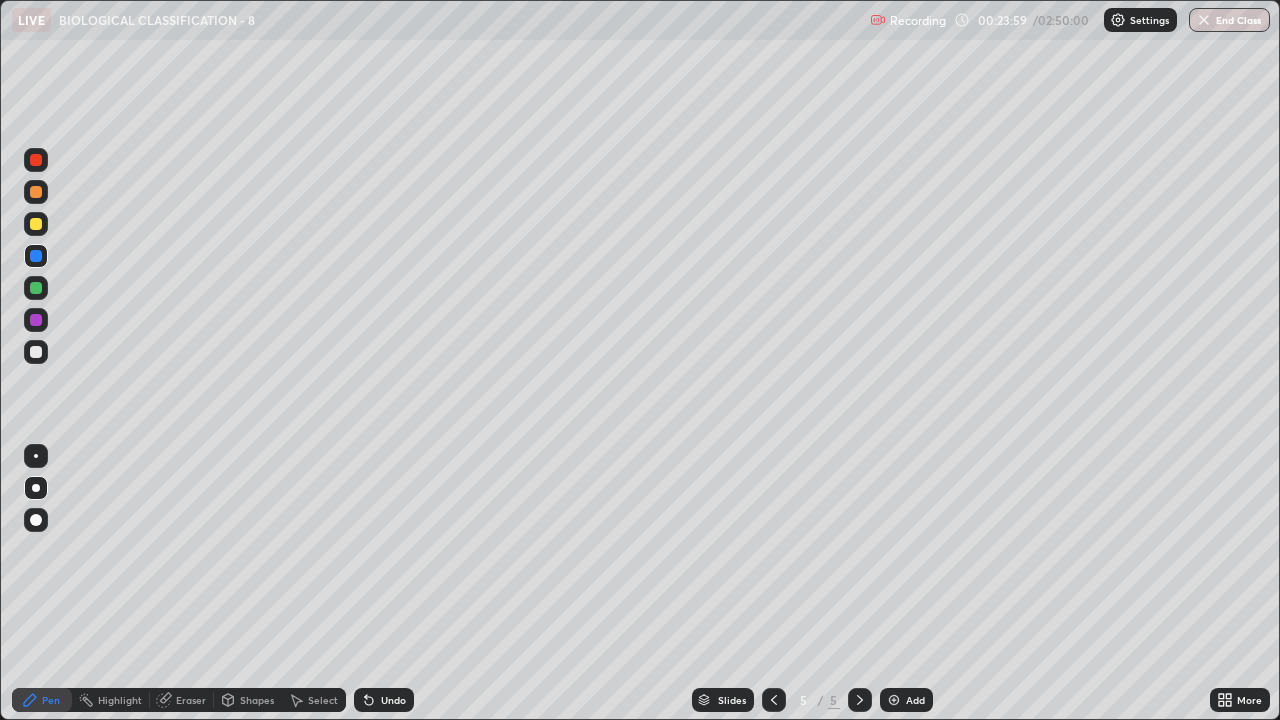 click at bounding box center (36, 192) 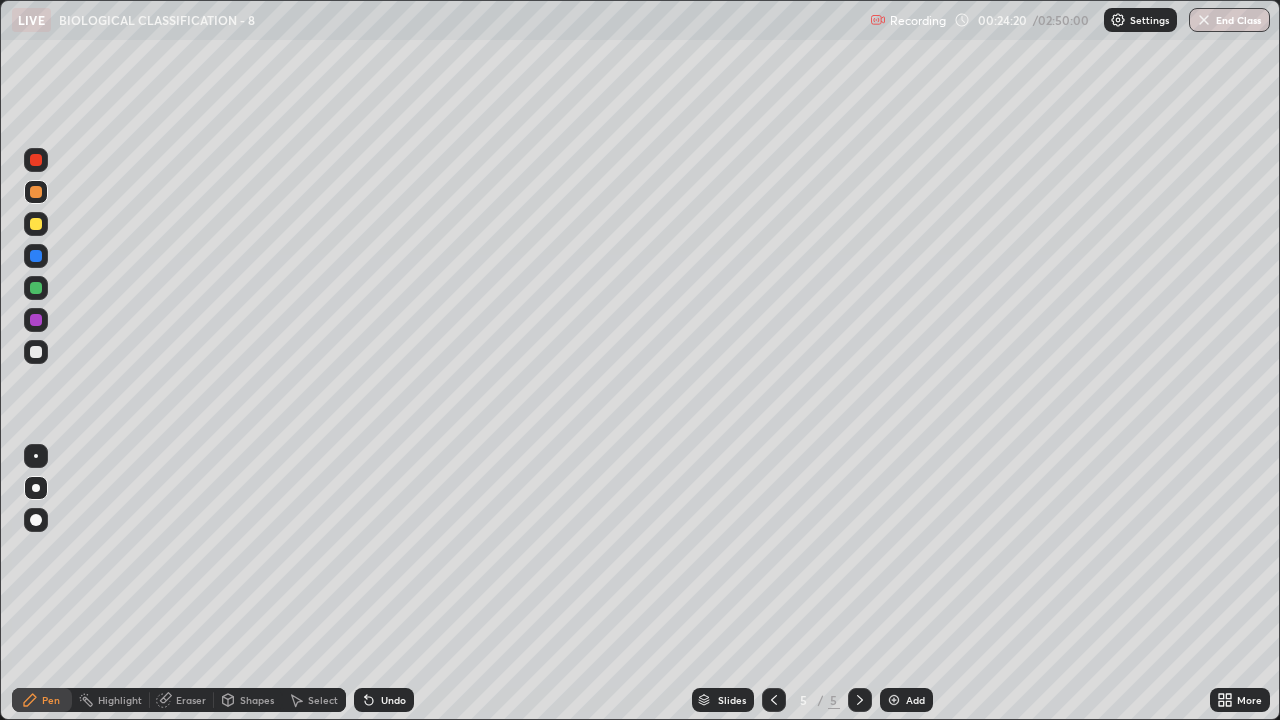 click at bounding box center [36, 352] 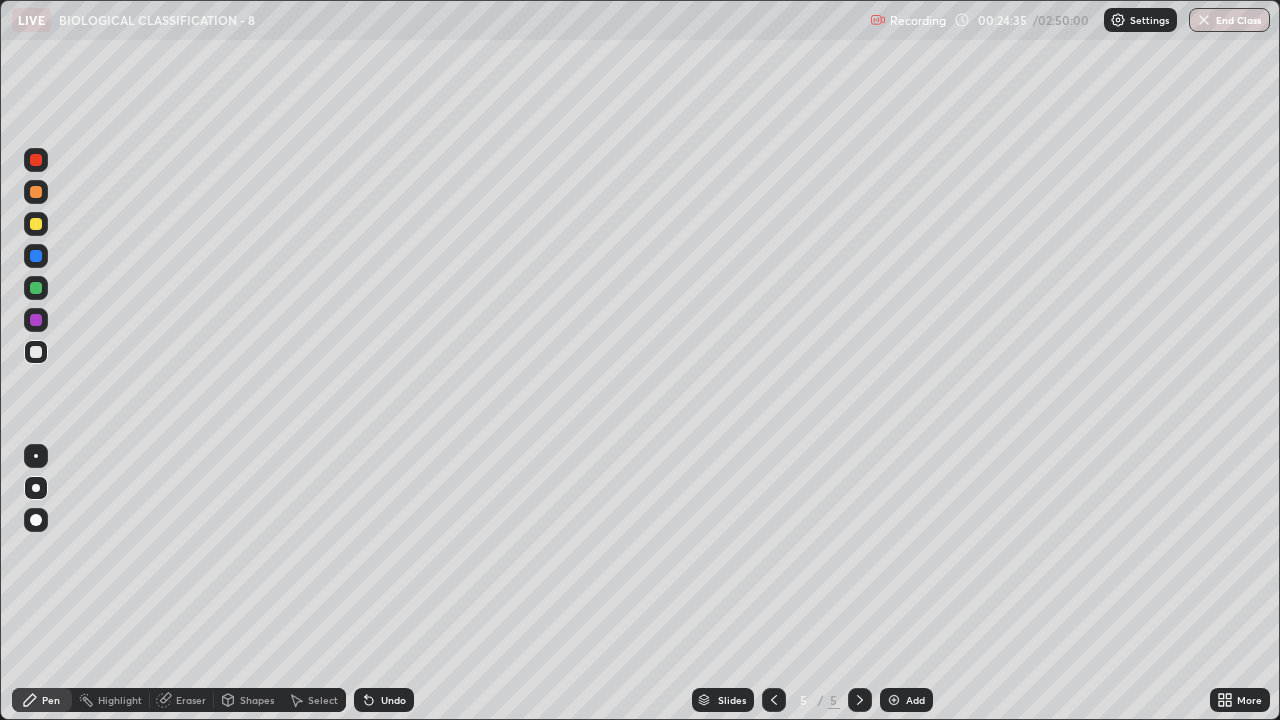 click at bounding box center (36, 224) 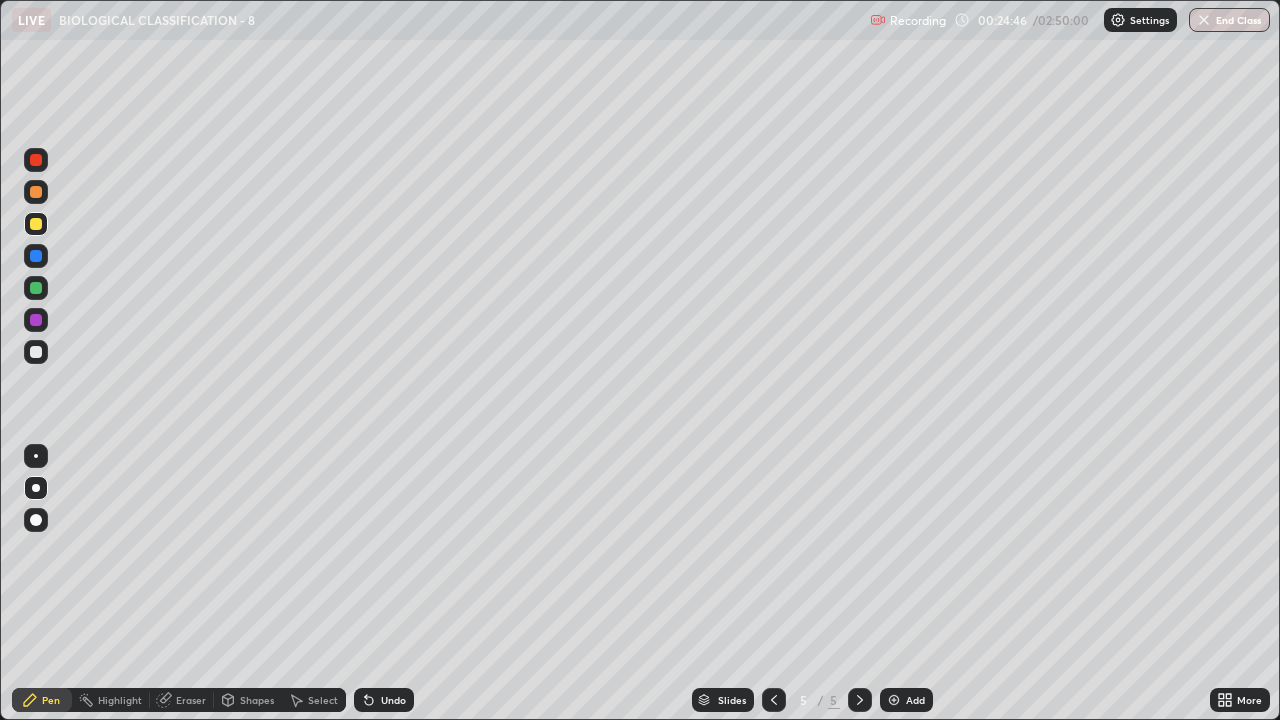 click at bounding box center [36, 192] 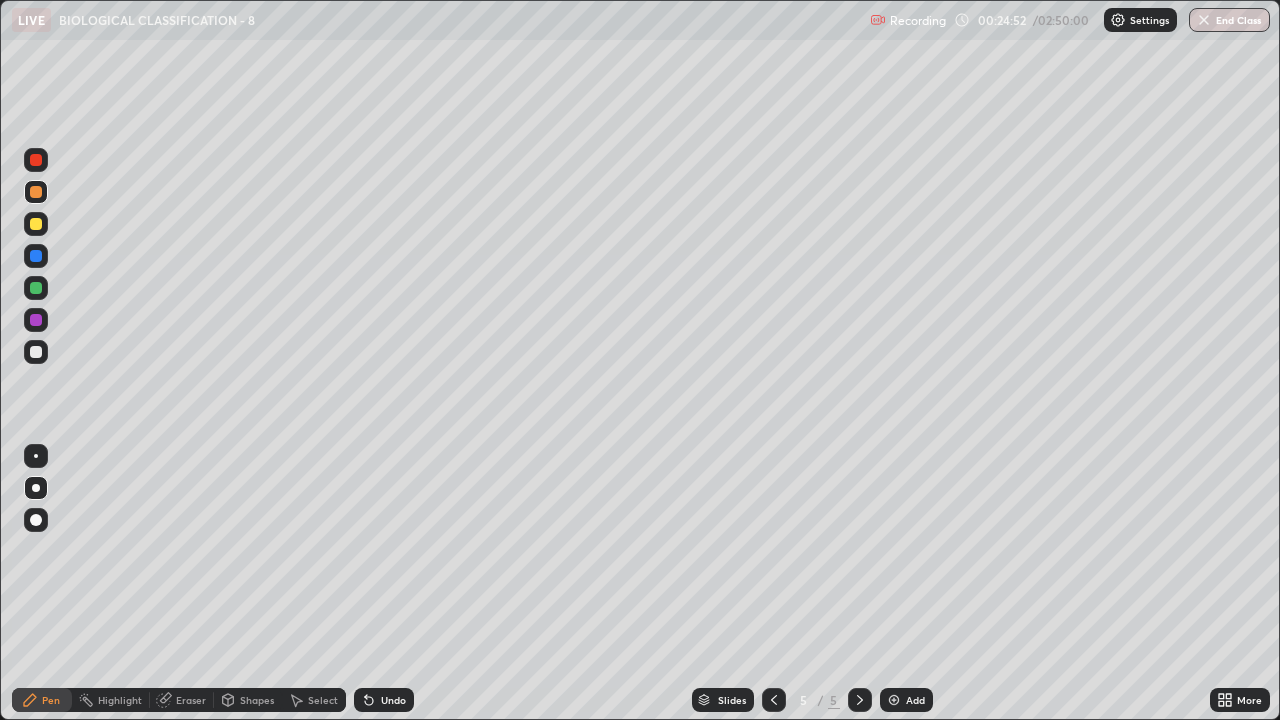 click at bounding box center [36, 256] 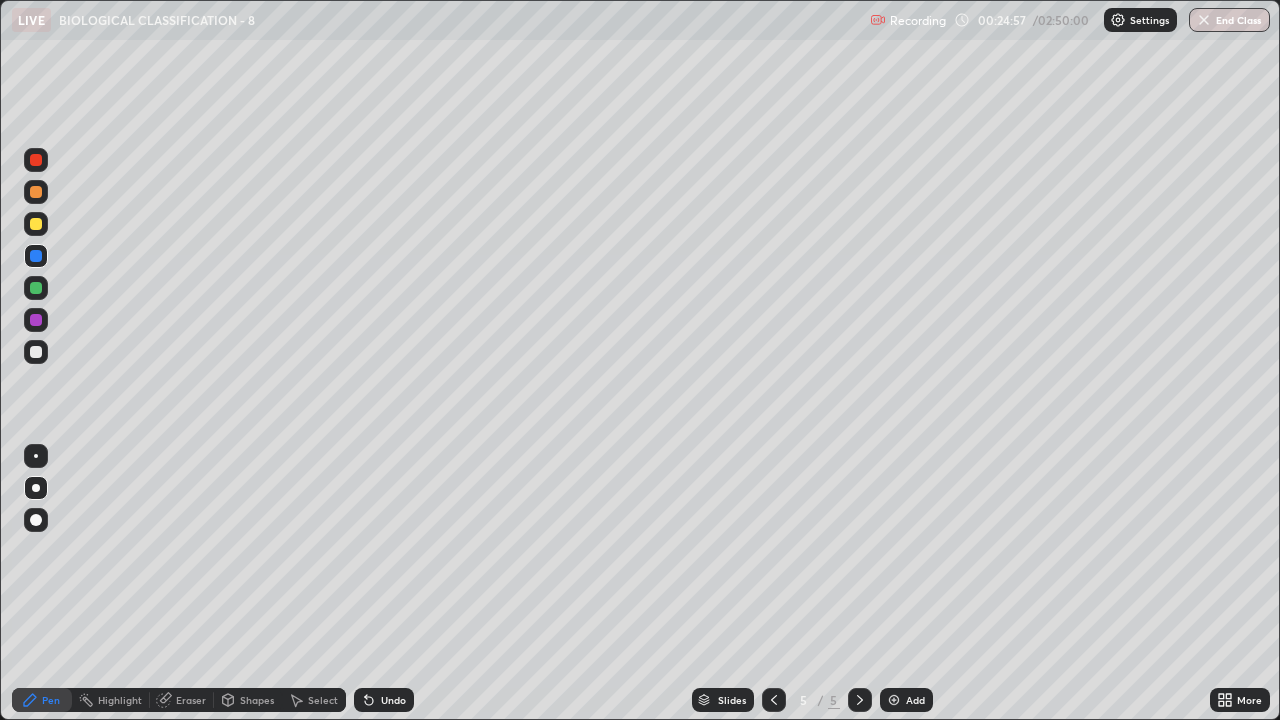 click at bounding box center [36, 320] 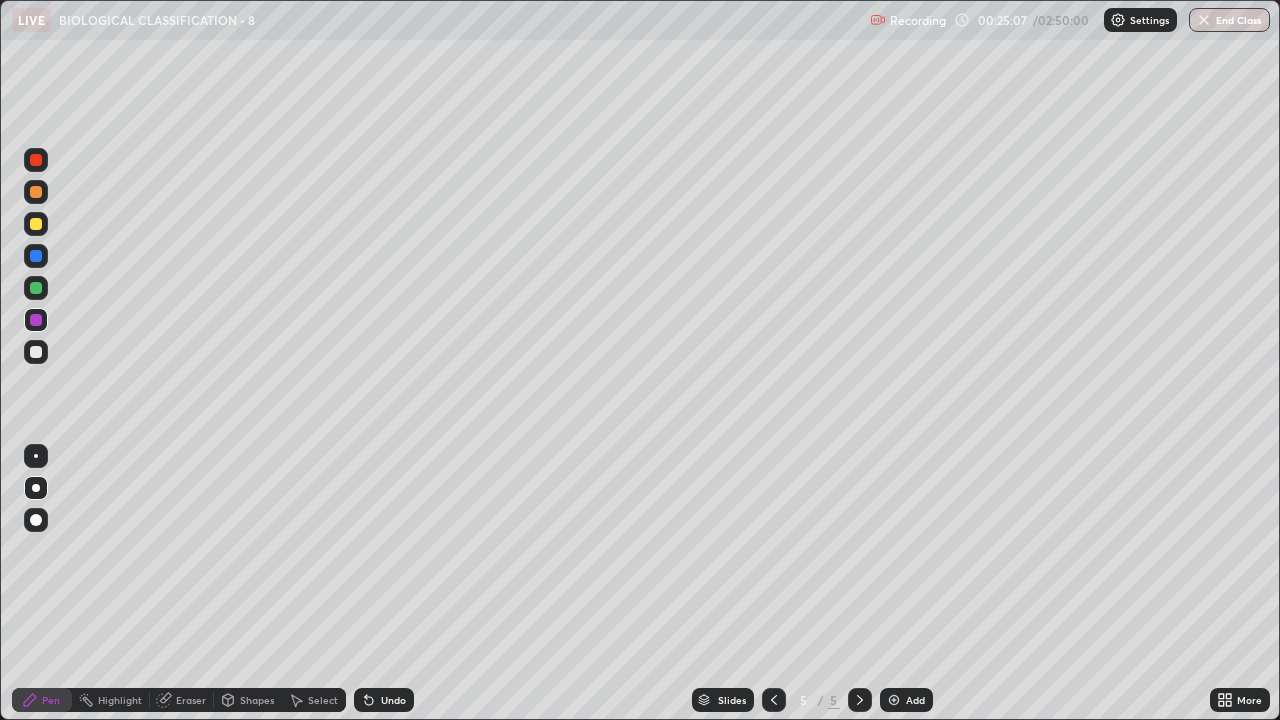 click at bounding box center (36, 192) 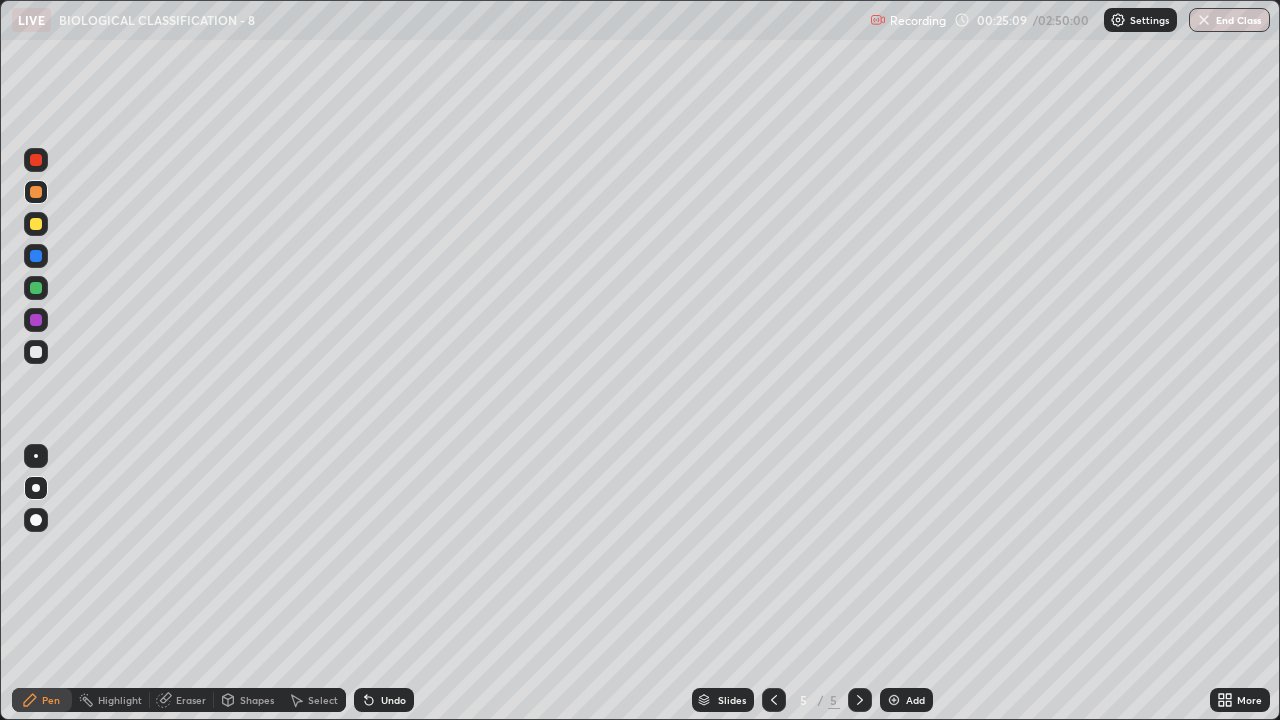 click at bounding box center [36, 224] 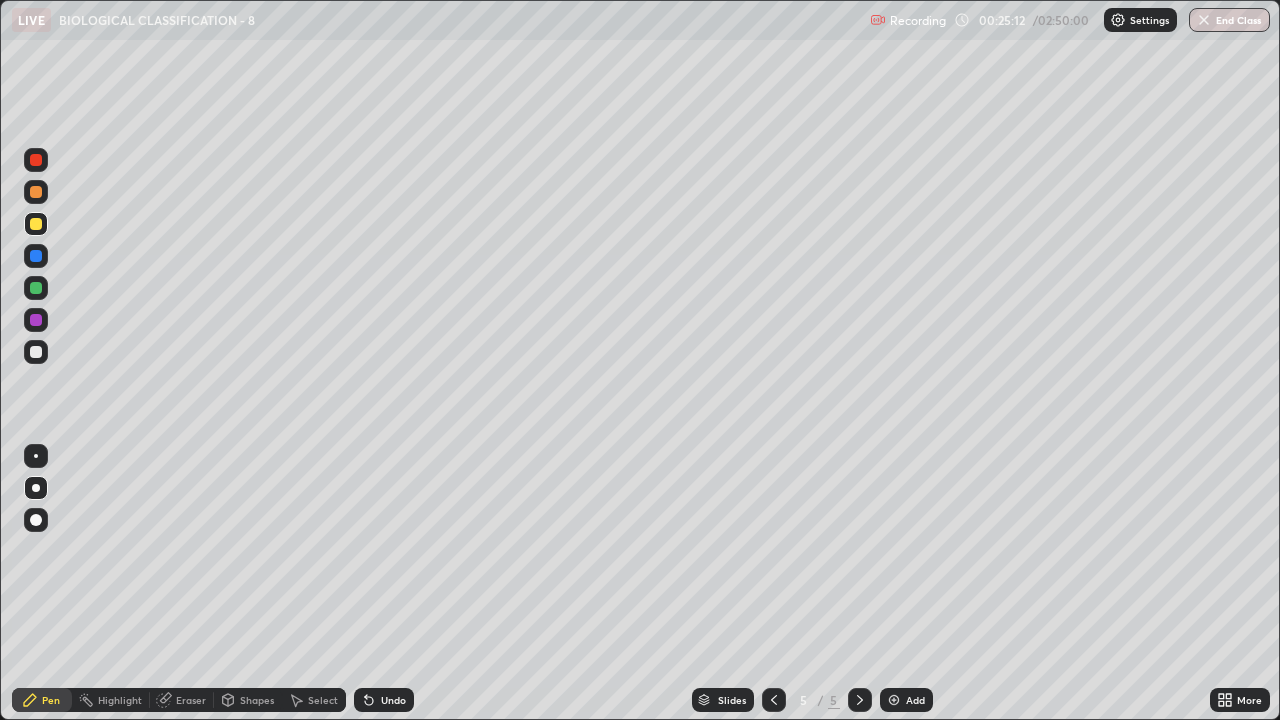 click on "Select" at bounding box center [323, 700] 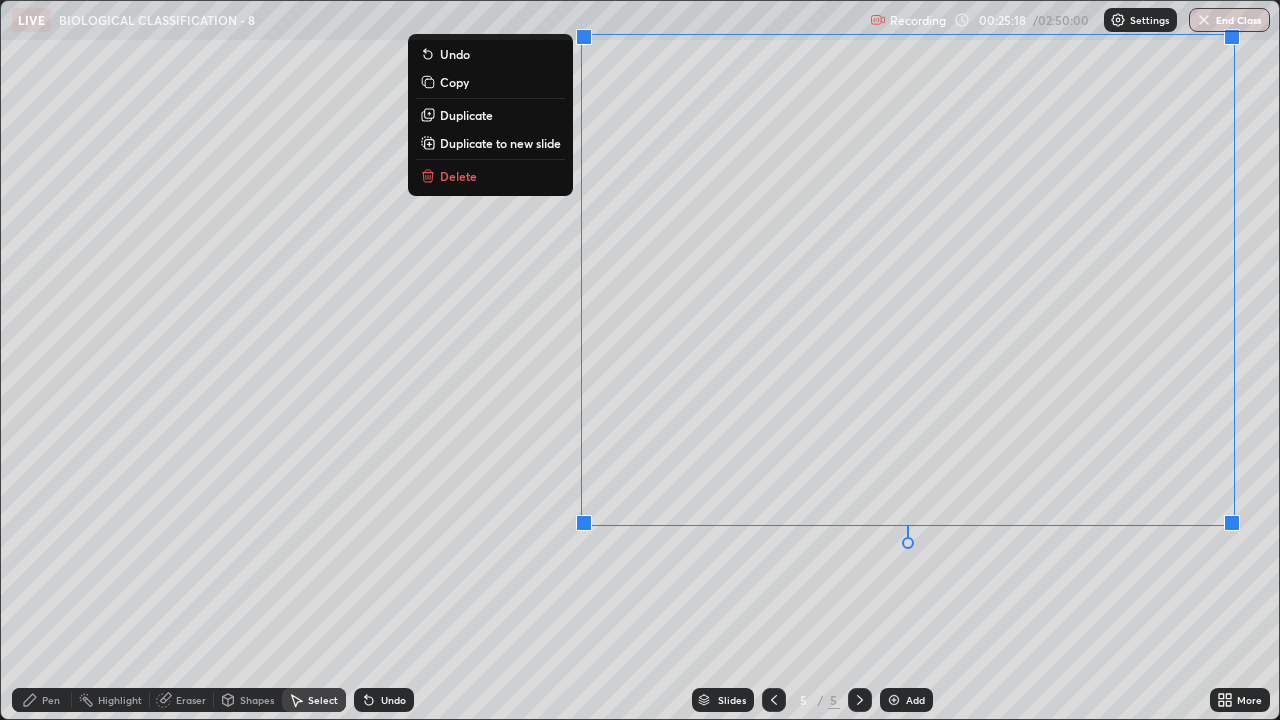 click on "0 ° Undo Copy Duplicate Duplicate to new slide Delete" at bounding box center [640, 360] 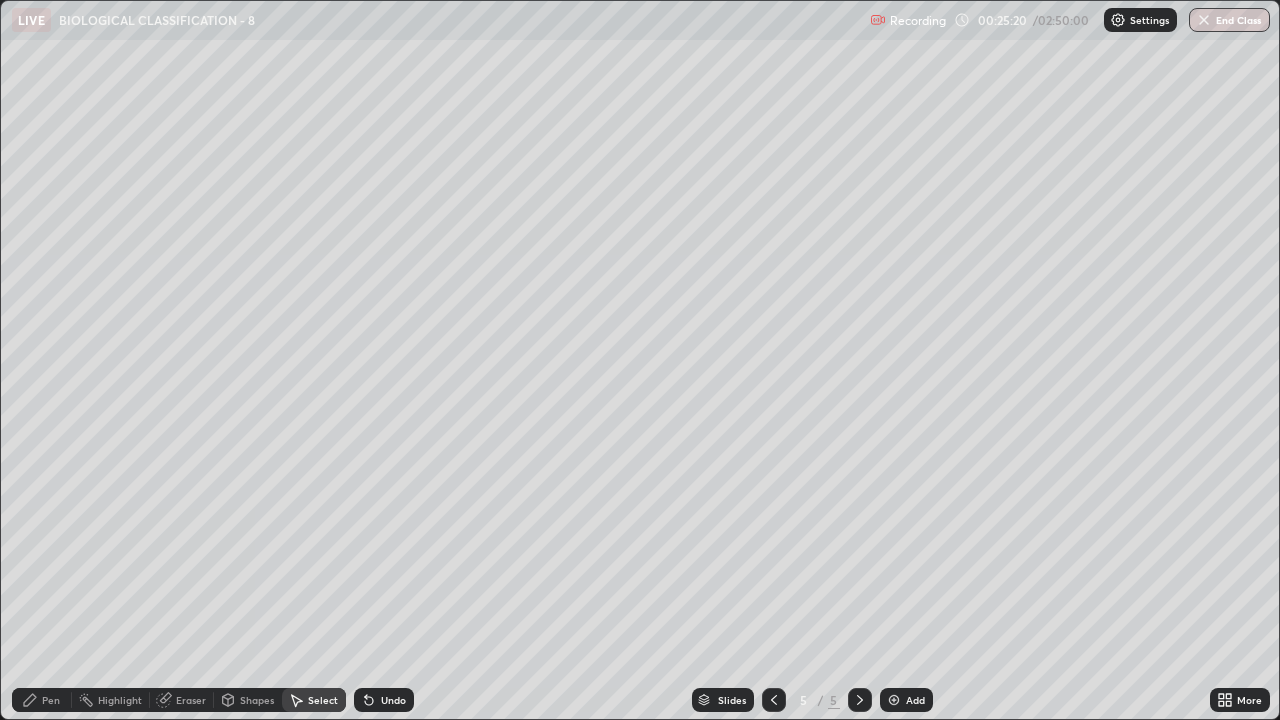 click on "Pen" at bounding box center [51, 700] 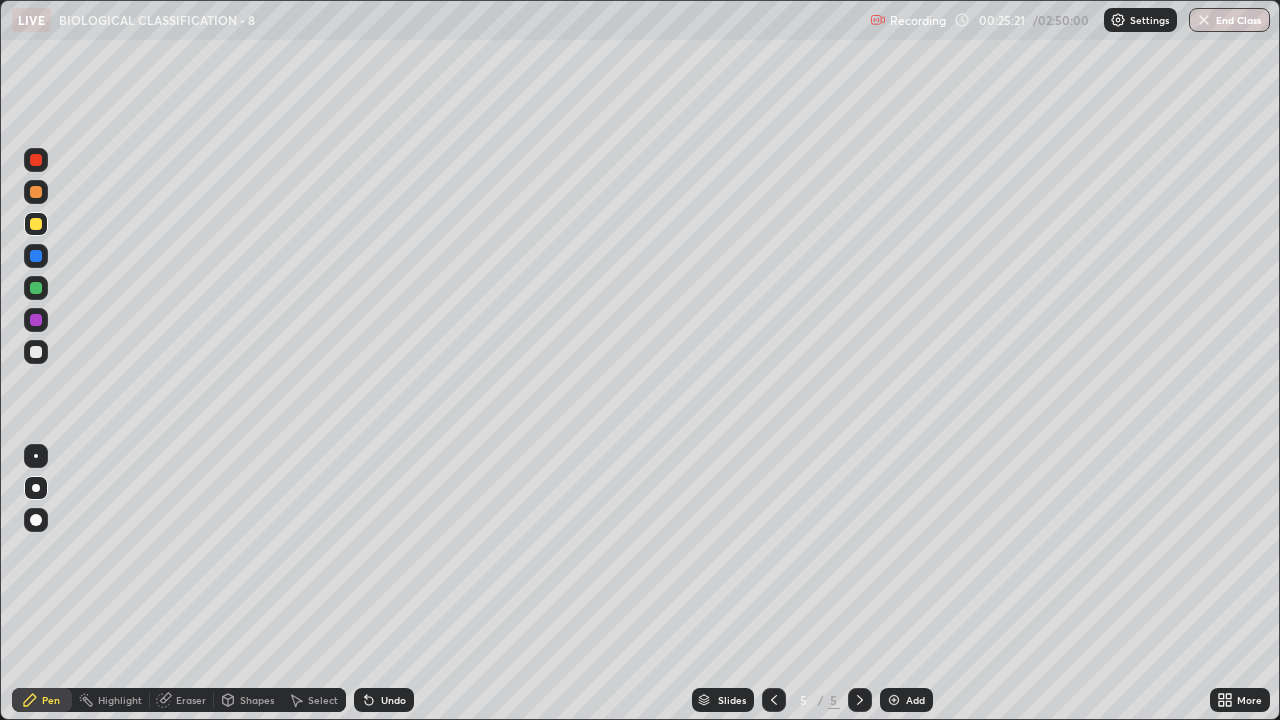 click at bounding box center [36, 352] 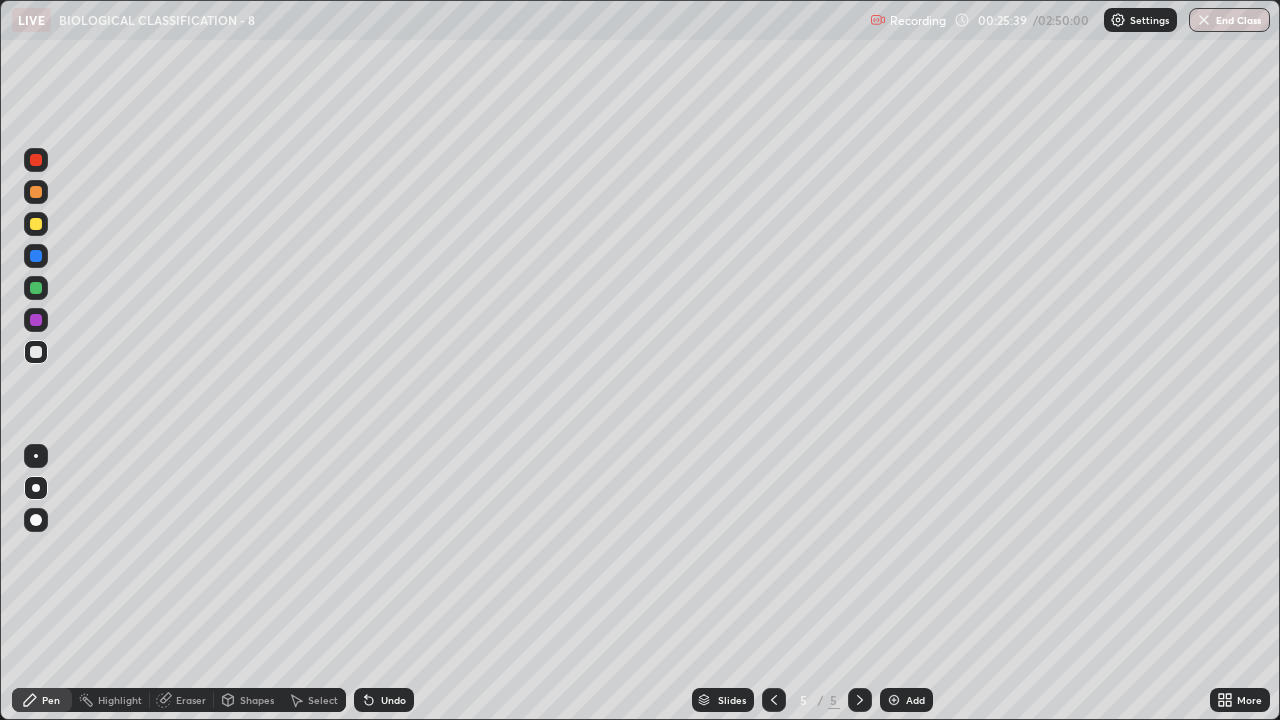 click at bounding box center [36, 192] 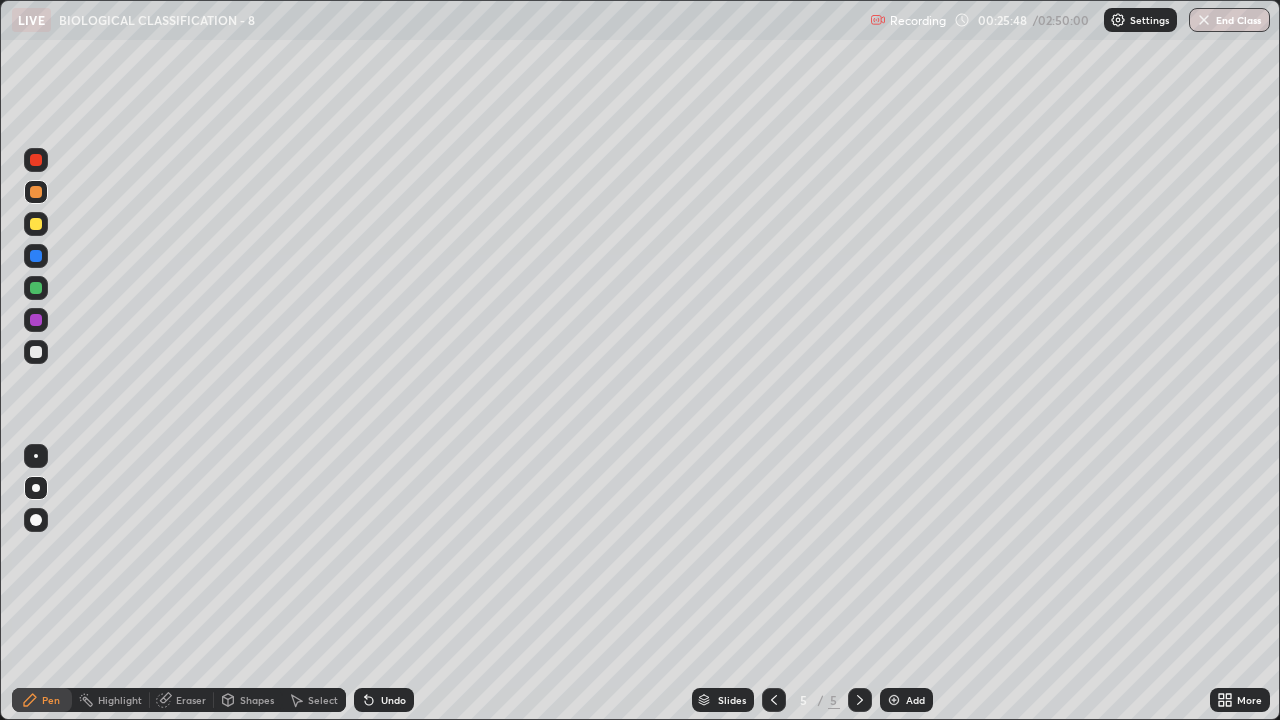 click at bounding box center [36, 224] 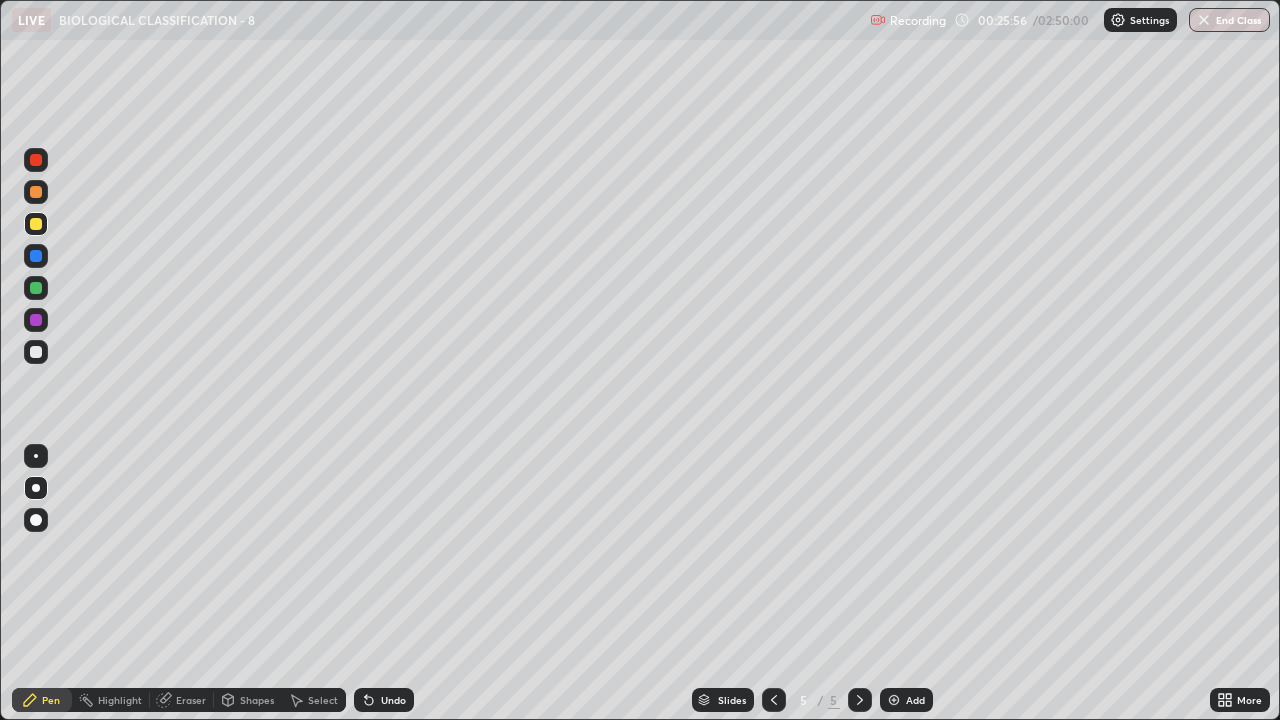 click at bounding box center (36, 256) 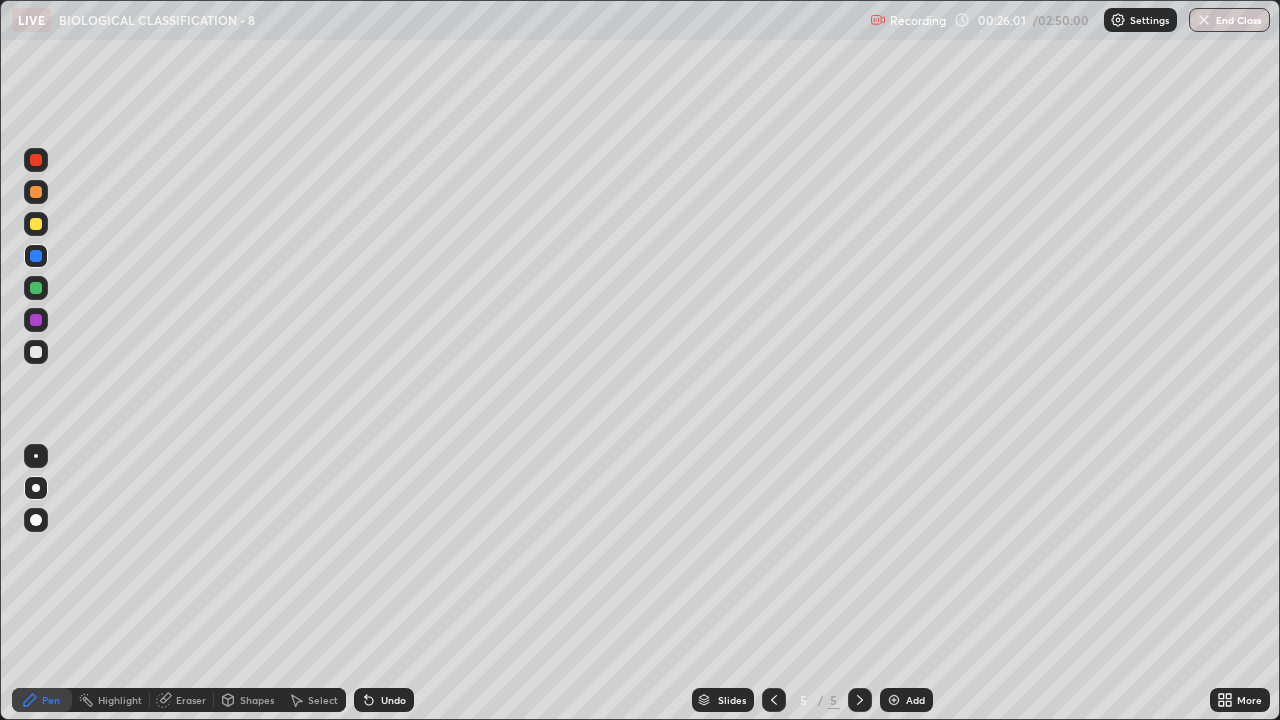click at bounding box center (36, 320) 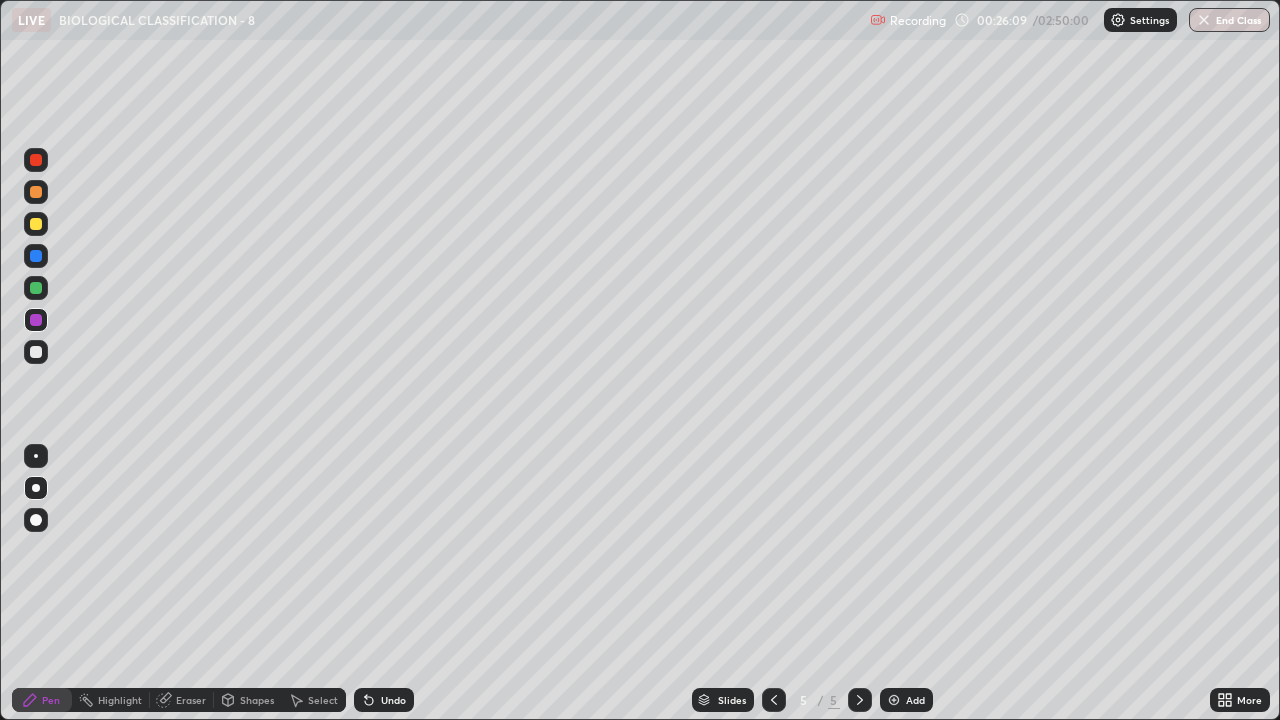 click on "Select" at bounding box center [323, 700] 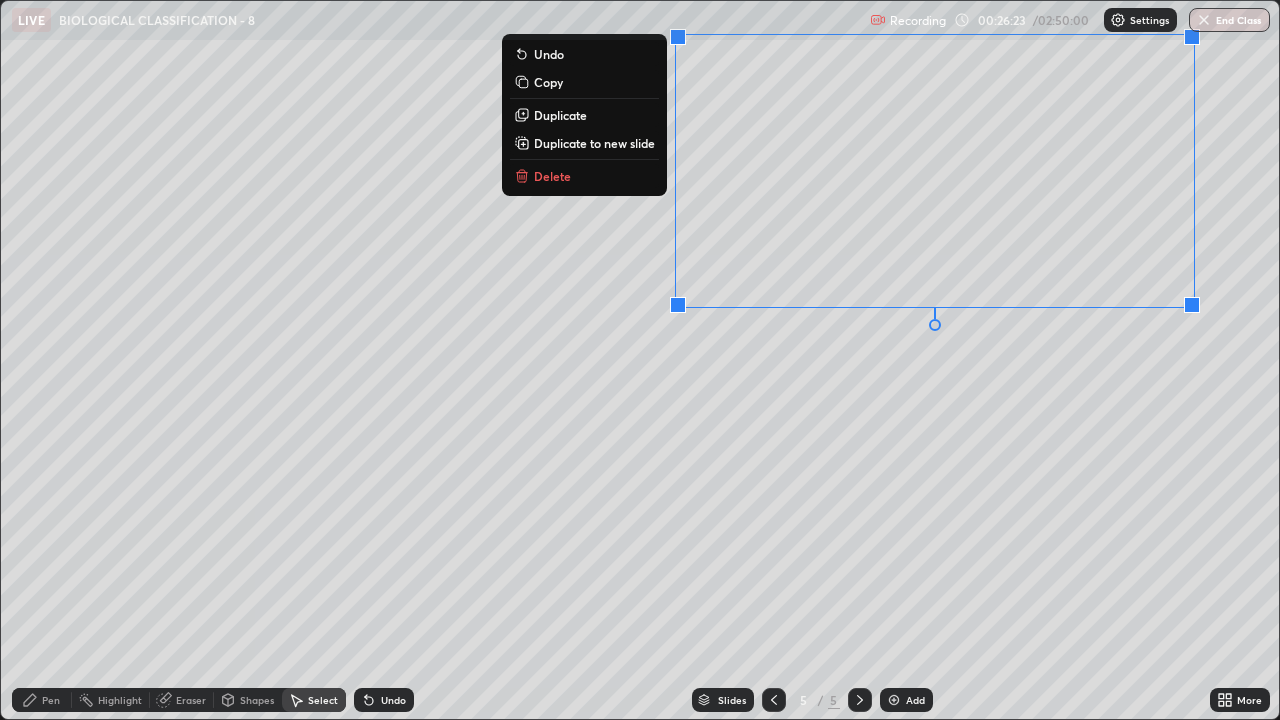 click on "0 ° Undo Copy Duplicate Duplicate to new slide Delete" at bounding box center (640, 360) 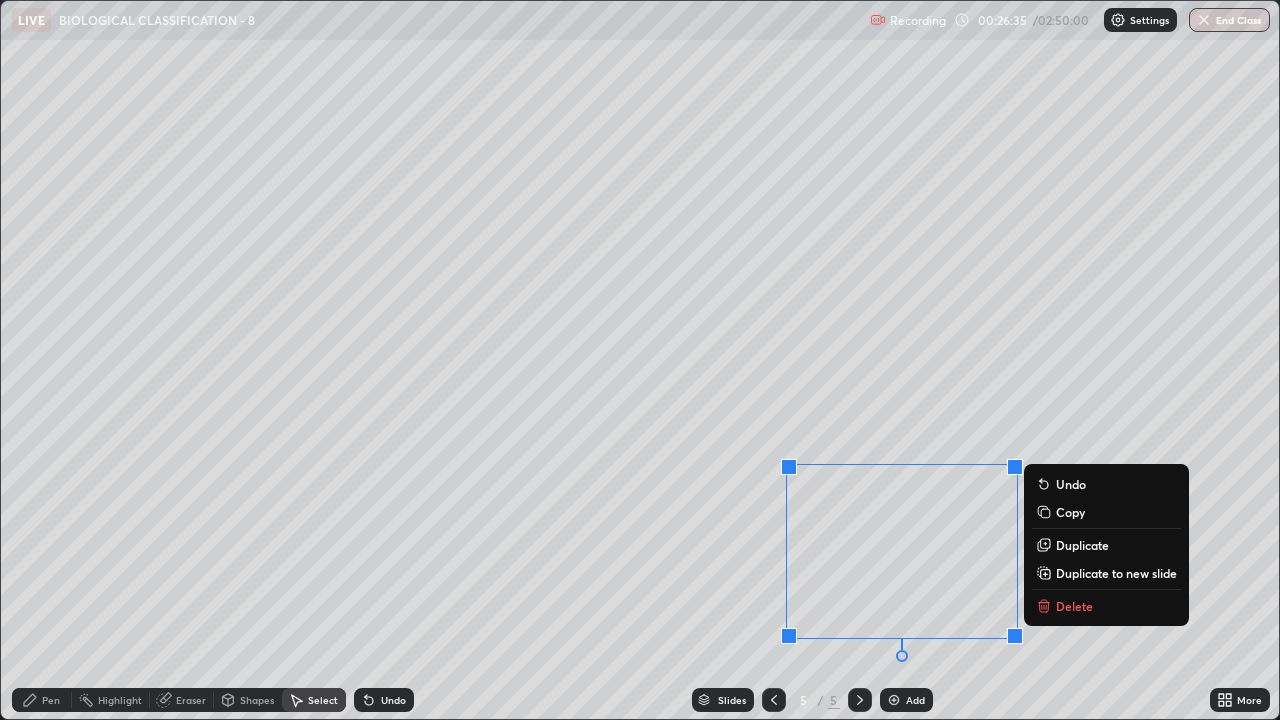 click on "0 ° Undo Copy Duplicate Duplicate to new slide Delete" at bounding box center [640, 360] 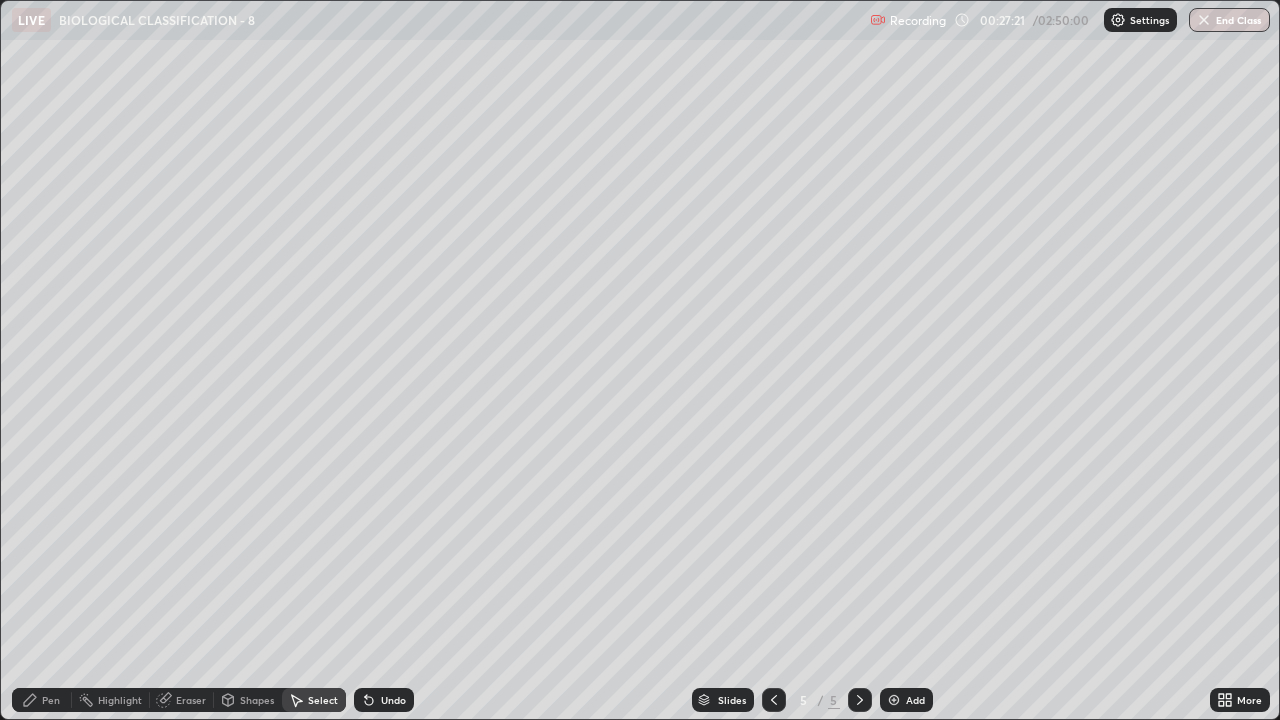 click on "Pen" at bounding box center [51, 700] 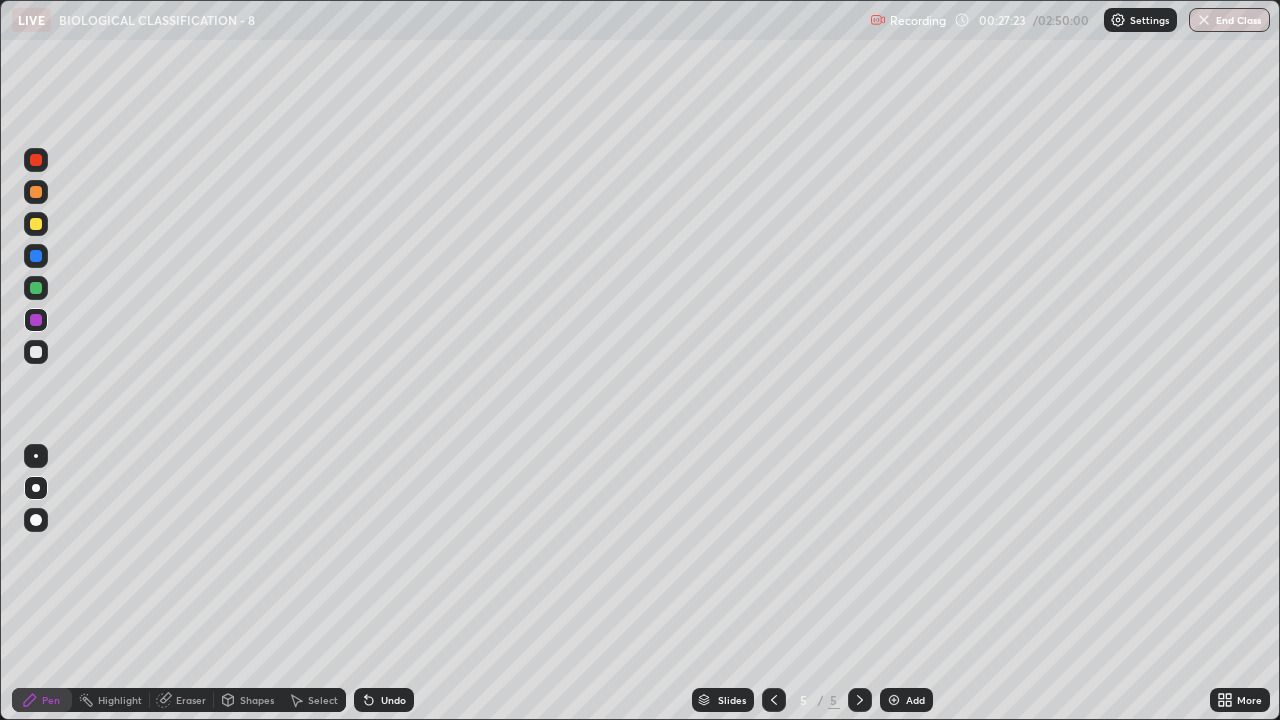 click at bounding box center [36, 256] 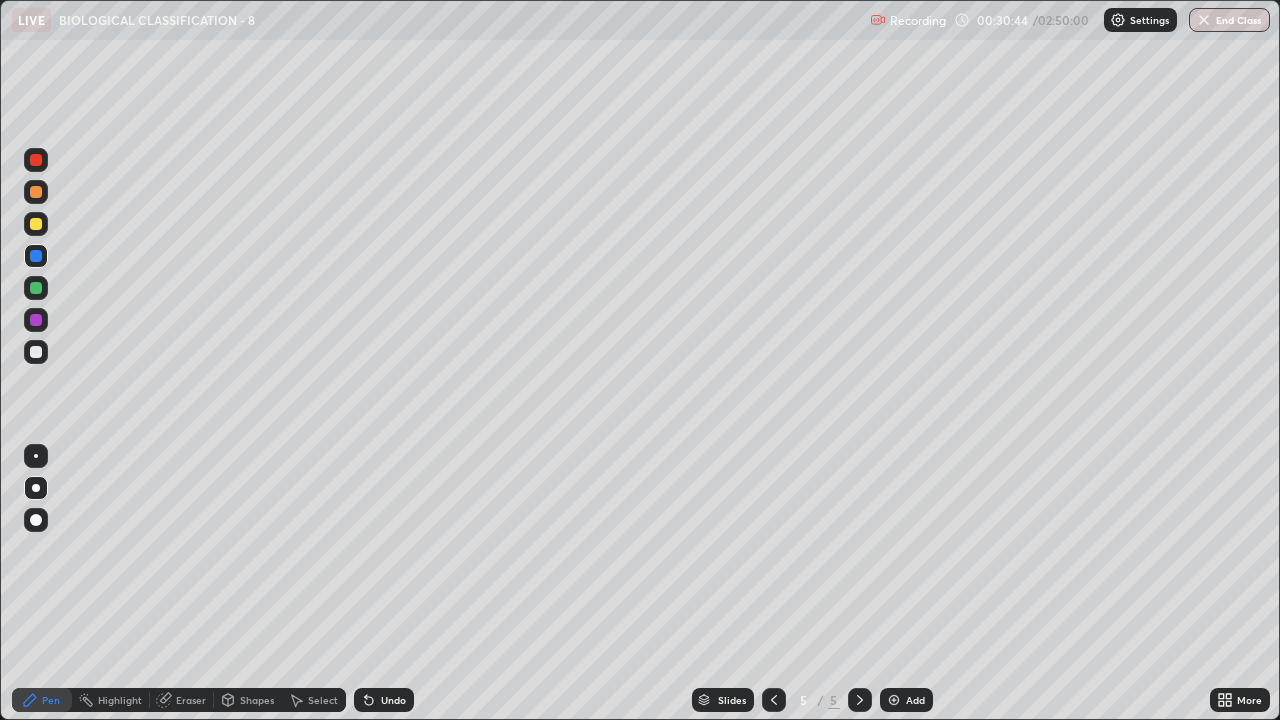 click on "Add" at bounding box center (906, 700) 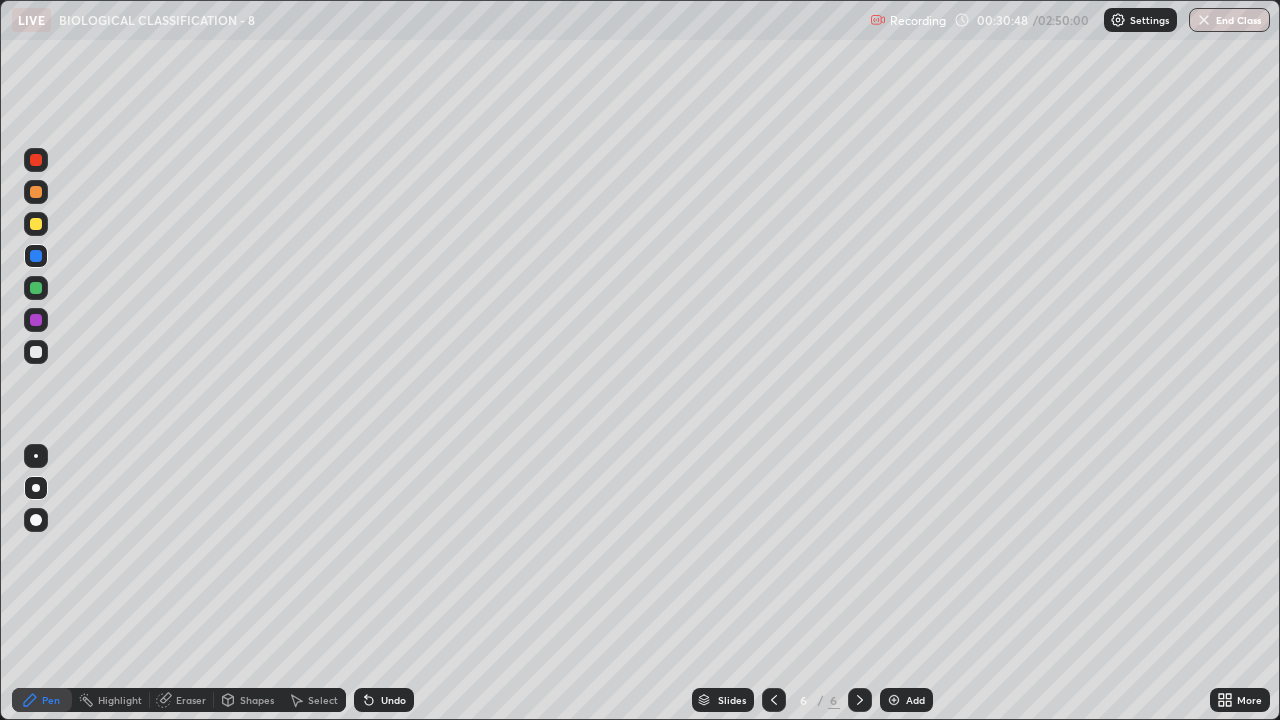 click at bounding box center [36, 192] 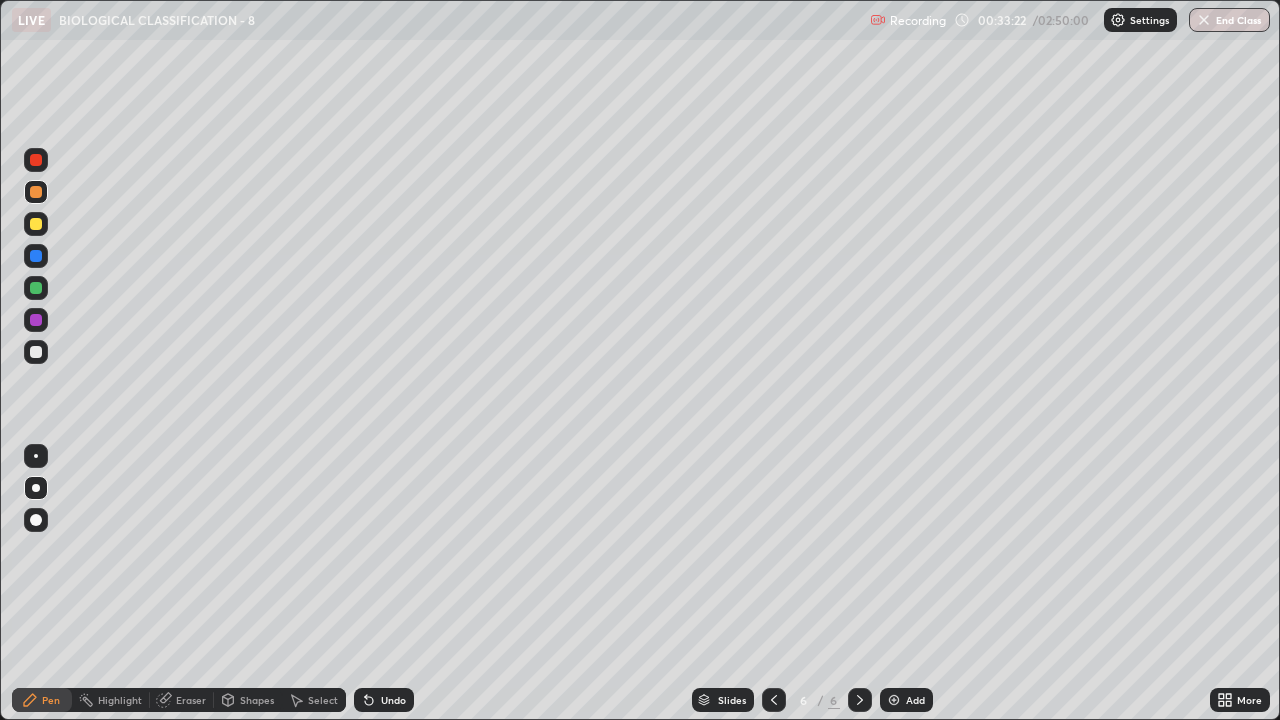click at bounding box center [36, 352] 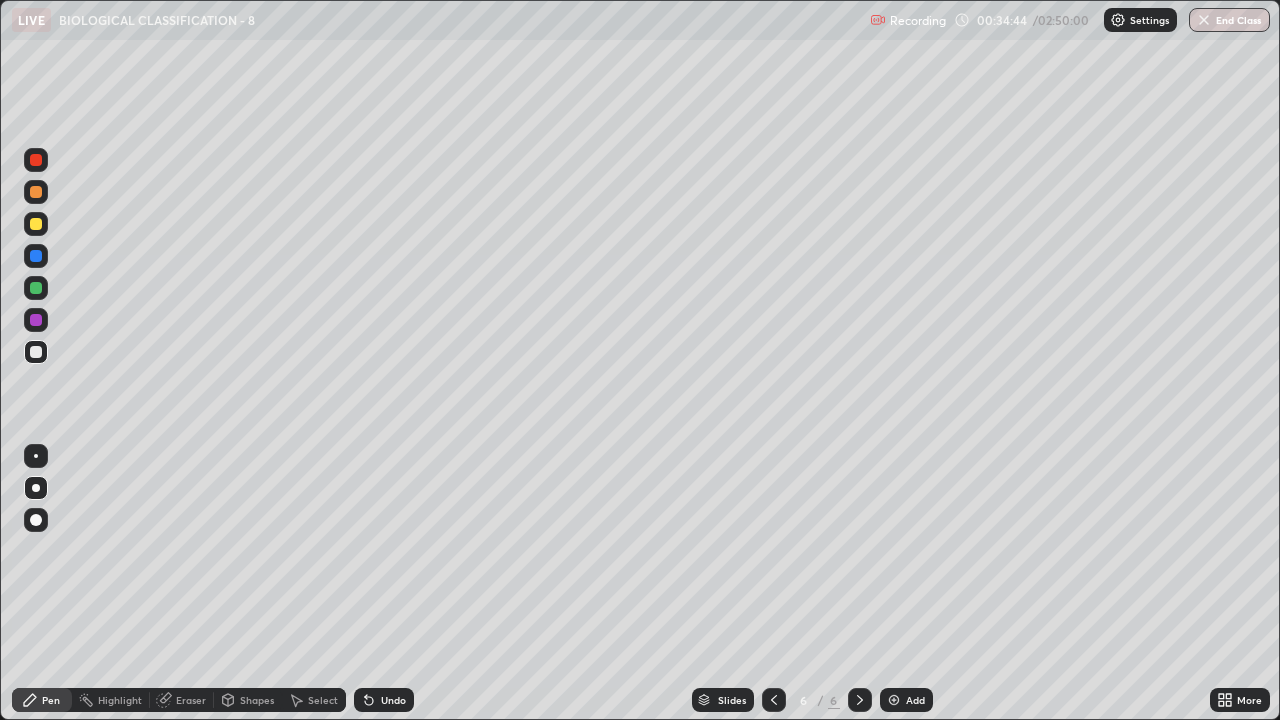 click at bounding box center (36, 224) 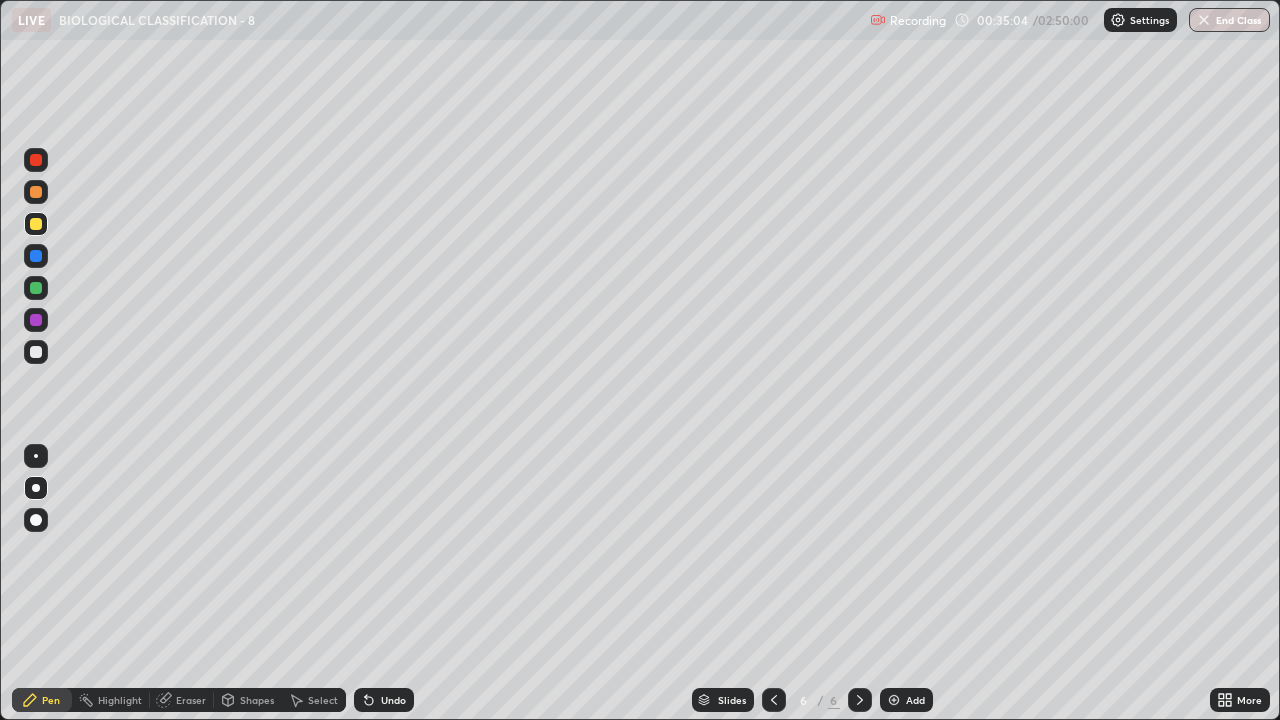 click on "Undo" at bounding box center (393, 700) 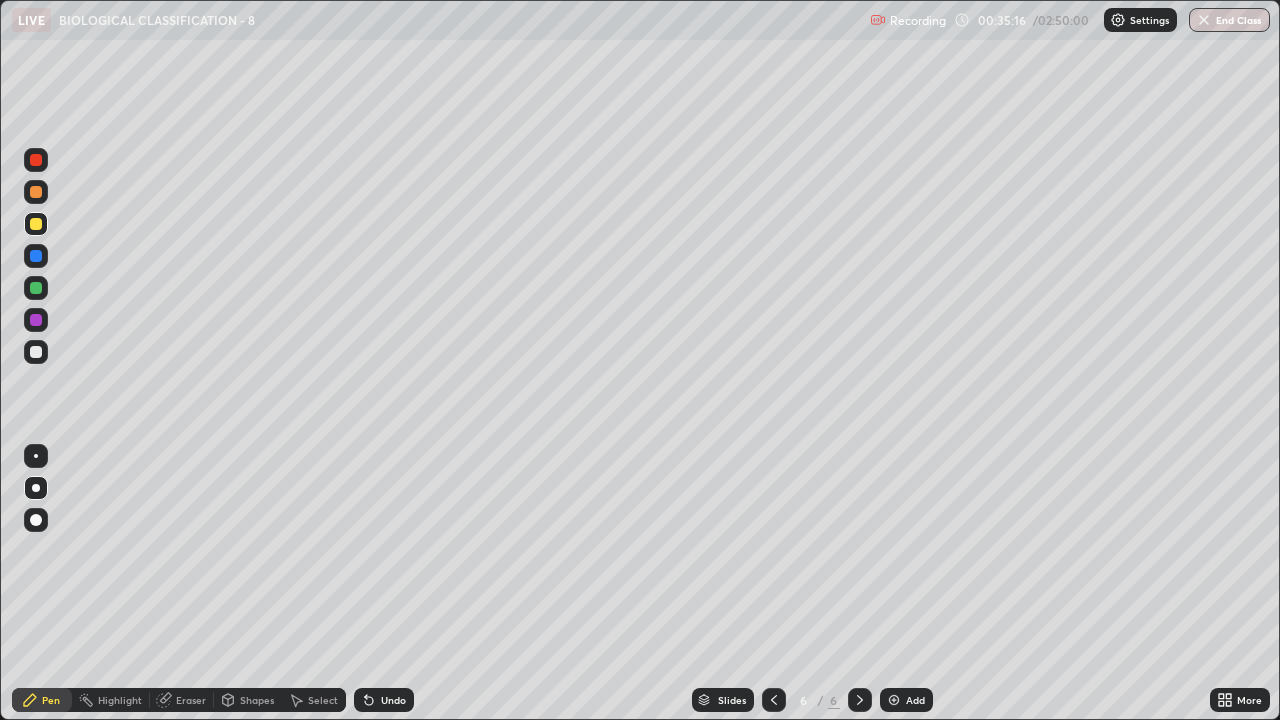 click at bounding box center (36, 192) 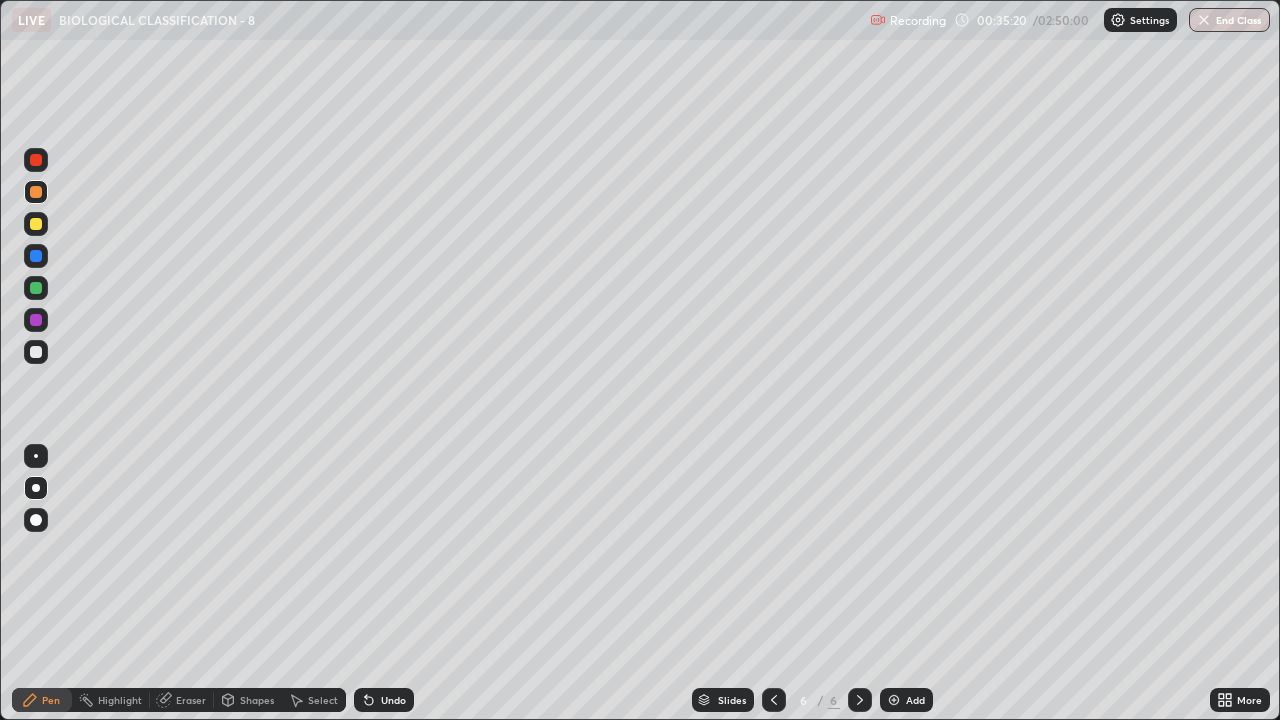 click on "Undo" at bounding box center [393, 700] 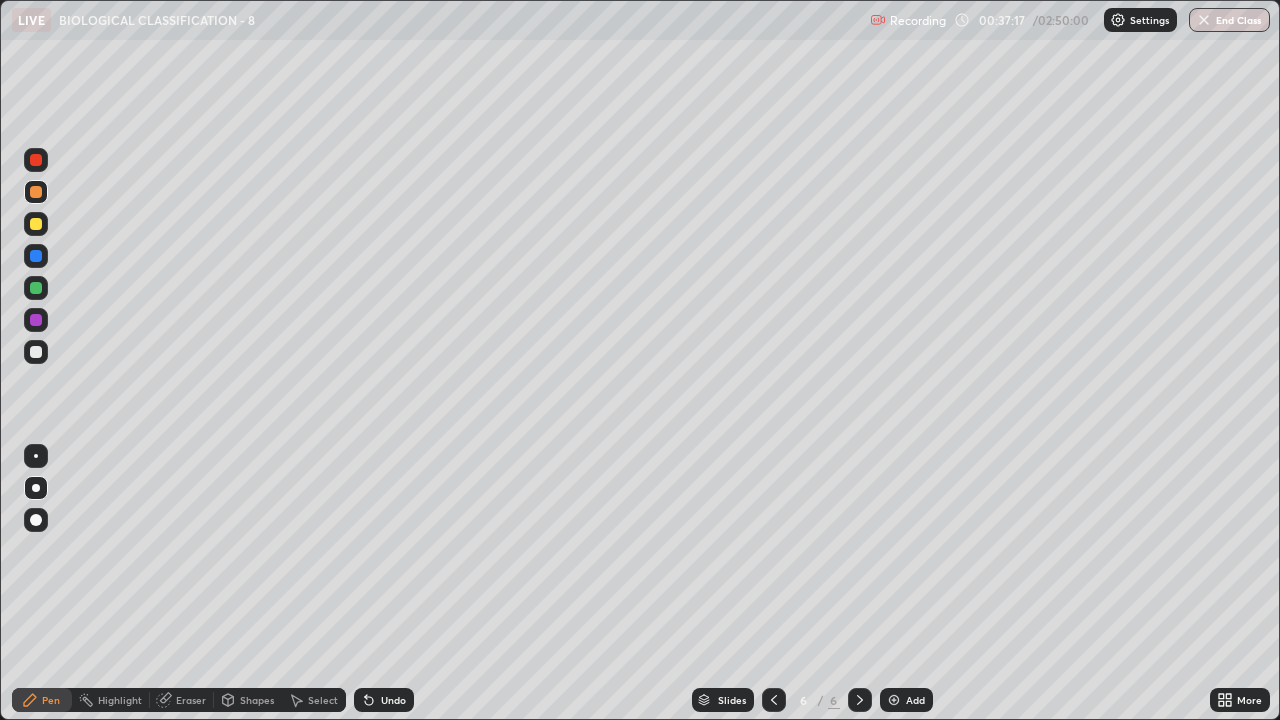 click on "Undo" at bounding box center (384, 700) 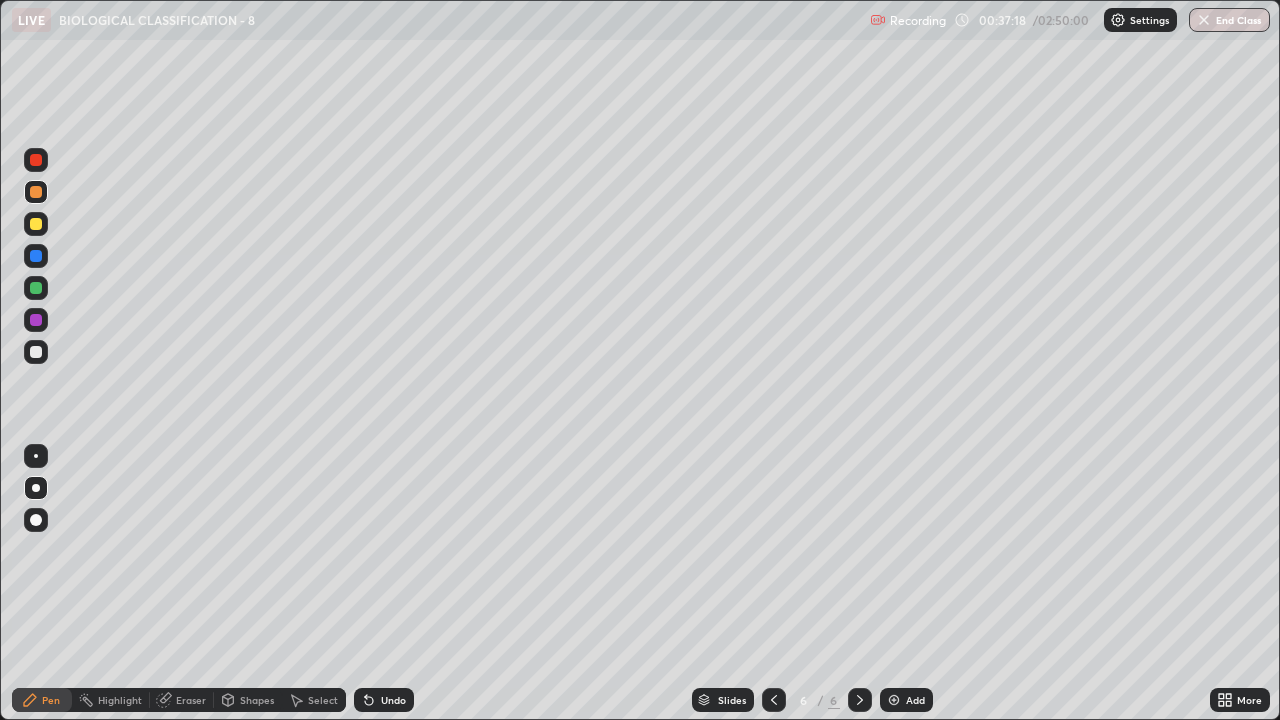 click on "Undo" at bounding box center [393, 700] 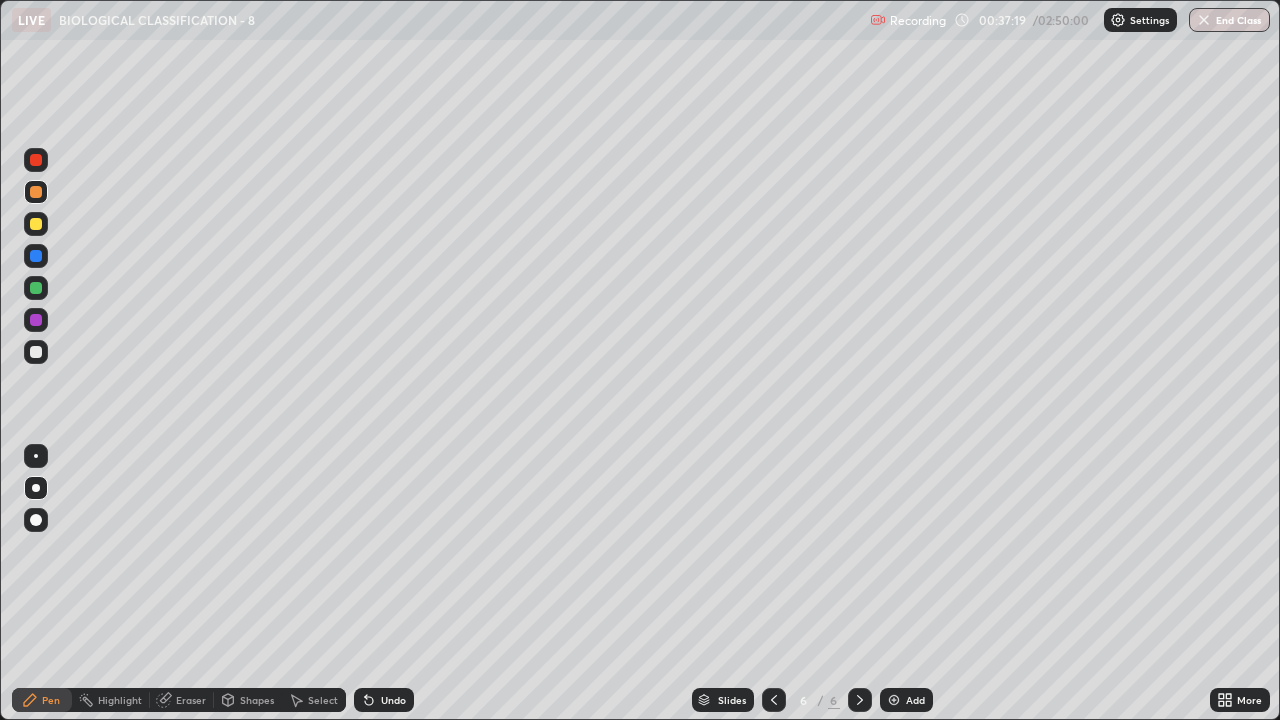 click on "Undo" at bounding box center [393, 700] 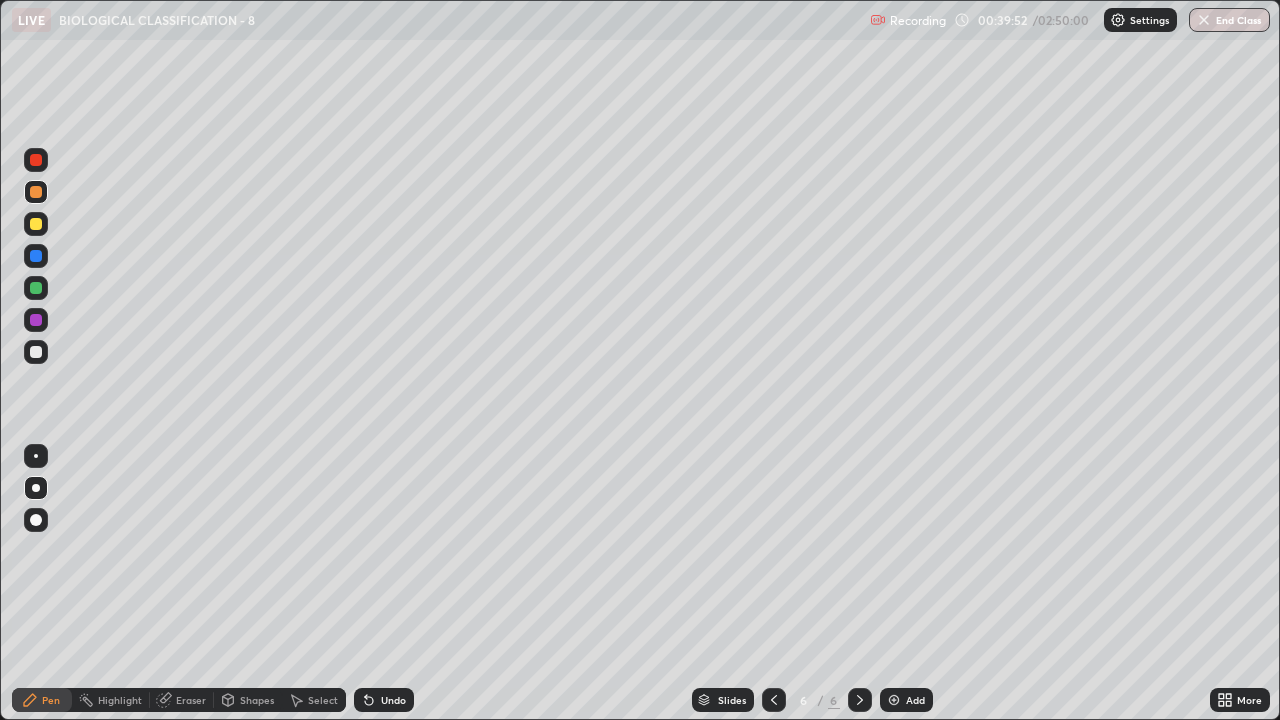 click at bounding box center (36, 352) 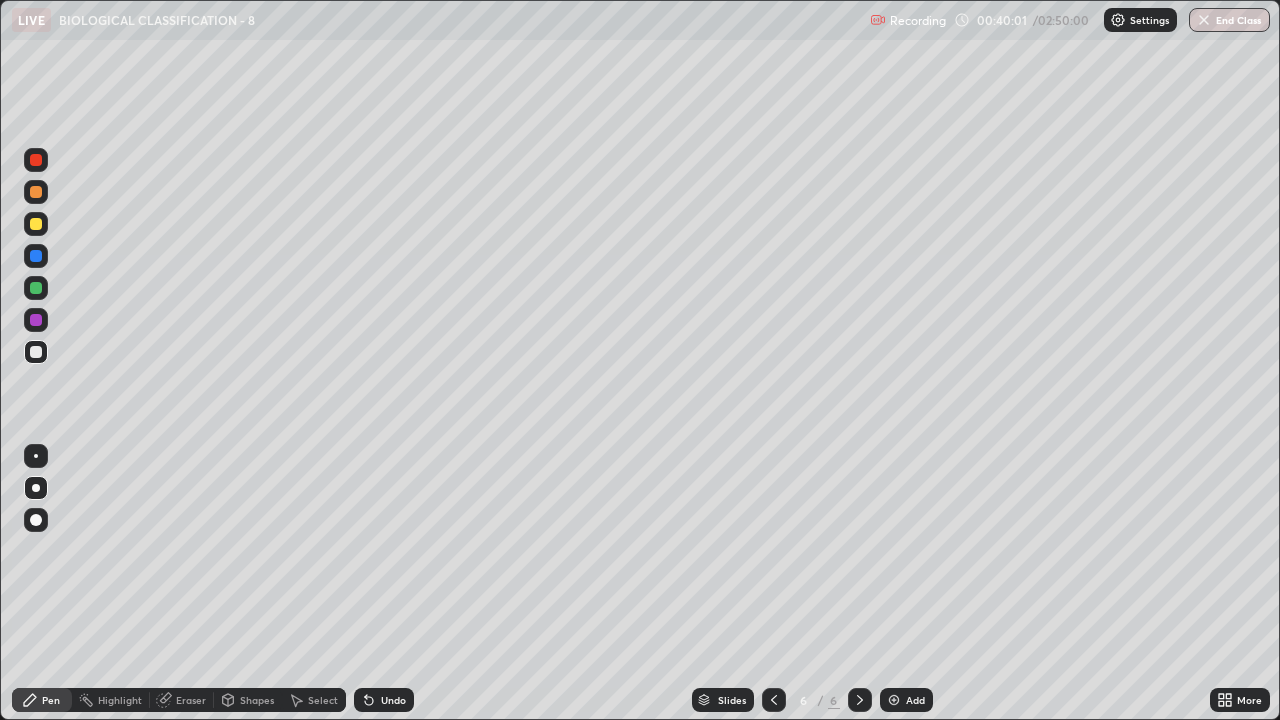 click at bounding box center [36, 320] 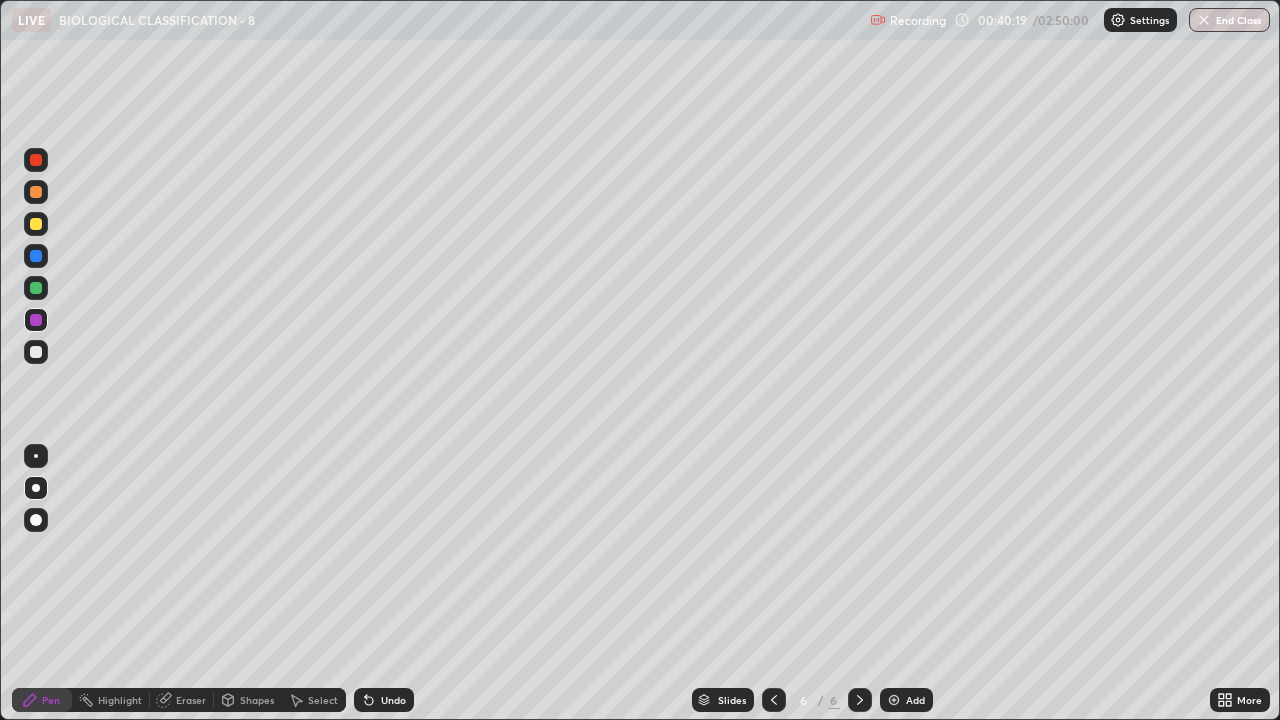 click at bounding box center (36, 224) 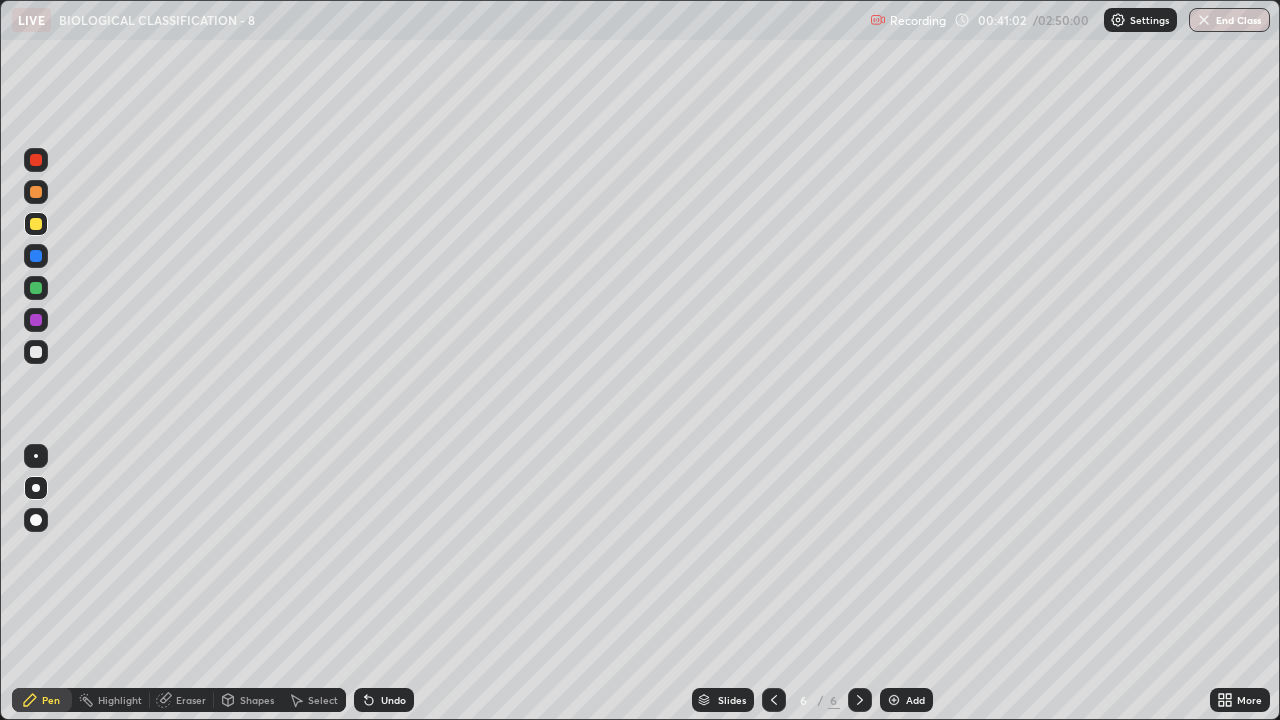 click at bounding box center (36, 192) 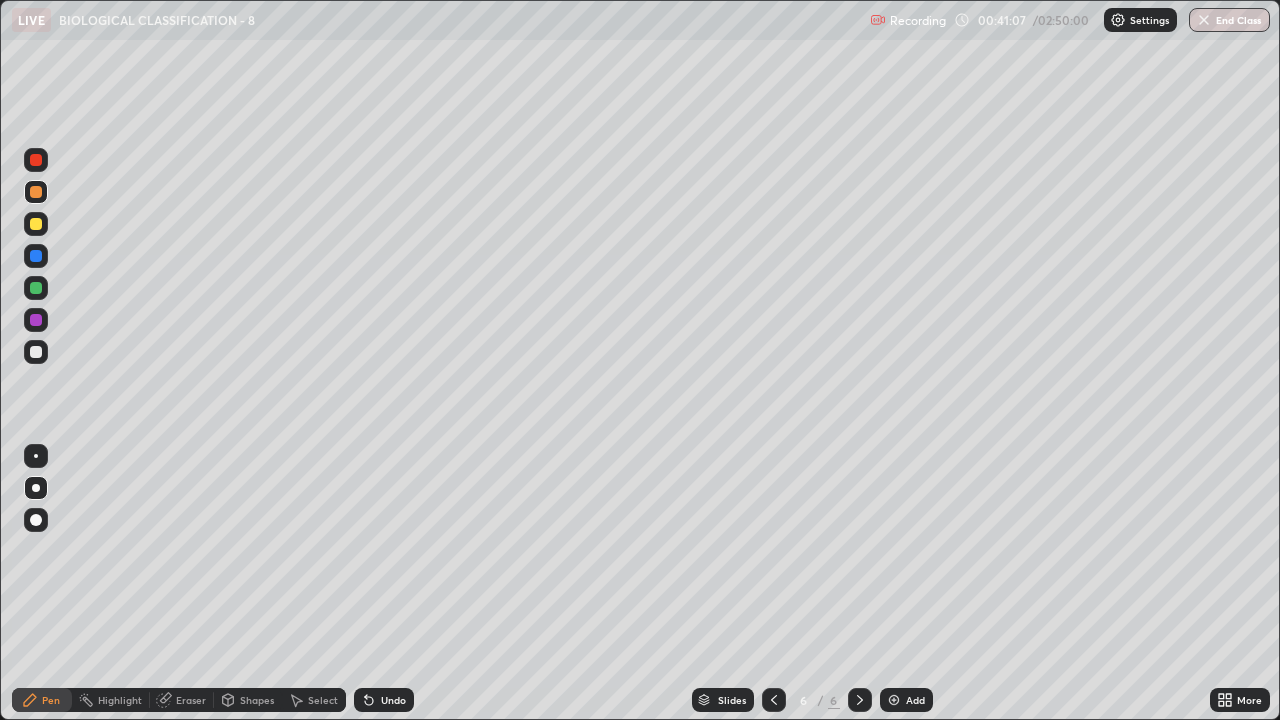 click at bounding box center [36, 224] 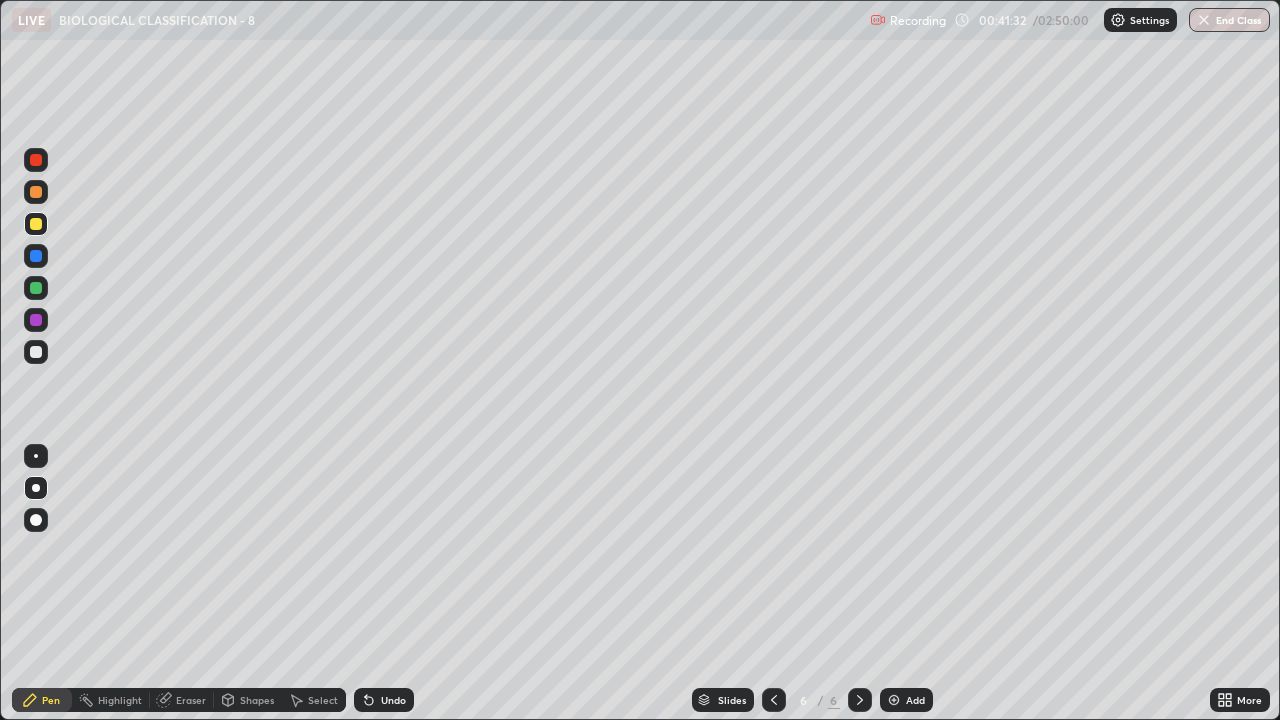 click on "Add" at bounding box center [915, 700] 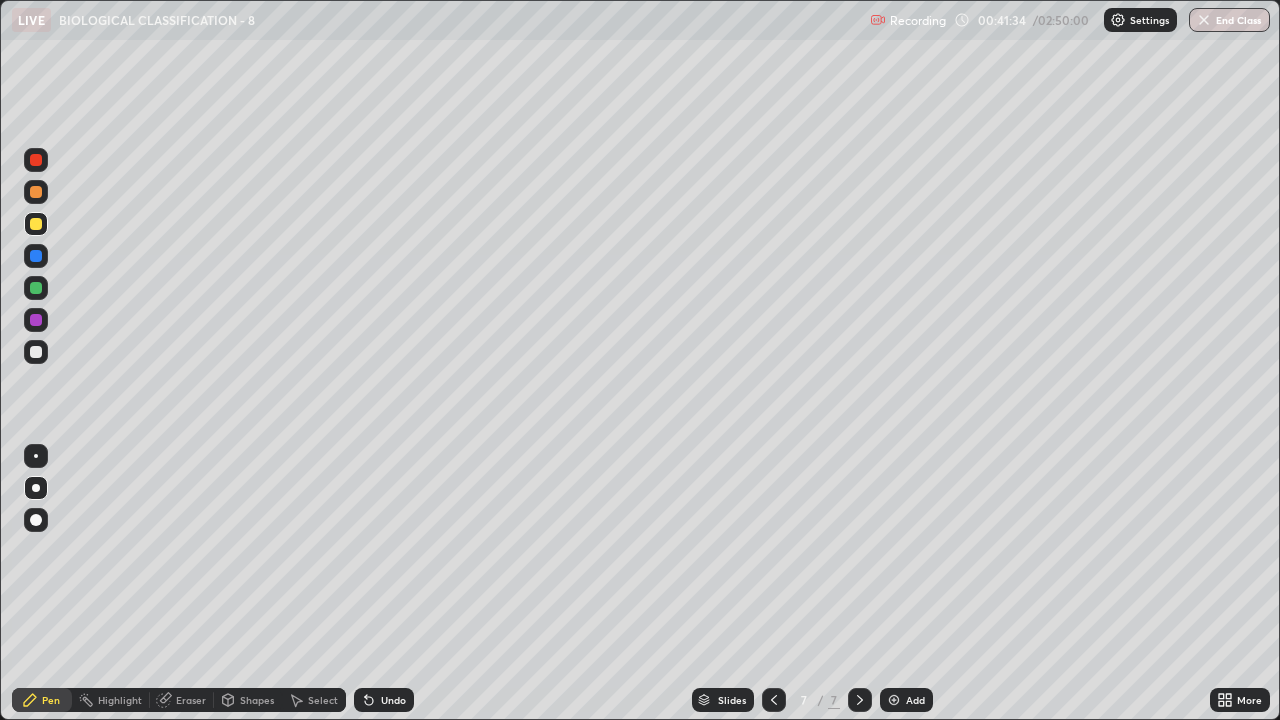 click at bounding box center [36, 192] 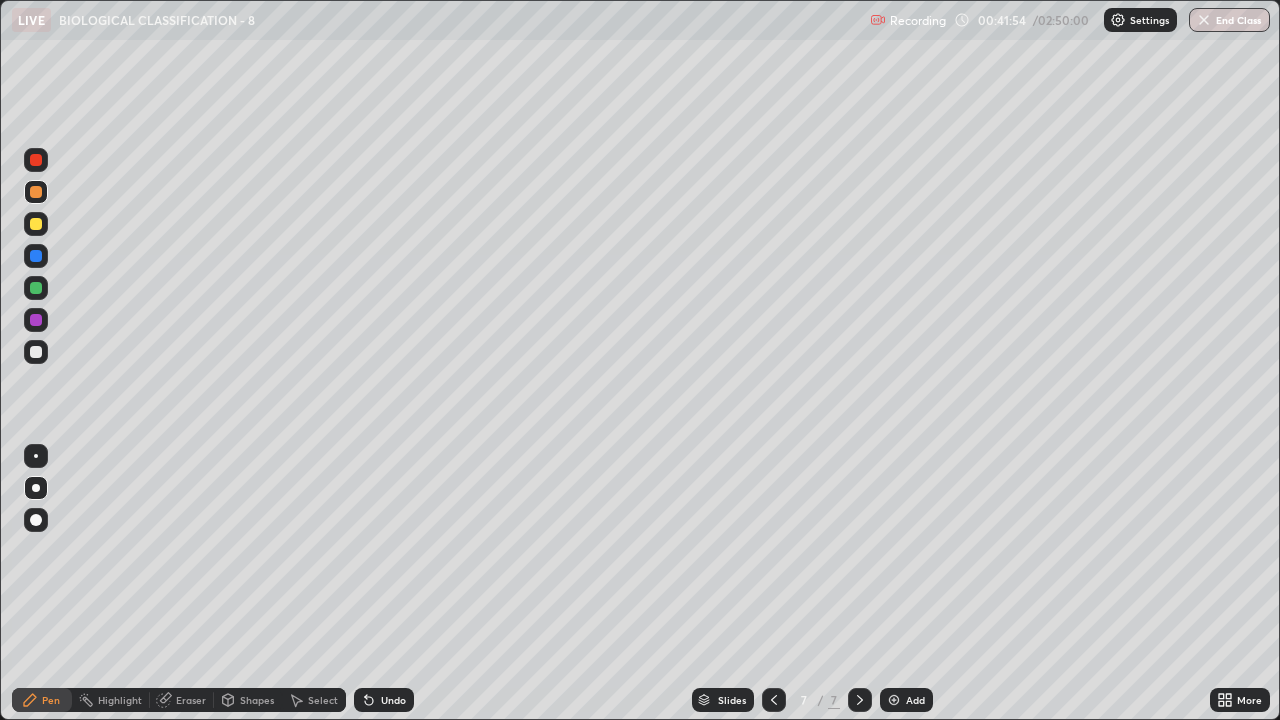 click at bounding box center [36, 352] 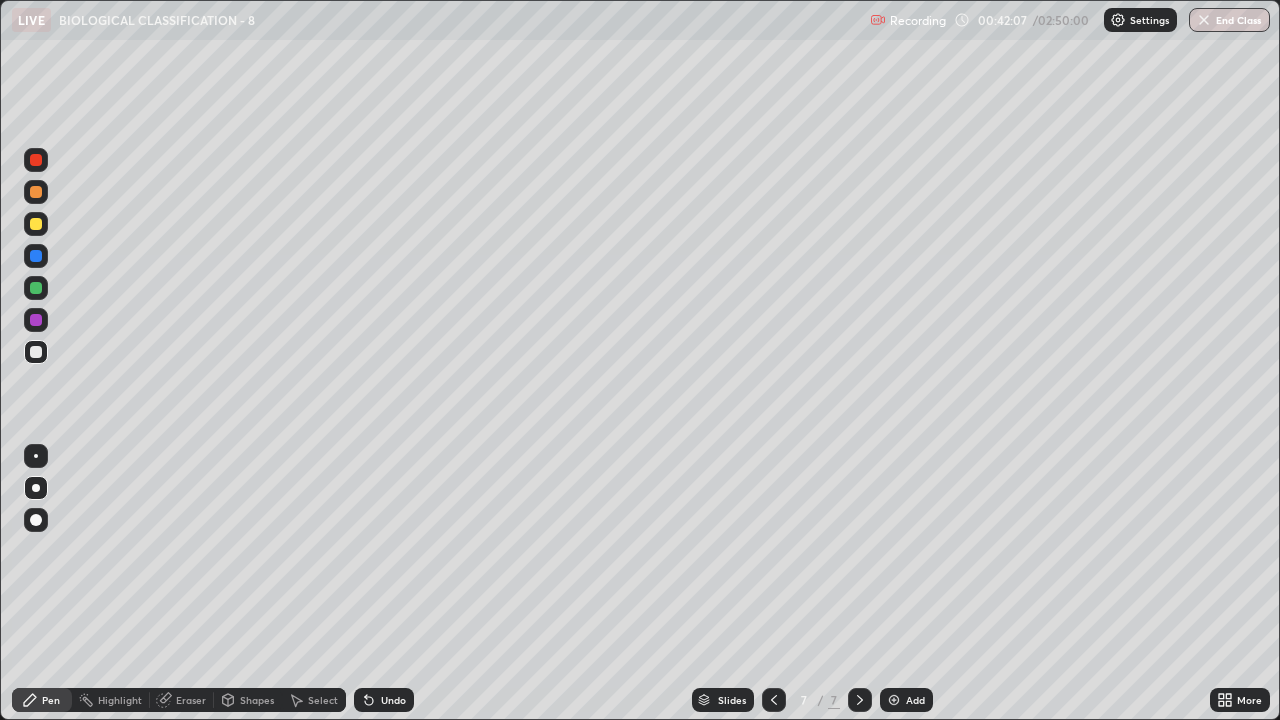 click on "Undo" at bounding box center [393, 700] 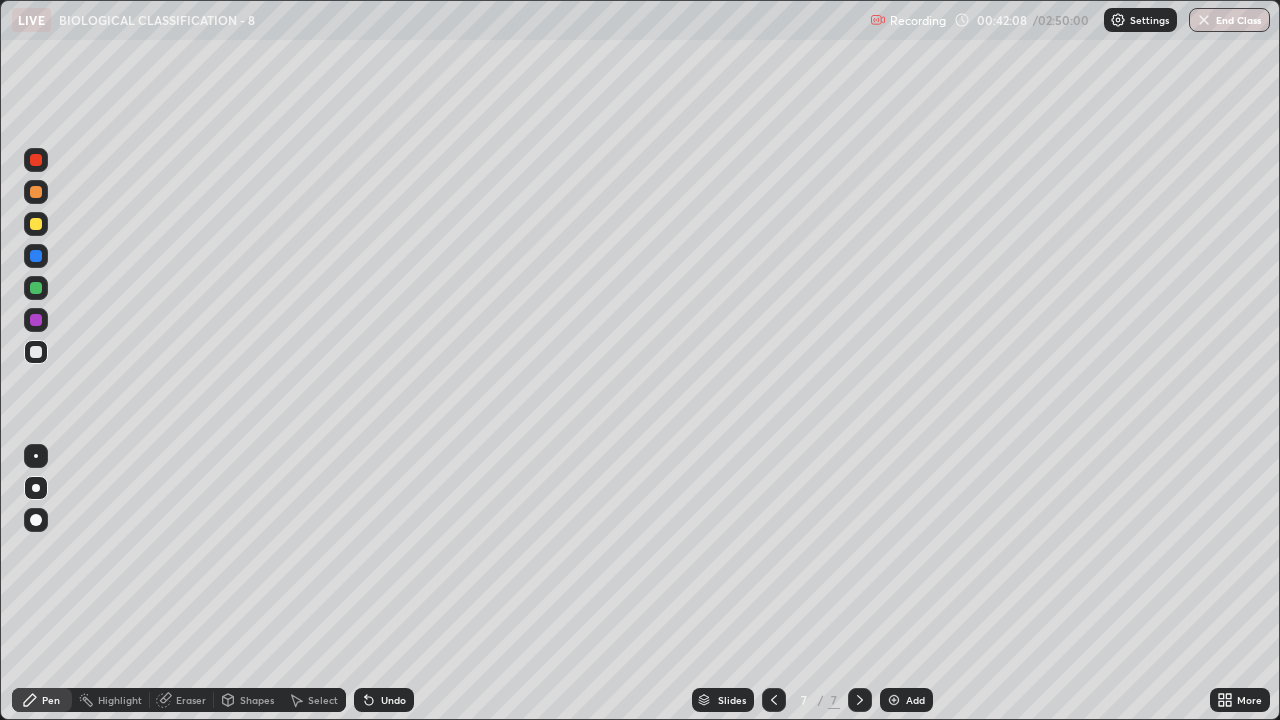 click on "Undo" at bounding box center [393, 700] 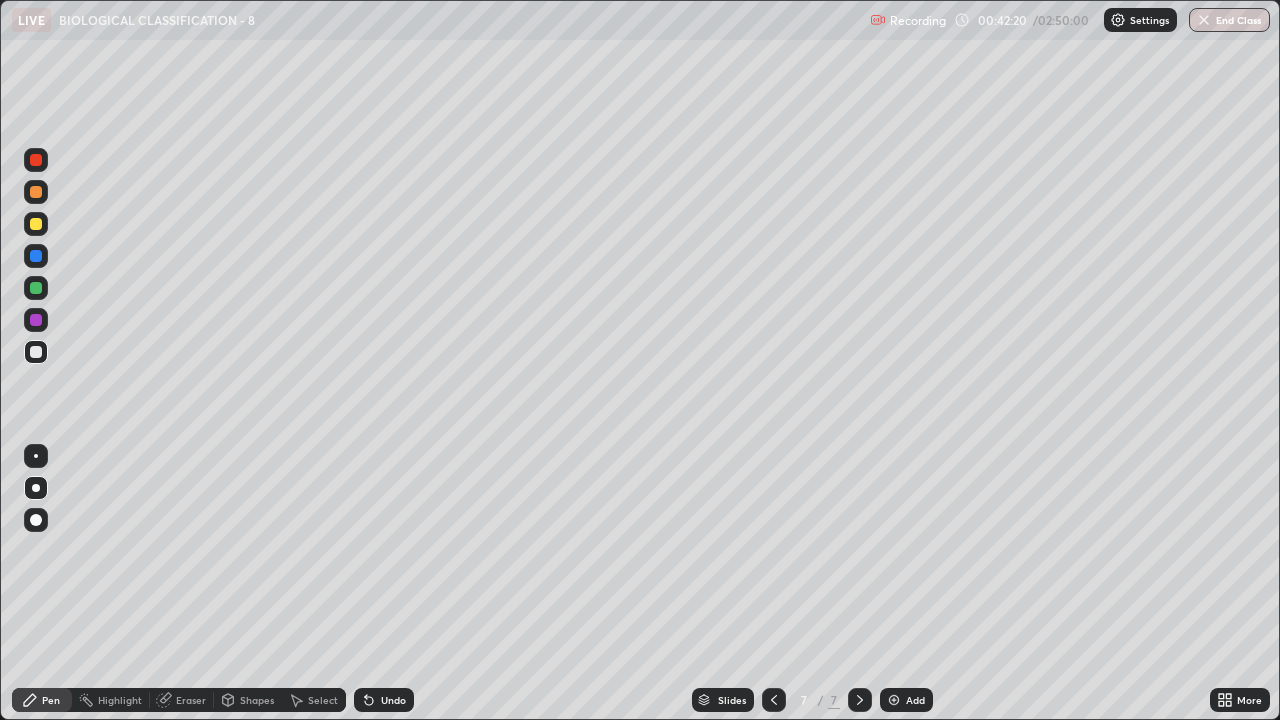 click at bounding box center (36, 288) 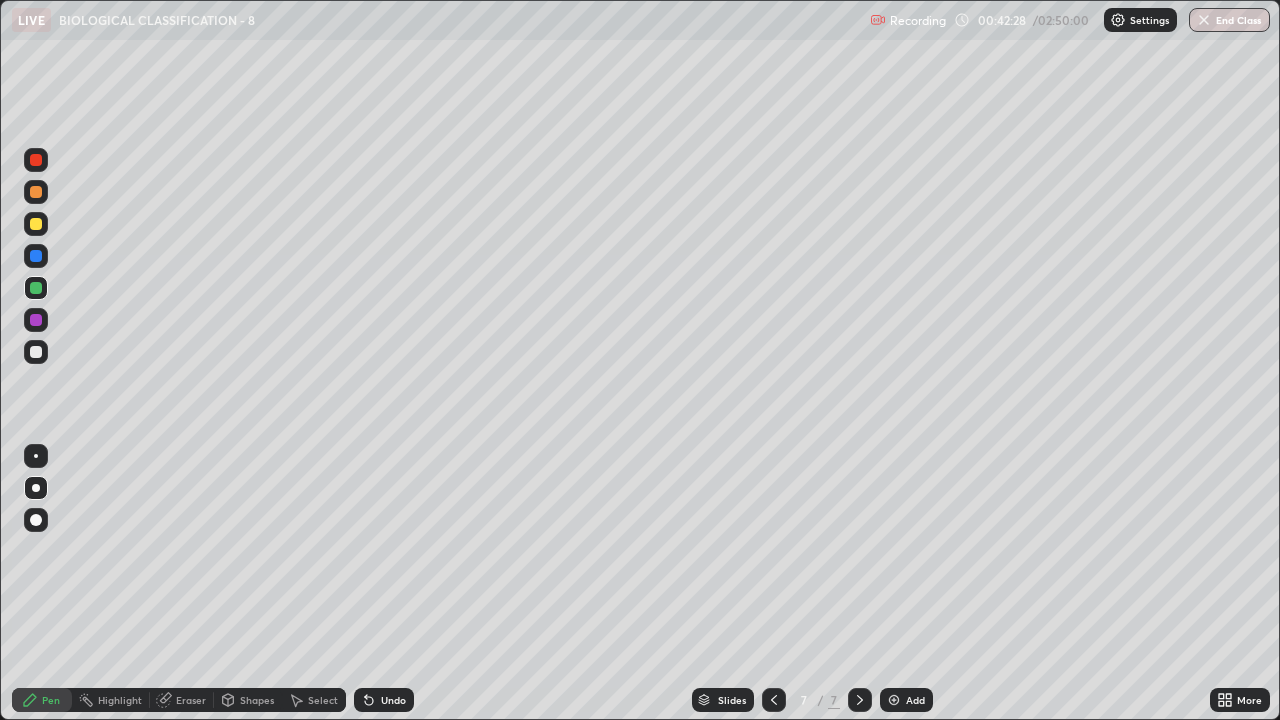 click at bounding box center (36, 224) 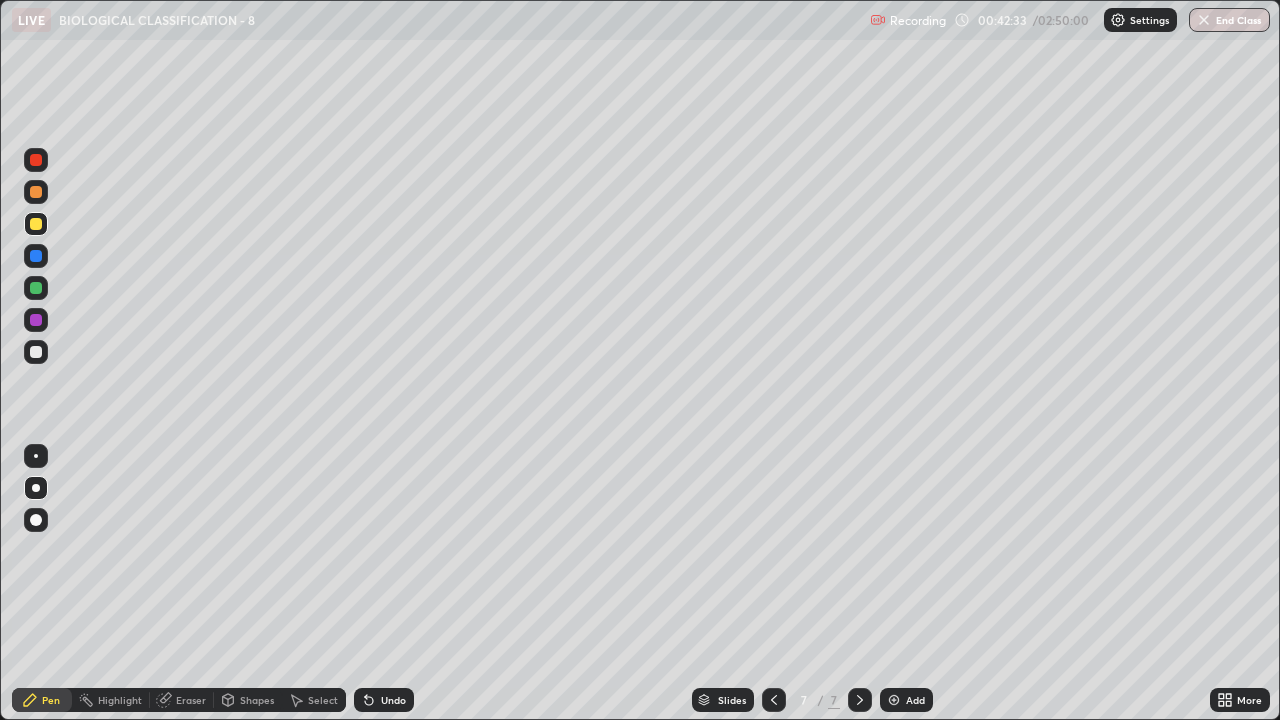 click at bounding box center (36, 256) 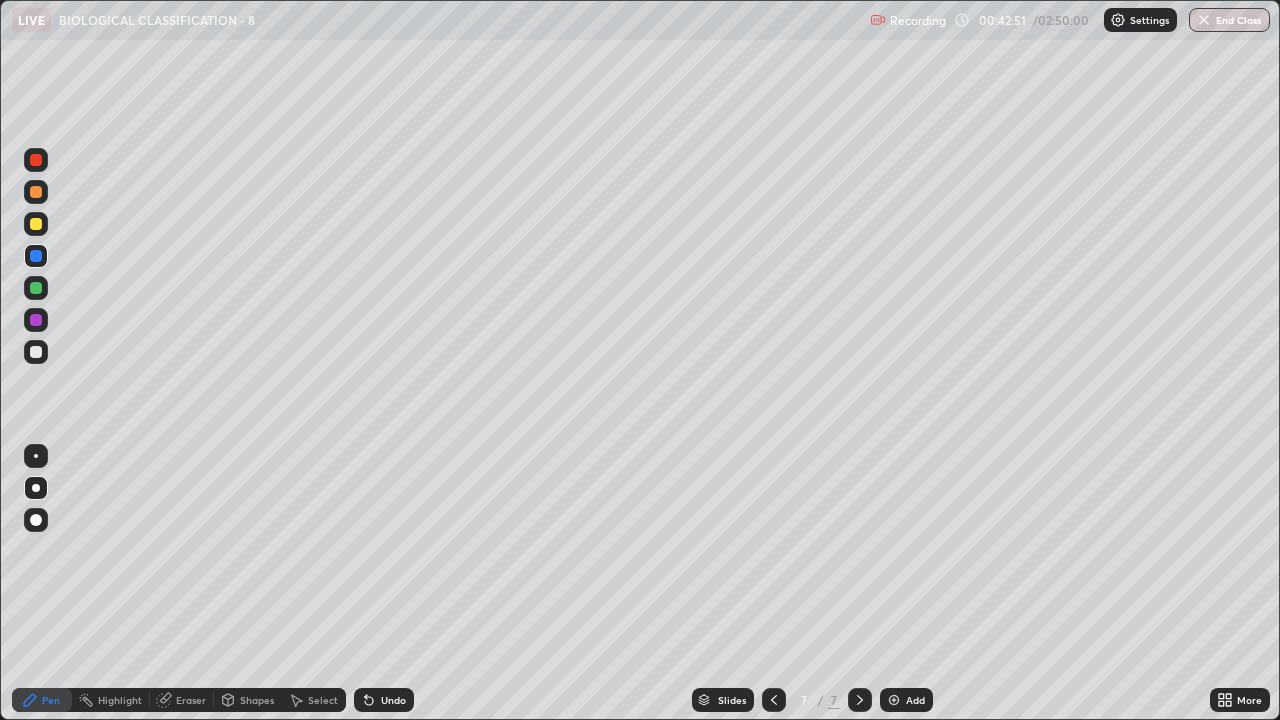 click at bounding box center [36, 288] 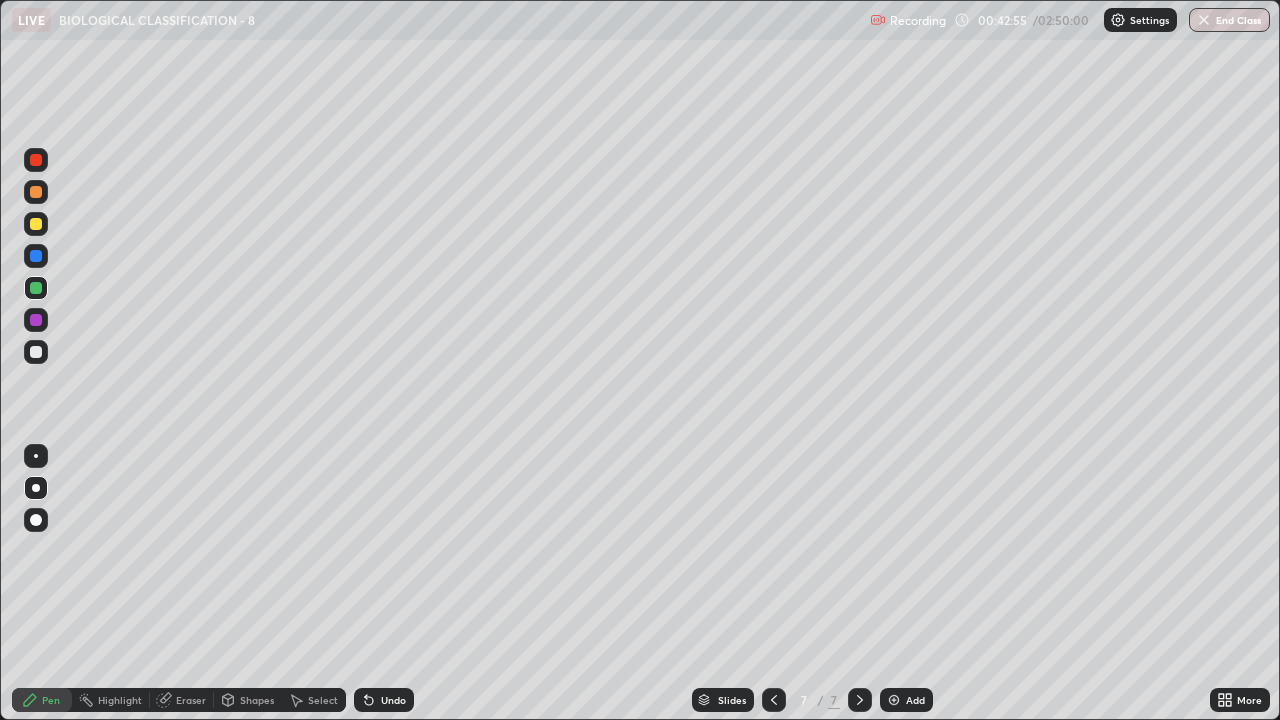 click on "Undo" at bounding box center (393, 700) 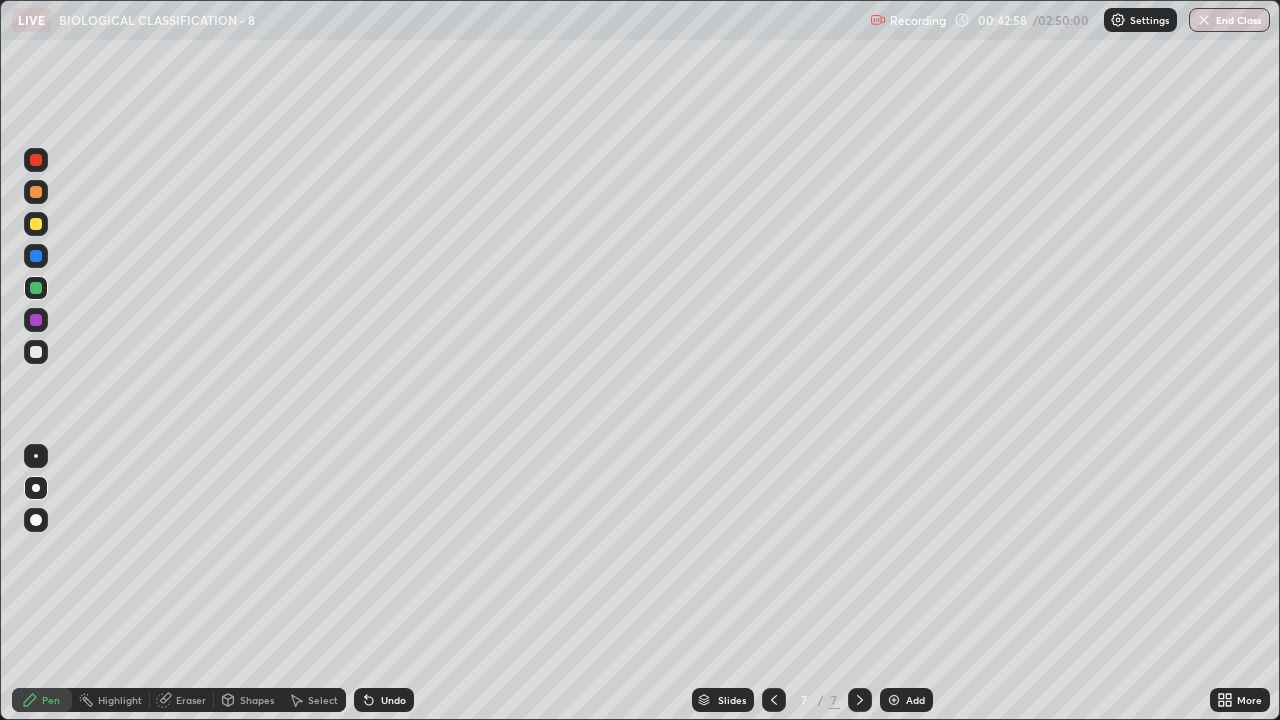 click on "Select" at bounding box center (323, 700) 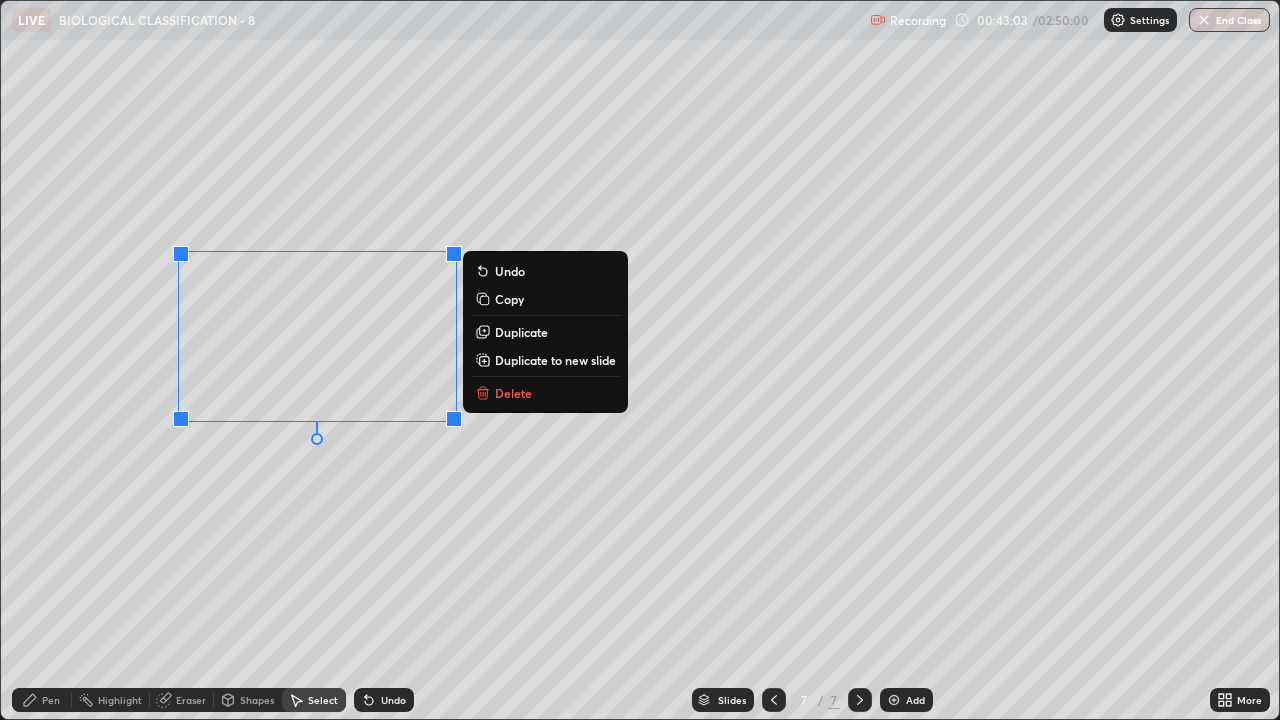 click on "Duplicate" at bounding box center [521, 332] 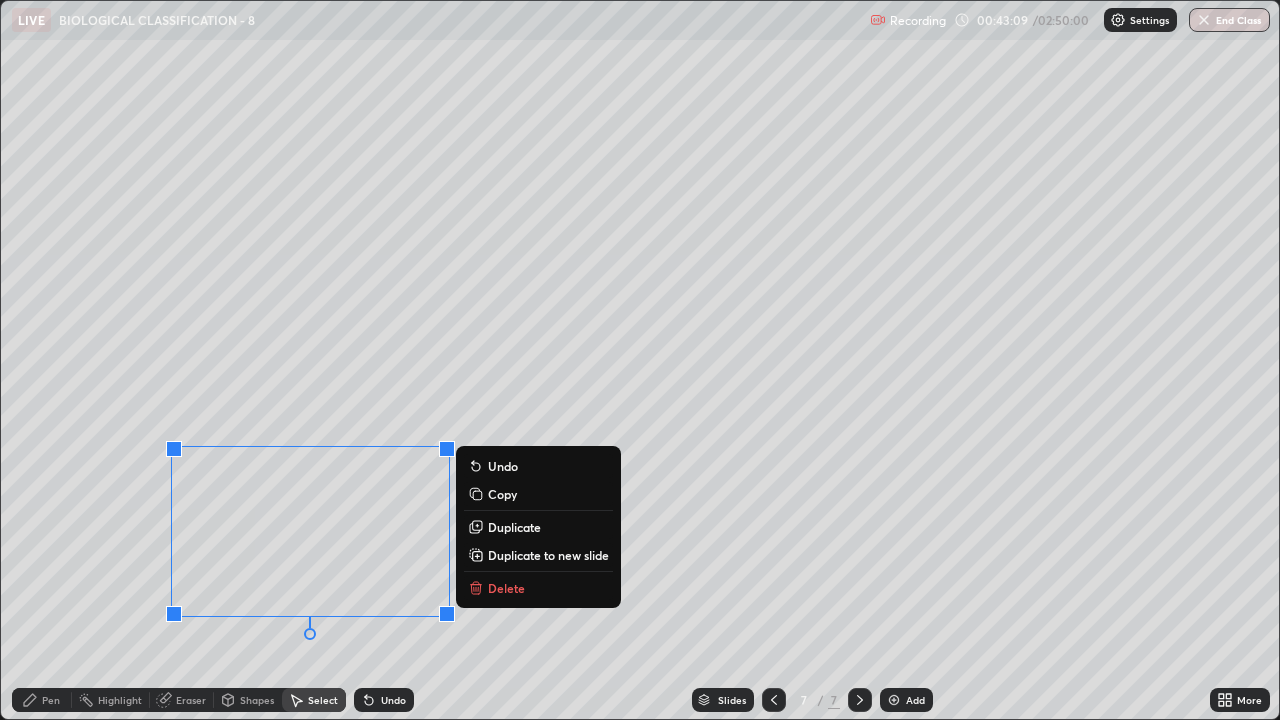 click on "0 ° Undo Copy Duplicate Duplicate to new slide Delete" at bounding box center (640, 360) 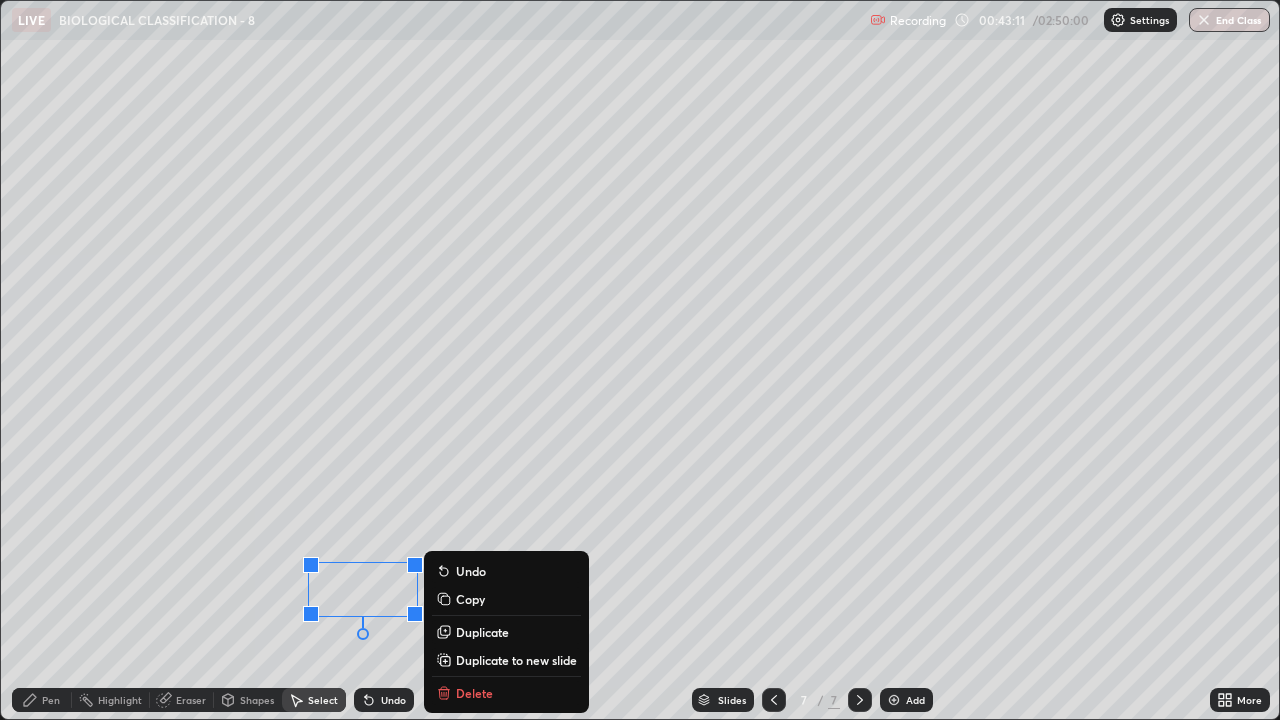 click on "Slides 7 / 7 Add" at bounding box center (812, 700) 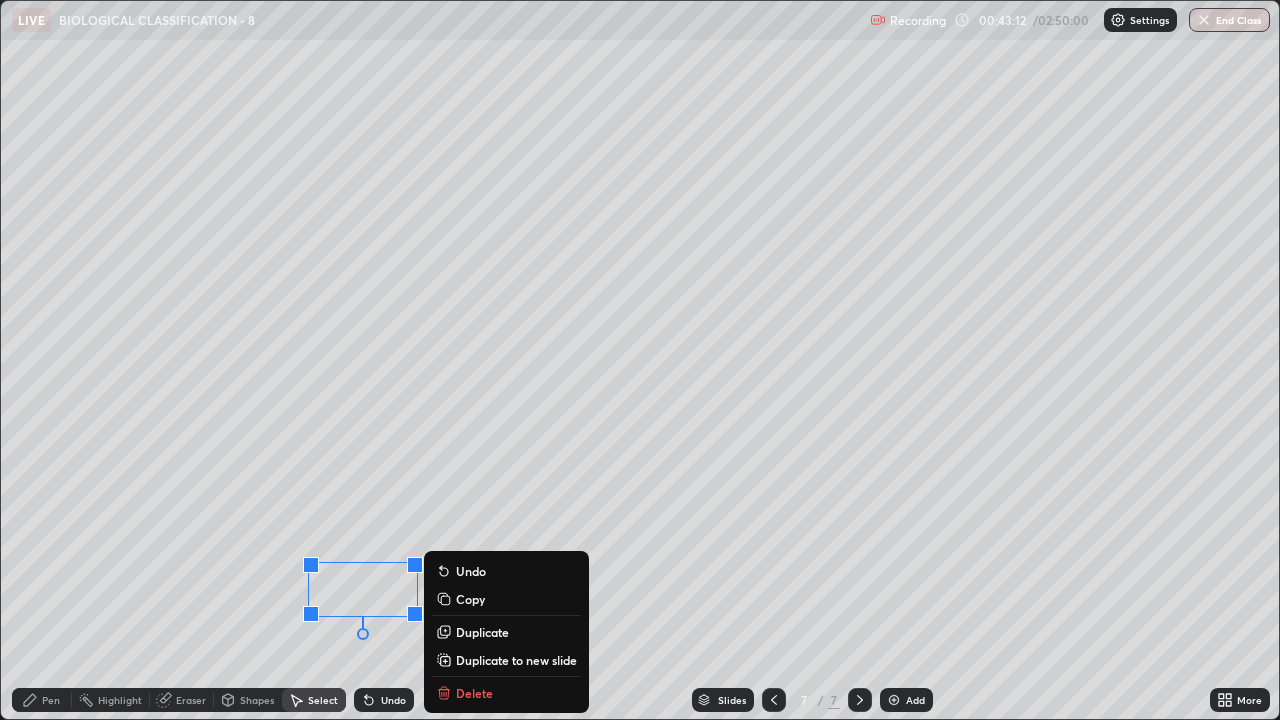 click on "Slides 7 / 7 Add" at bounding box center [812, 700] 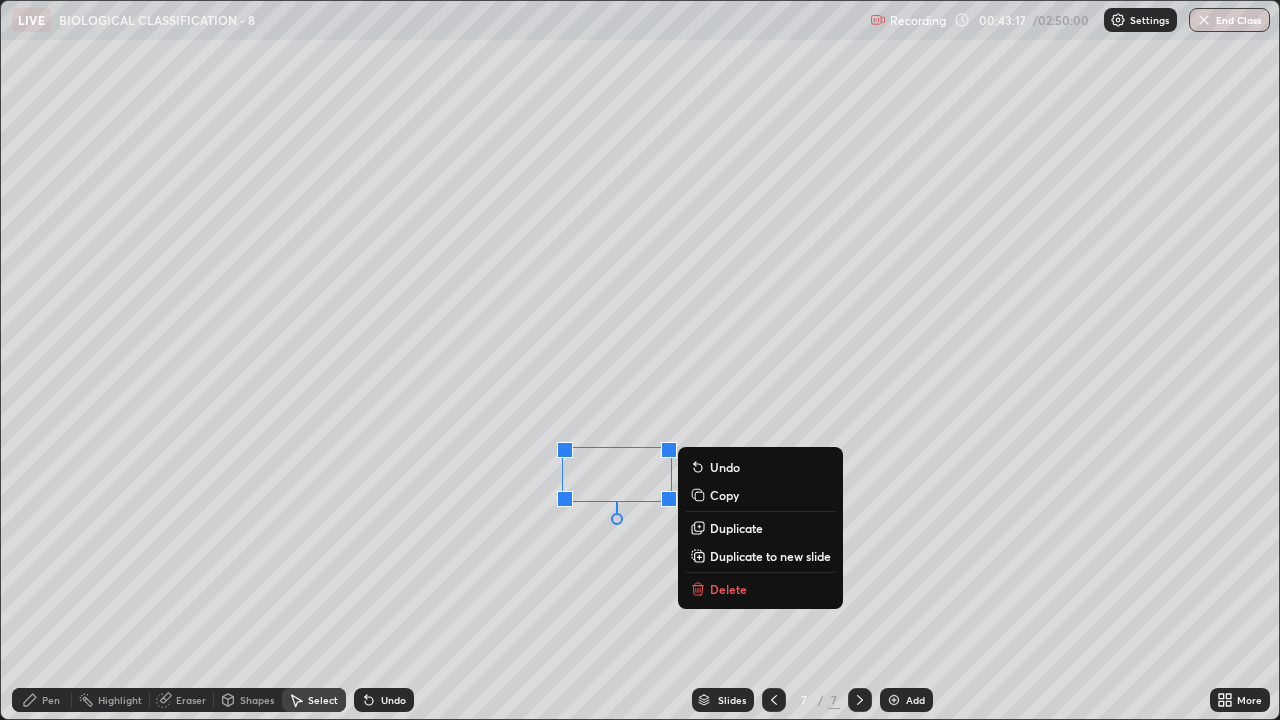 click on "Delete" at bounding box center (728, 589) 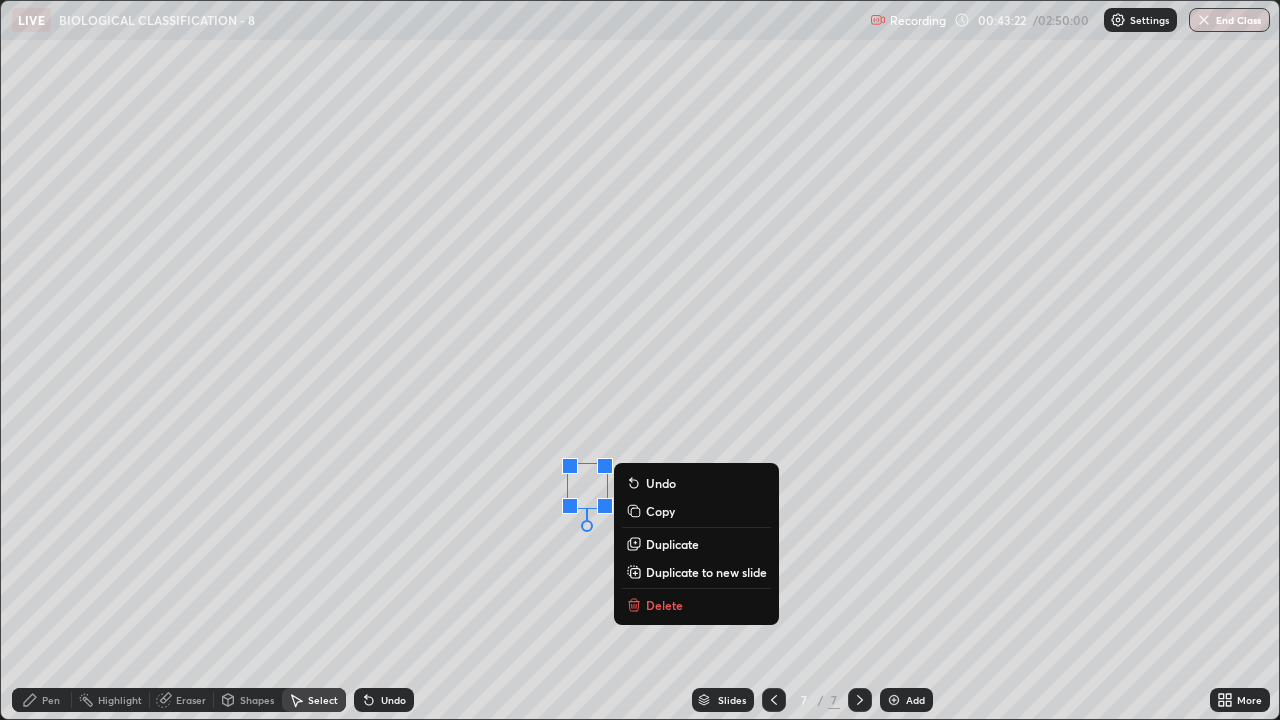 click on "Delete" at bounding box center [664, 605] 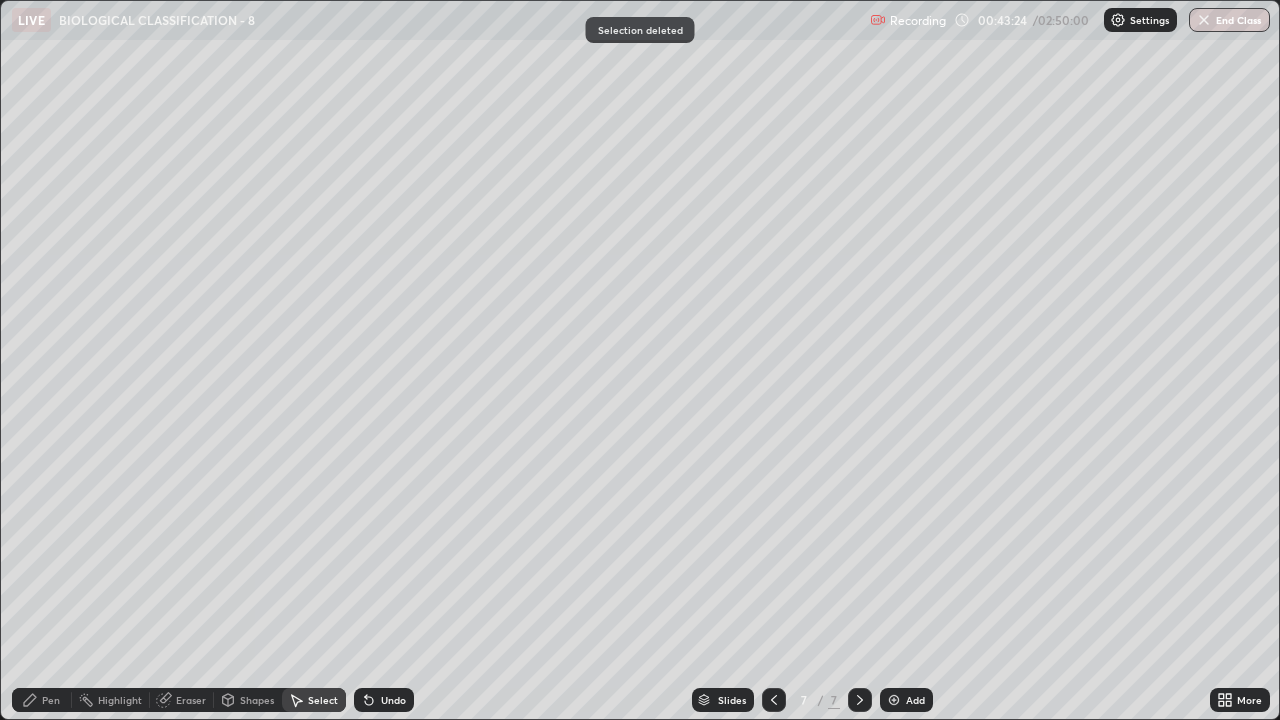 click 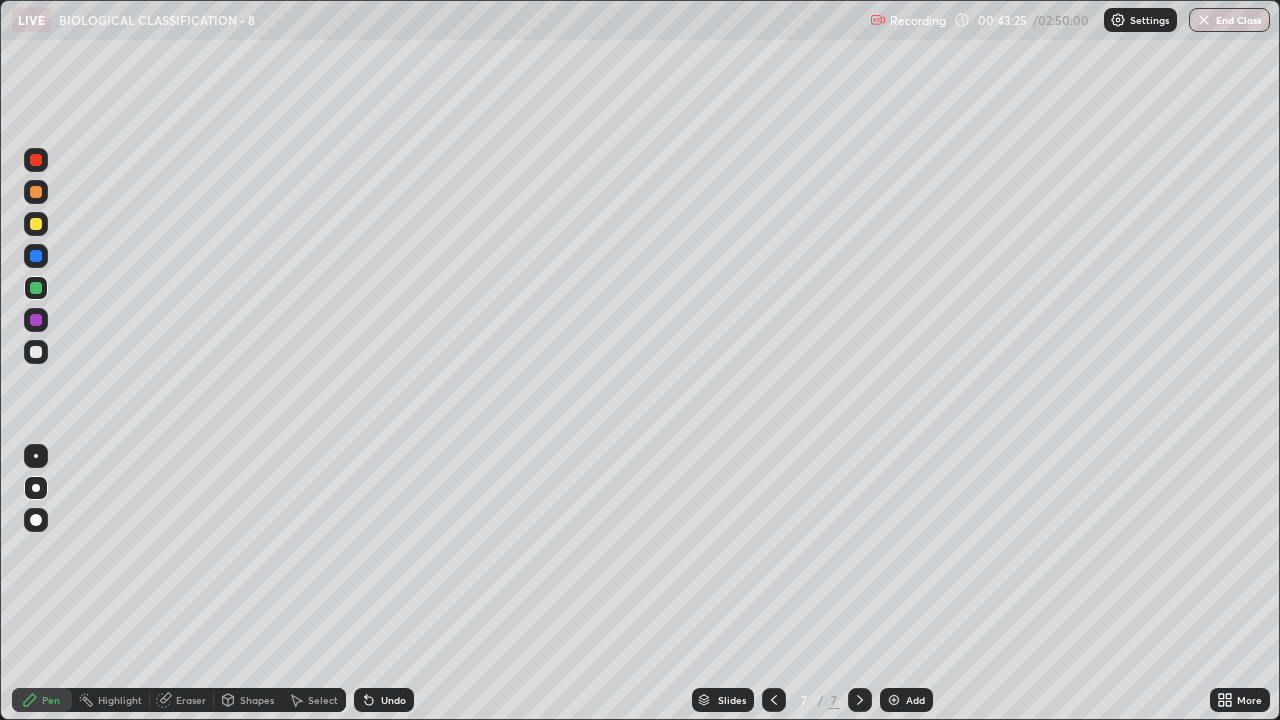 click at bounding box center (36, 224) 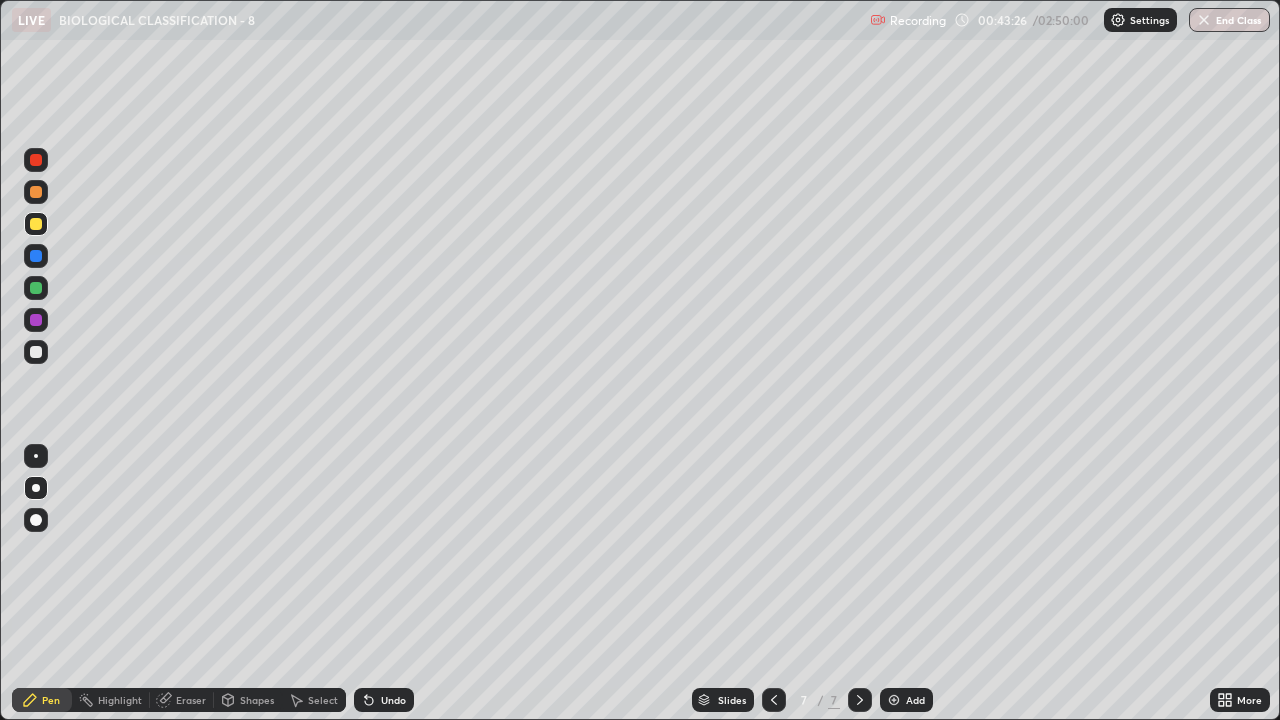 click at bounding box center (36, 320) 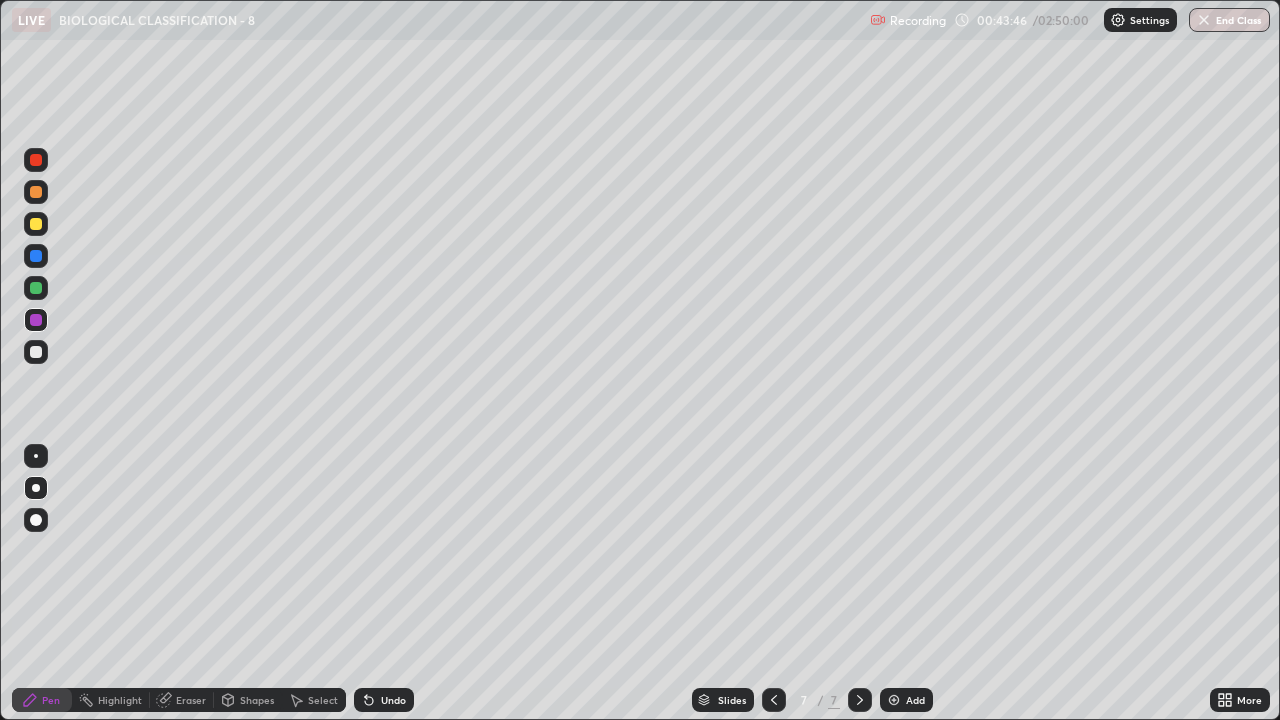 click at bounding box center (36, 320) 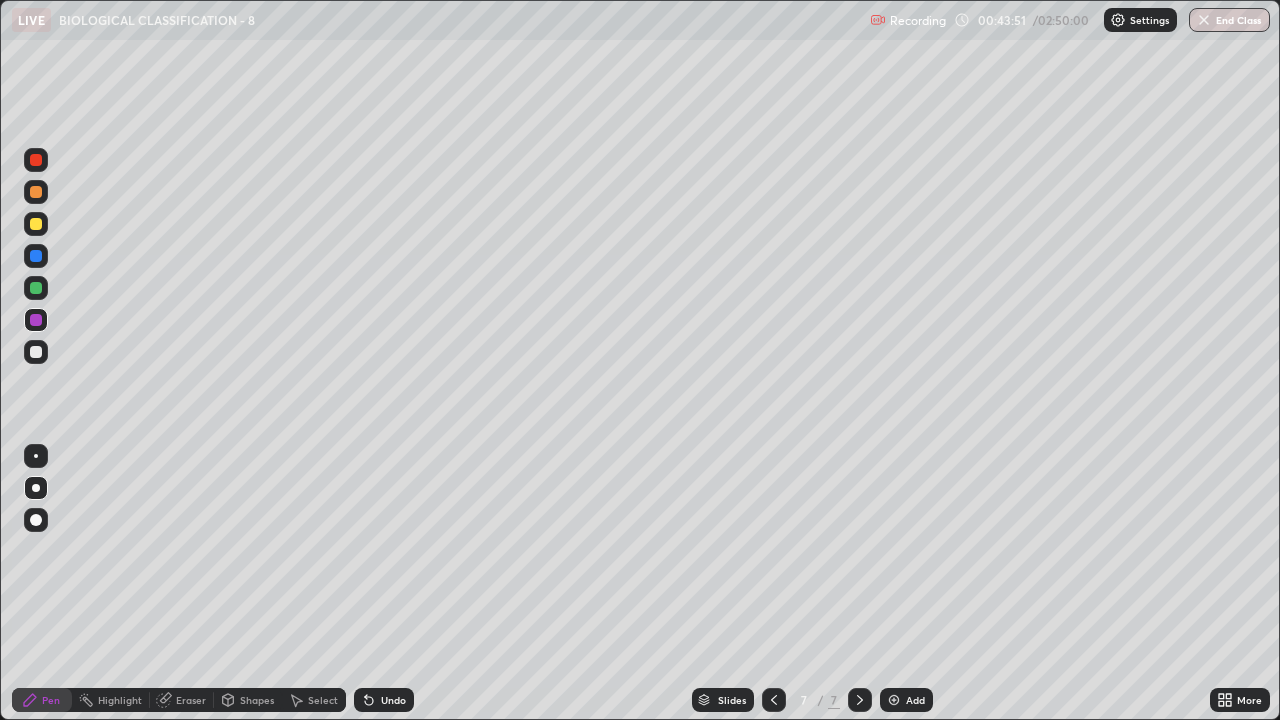 click at bounding box center (36, 520) 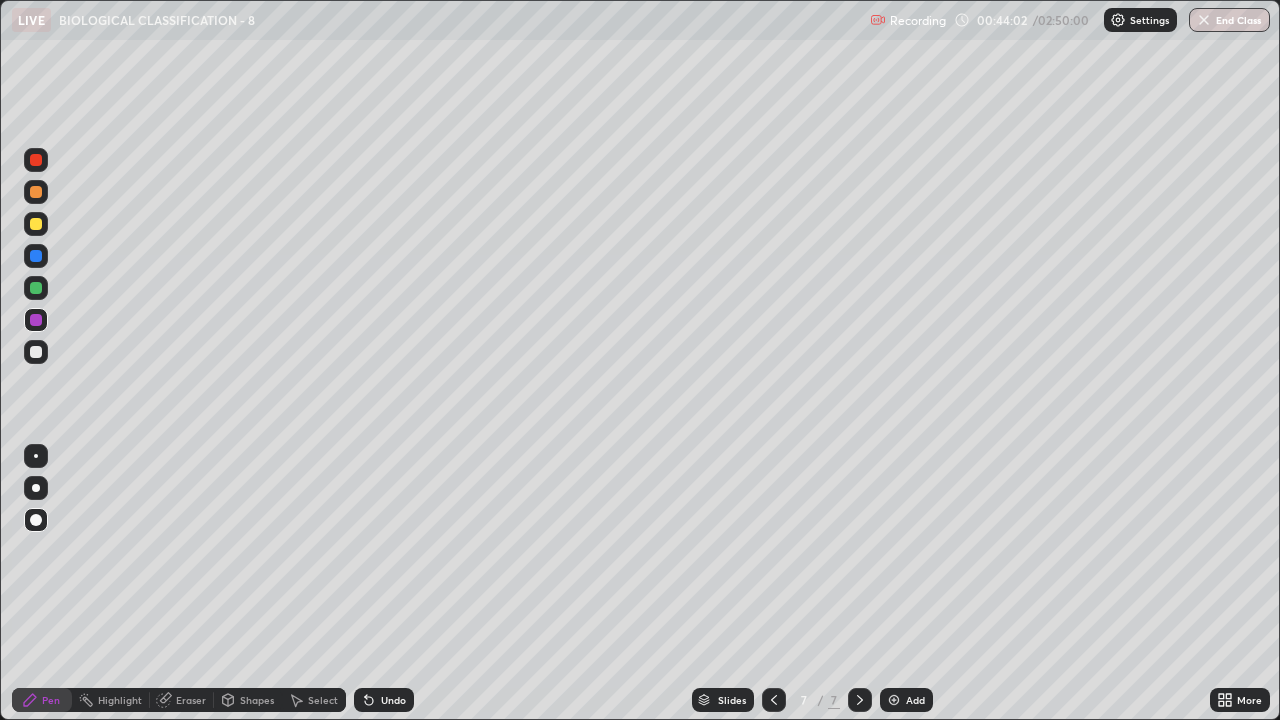 click on "Undo" at bounding box center (384, 700) 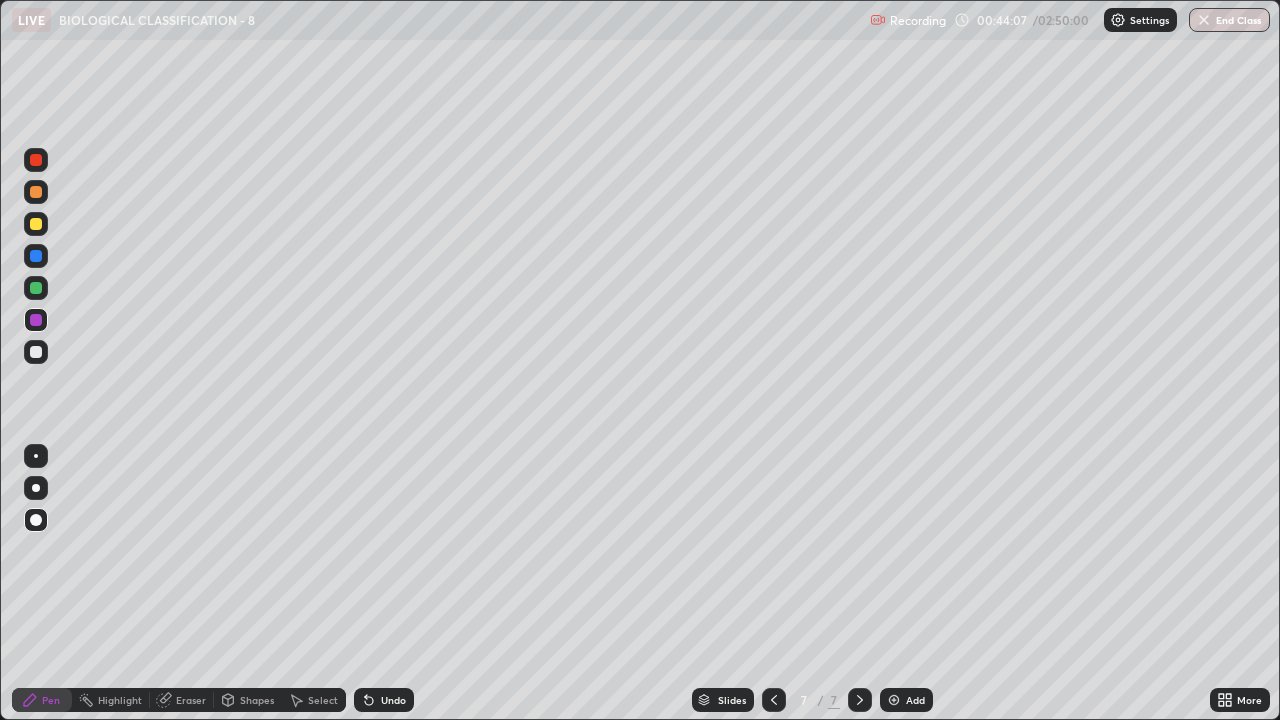 click on "Select" at bounding box center (323, 700) 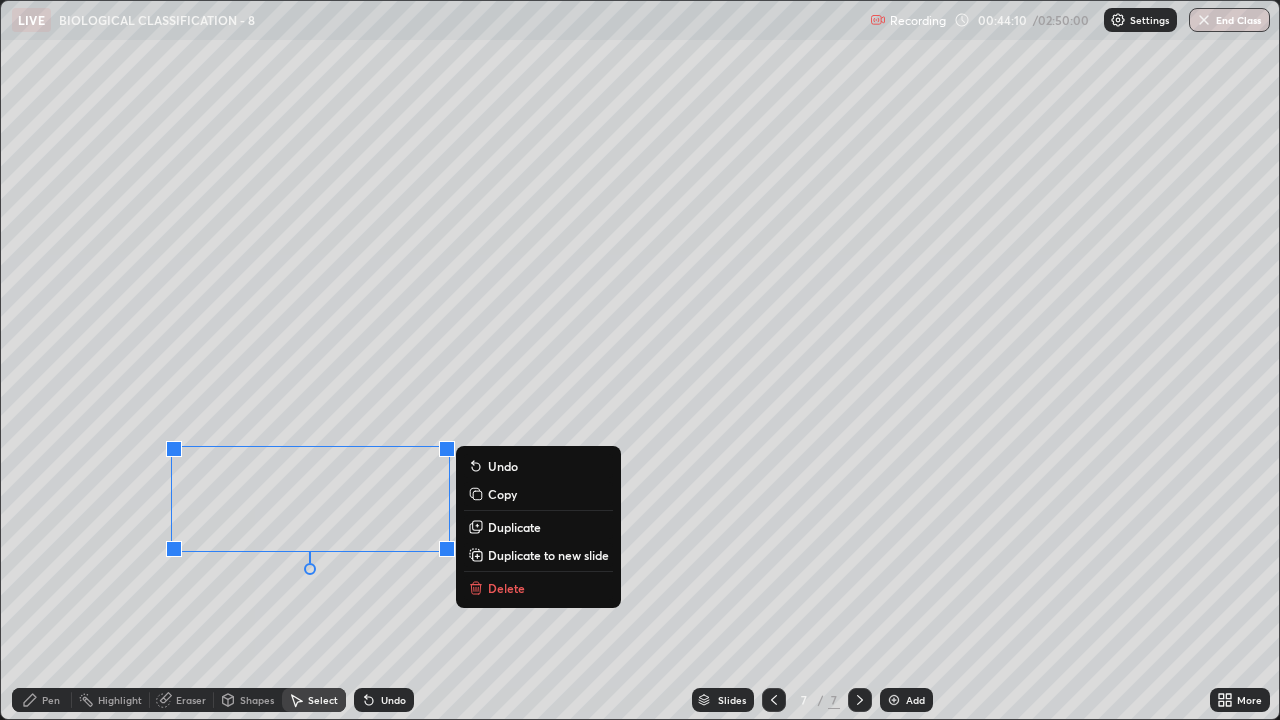 click on "Duplicate" at bounding box center (514, 527) 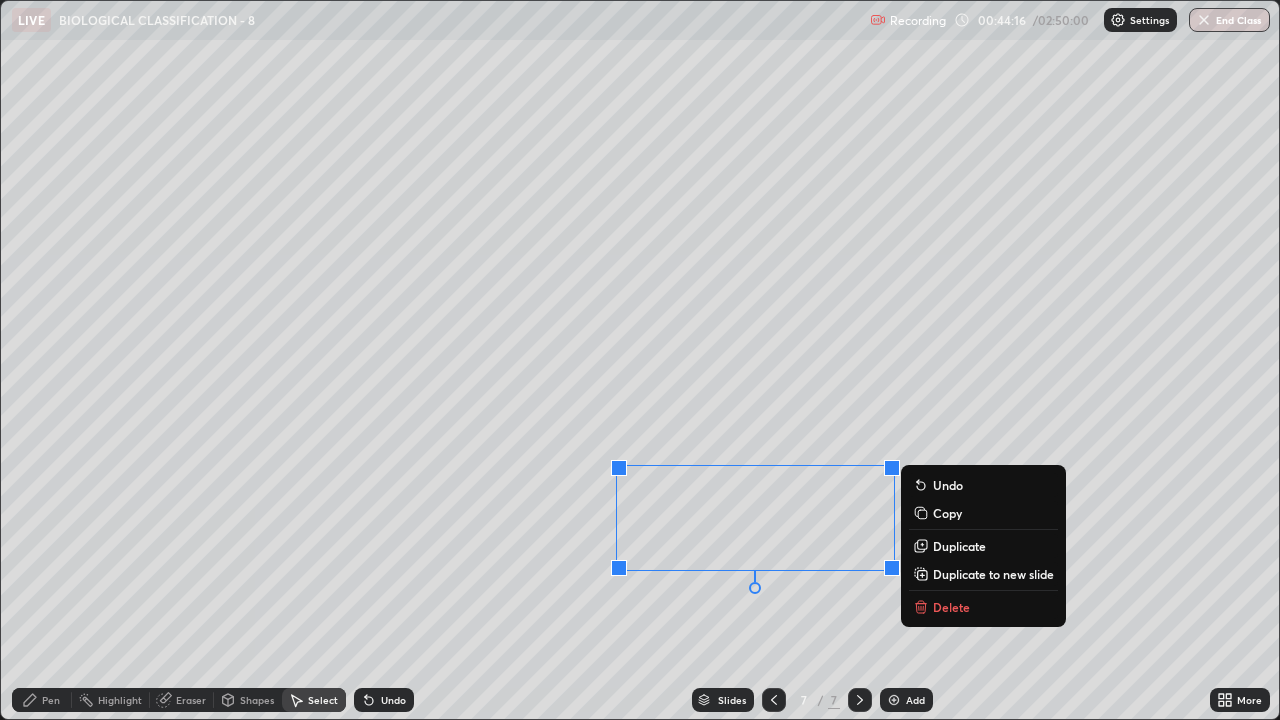 click on "Pen" at bounding box center [51, 700] 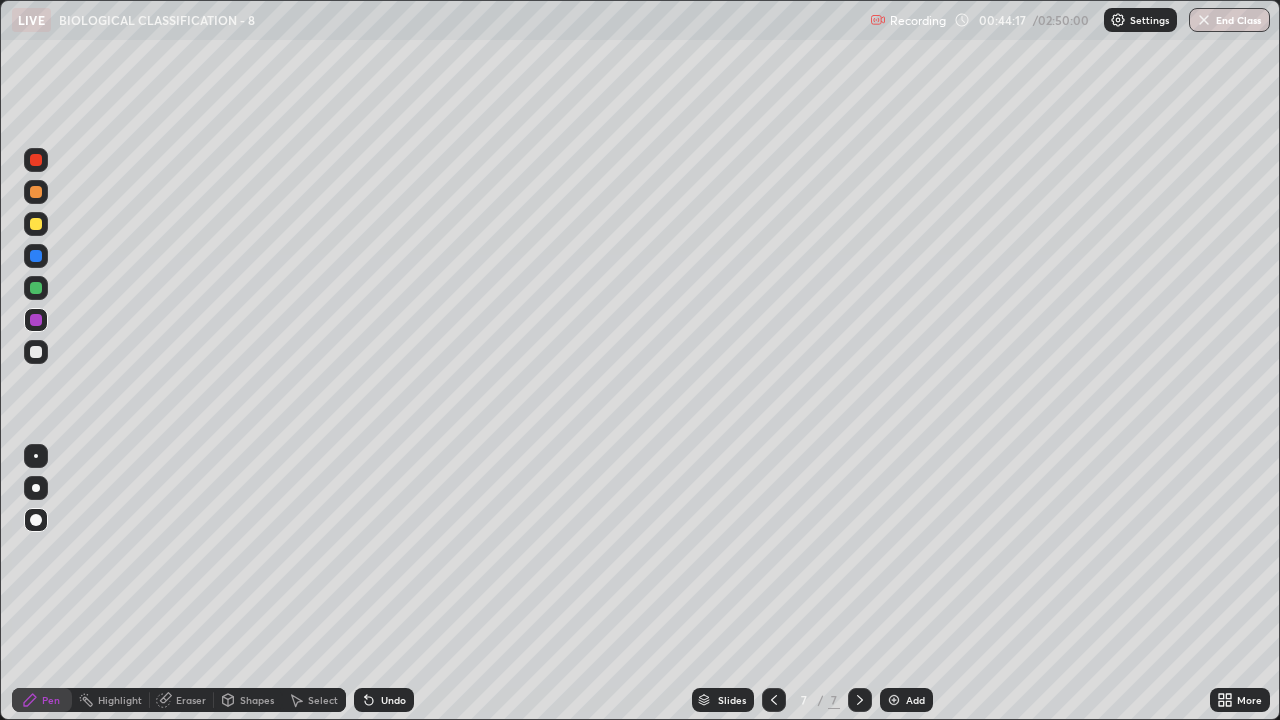 click at bounding box center (36, 288) 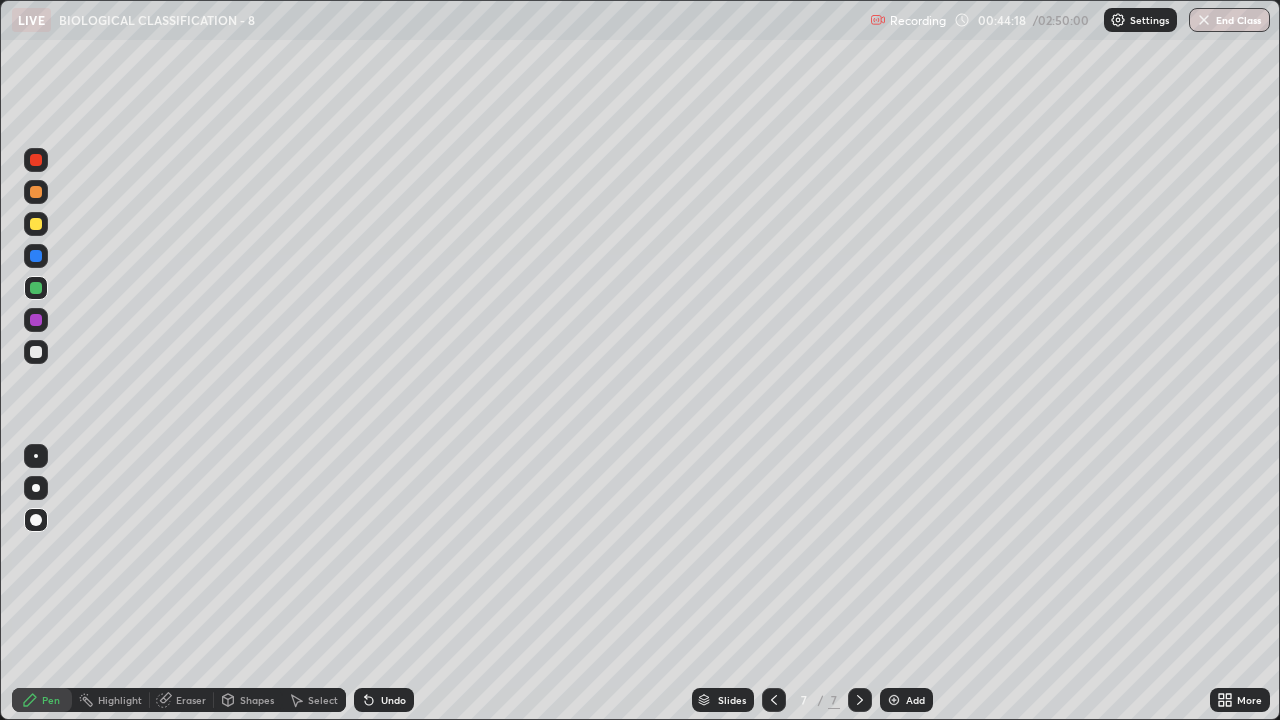 click at bounding box center (36, 488) 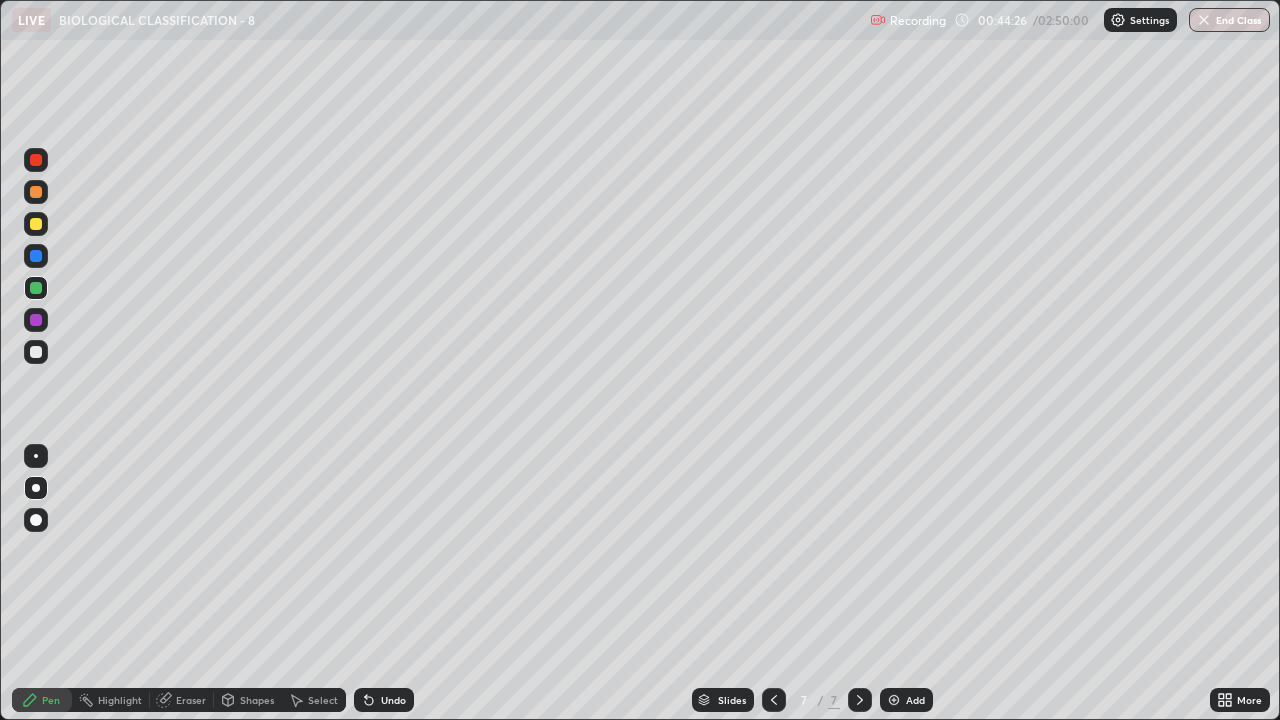 click at bounding box center [36, 352] 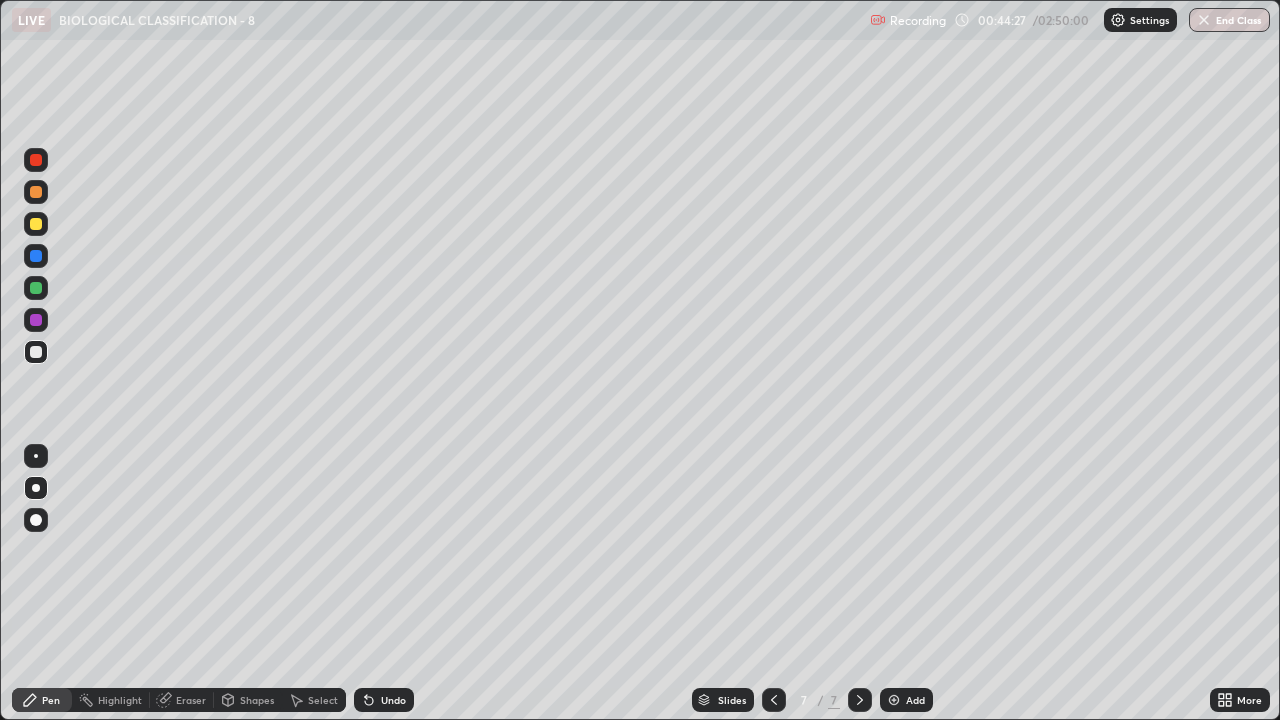 click at bounding box center (36, 160) 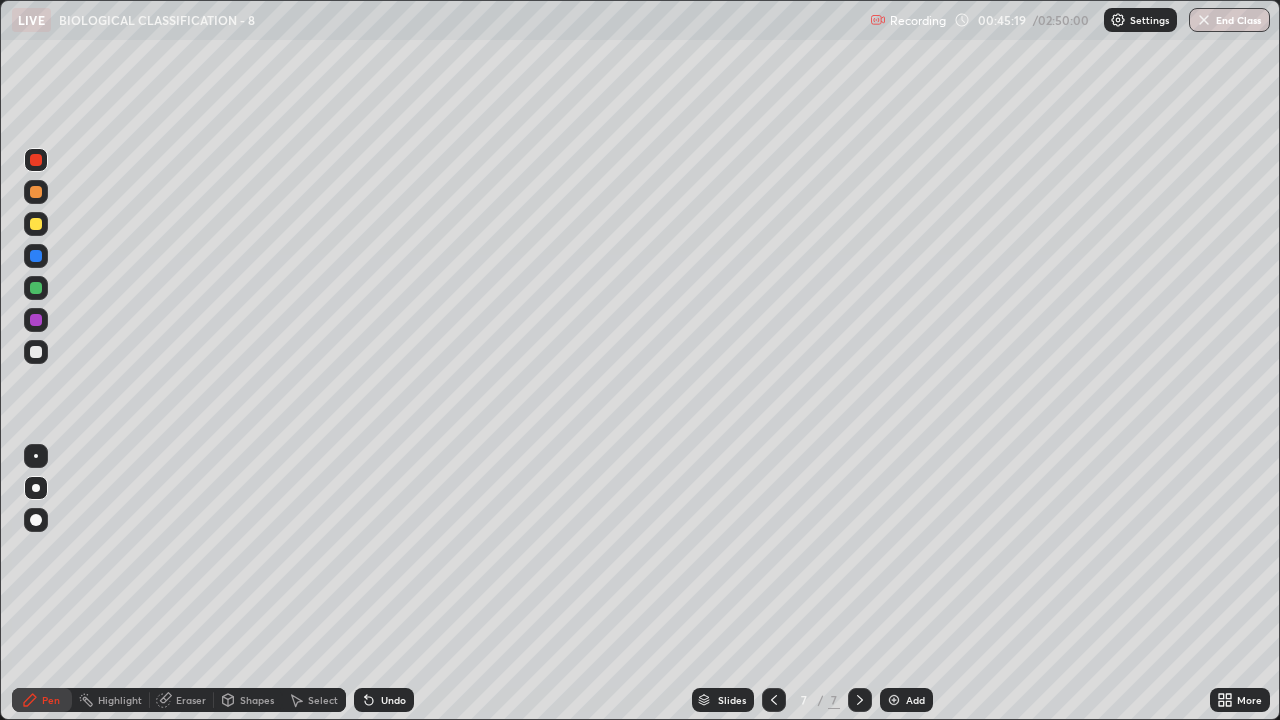 click at bounding box center (36, 352) 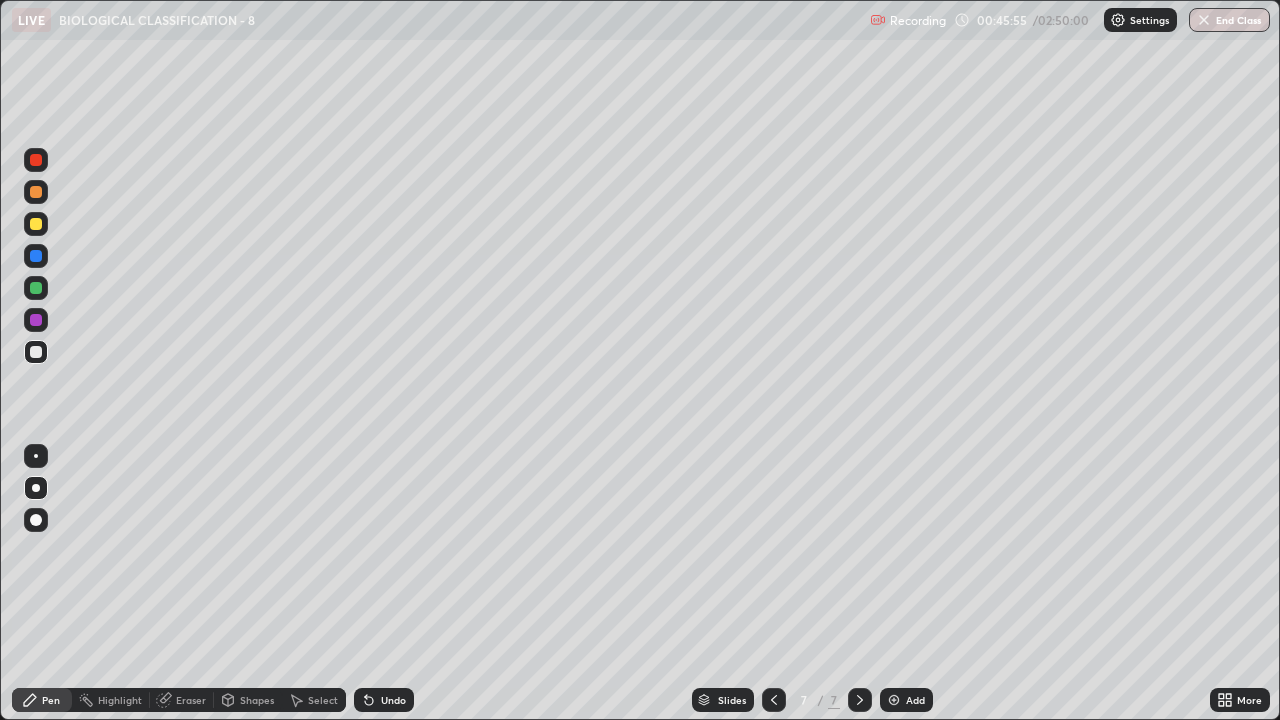 click at bounding box center [36, 520] 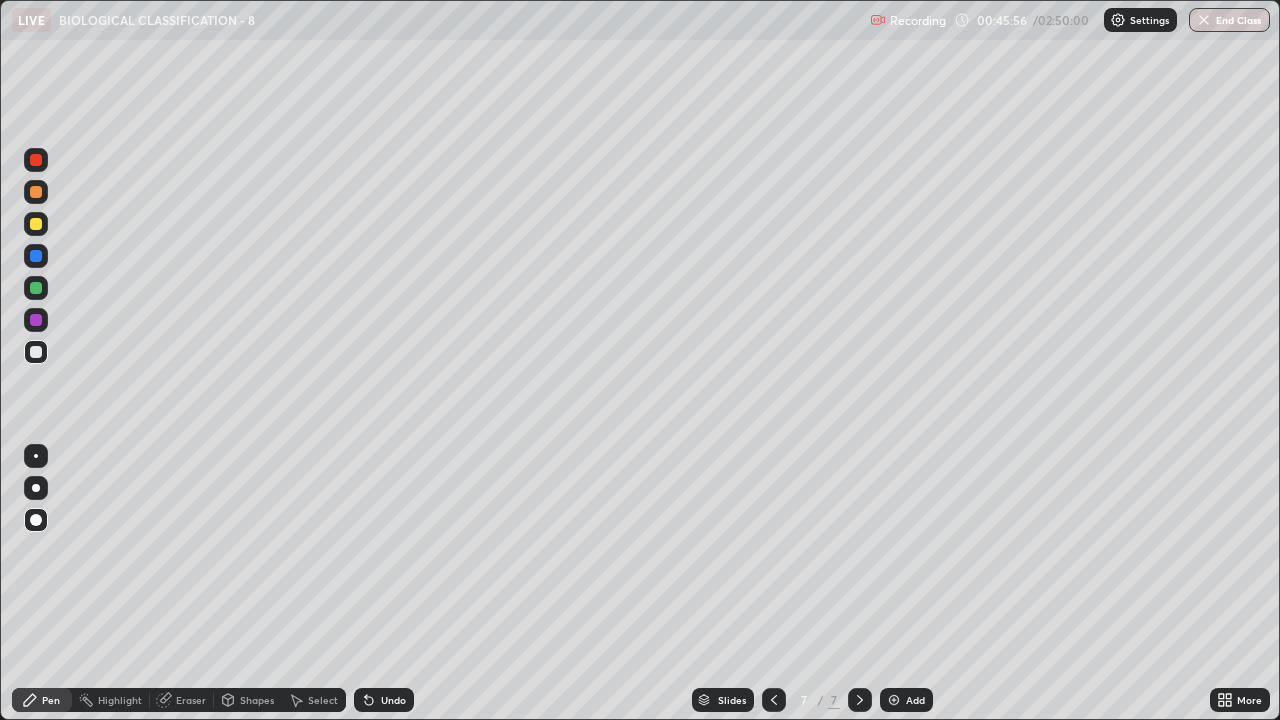 click at bounding box center [36, 320] 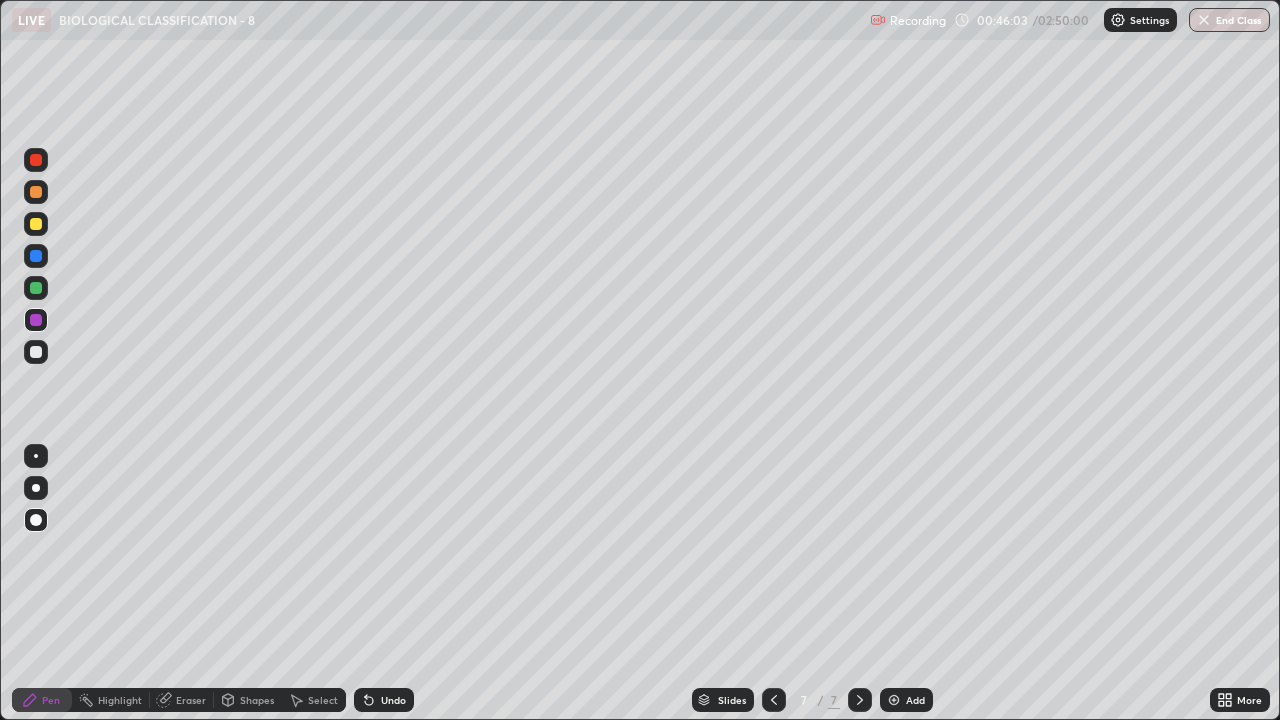 click at bounding box center [36, 288] 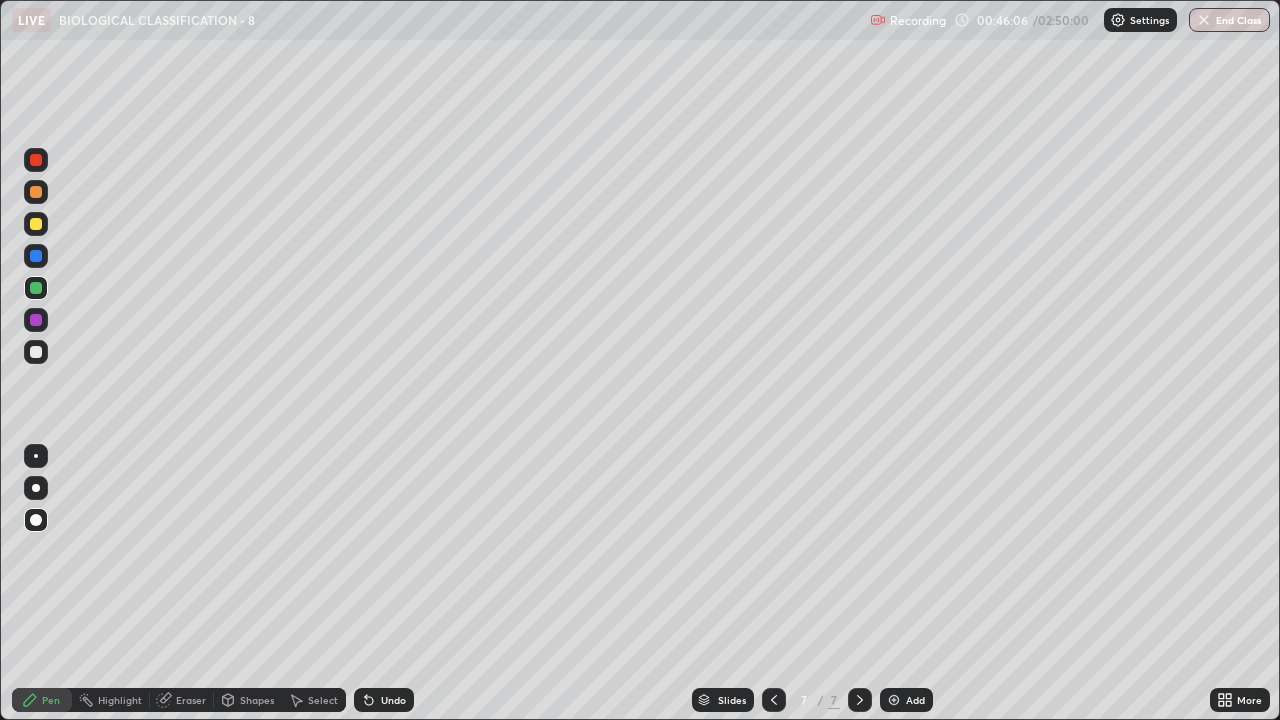click on "Select" at bounding box center [323, 700] 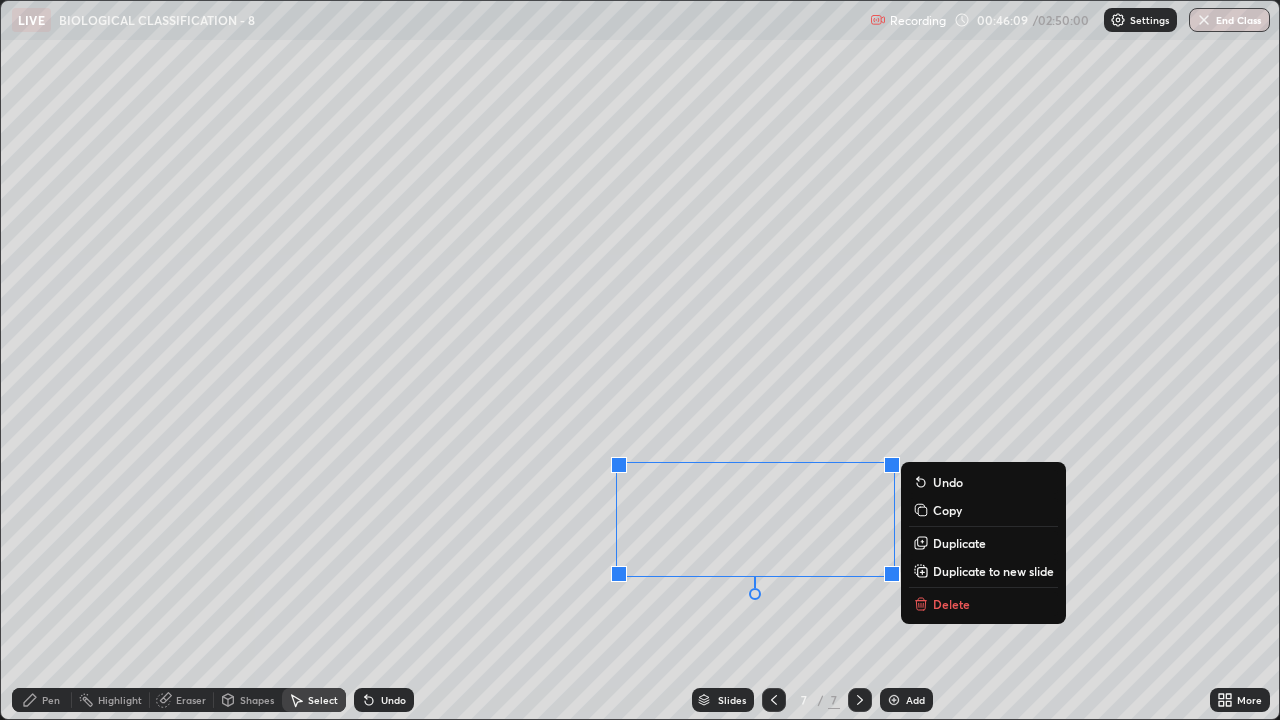 click on "Duplicate" at bounding box center [983, 543] 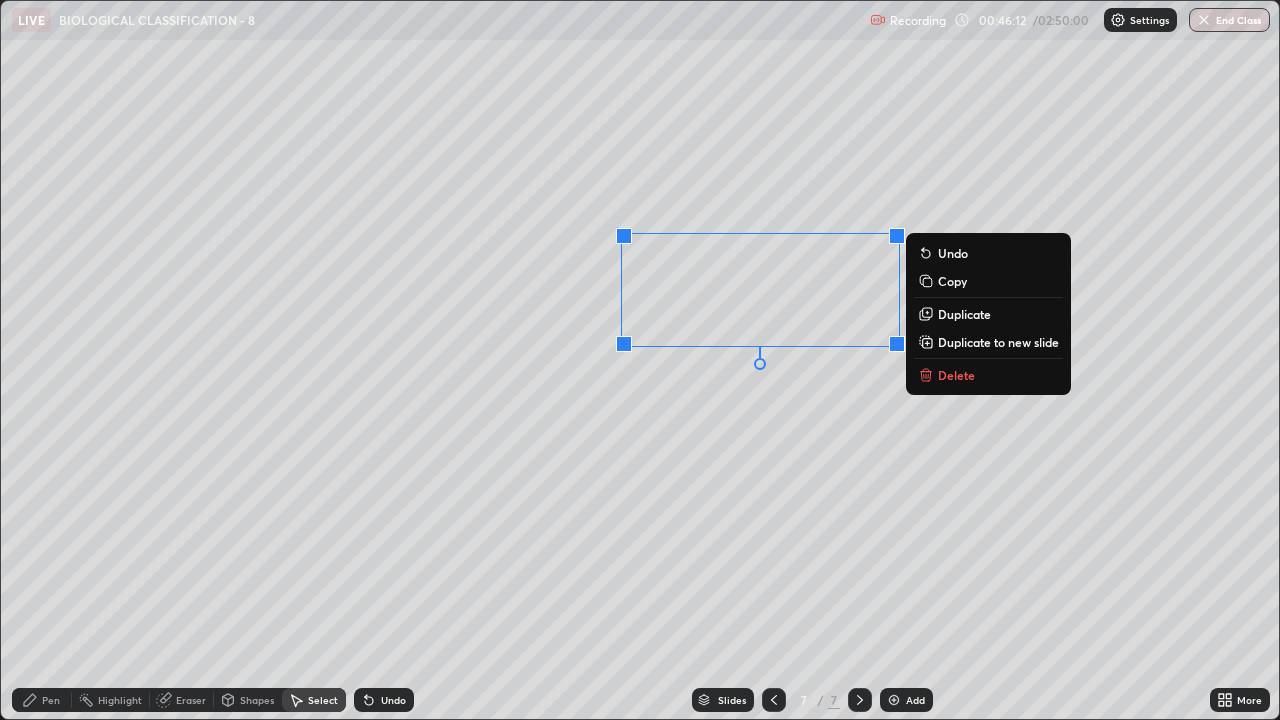 click on "0 ° Undo Copy Duplicate Duplicate to new slide Delete" at bounding box center [640, 360] 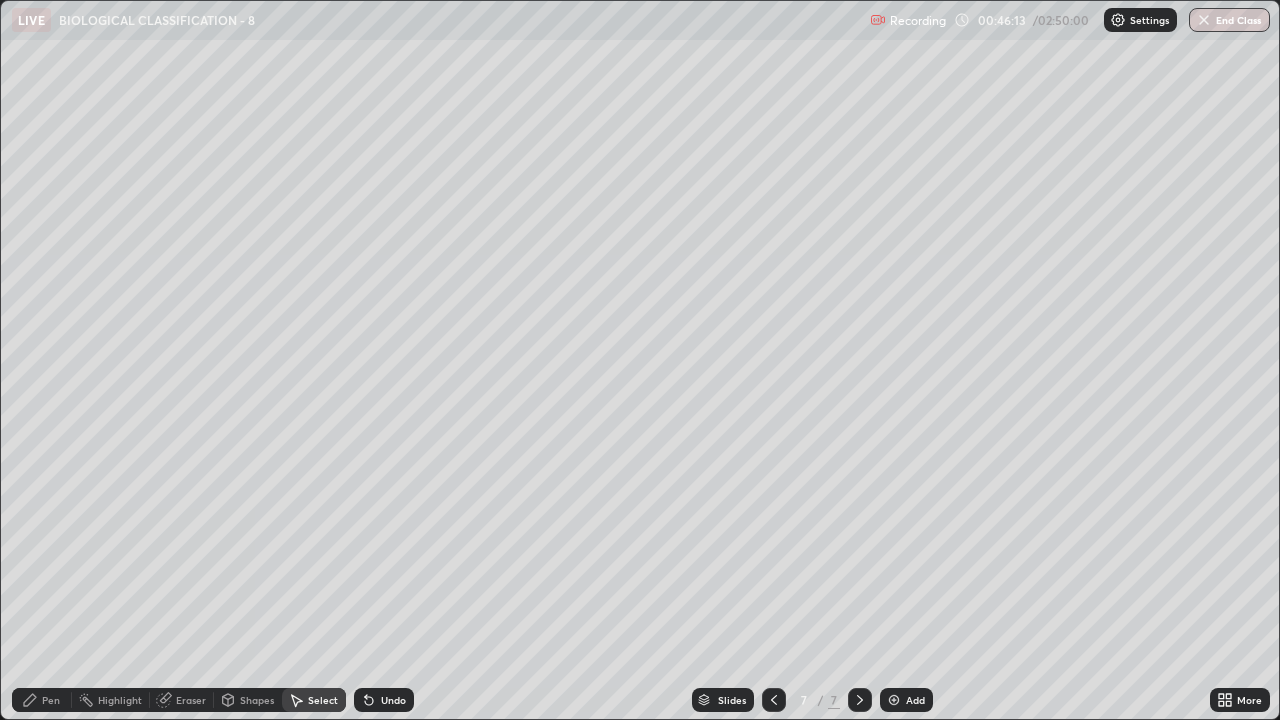 click on "Eraser" at bounding box center (191, 700) 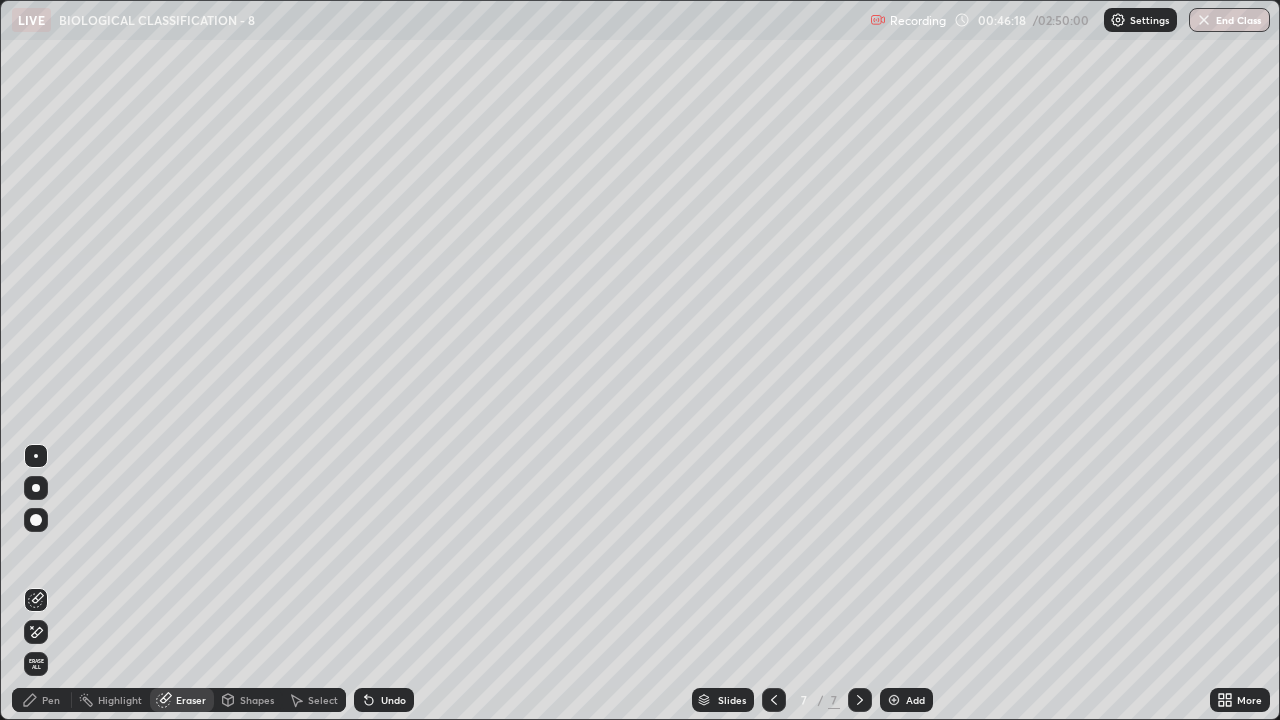 click on "Pen" at bounding box center [42, 700] 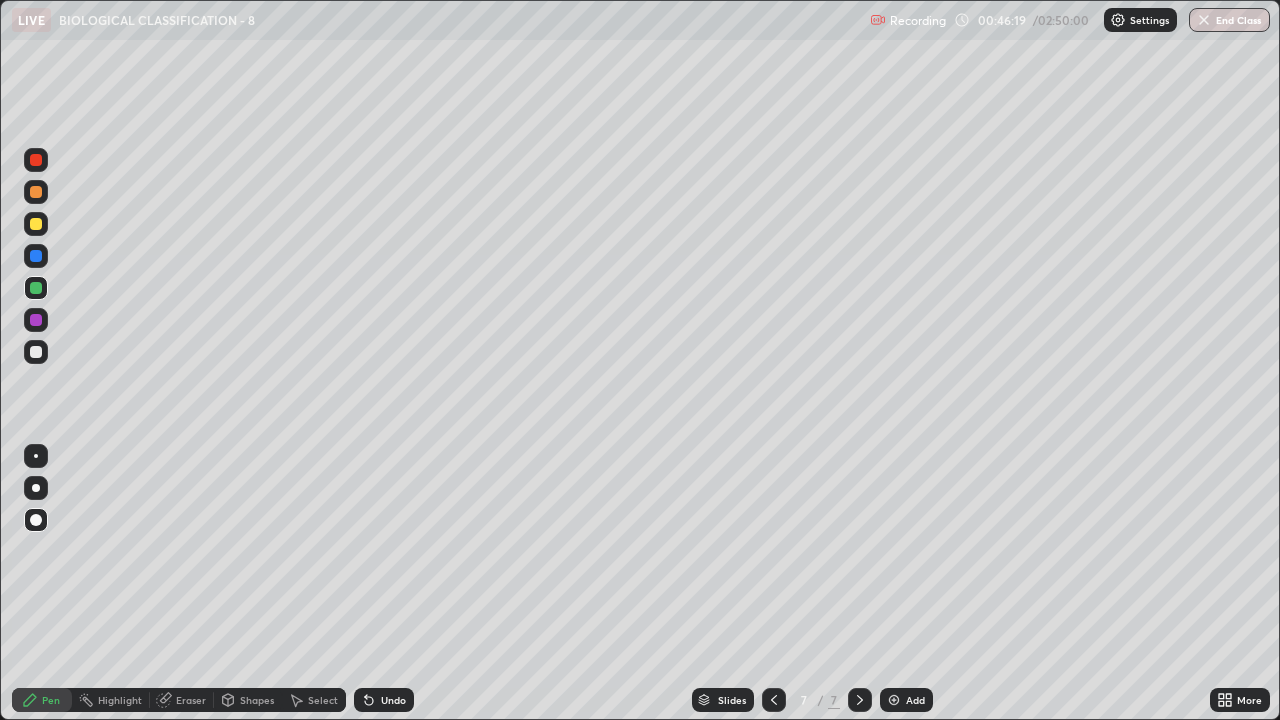 click at bounding box center [36, 224] 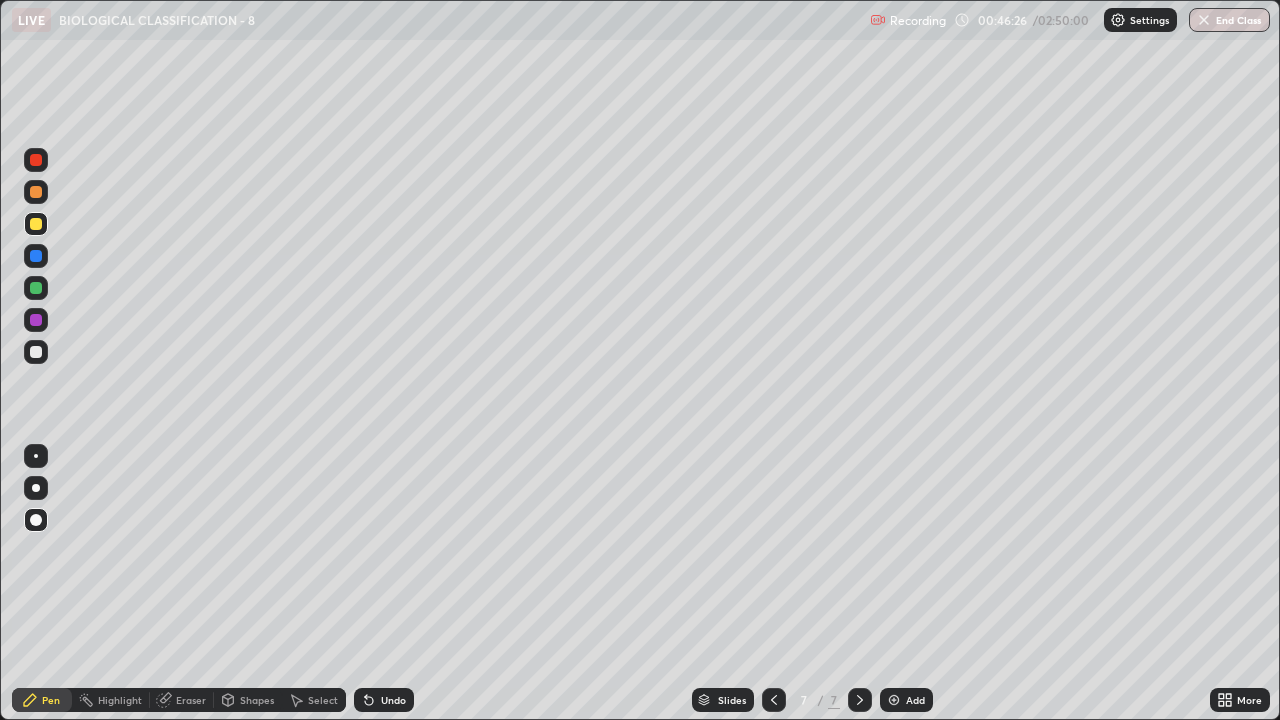 click at bounding box center [36, 256] 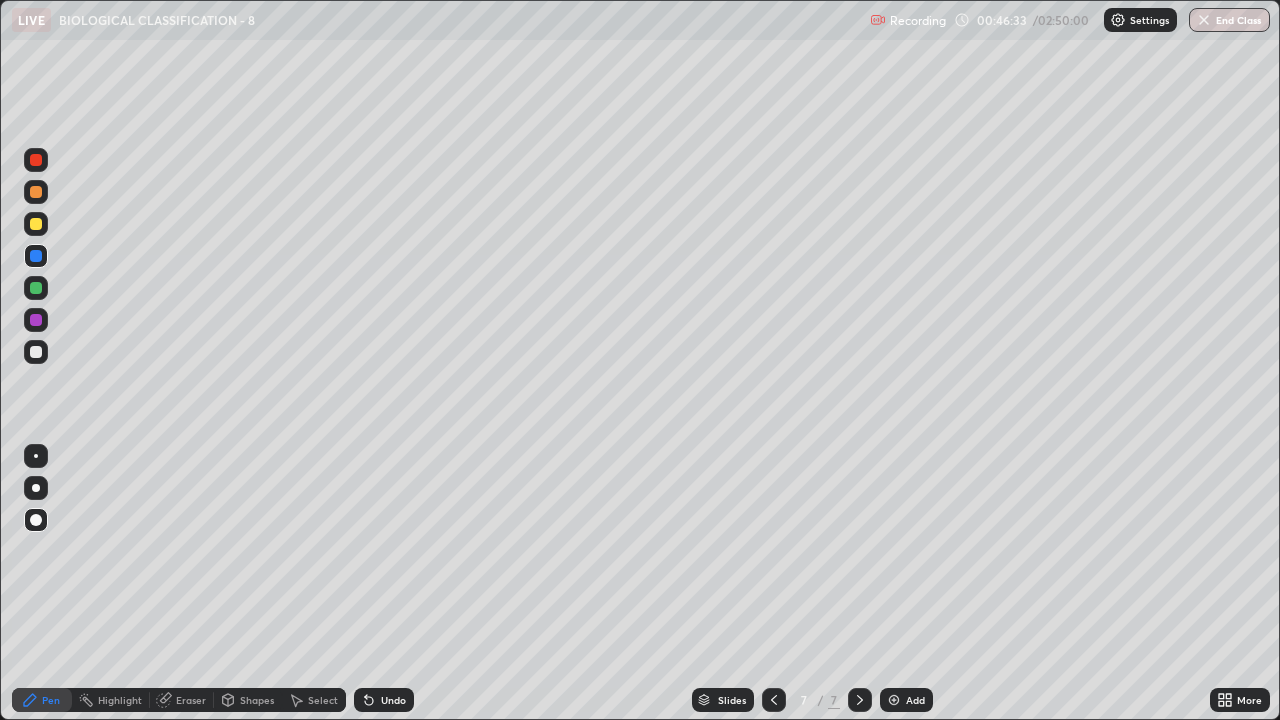 click at bounding box center [36, 320] 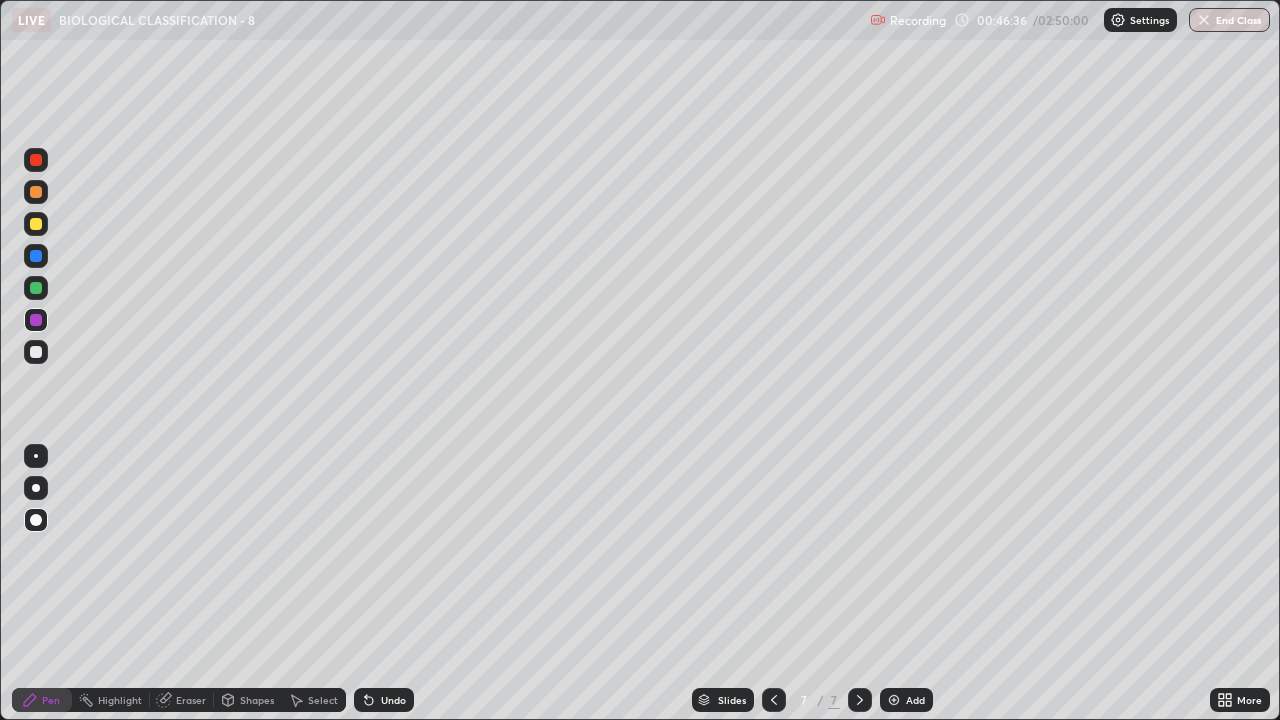click on "Select" at bounding box center (323, 700) 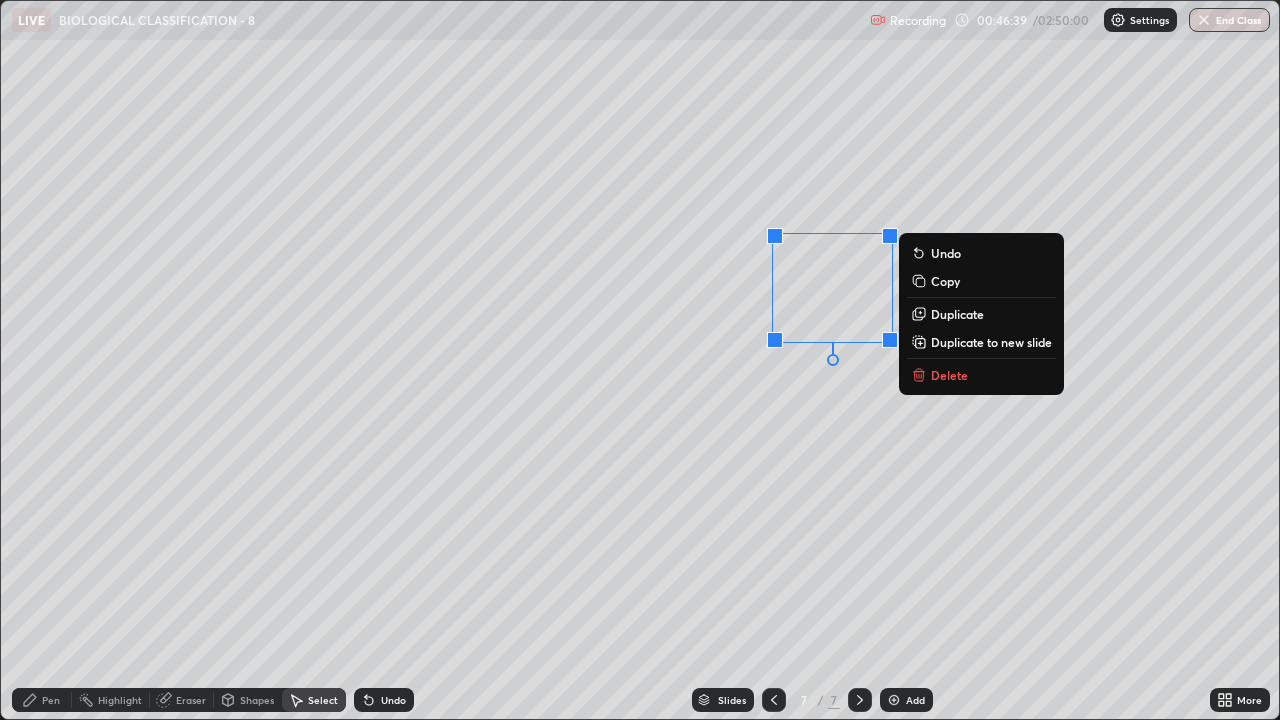 click on "Duplicate" at bounding box center (957, 314) 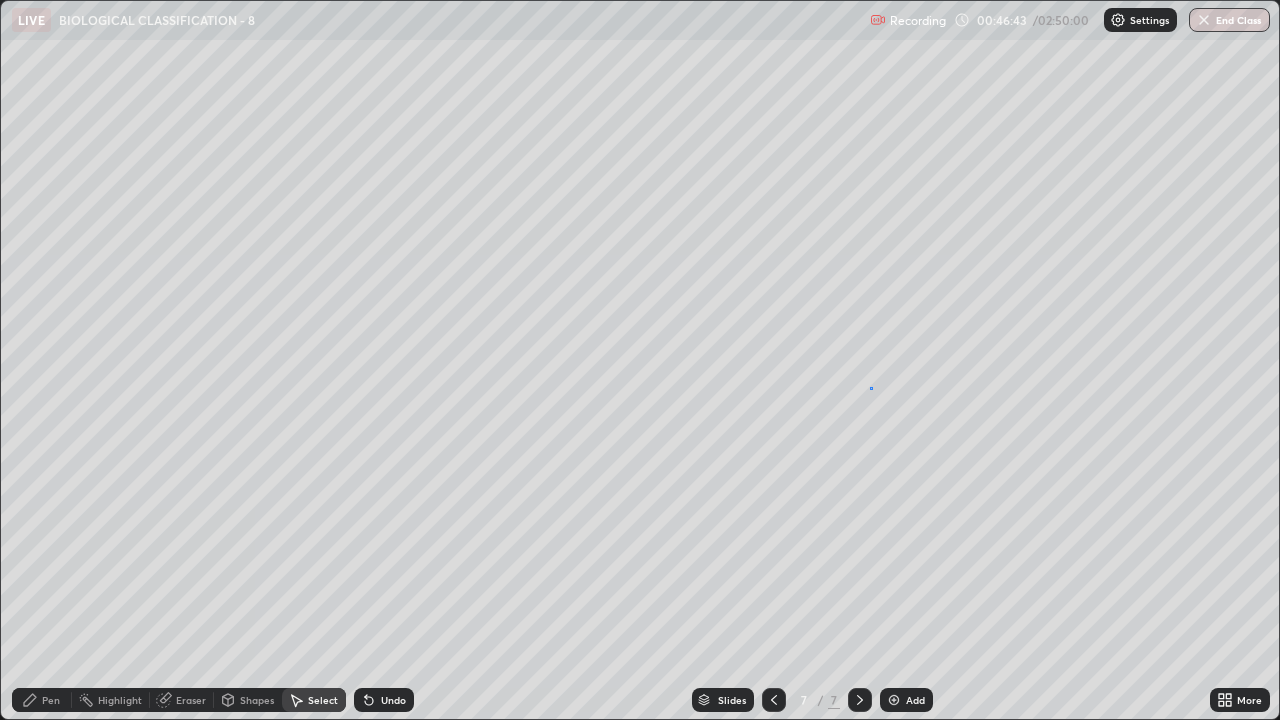 click on "0 ° Undo Copy Duplicate Duplicate to new slide Delete" at bounding box center [640, 360] 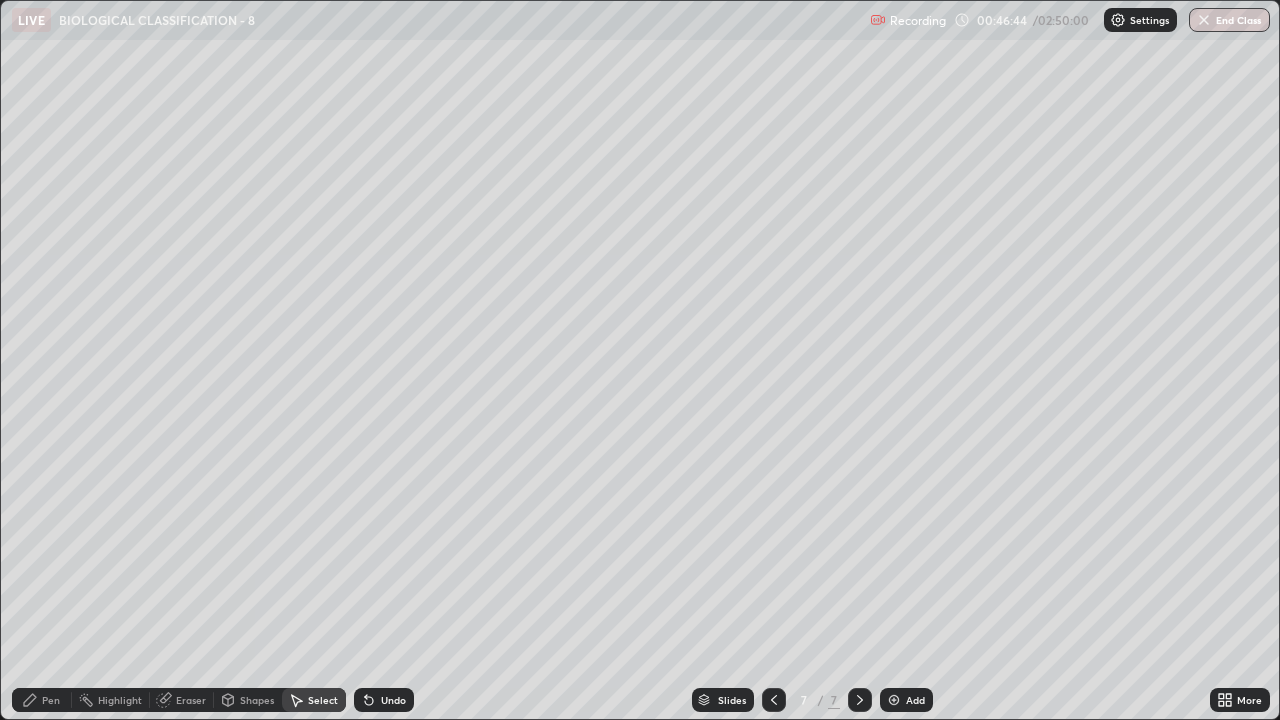 click 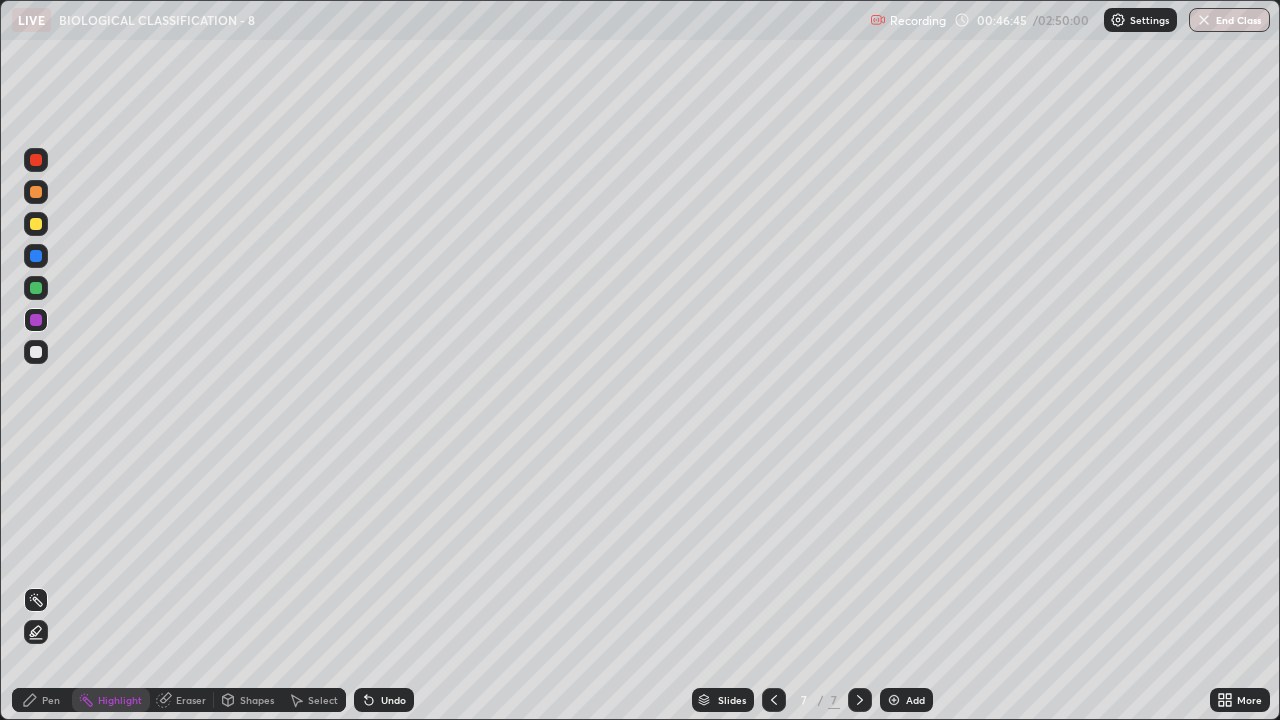 click at bounding box center [36, 320] 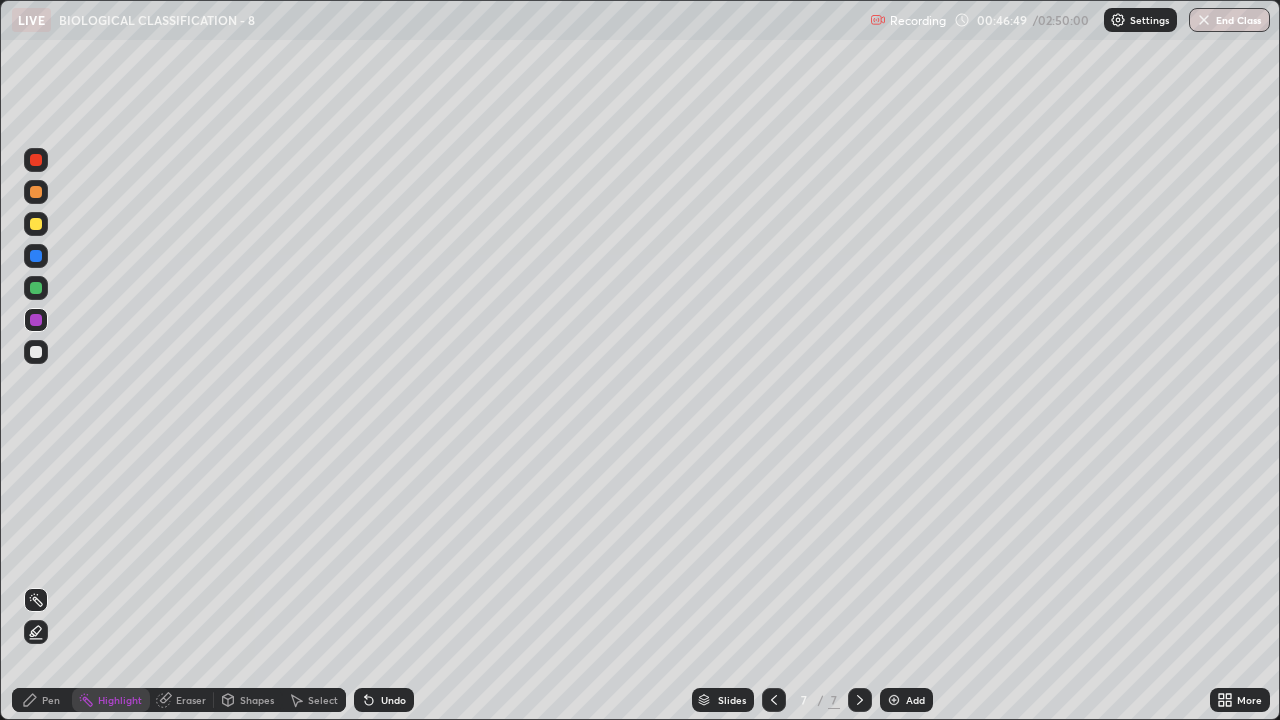 click on "Undo" at bounding box center (393, 700) 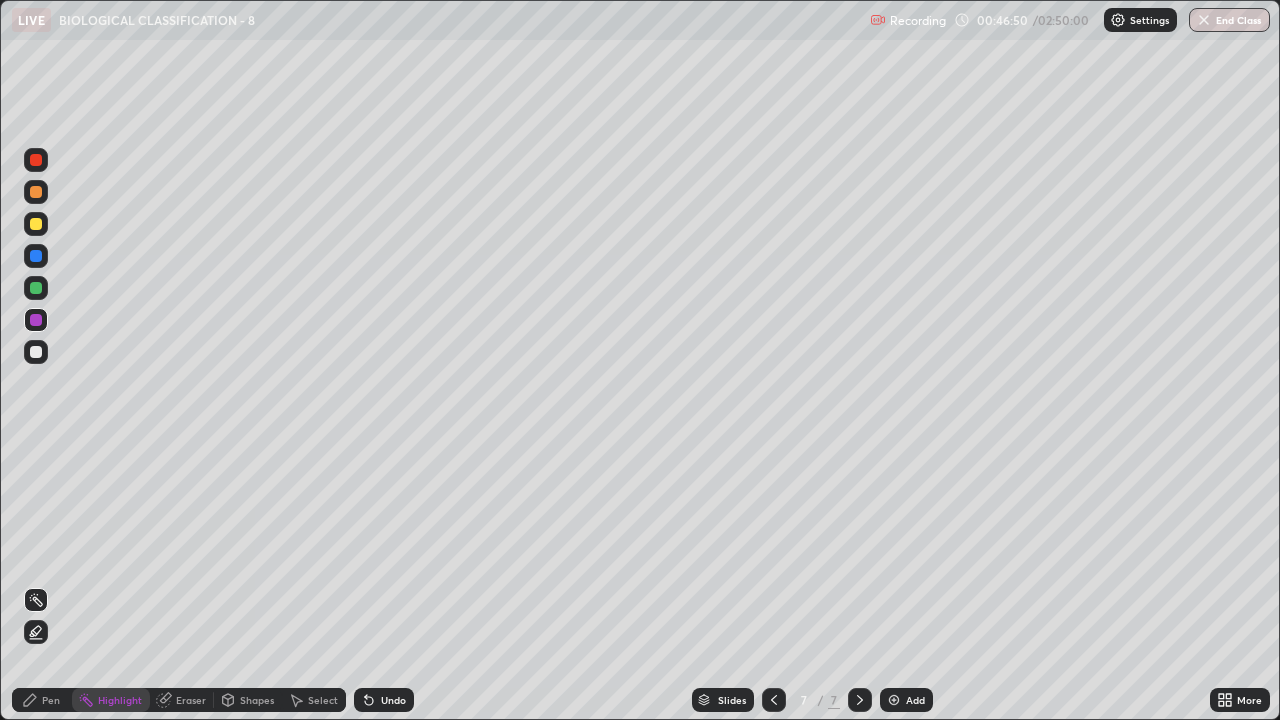 click on "Pen" at bounding box center (51, 700) 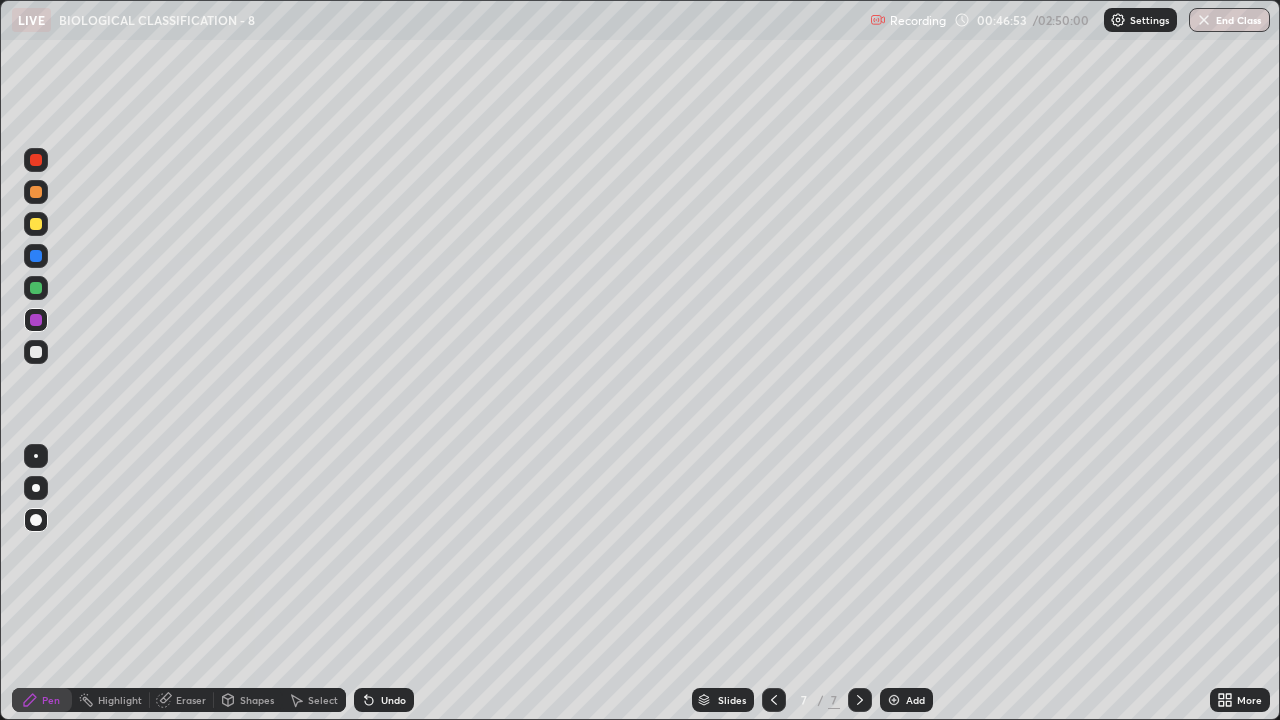 click on "Undo" at bounding box center [393, 700] 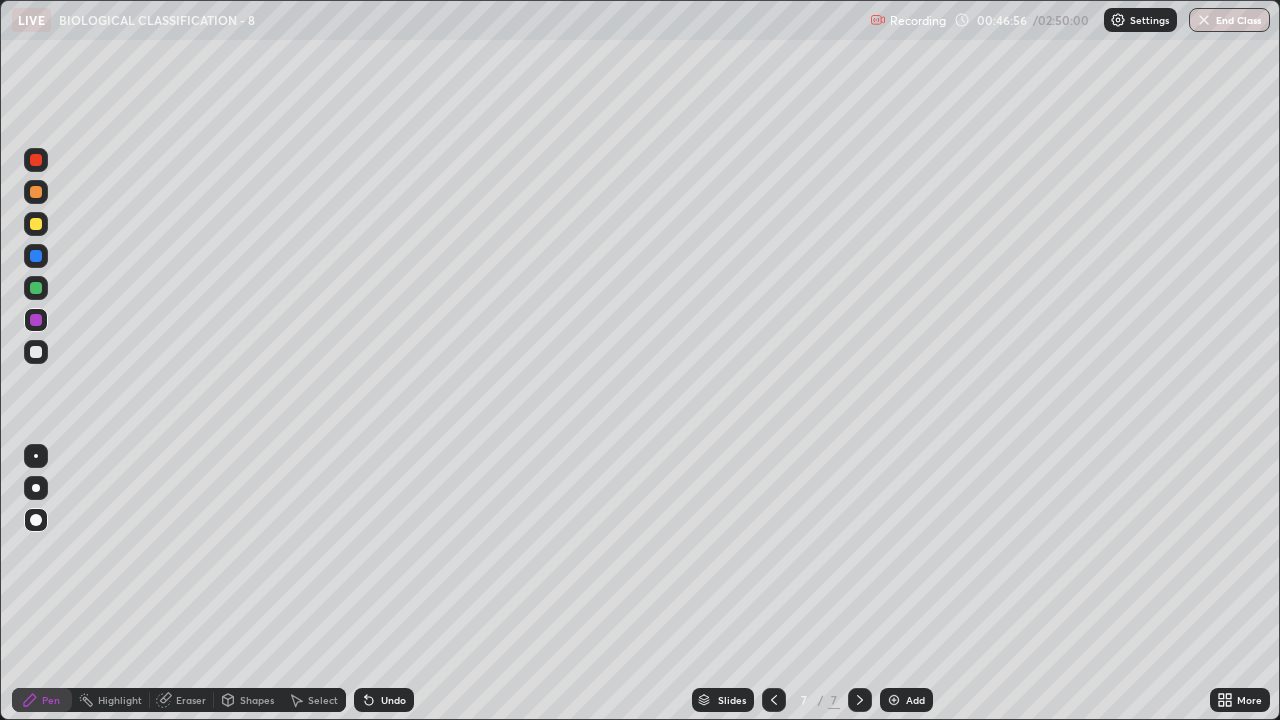 click on "Select" at bounding box center [323, 700] 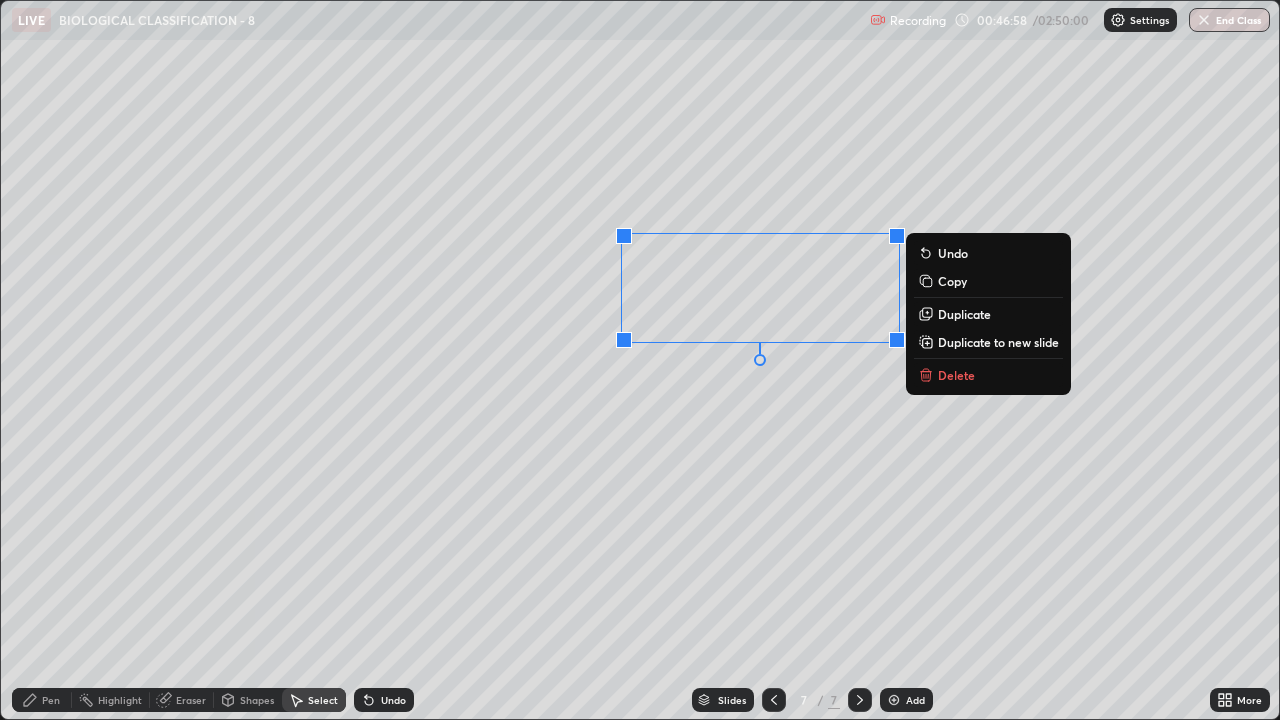 click on "0 ° Undo Copy Duplicate Duplicate to new slide Delete" at bounding box center (640, 360) 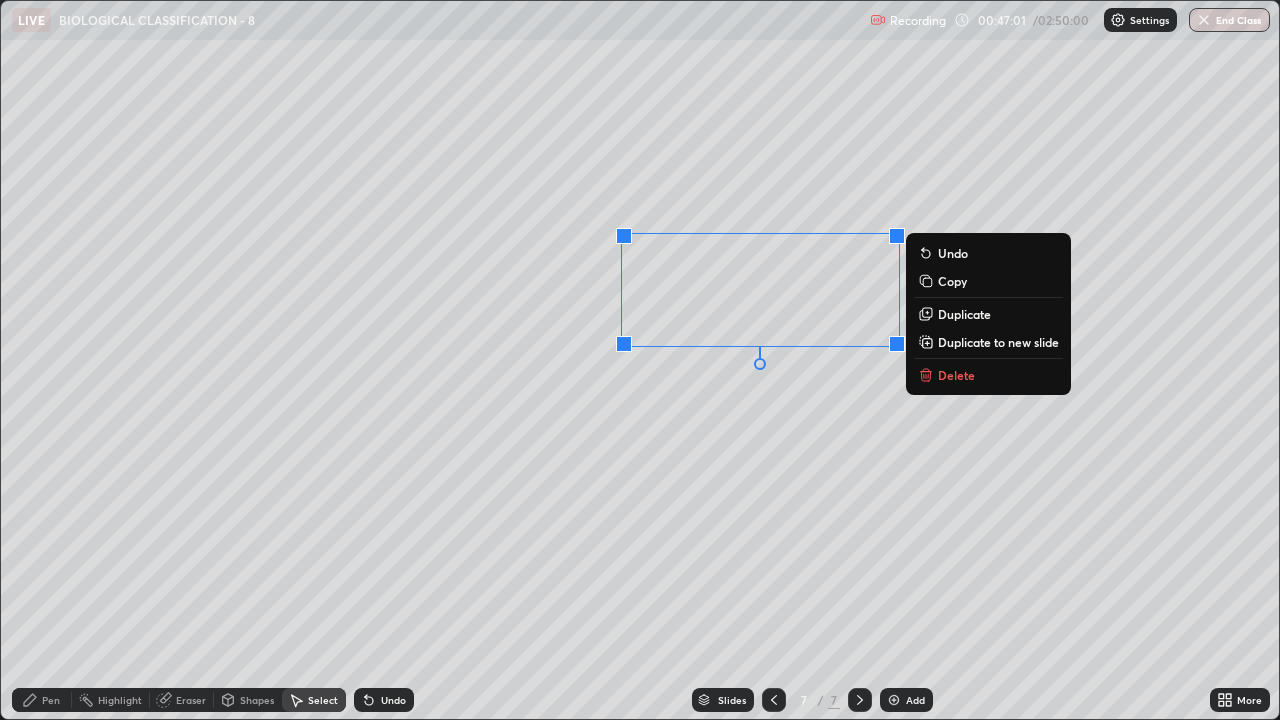 click on "0 ° Undo Copy Duplicate Duplicate to new slide Delete" at bounding box center (640, 360) 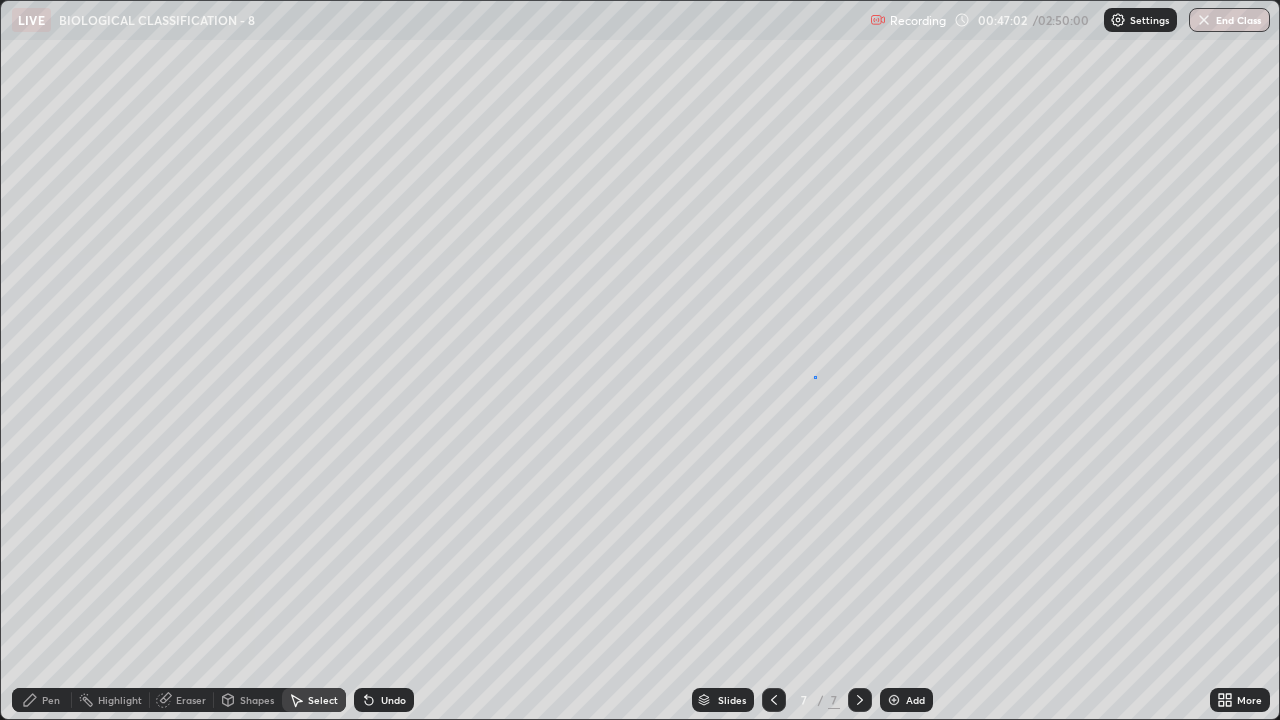 click on "0 ° Undo Copy Duplicate Duplicate to new slide Delete" at bounding box center (640, 360) 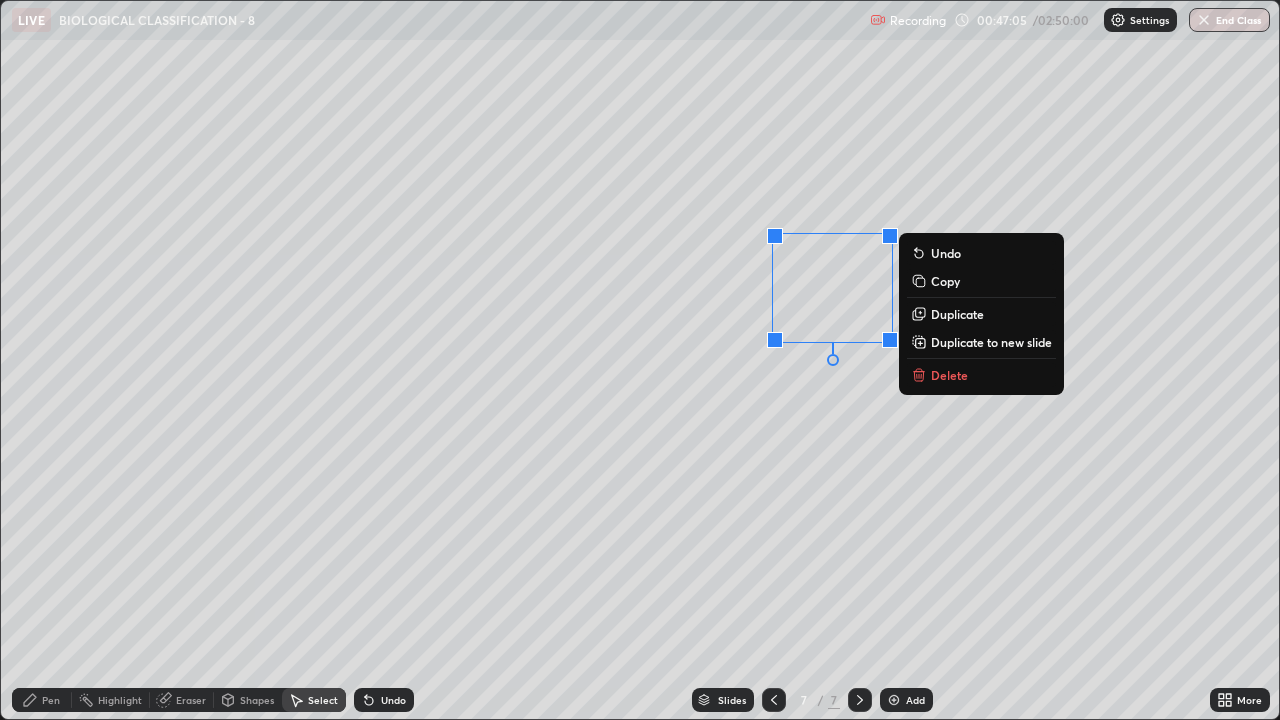 click on "Duplicate" at bounding box center [957, 314] 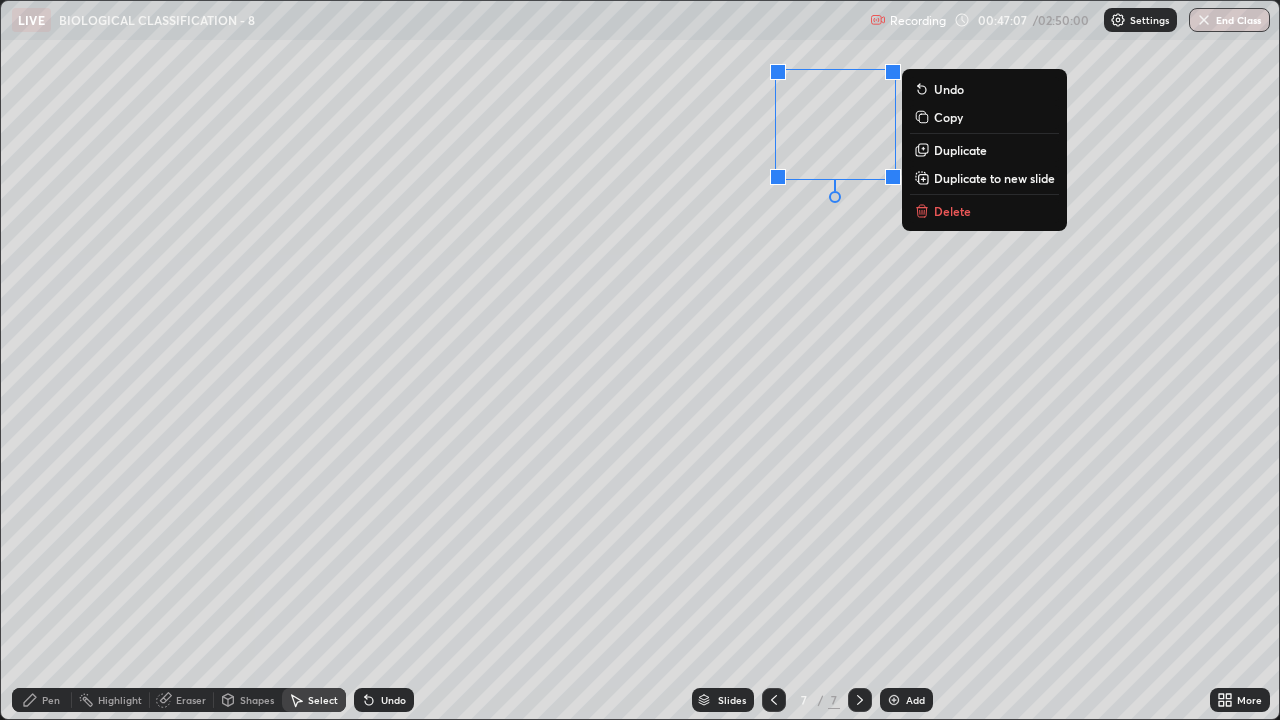click on "0 ° Undo Copy Duplicate Duplicate to new slide Delete" at bounding box center (640, 360) 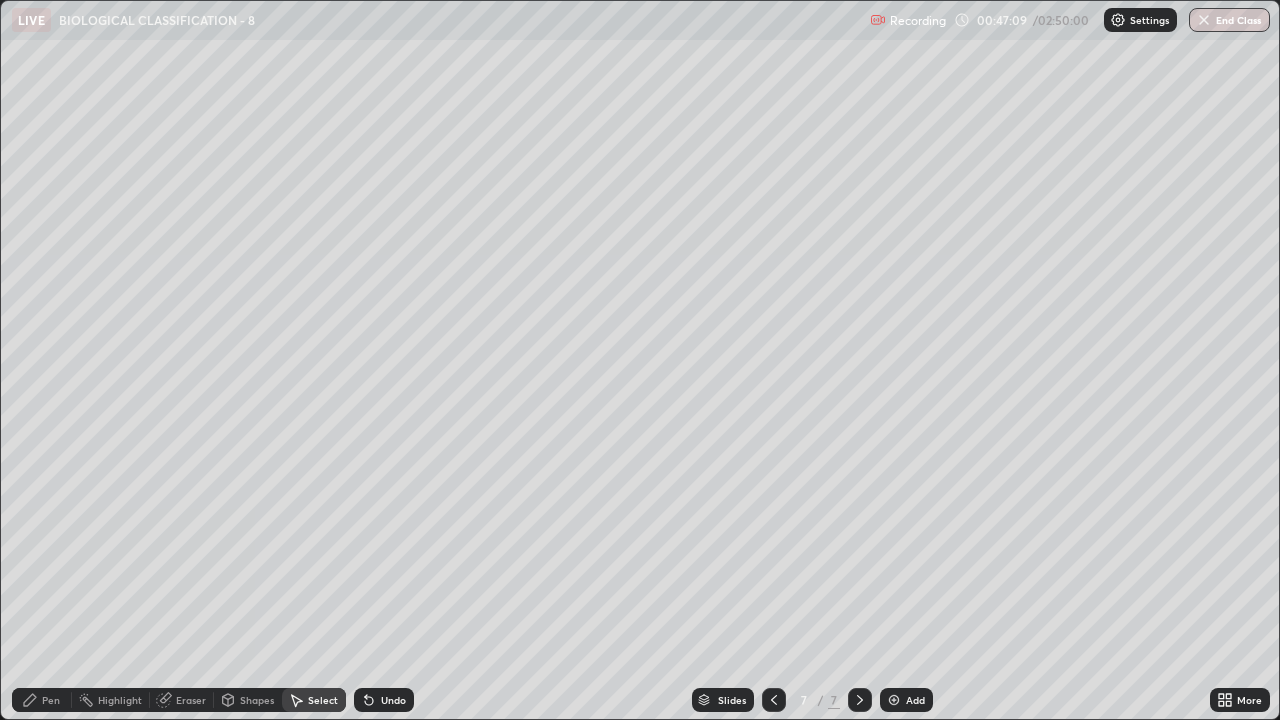 click on "Pen" at bounding box center [42, 700] 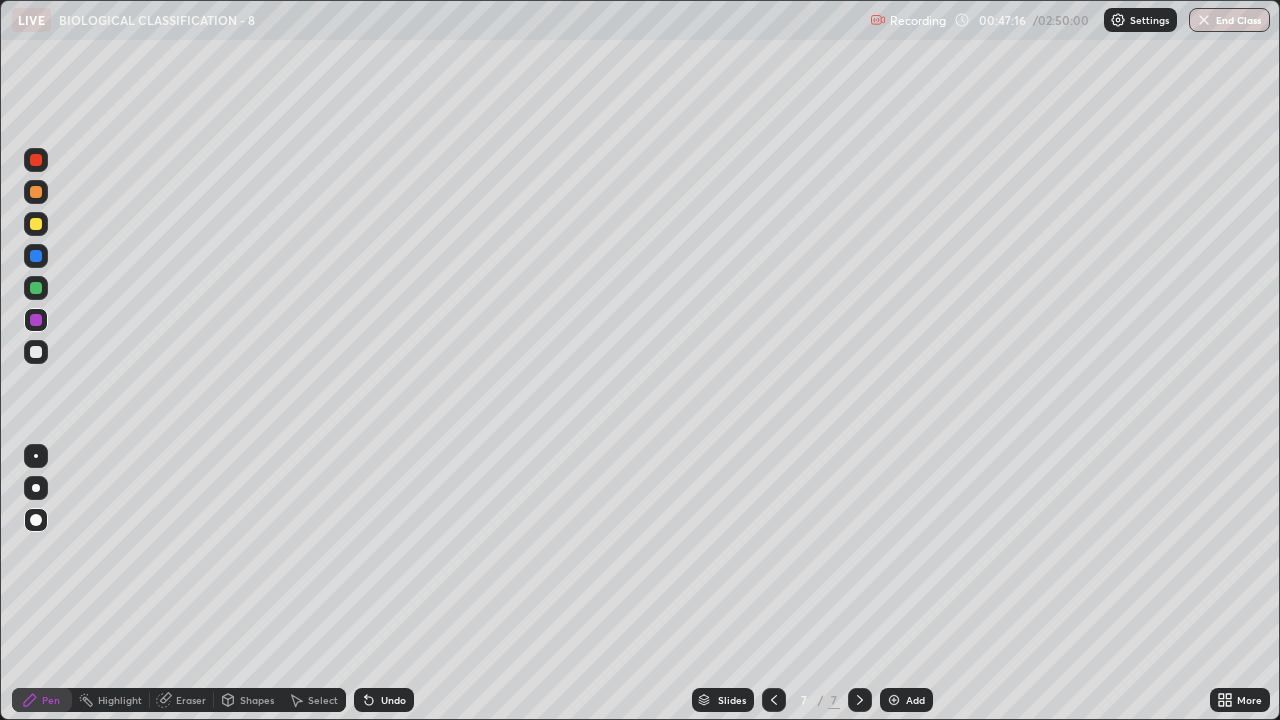 click at bounding box center (36, 160) 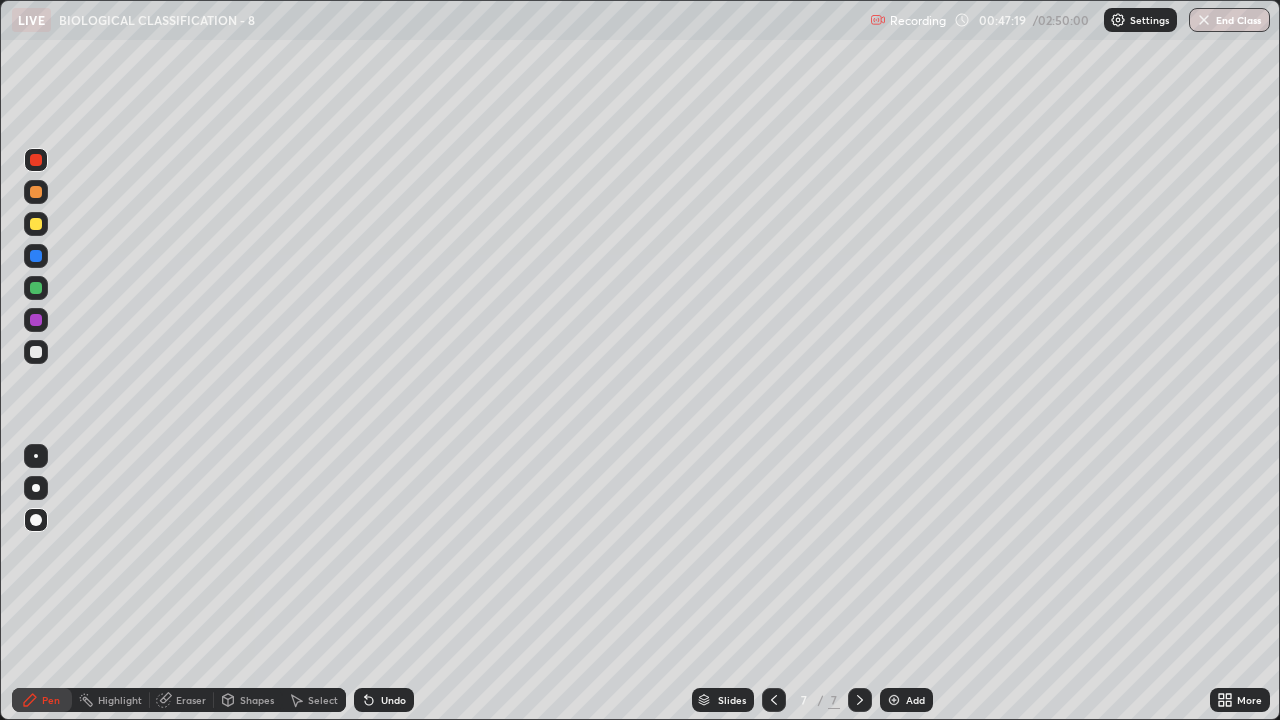click at bounding box center (36, 488) 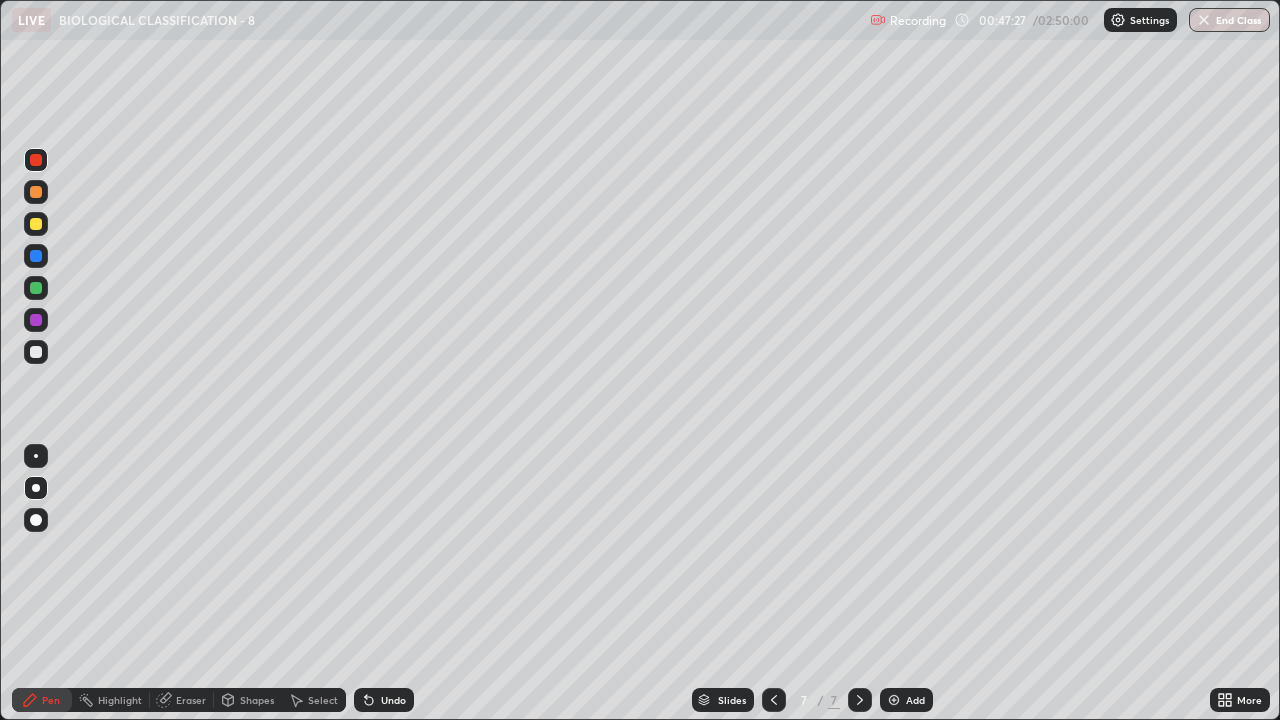 click at bounding box center [36, 320] 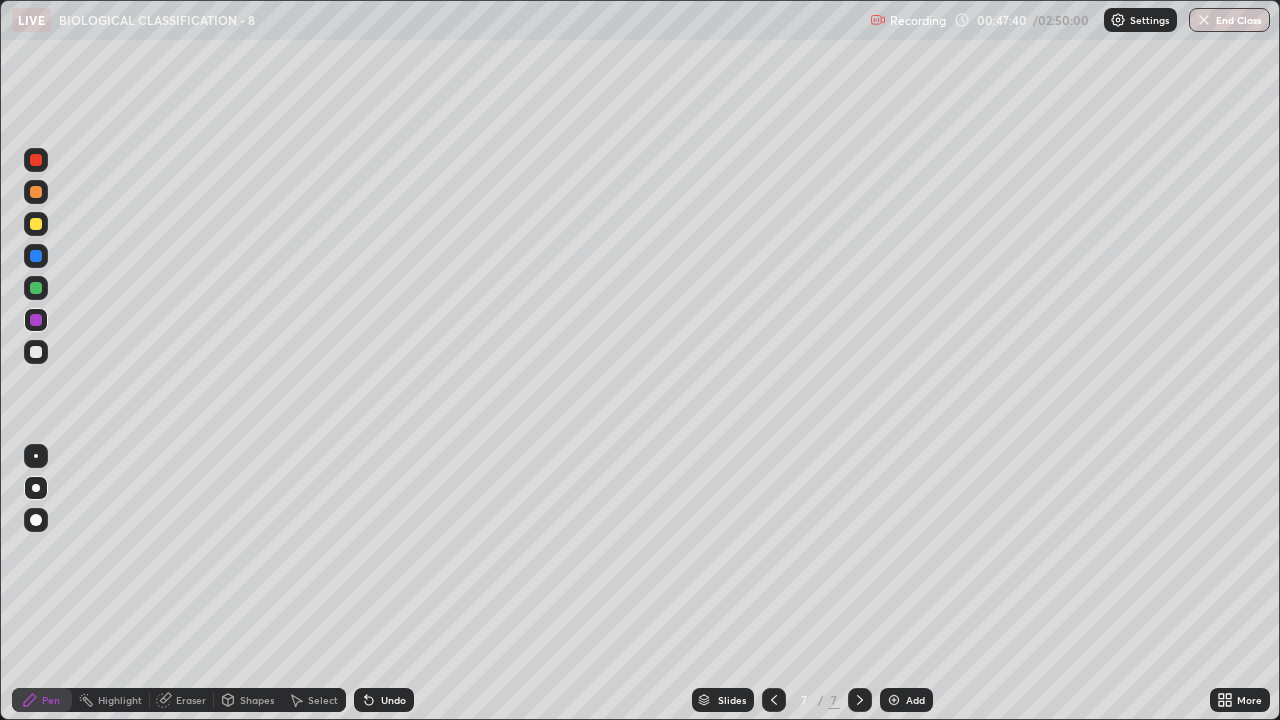 click at bounding box center [36, 352] 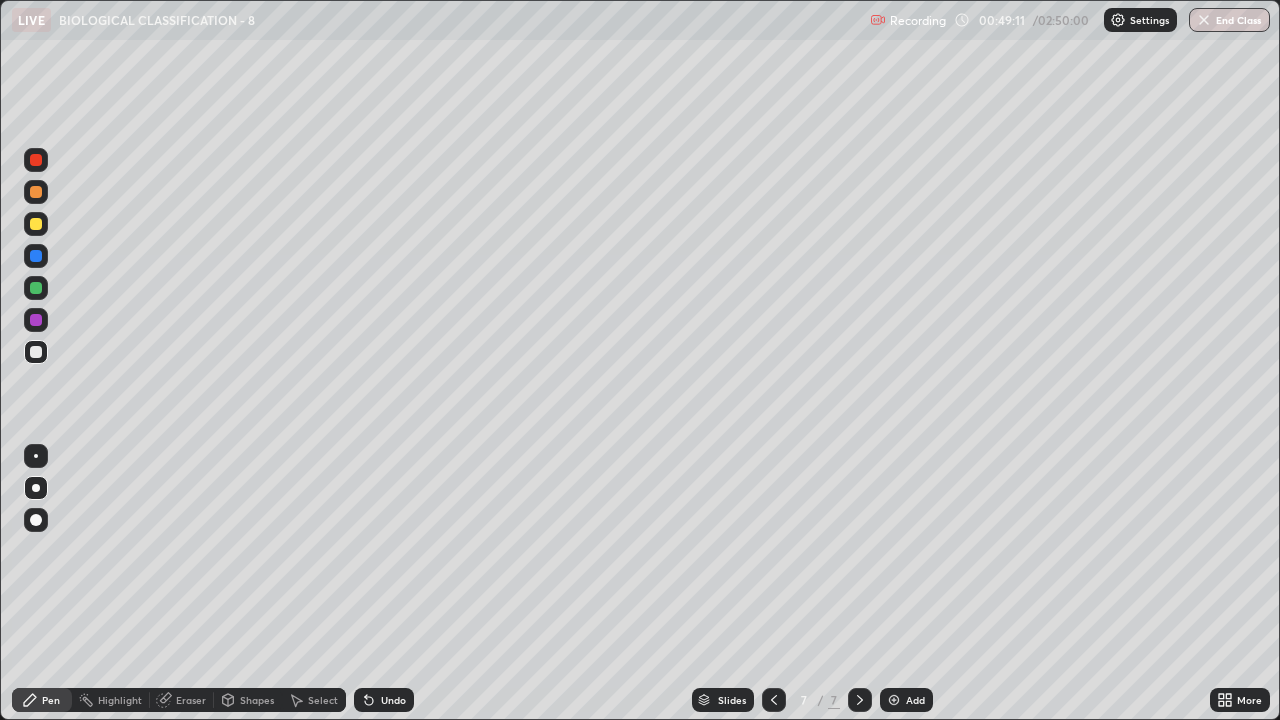 click at bounding box center (36, 288) 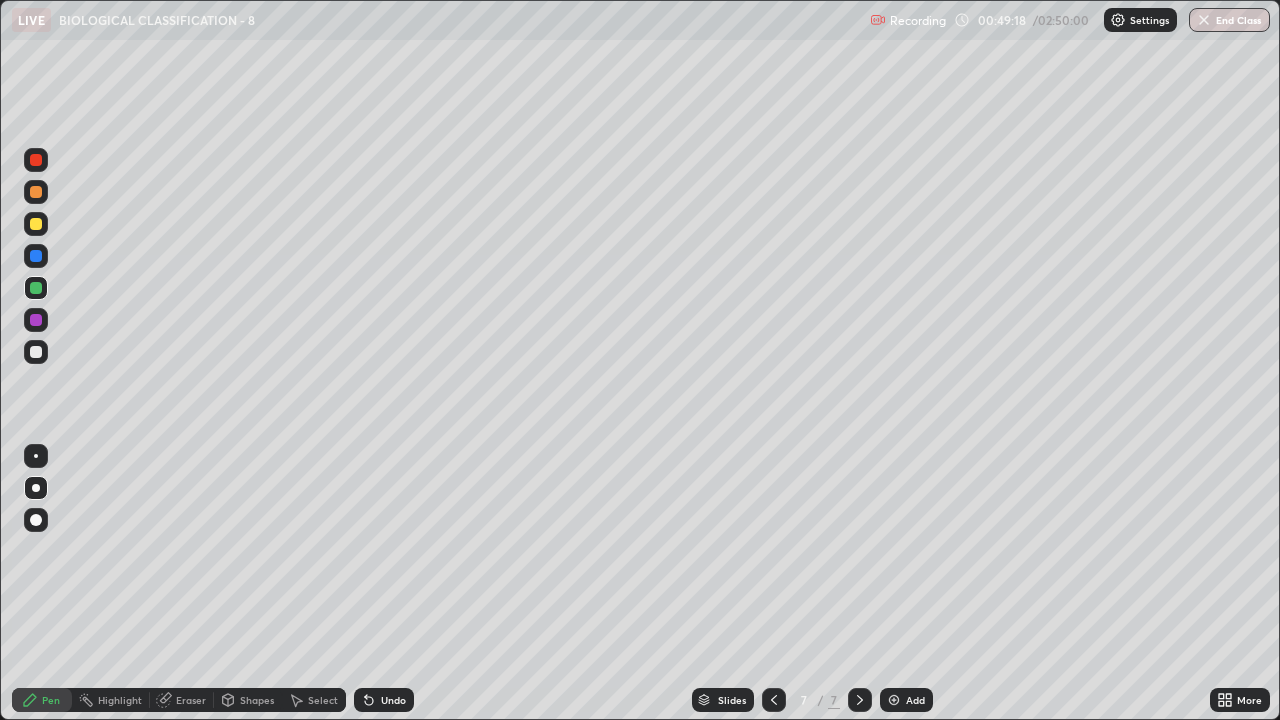 click at bounding box center (36, 160) 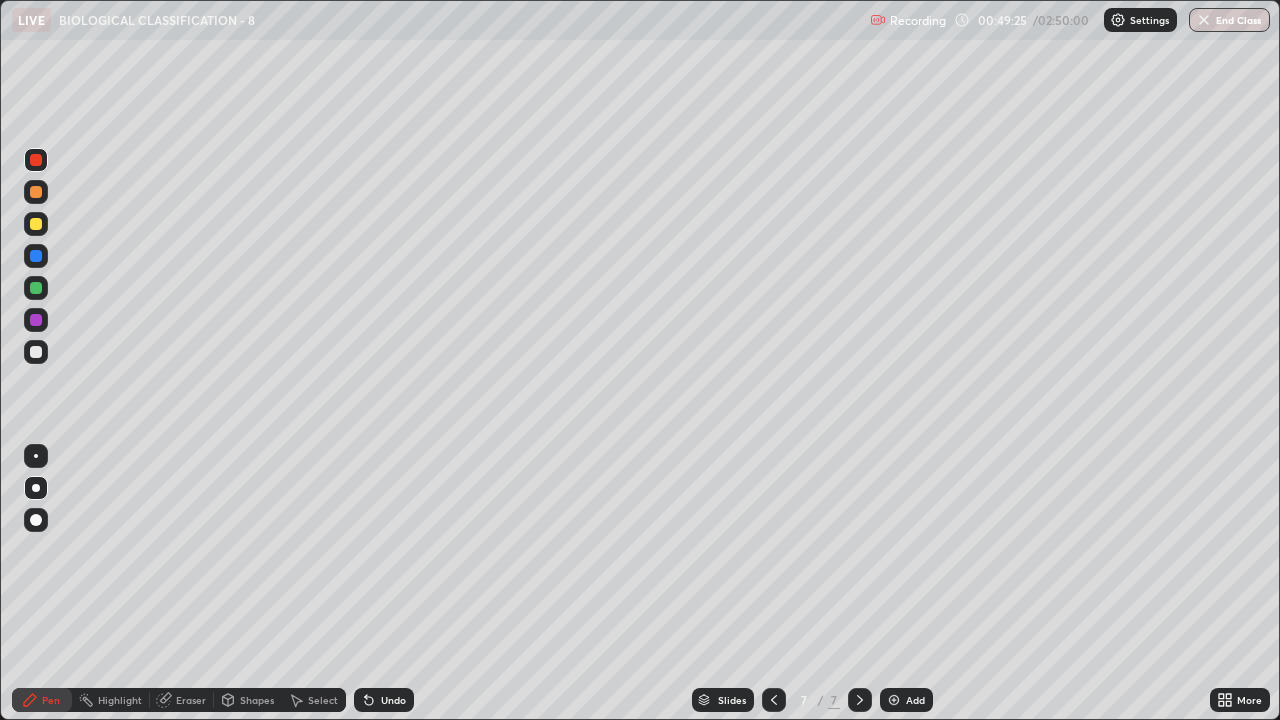 click at bounding box center [36, 352] 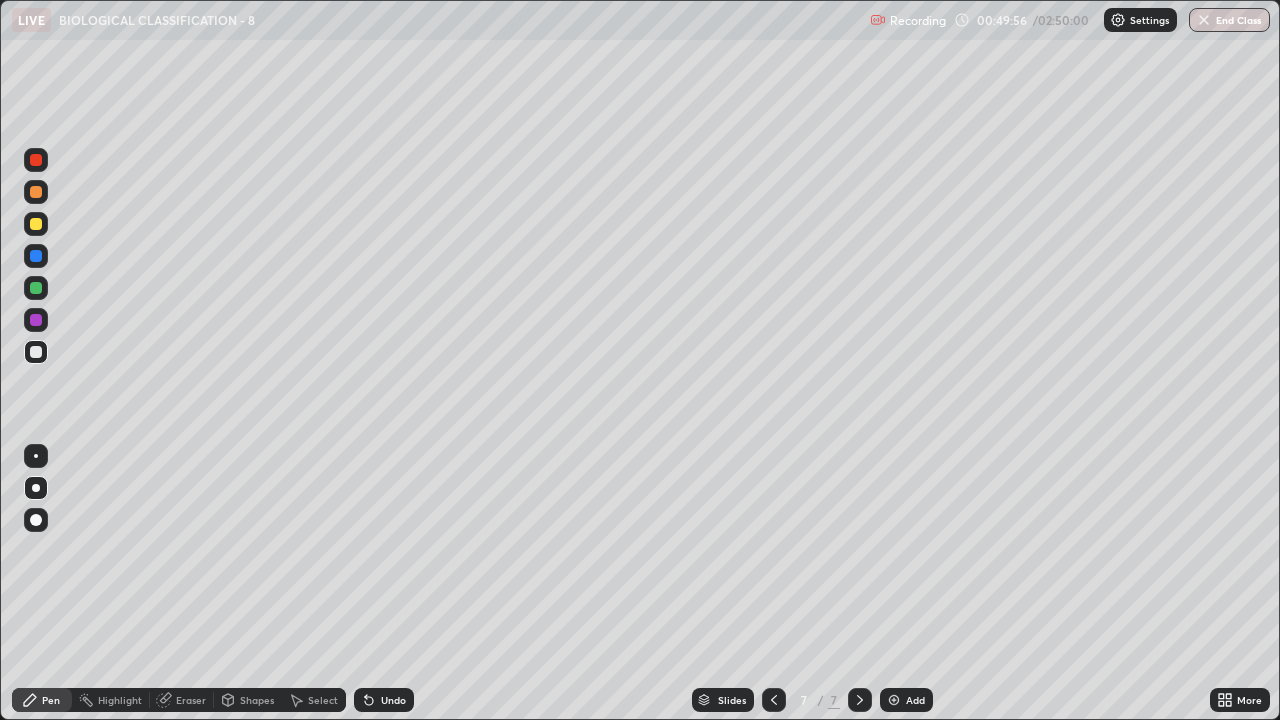 click on "Undo" at bounding box center (393, 700) 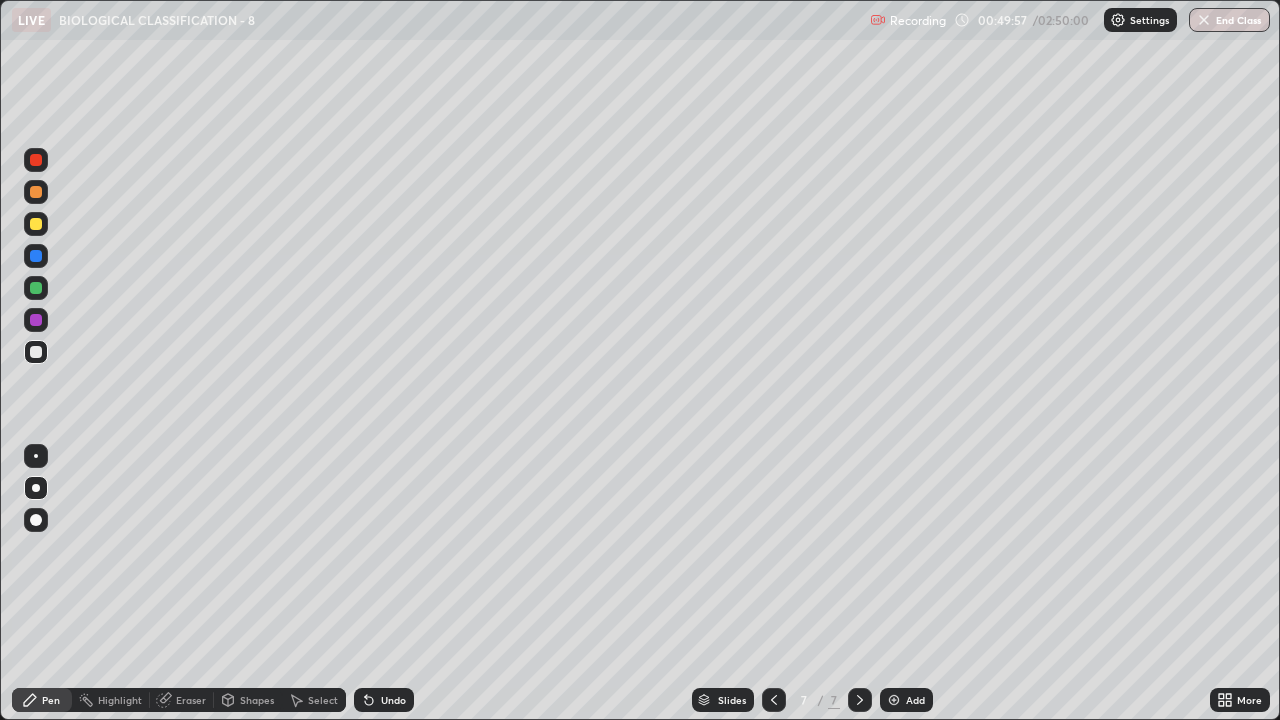 click on "Undo" at bounding box center [393, 700] 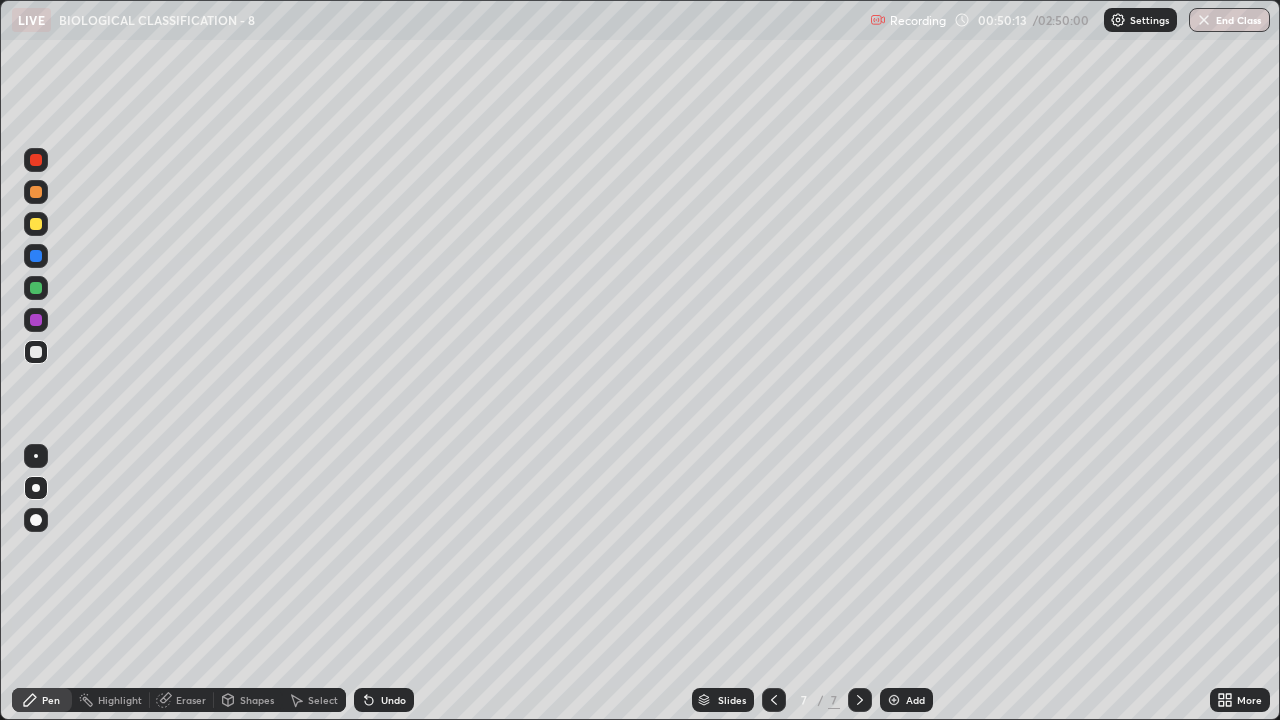 click at bounding box center (36, 288) 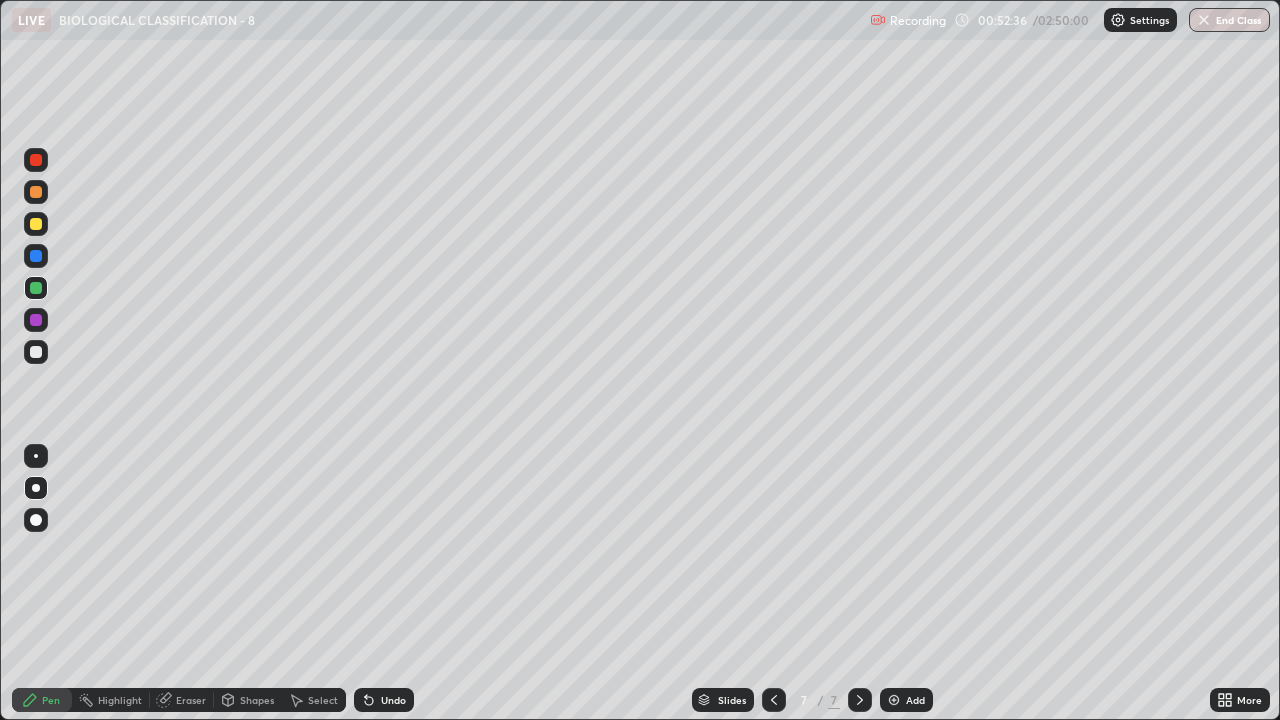 click at bounding box center (36, 224) 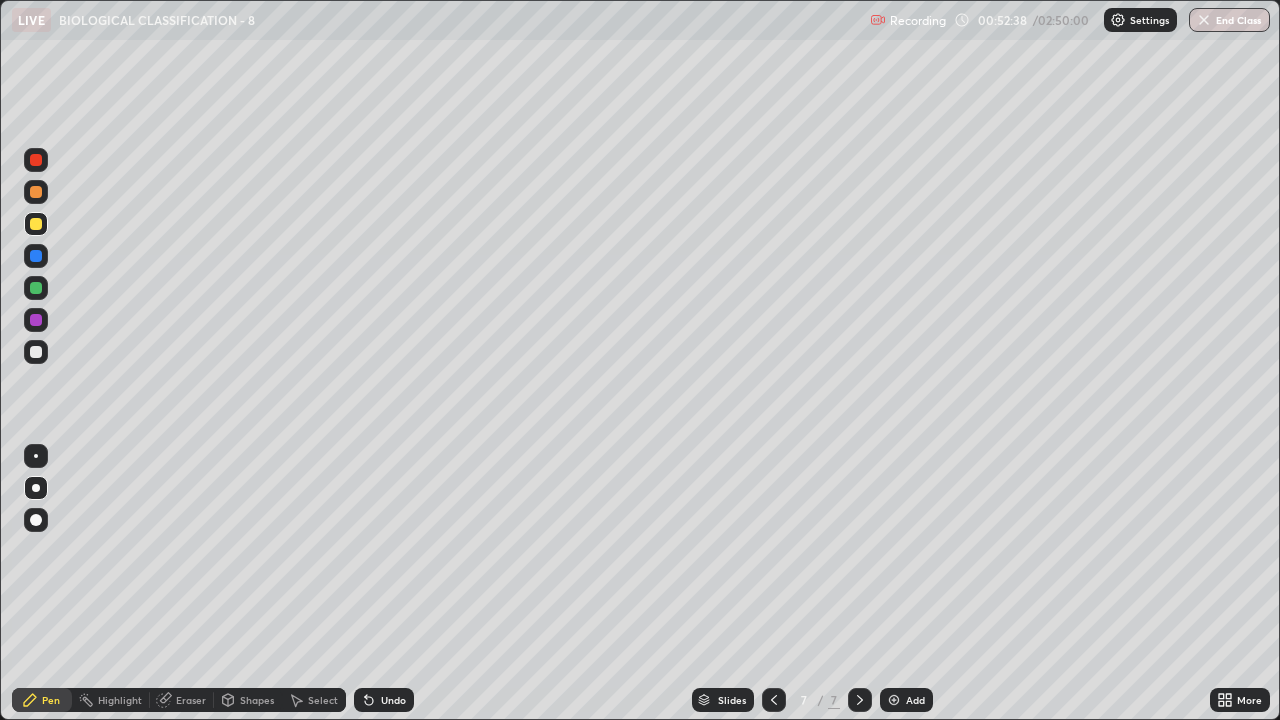 click at bounding box center [36, 192] 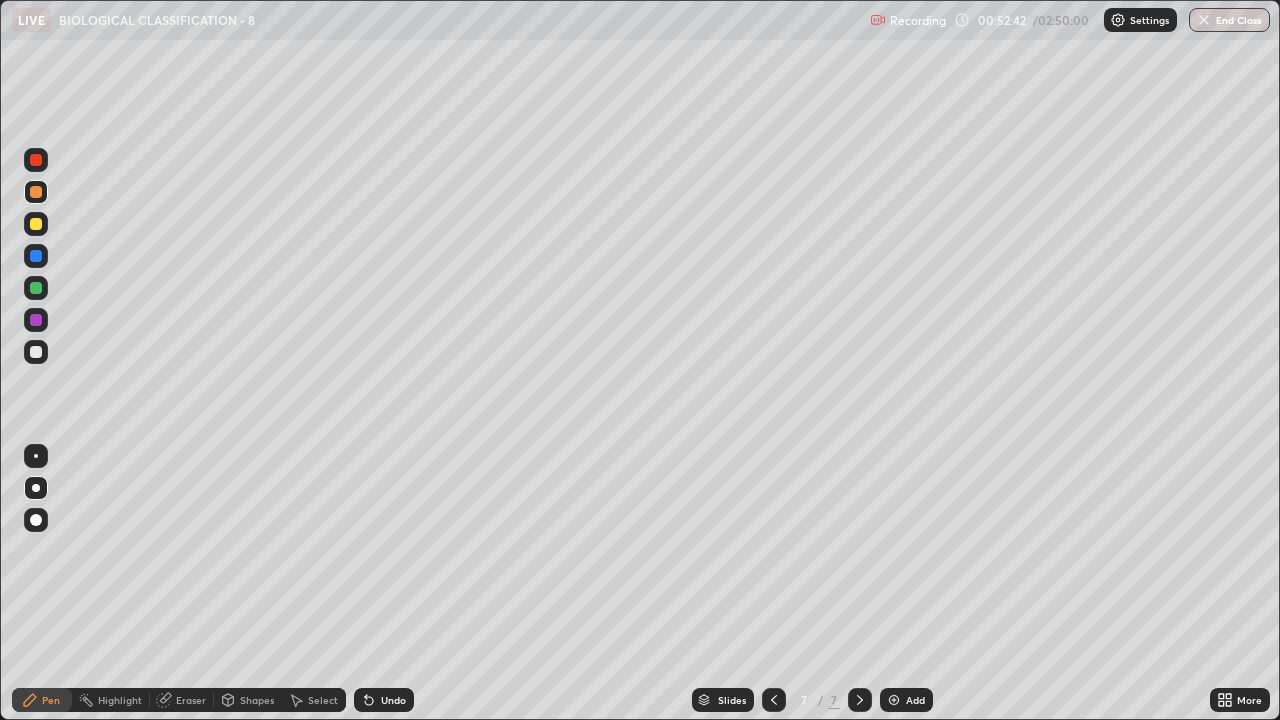 click on "Eraser" at bounding box center (191, 700) 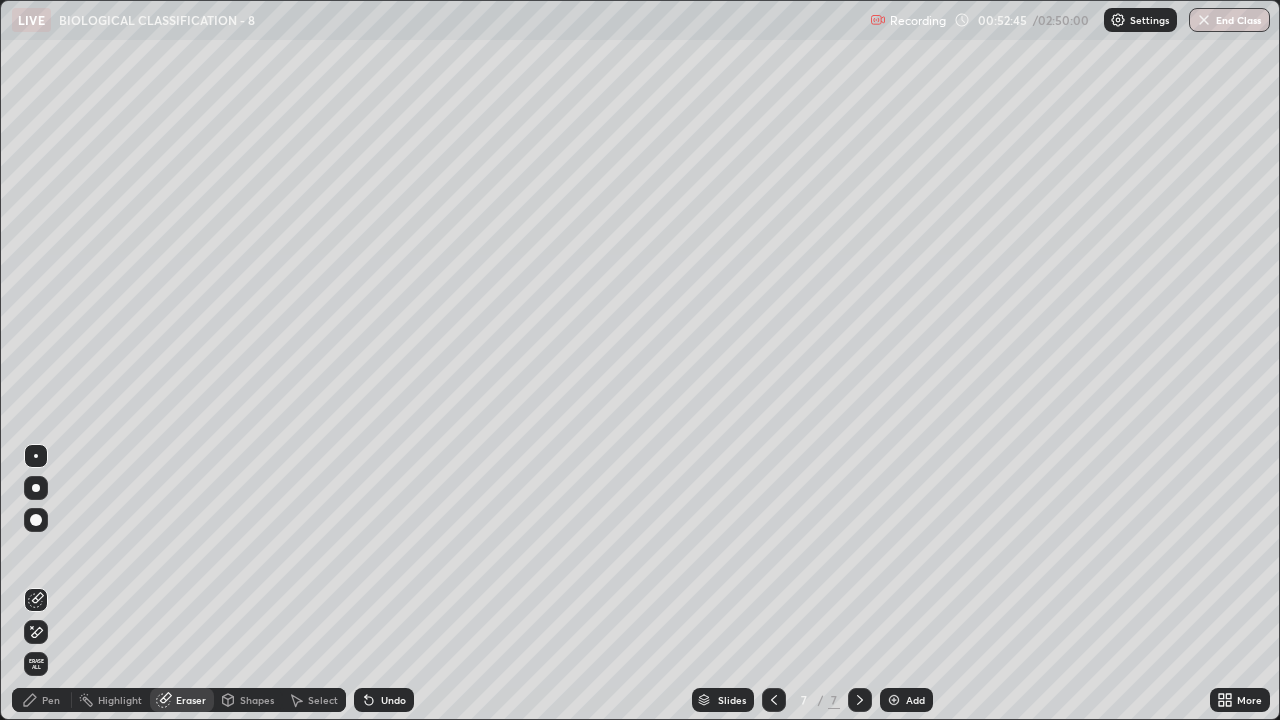 click on "Pen" at bounding box center [51, 700] 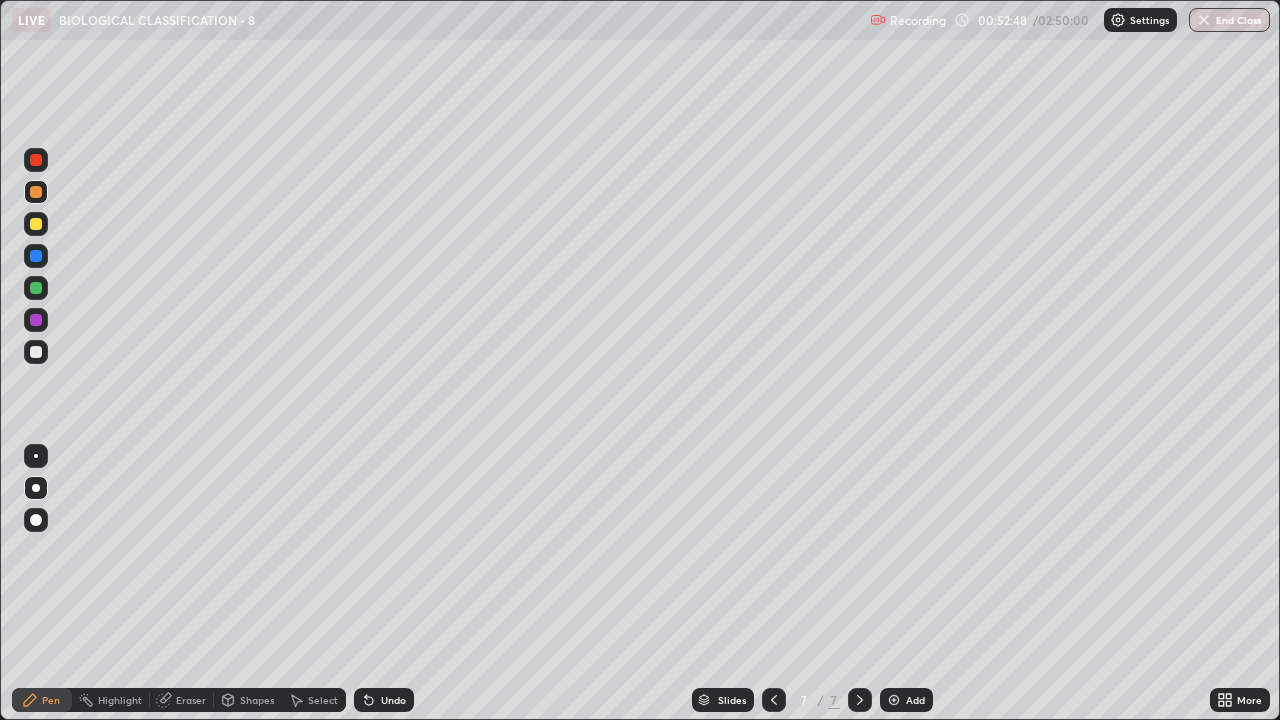 click on "Undo" at bounding box center (393, 700) 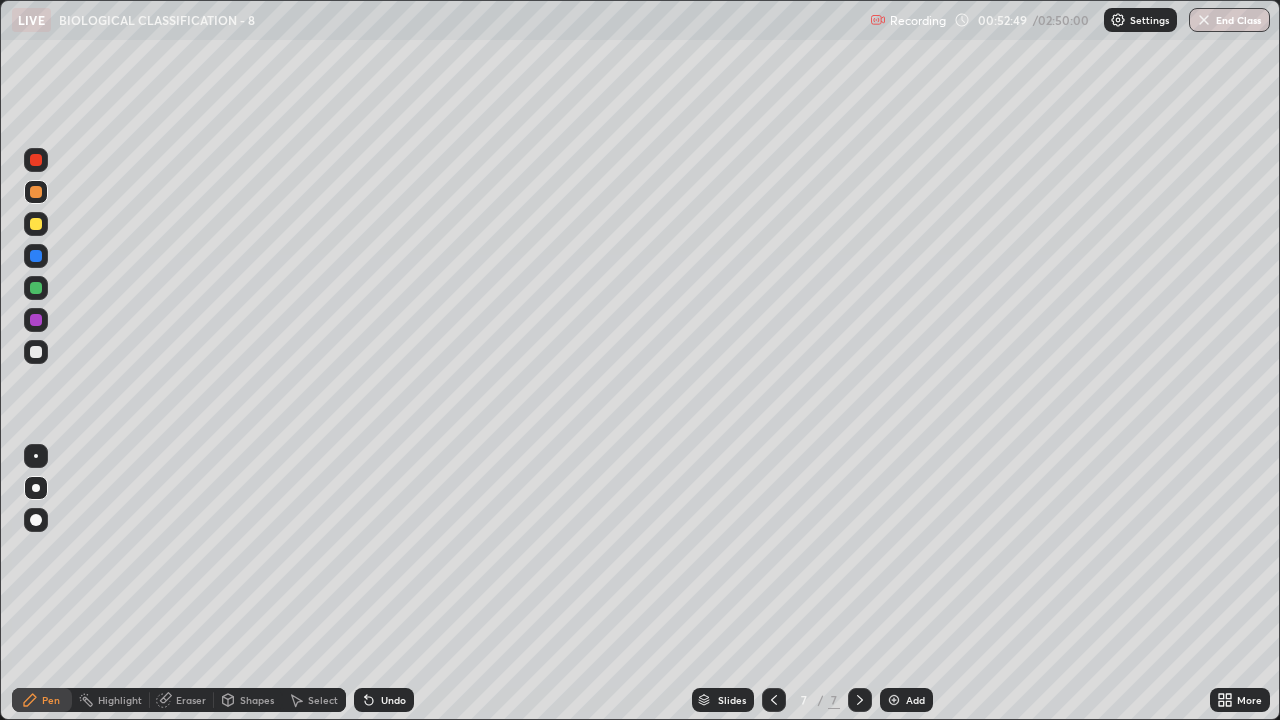 click at bounding box center [36, 320] 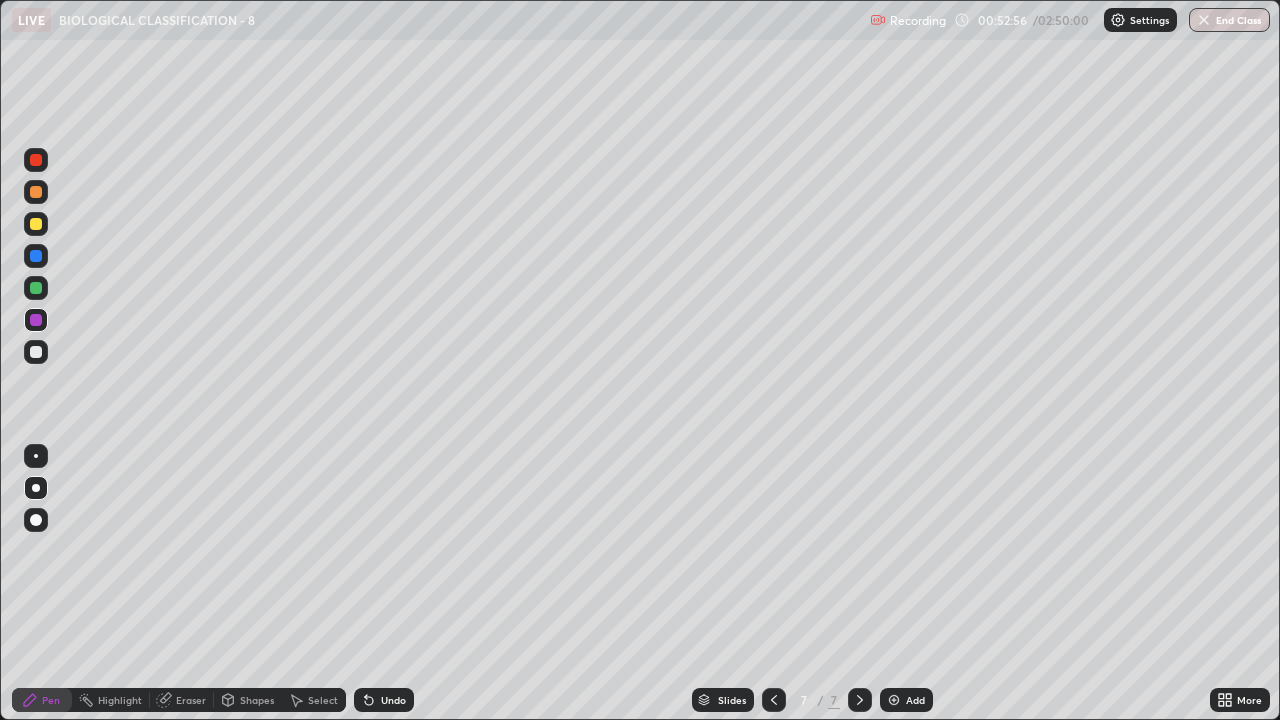 click at bounding box center (36, 224) 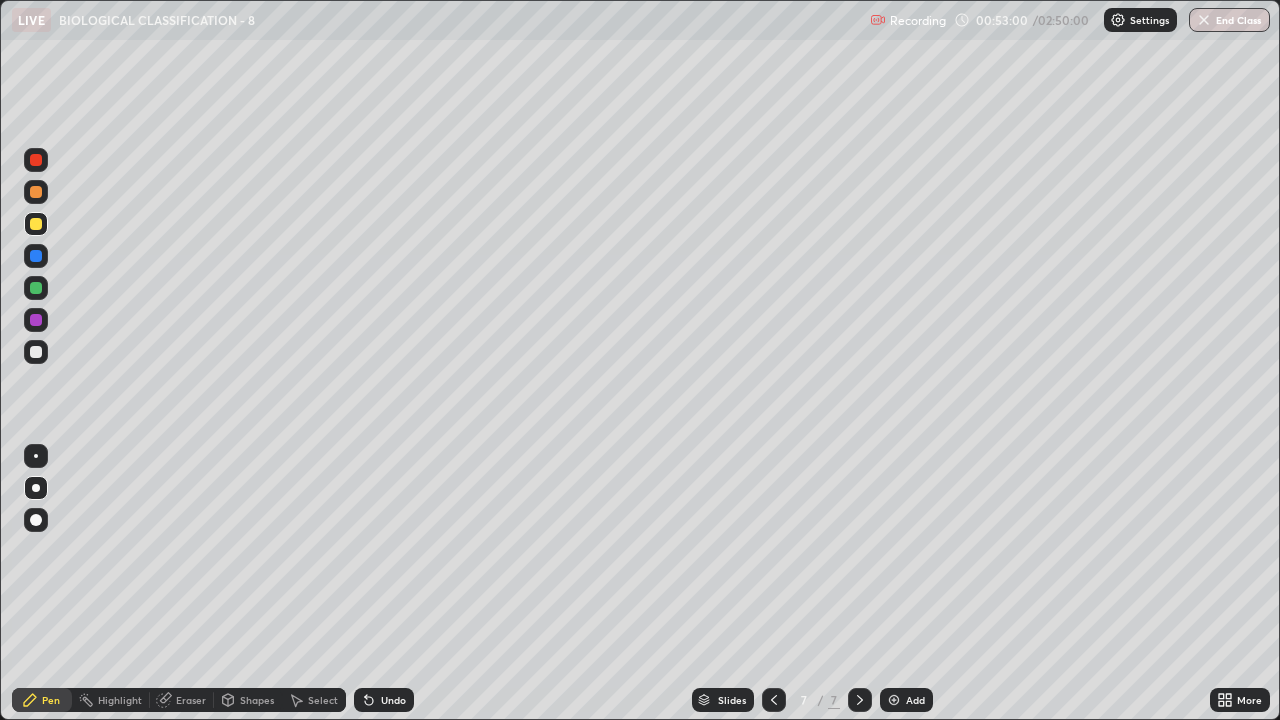 click on "Undo" at bounding box center [384, 700] 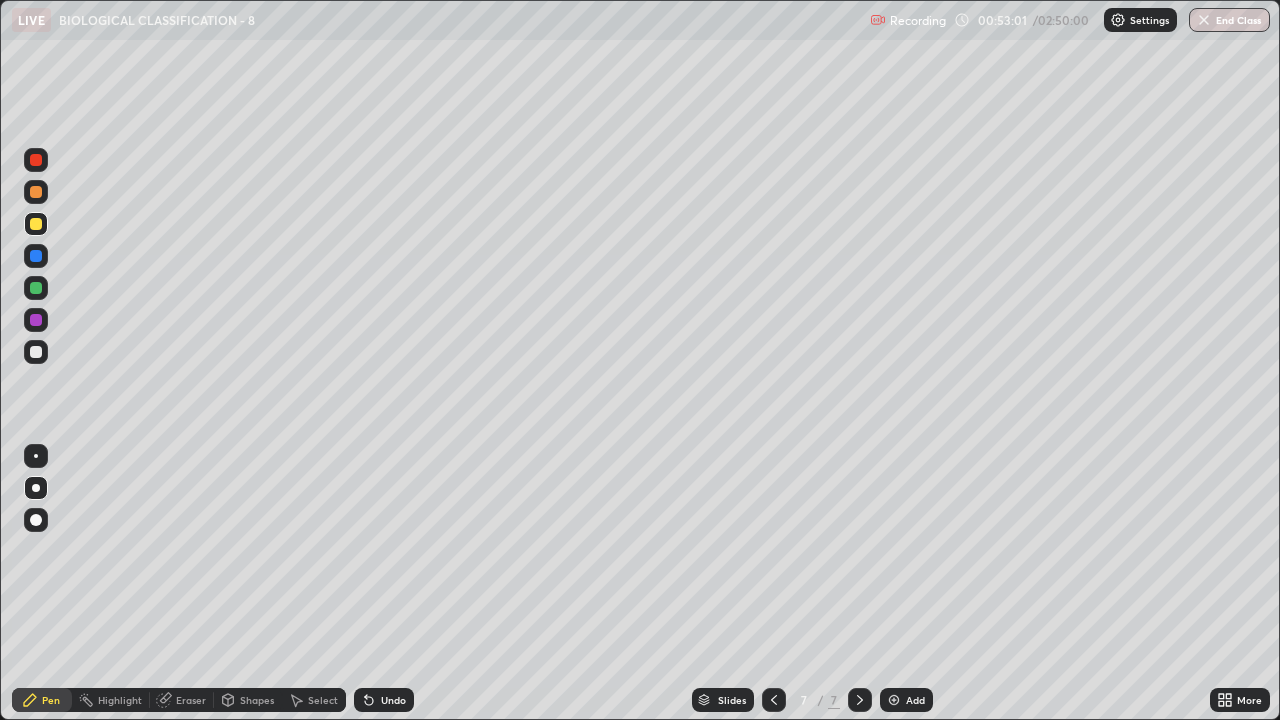 click on "Undo" at bounding box center (393, 700) 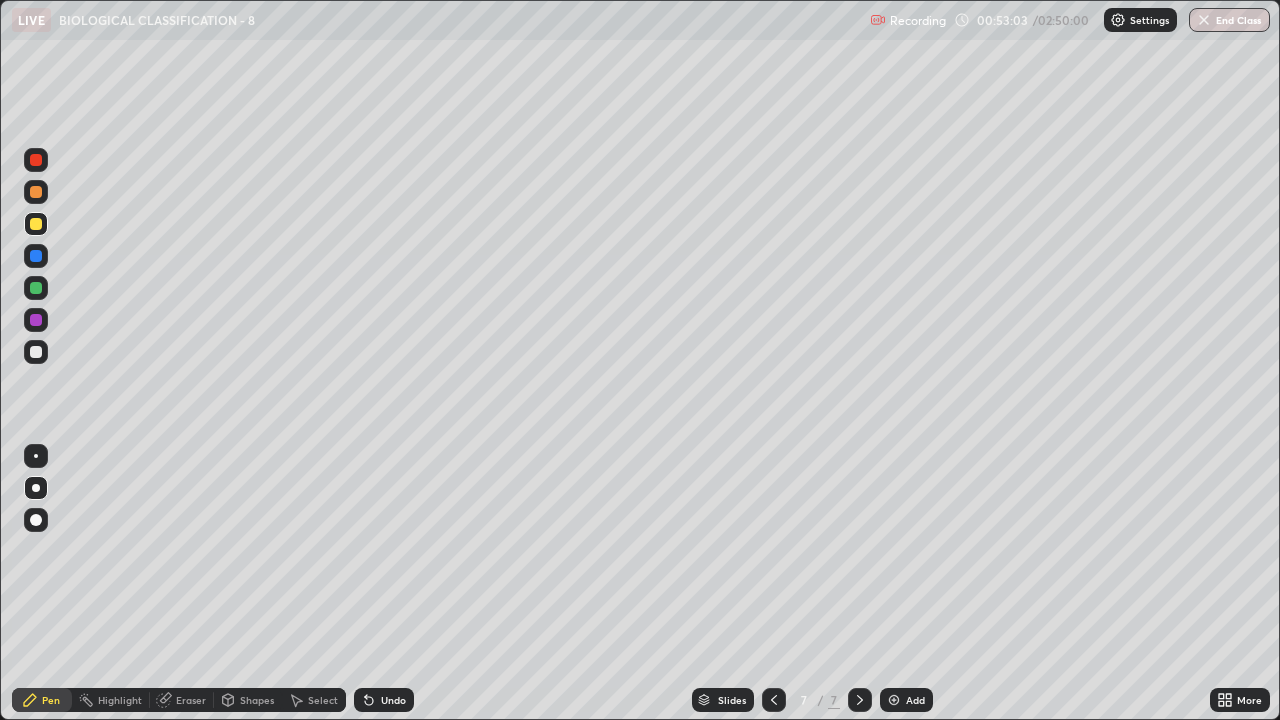 click at bounding box center [36, 456] 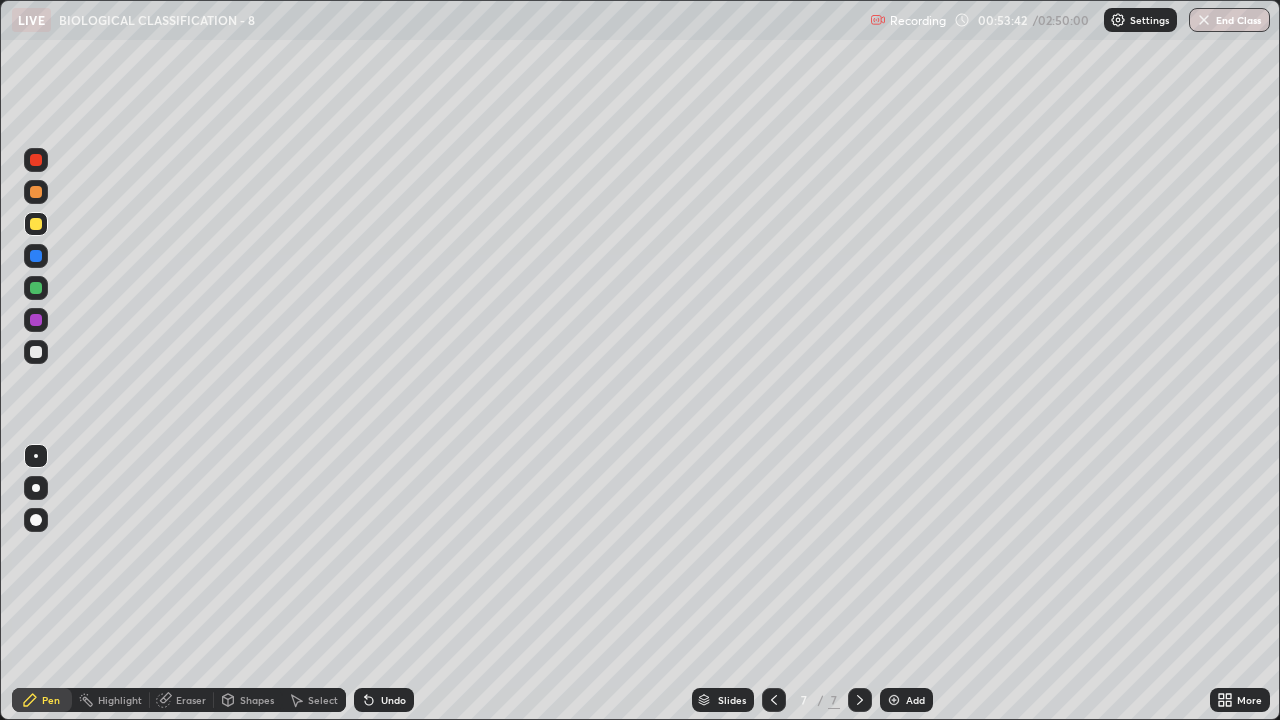 click on "Undo" at bounding box center (393, 700) 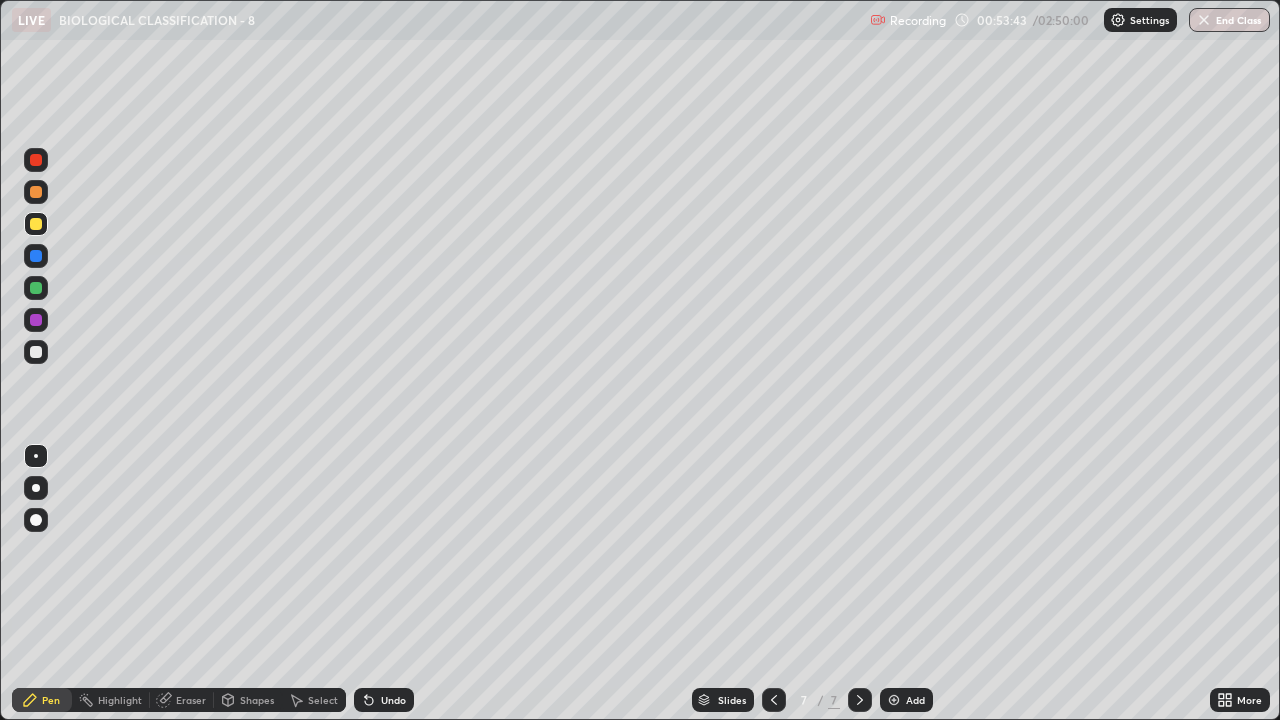 click on "Undo" at bounding box center [384, 700] 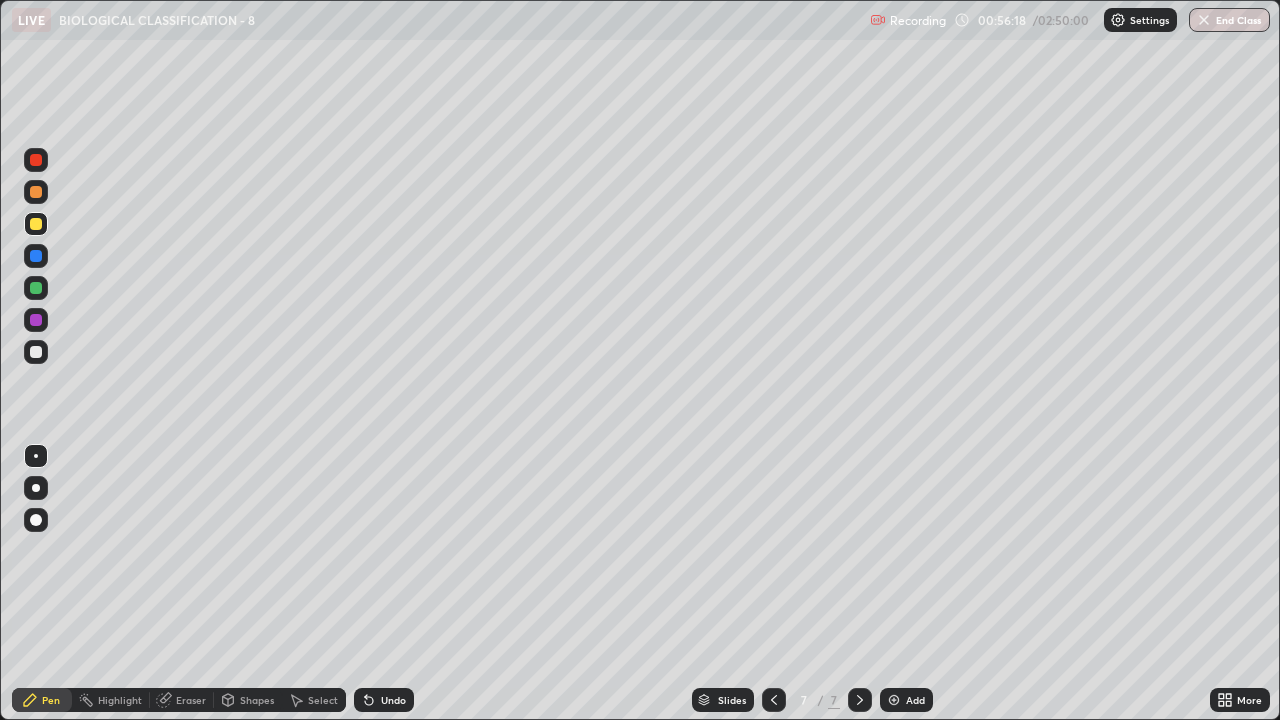 click at bounding box center (894, 700) 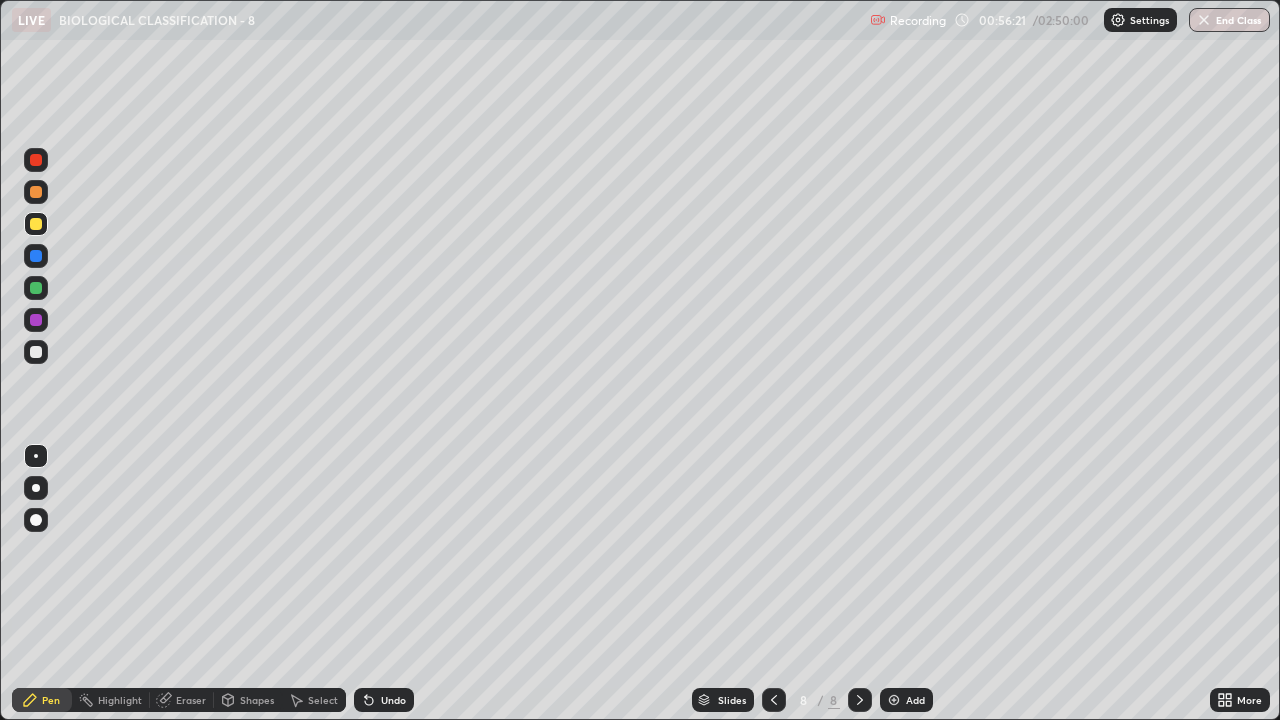 click at bounding box center (36, 192) 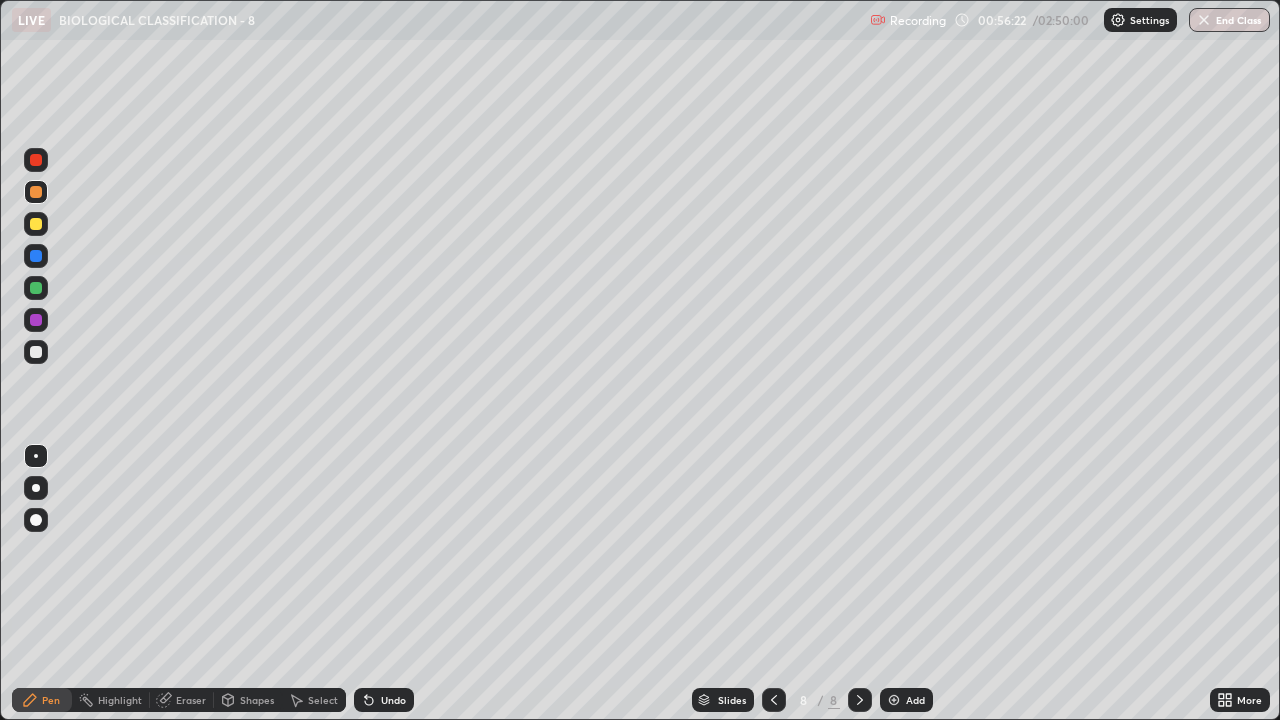 click at bounding box center (36, 488) 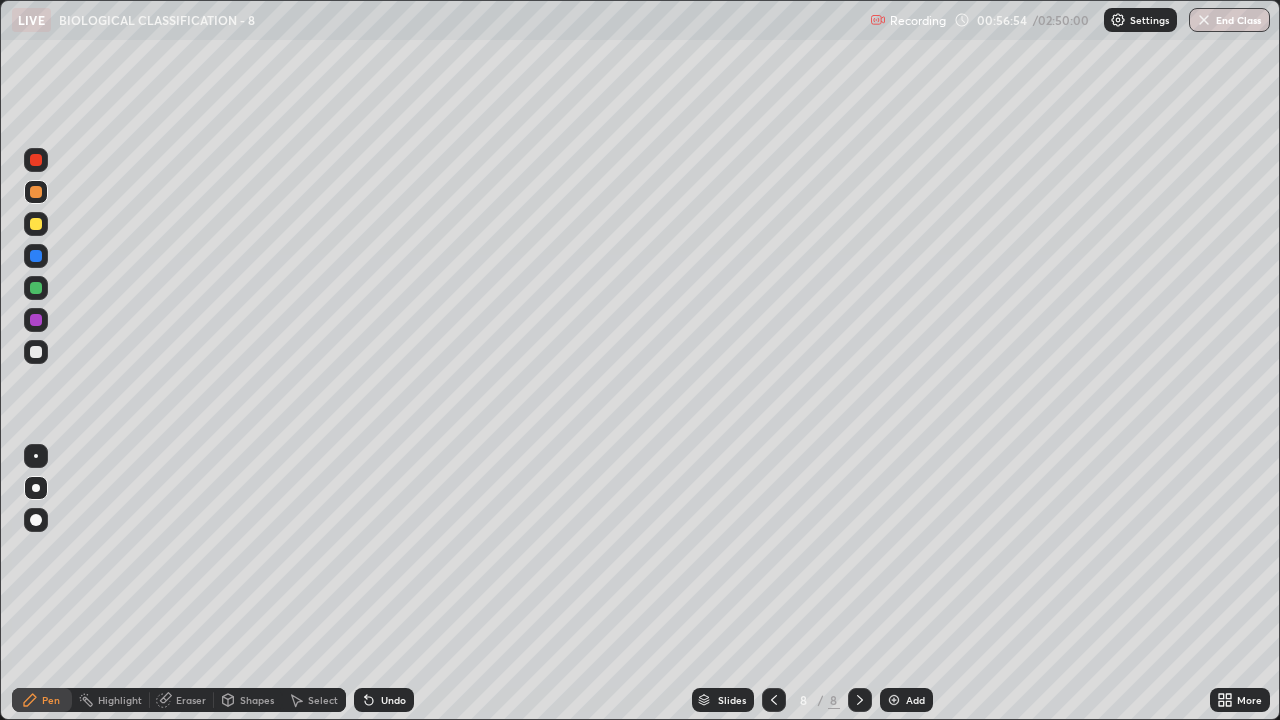 click 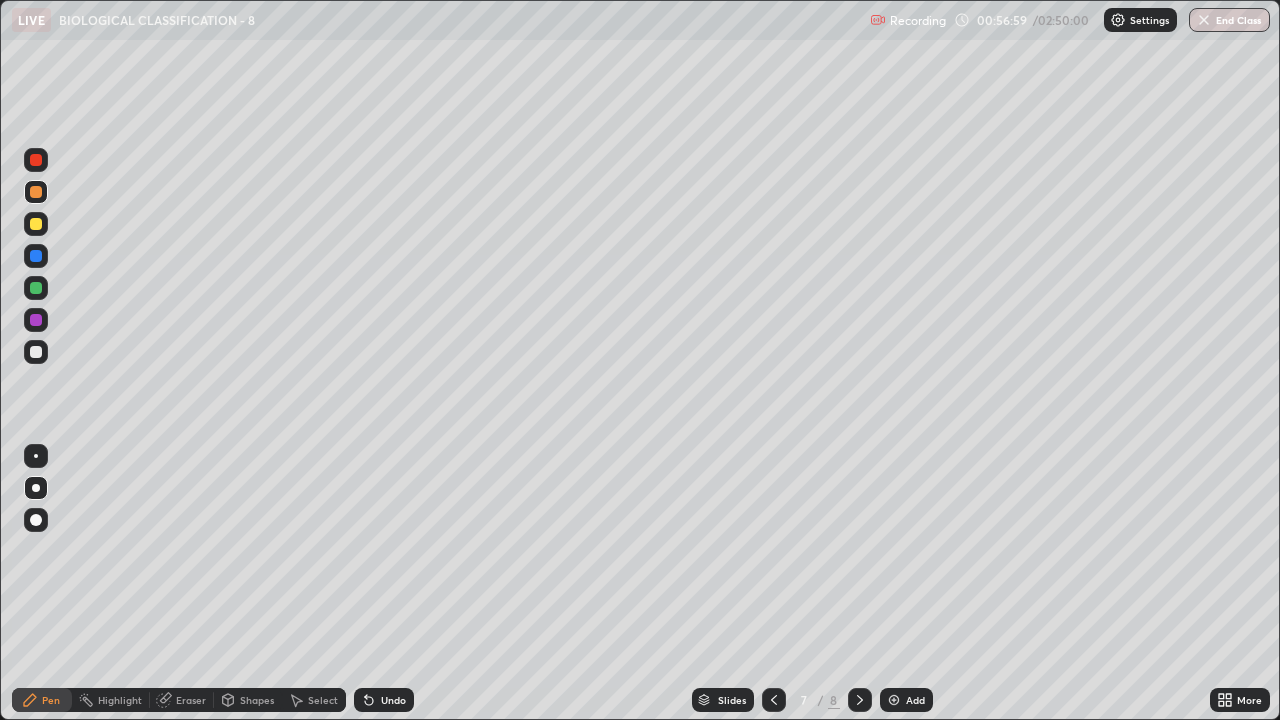 click 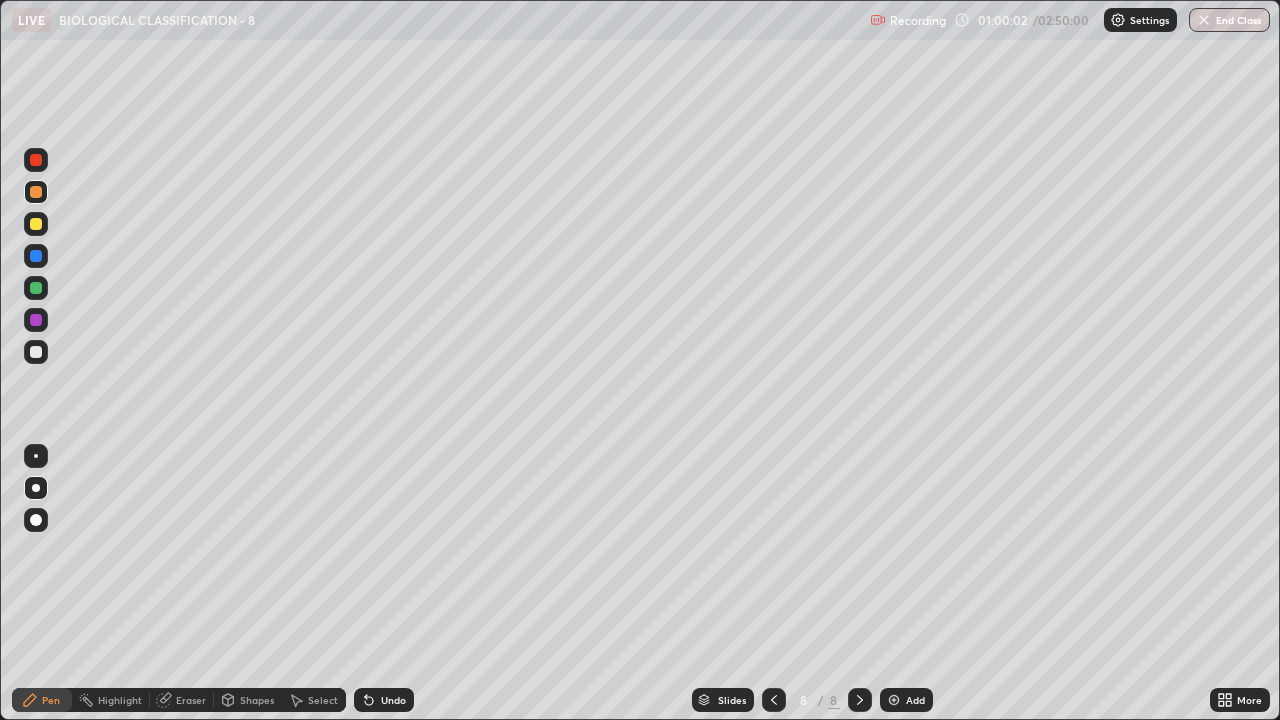 click at bounding box center (36, 488) 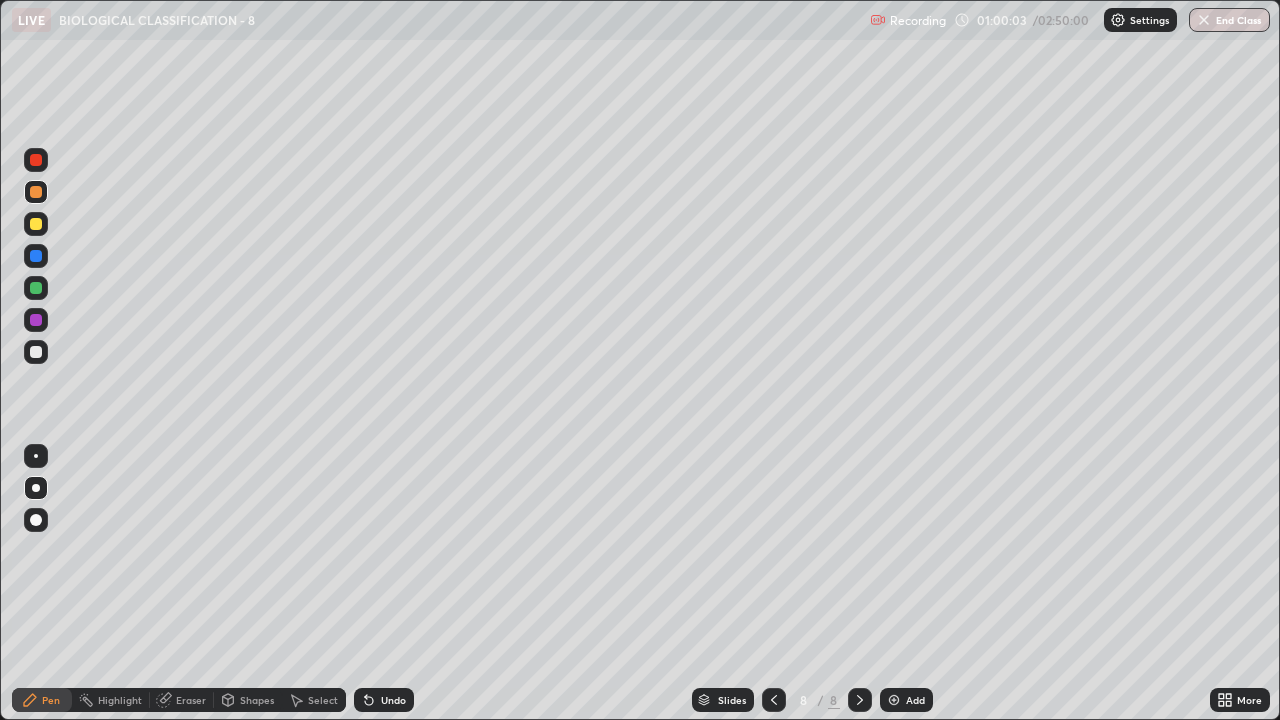 click at bounding box center (36, 352) 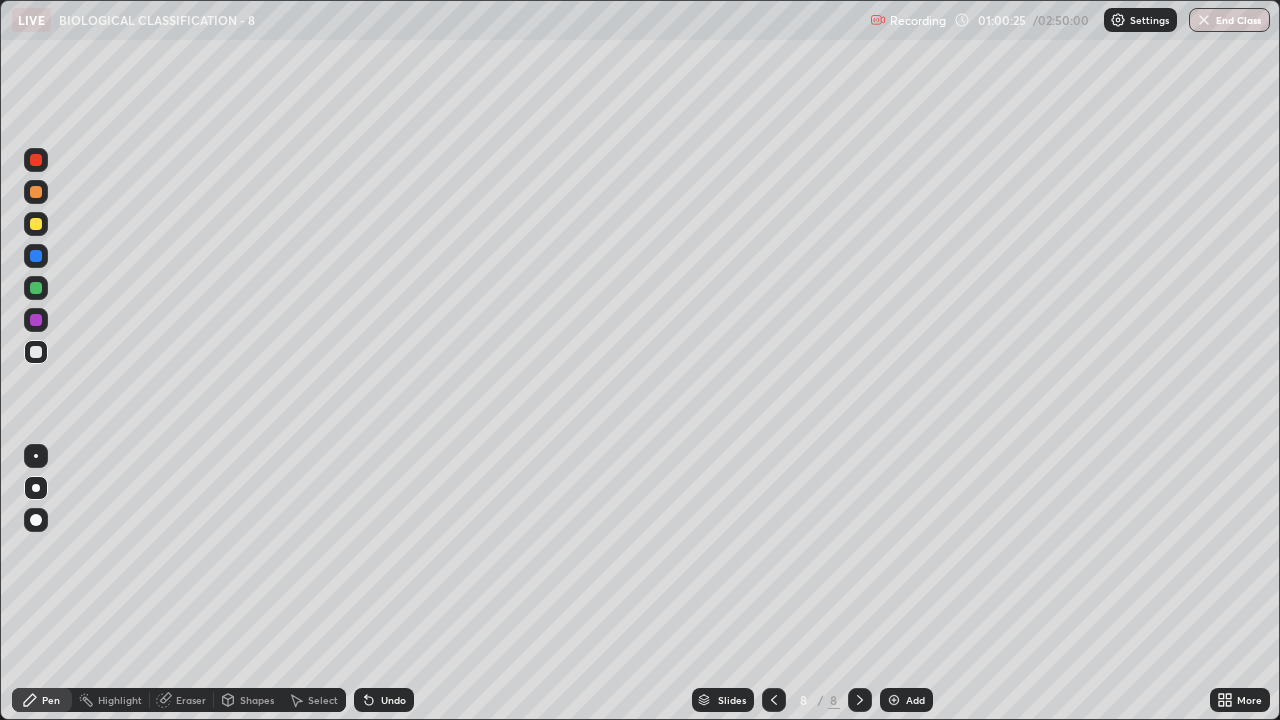 click 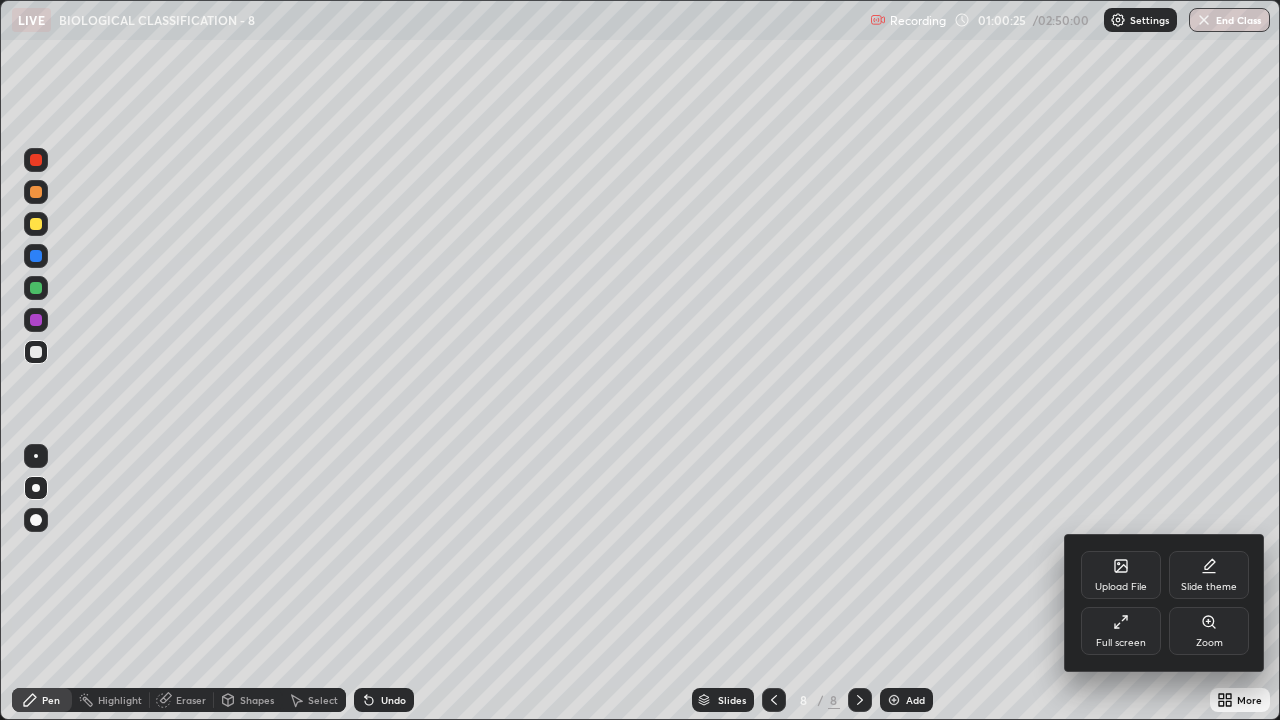 click on "Full screen" at bounding box center (1121, 631) 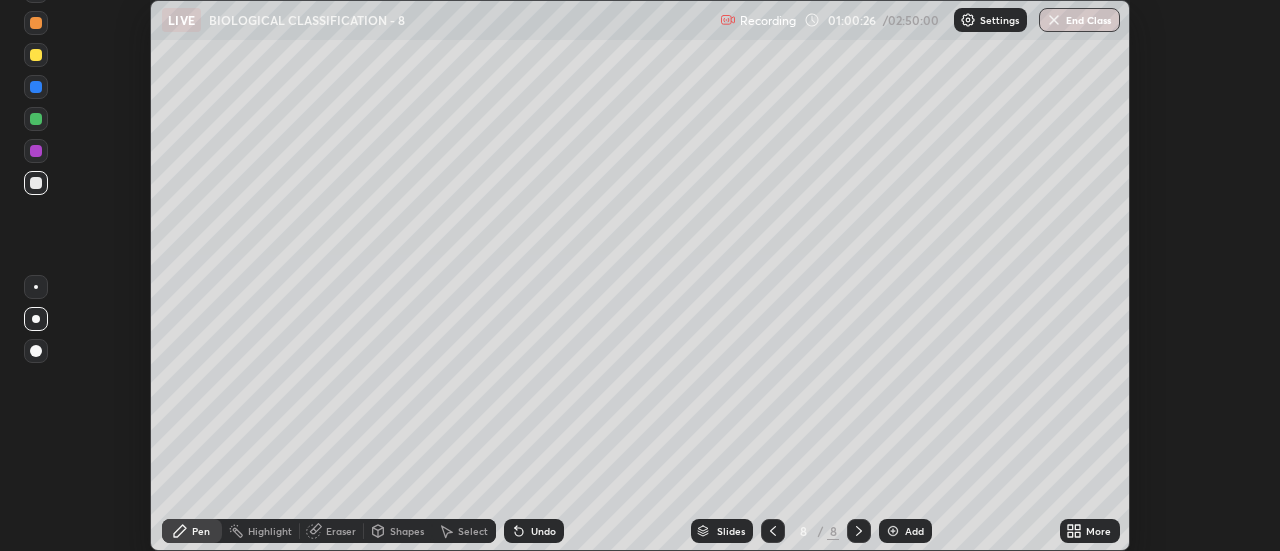 scroll, scrollTop: 551, scrollLeft: 1280, axis: both 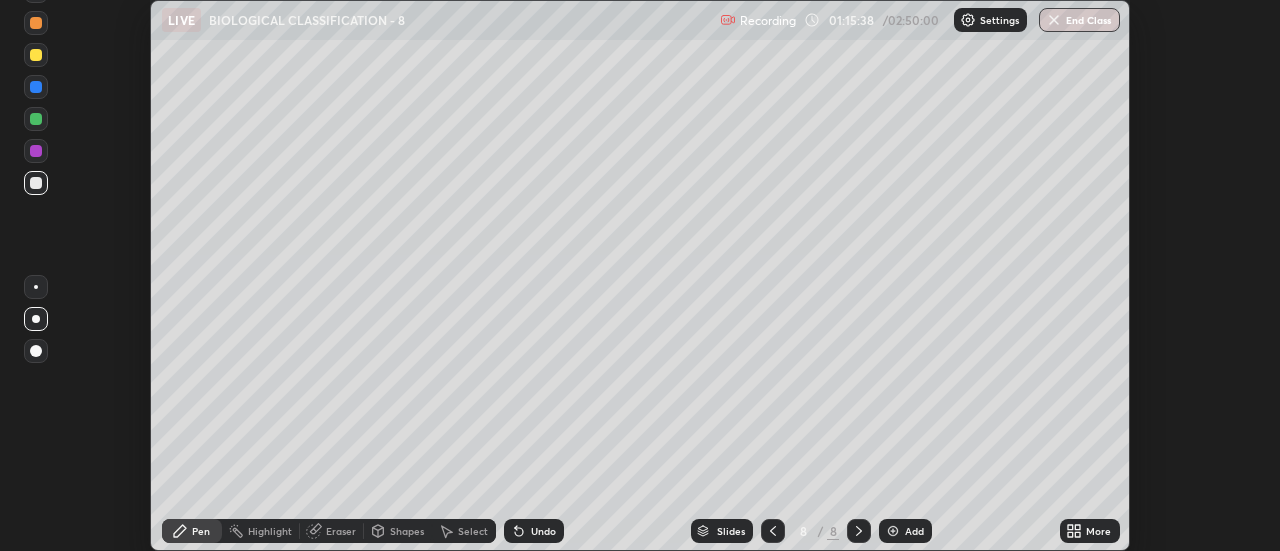click on "More" at bounding box center [1098, 531] 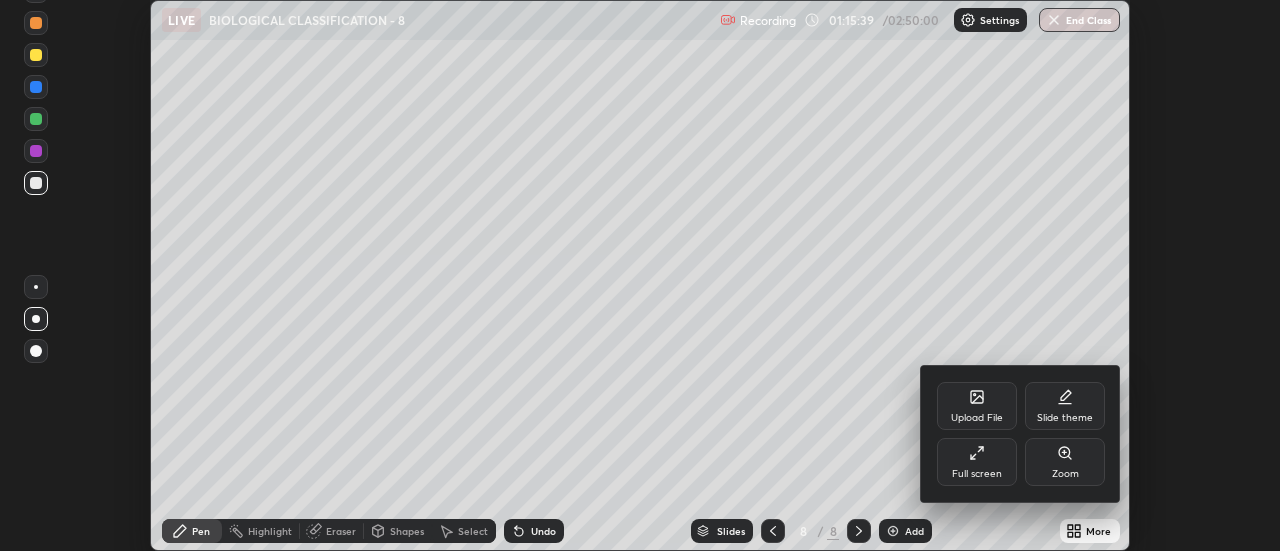 click on "Full screen" at bounding box center [977, 462] 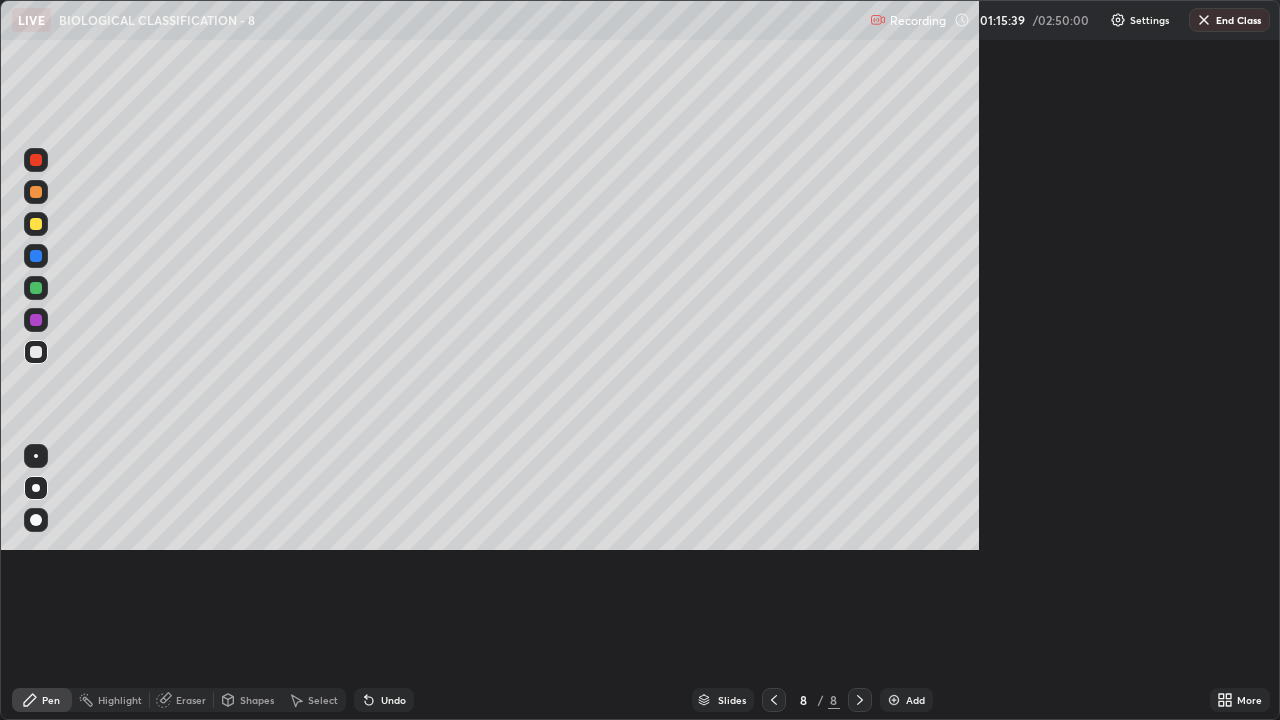 scroll, scrollTop: 99280, scrollLeft: 98720, axis: both 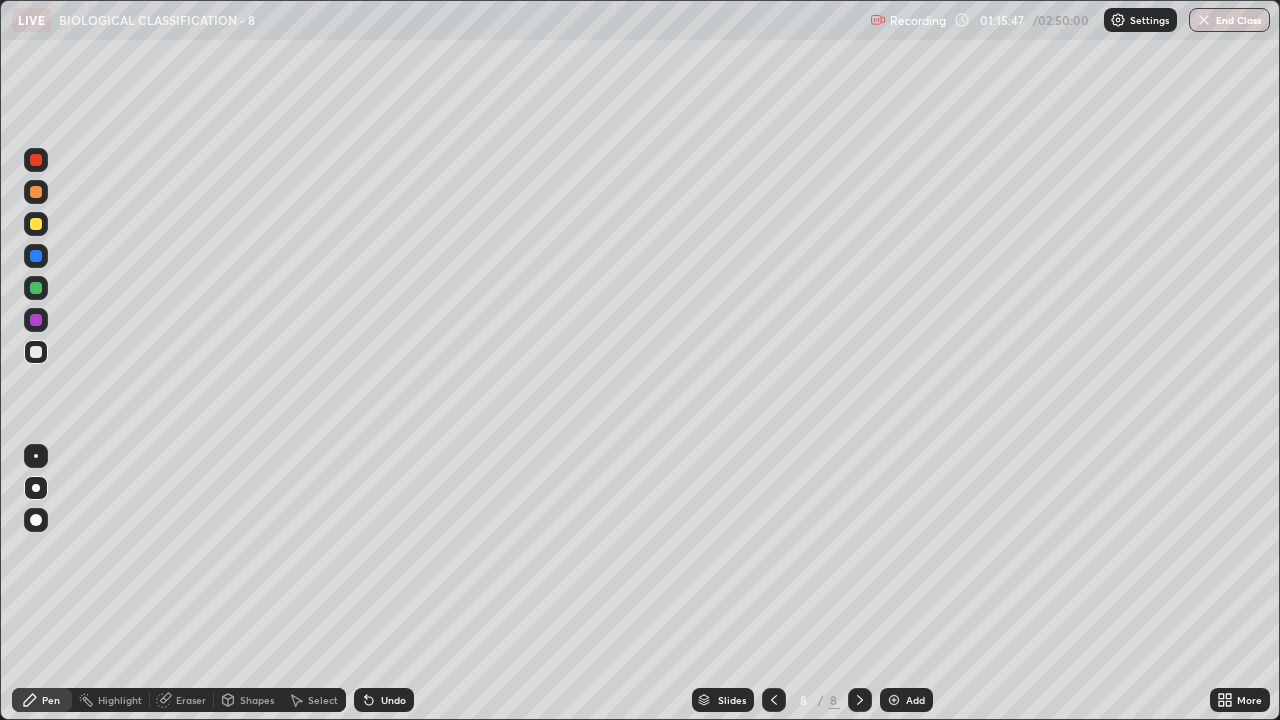 click at bounding box center [774, 700] 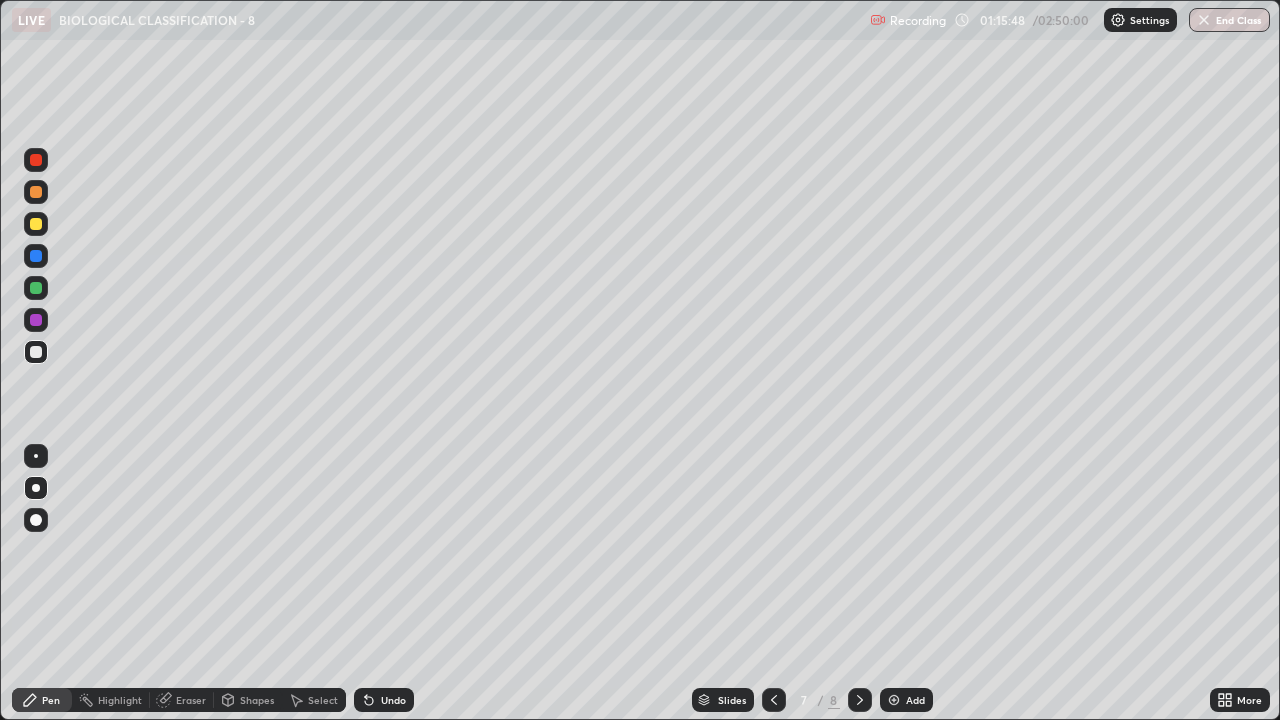 click 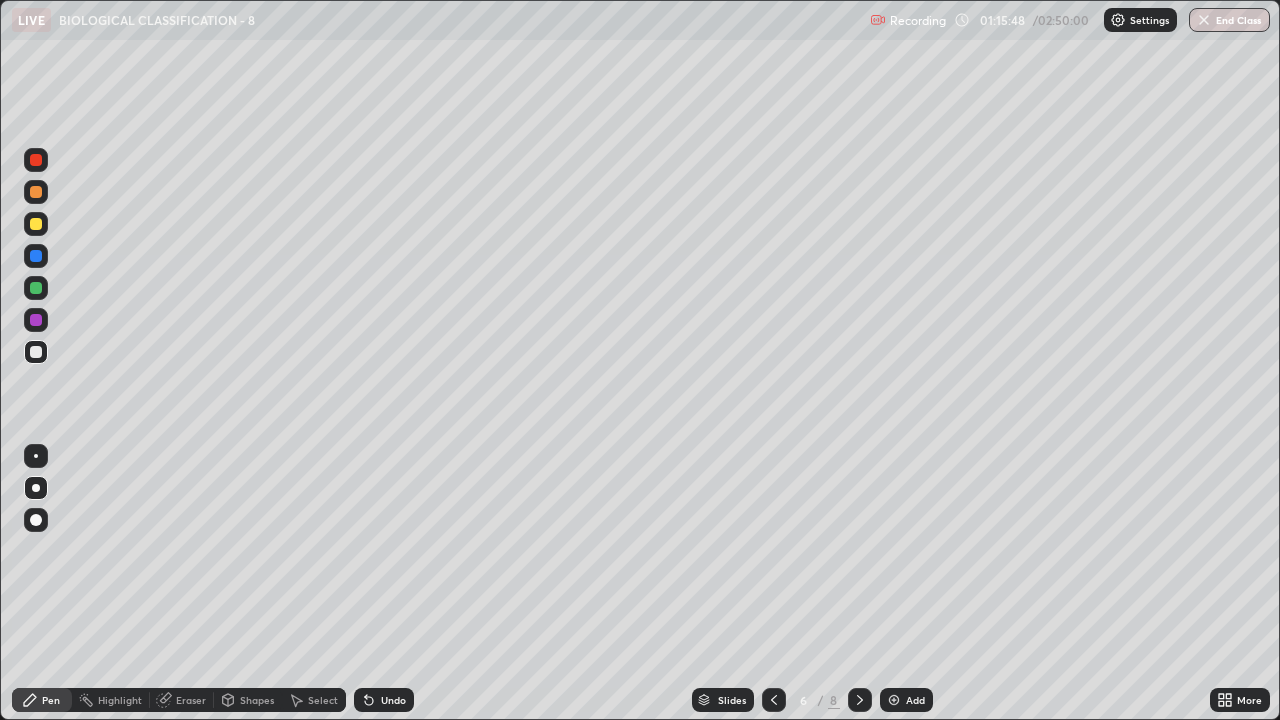 click 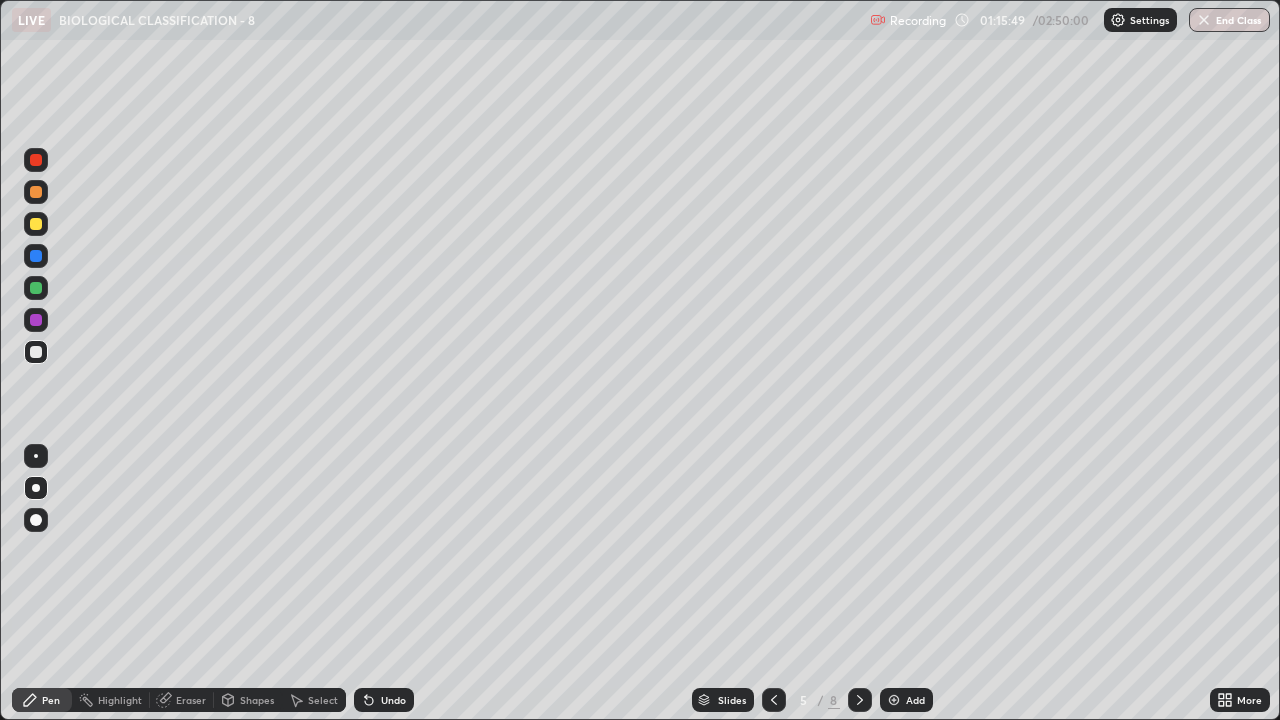 click 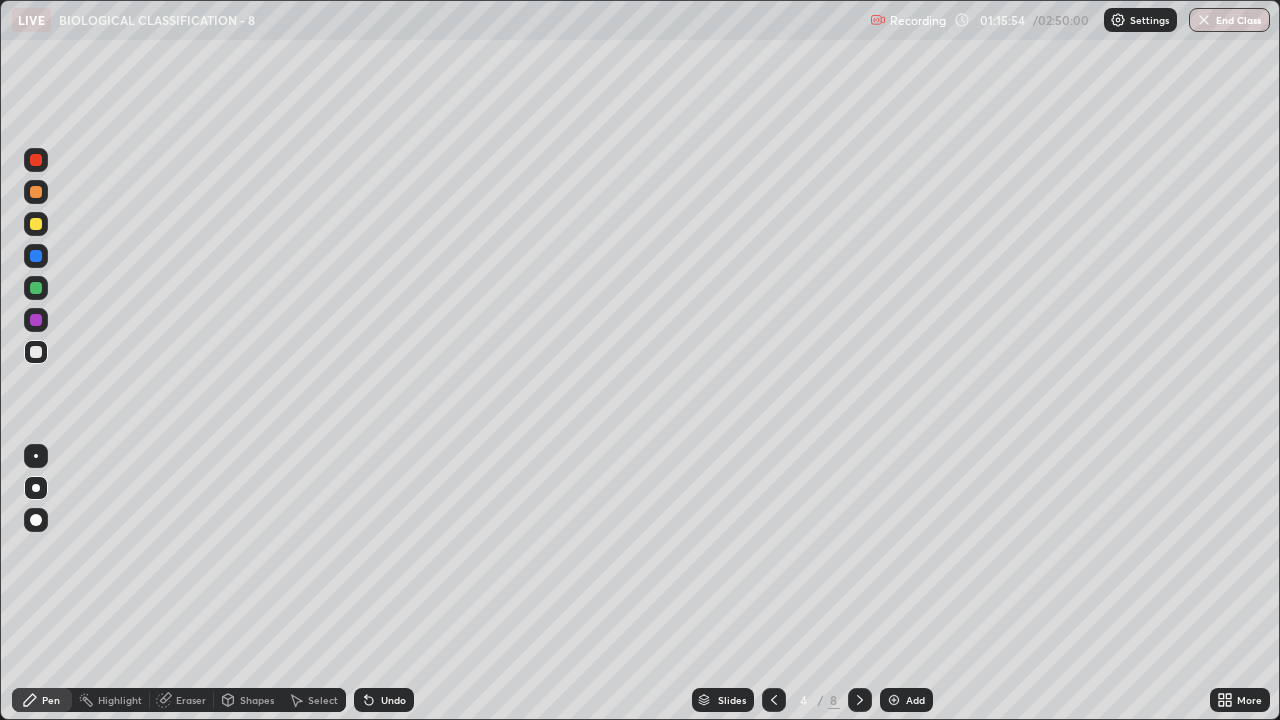 click 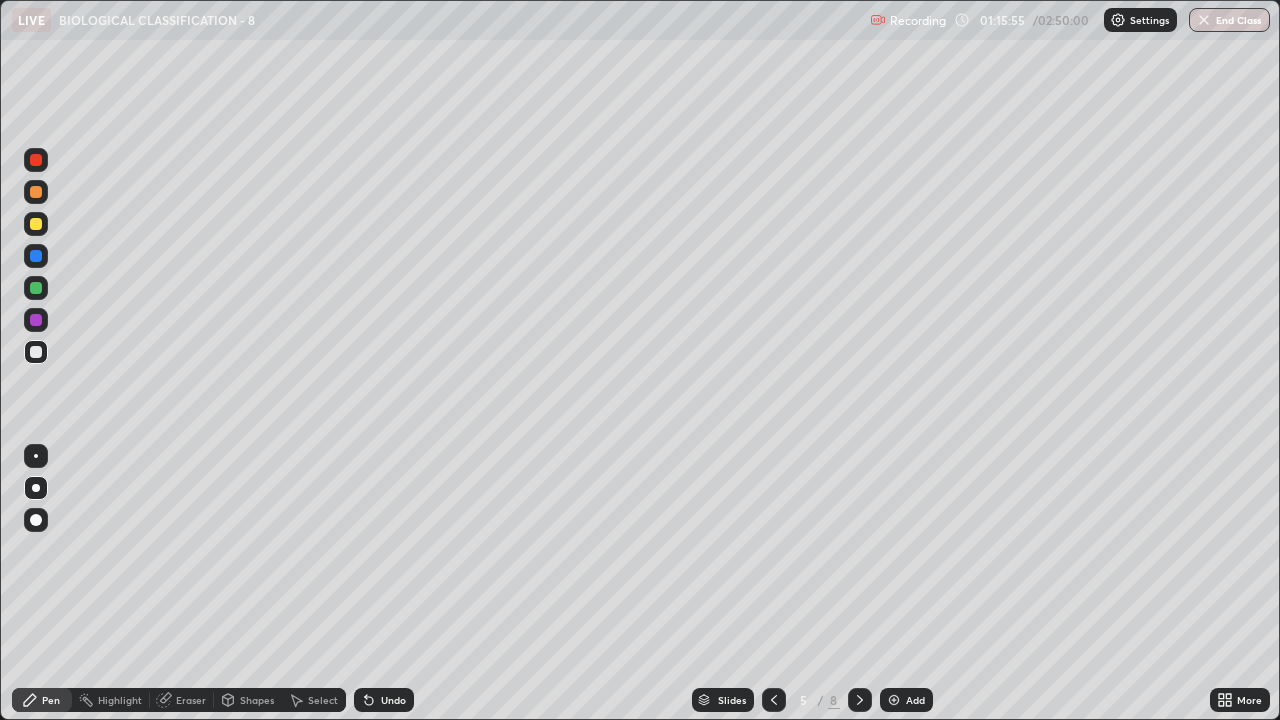 click 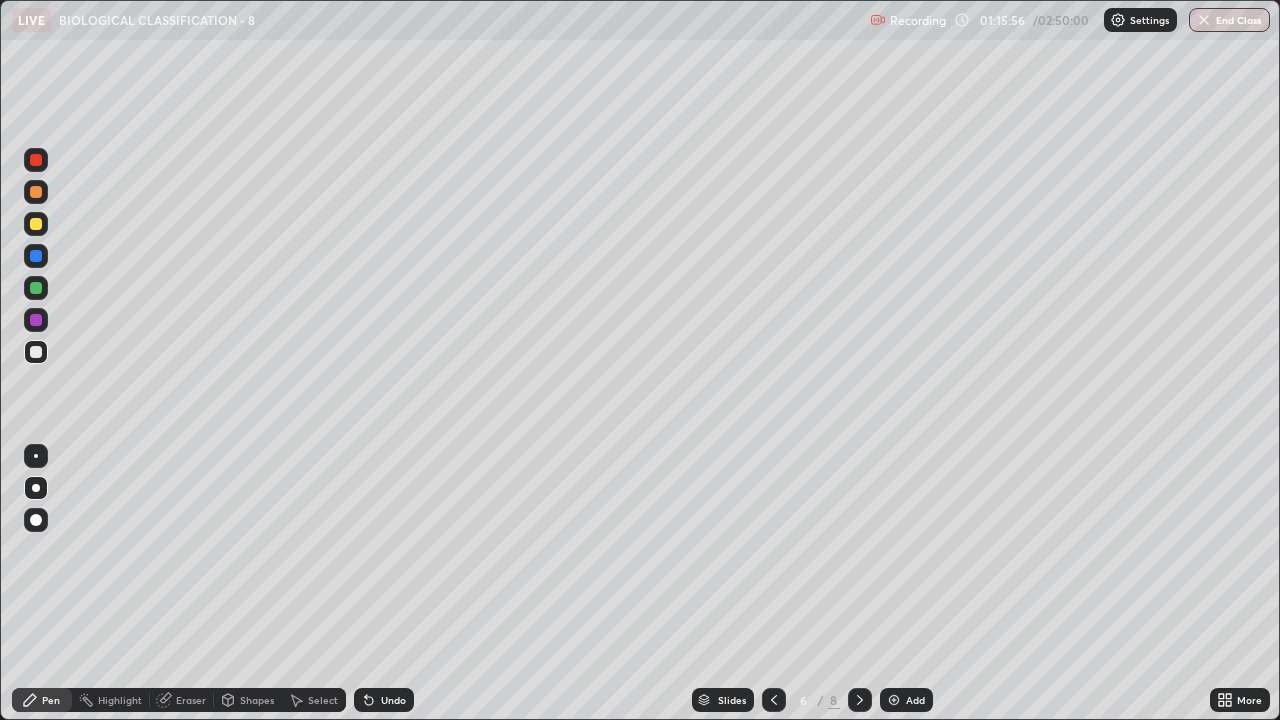 click 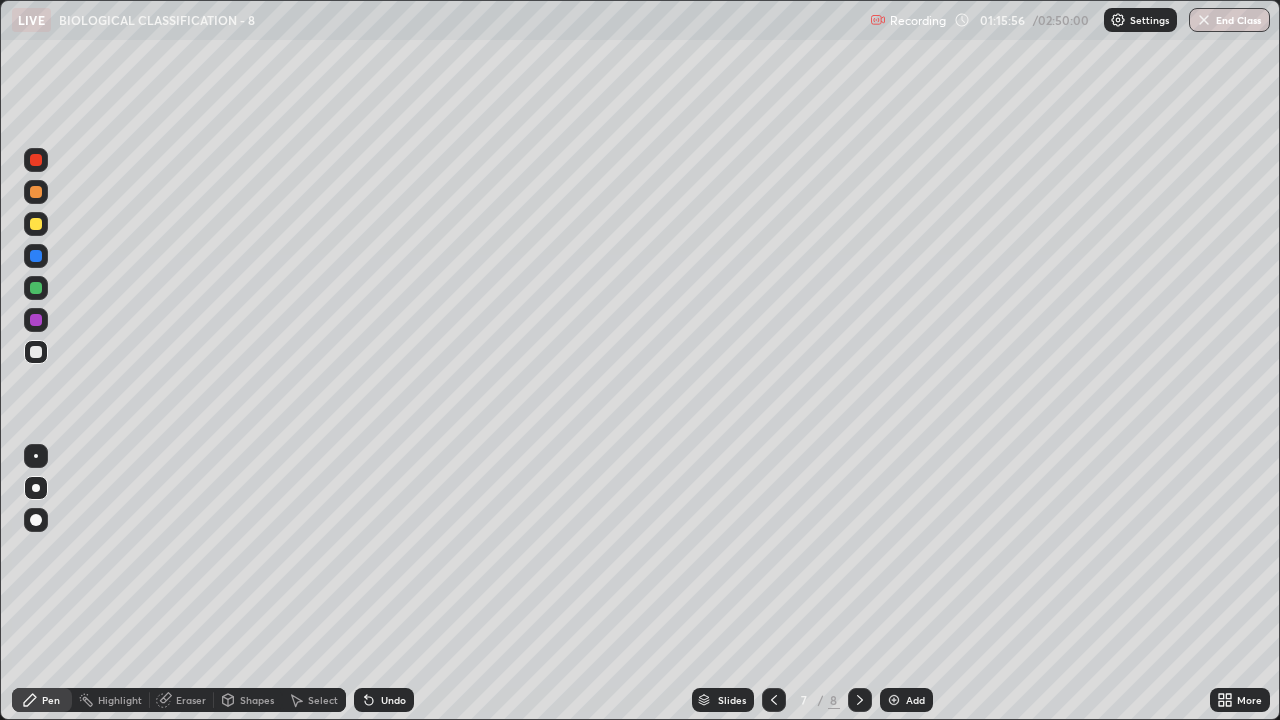 click 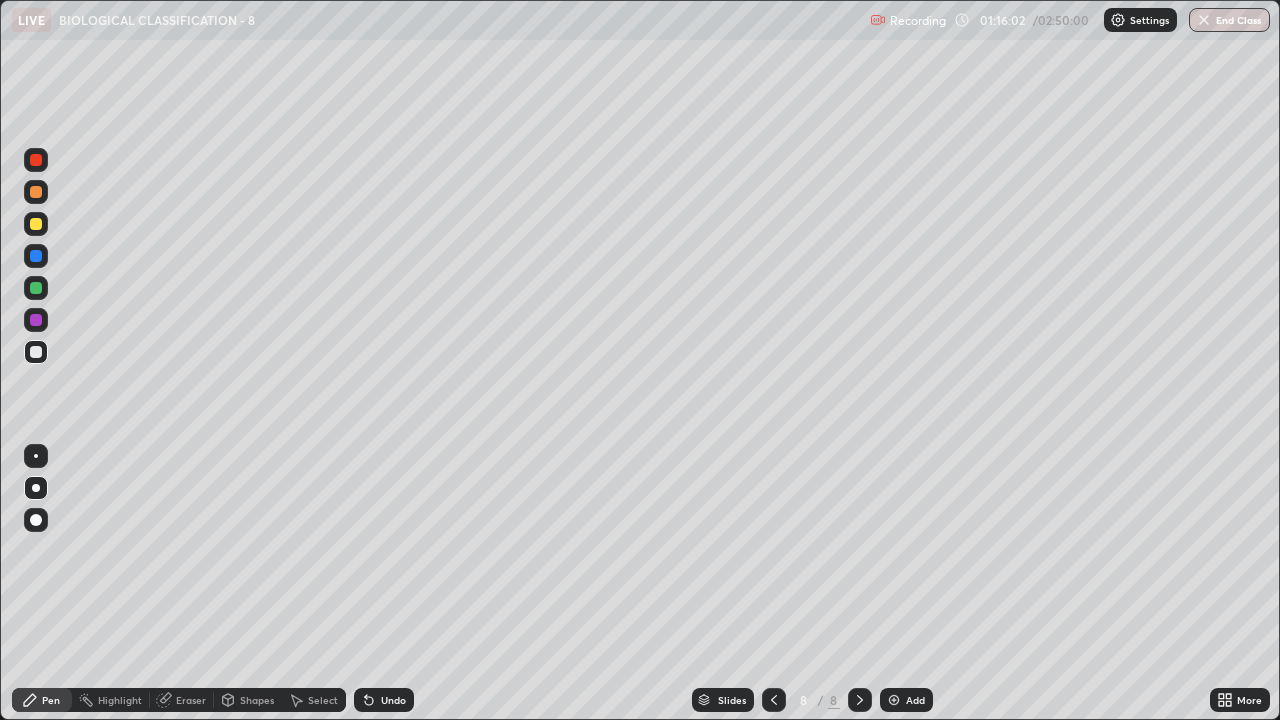 click at bounding box center (36, 224) 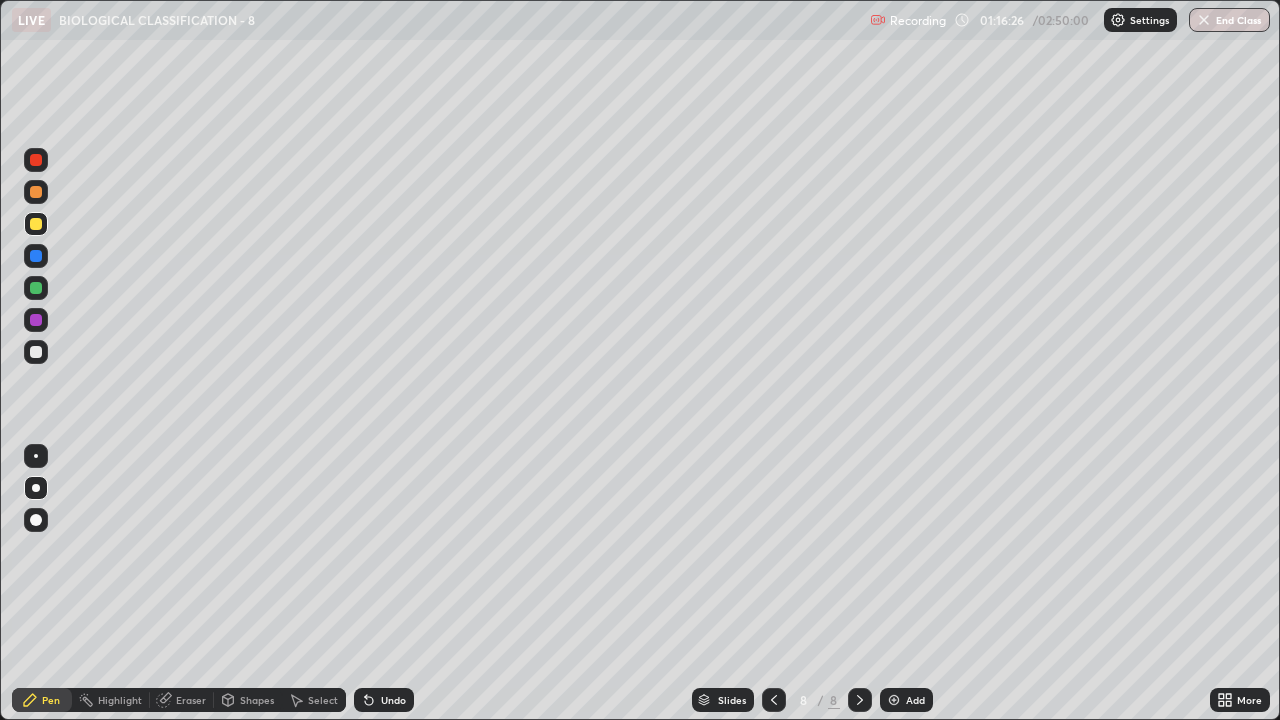 click at bounding box center (36, 288) 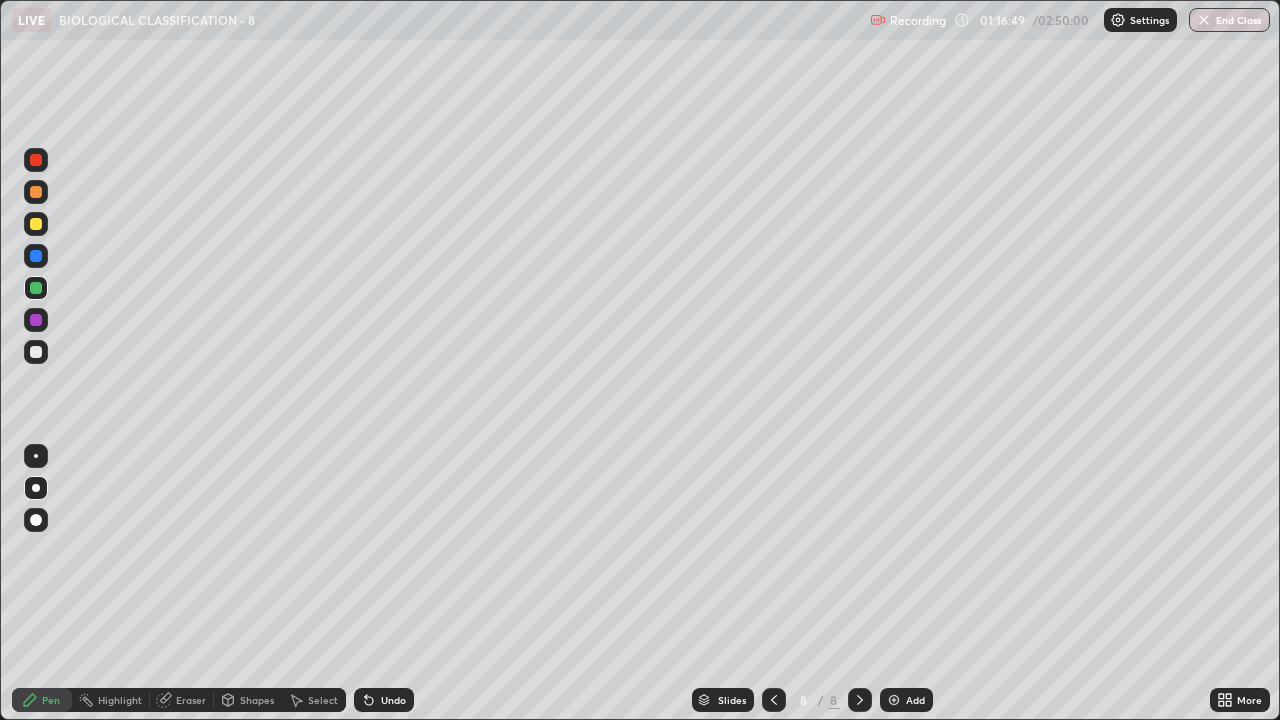 click at bounding box center (36, 320) 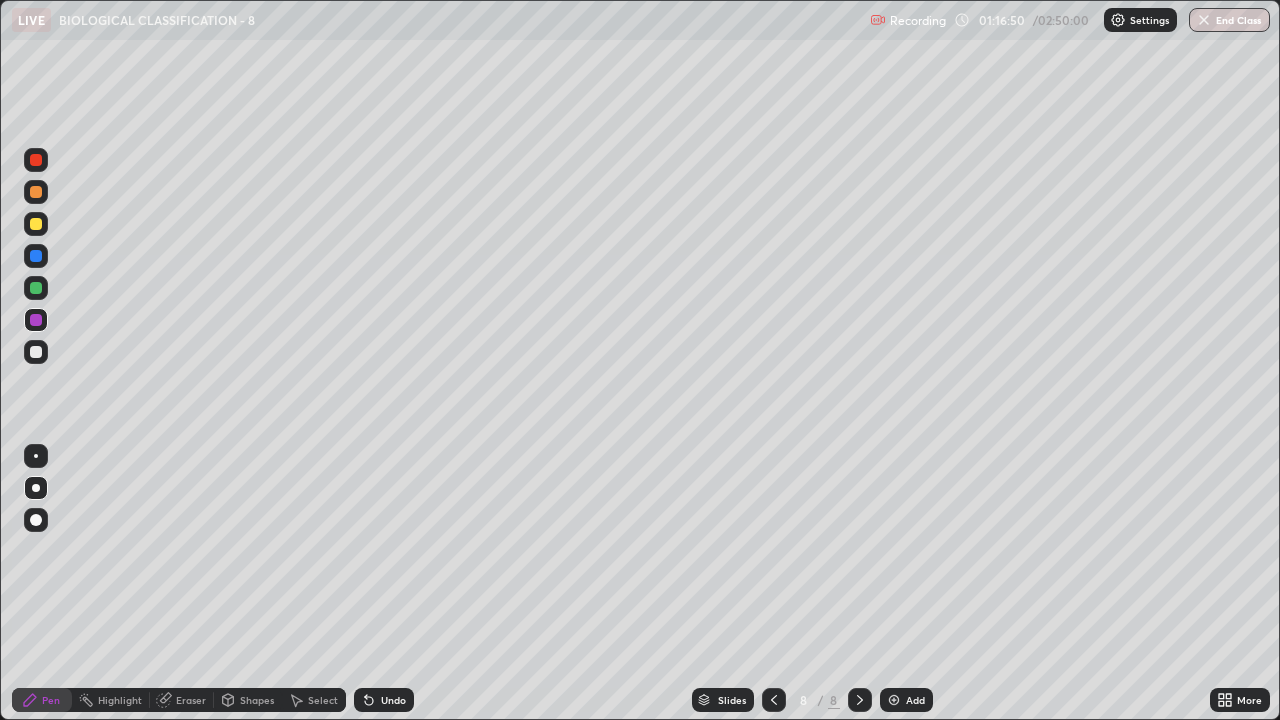 click at bounding box center [36, 256] 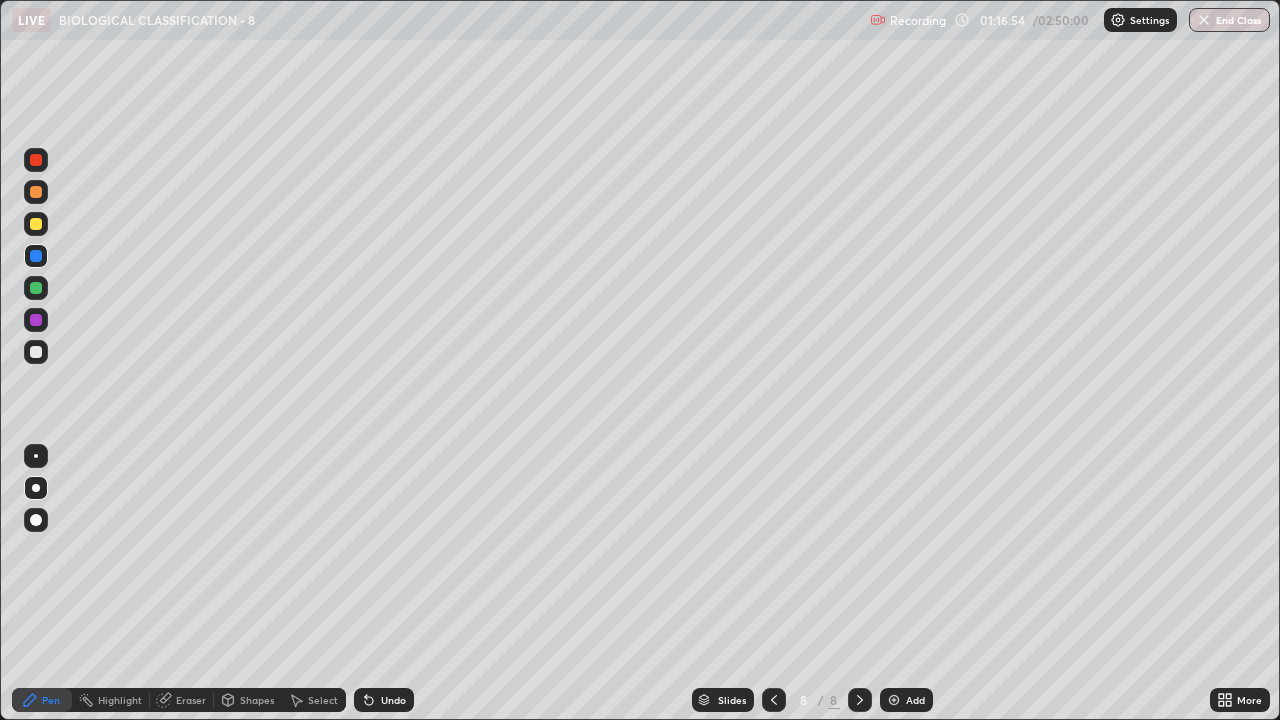 click at bounding box center [36, 224] 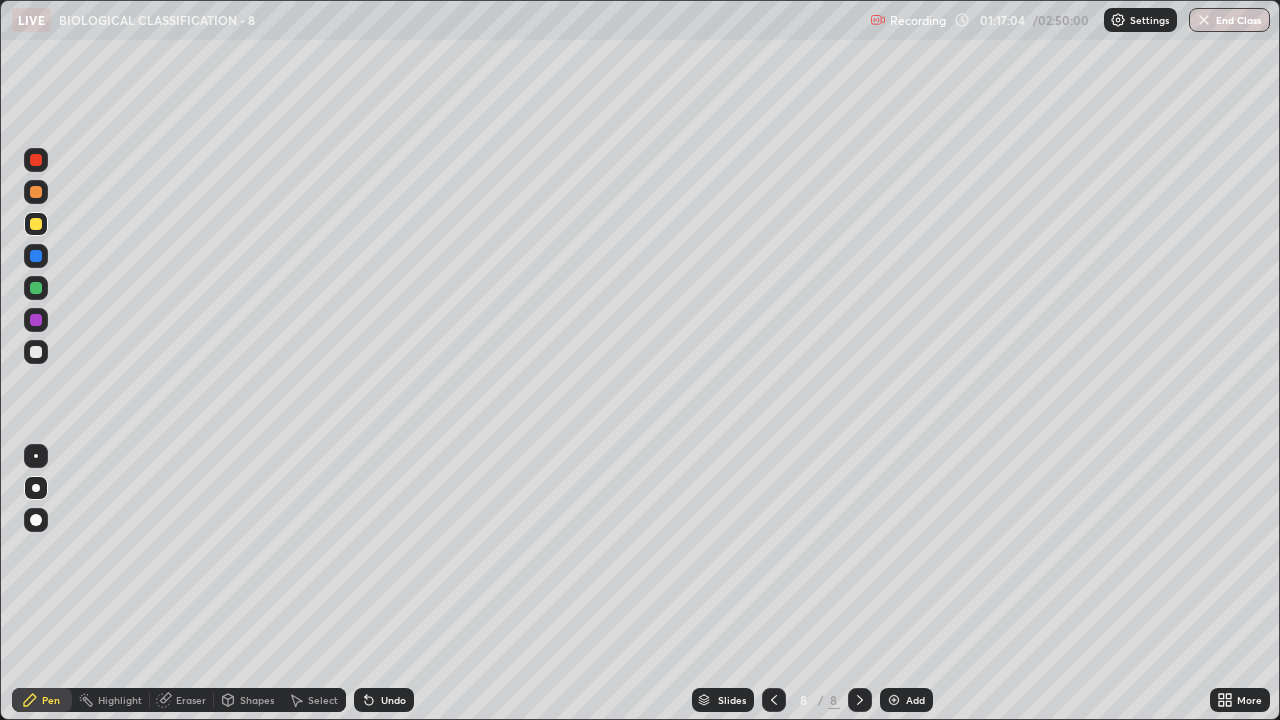 click at bounding box center [36, 192] 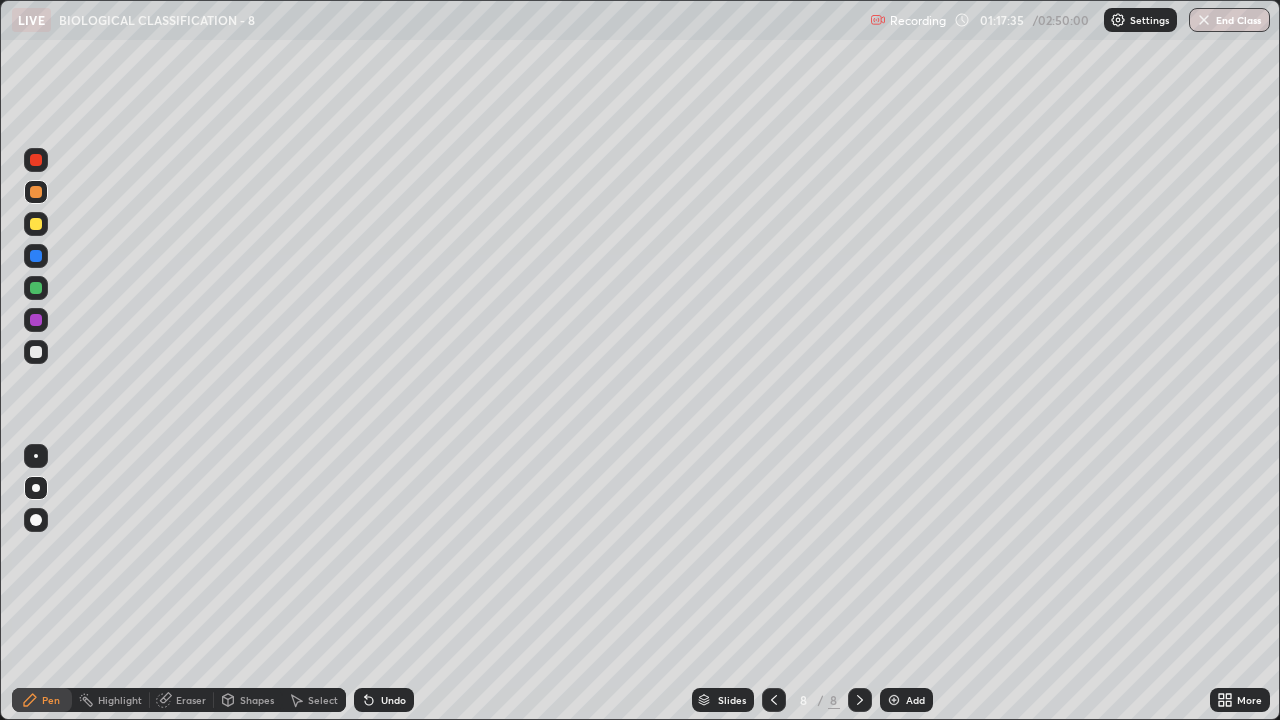click at bounding box center [36, 352] 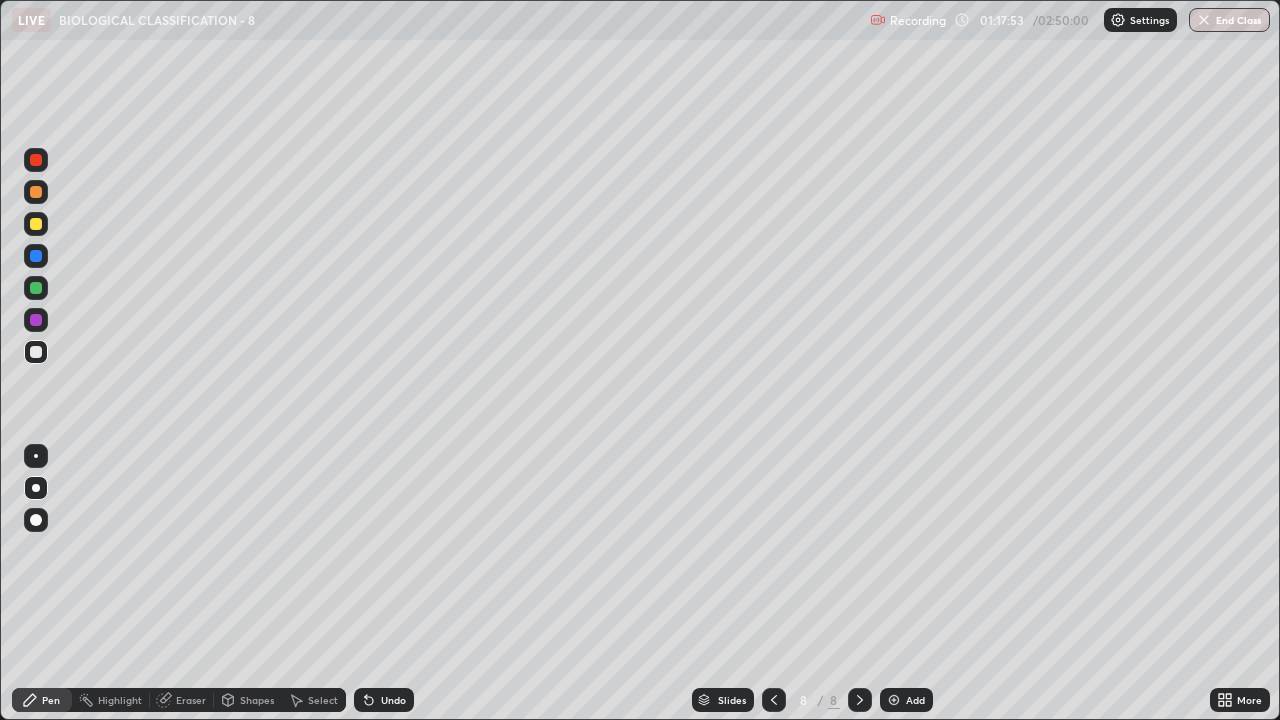 click at bounding box center (36, 192) 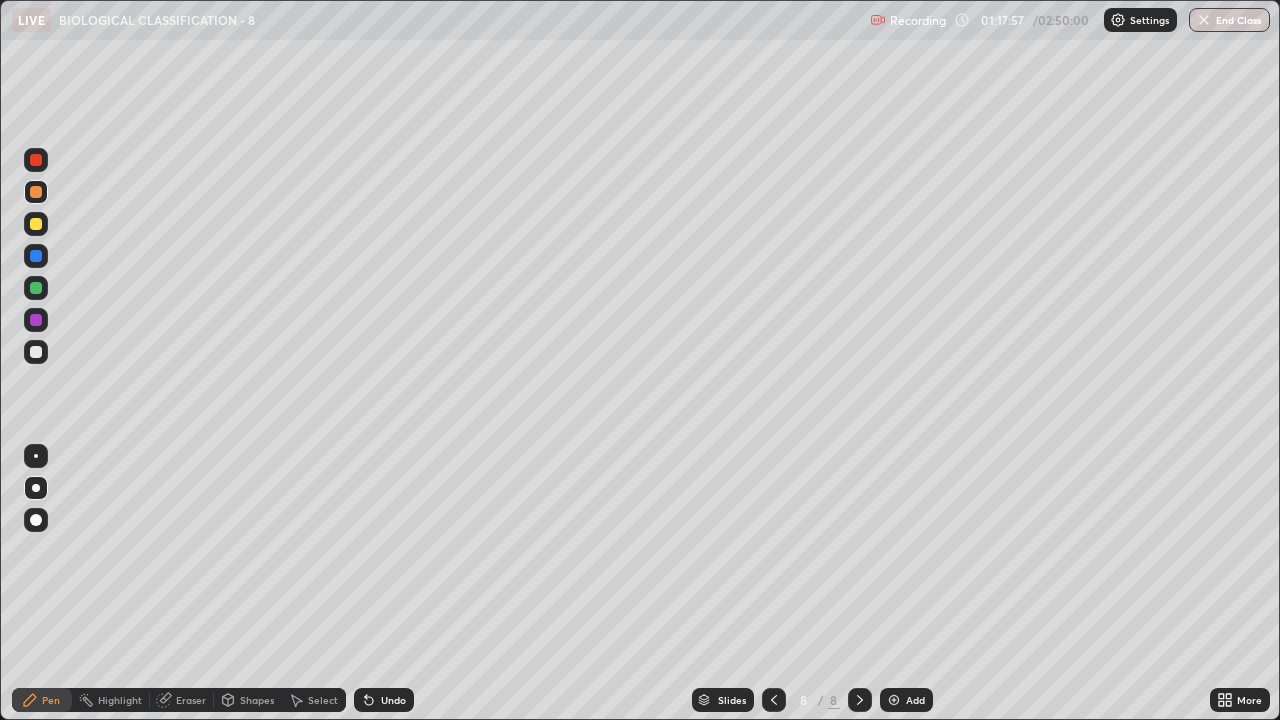 click on "Undo" at bounding box center [393, 700] 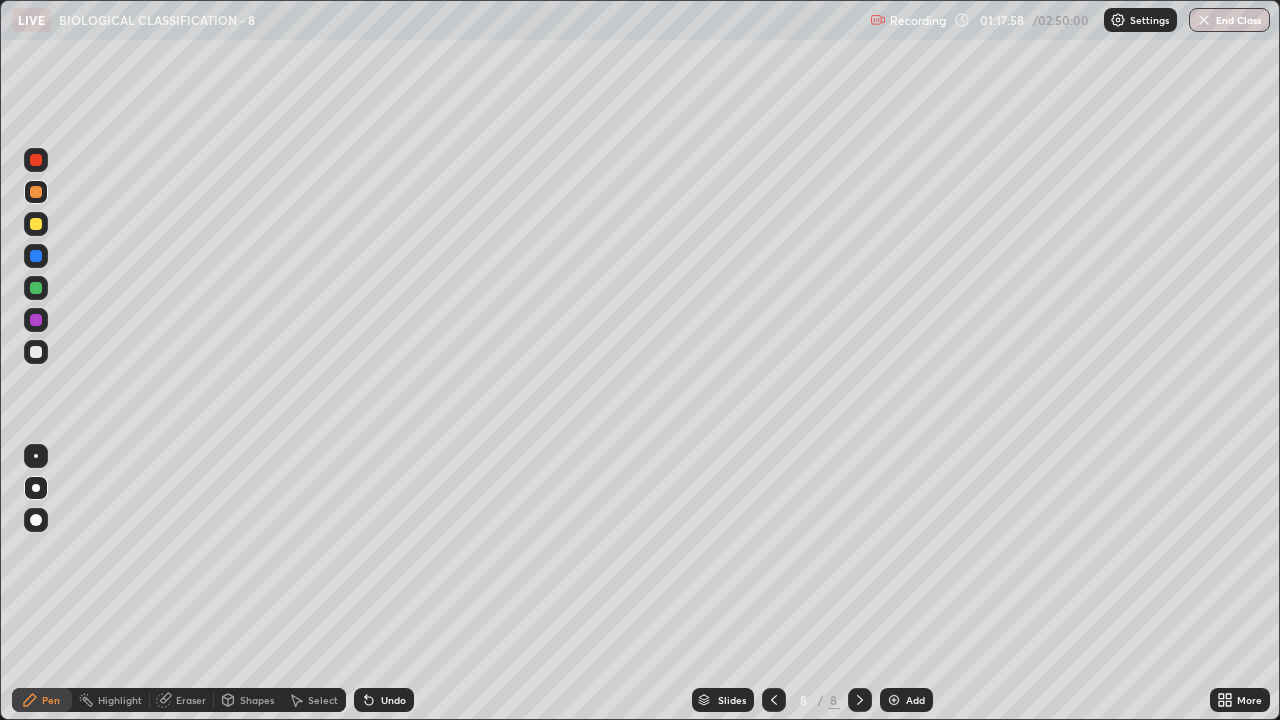 click at bounding box center [36, 160] 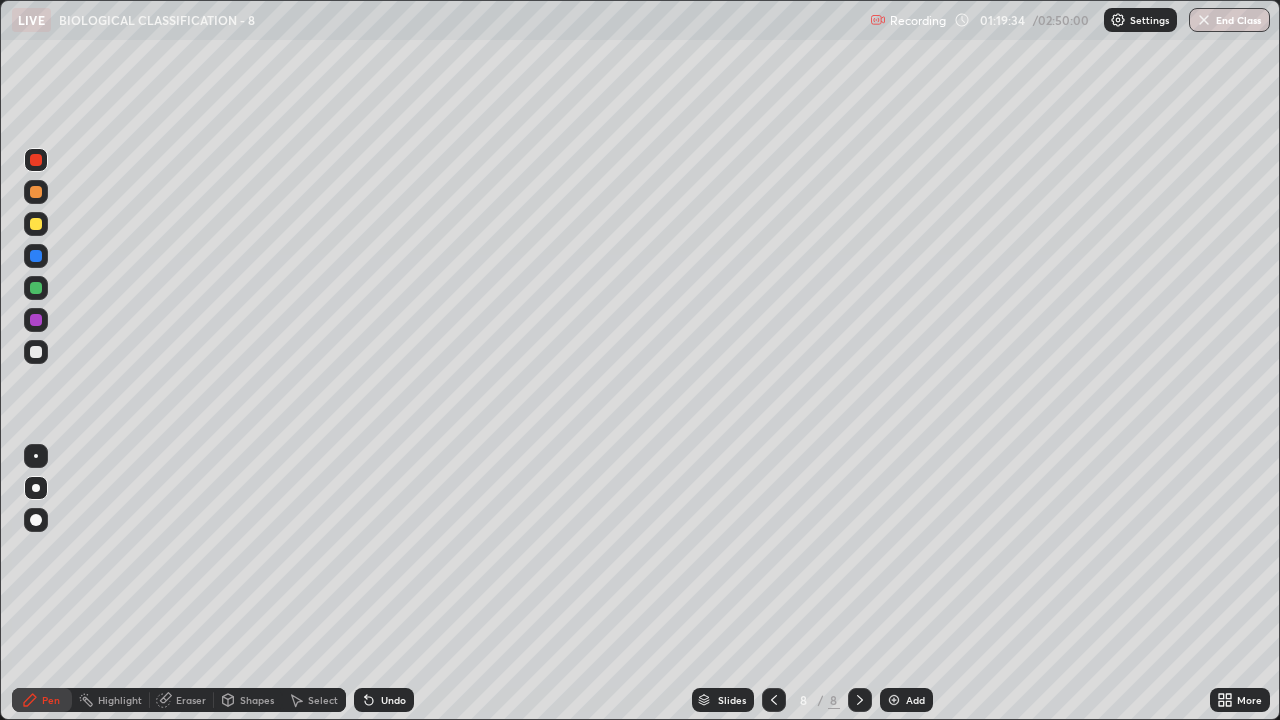 click at bounding box center (36, 288) 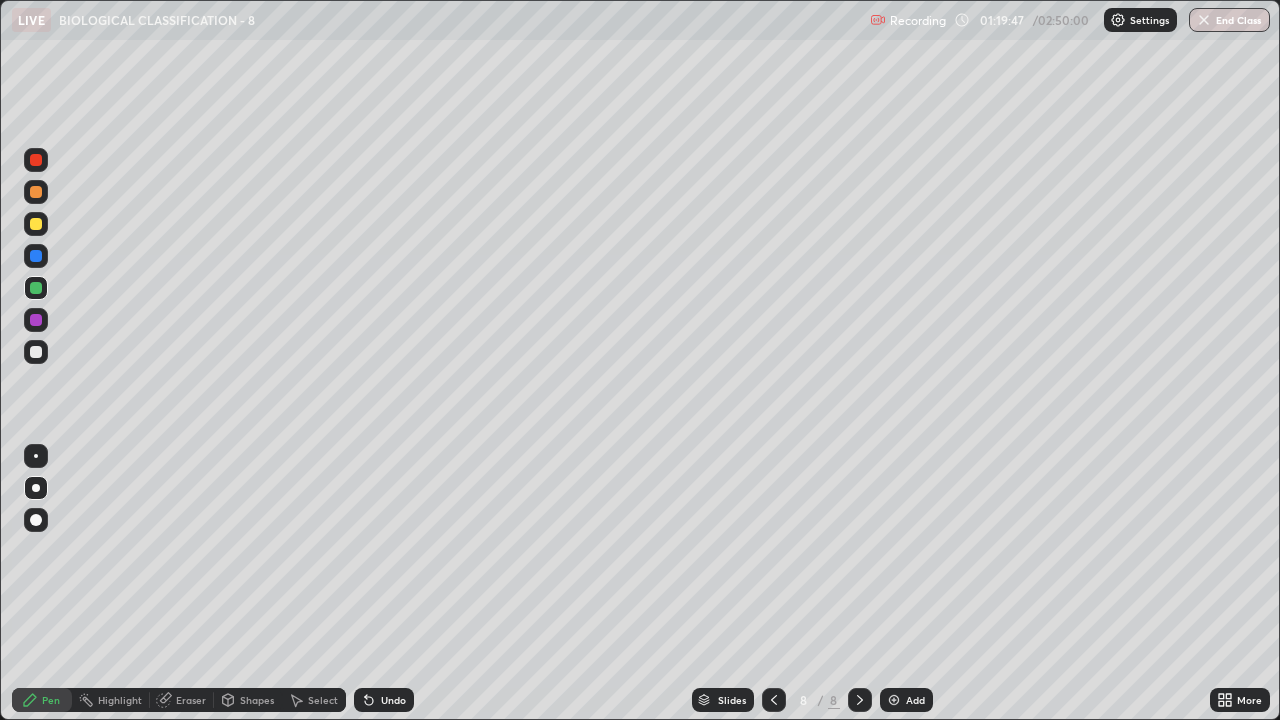 click at bounding box center (36, 224) 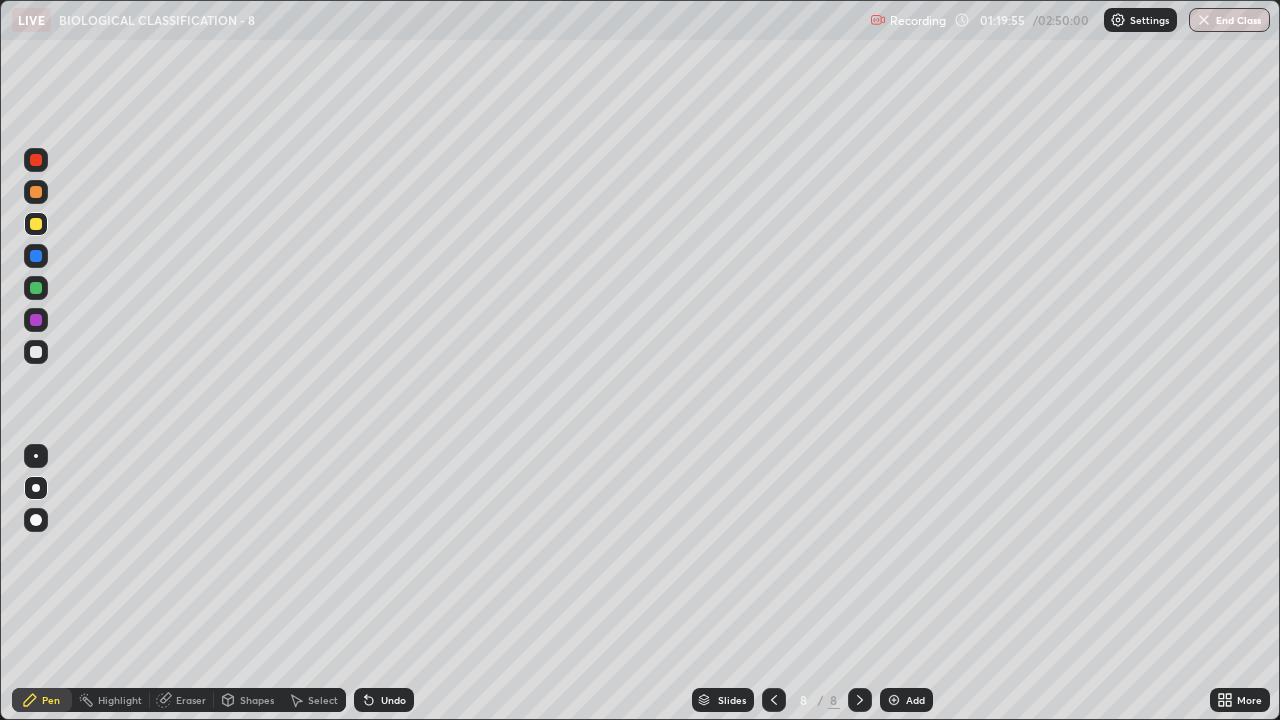 click at bounding box center (36, 256) 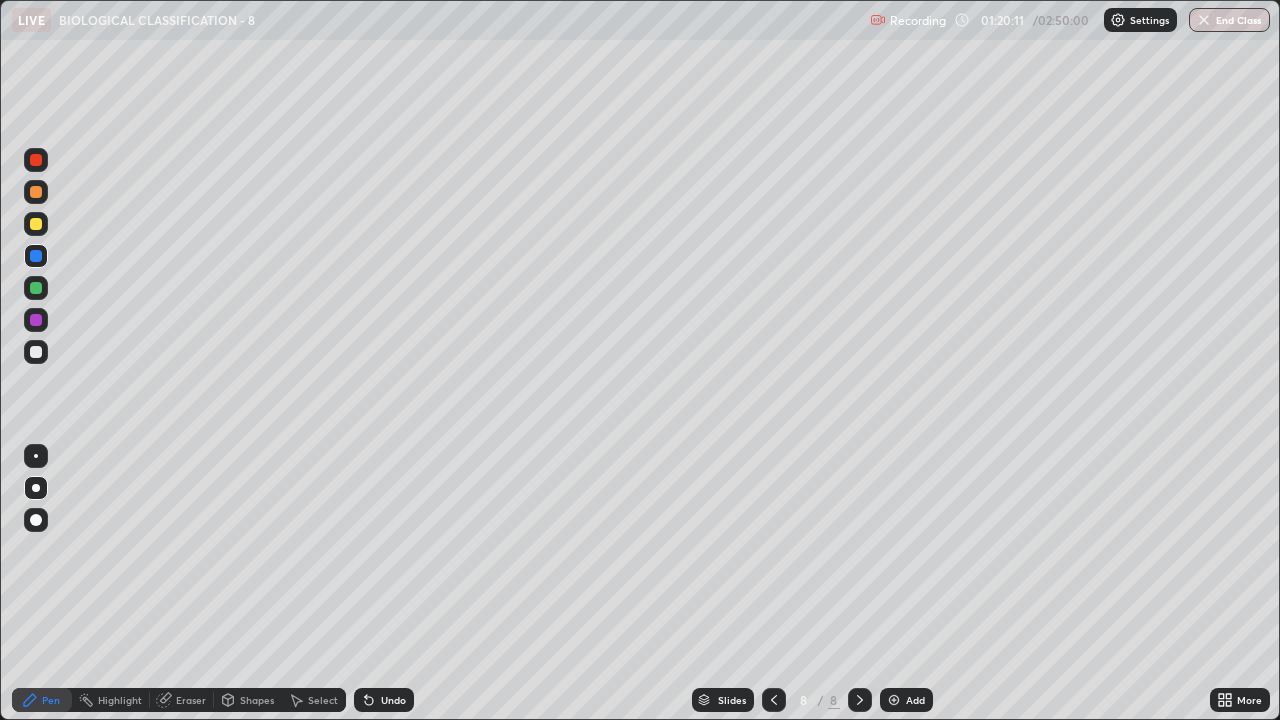 click at bounding box center (36, 192) 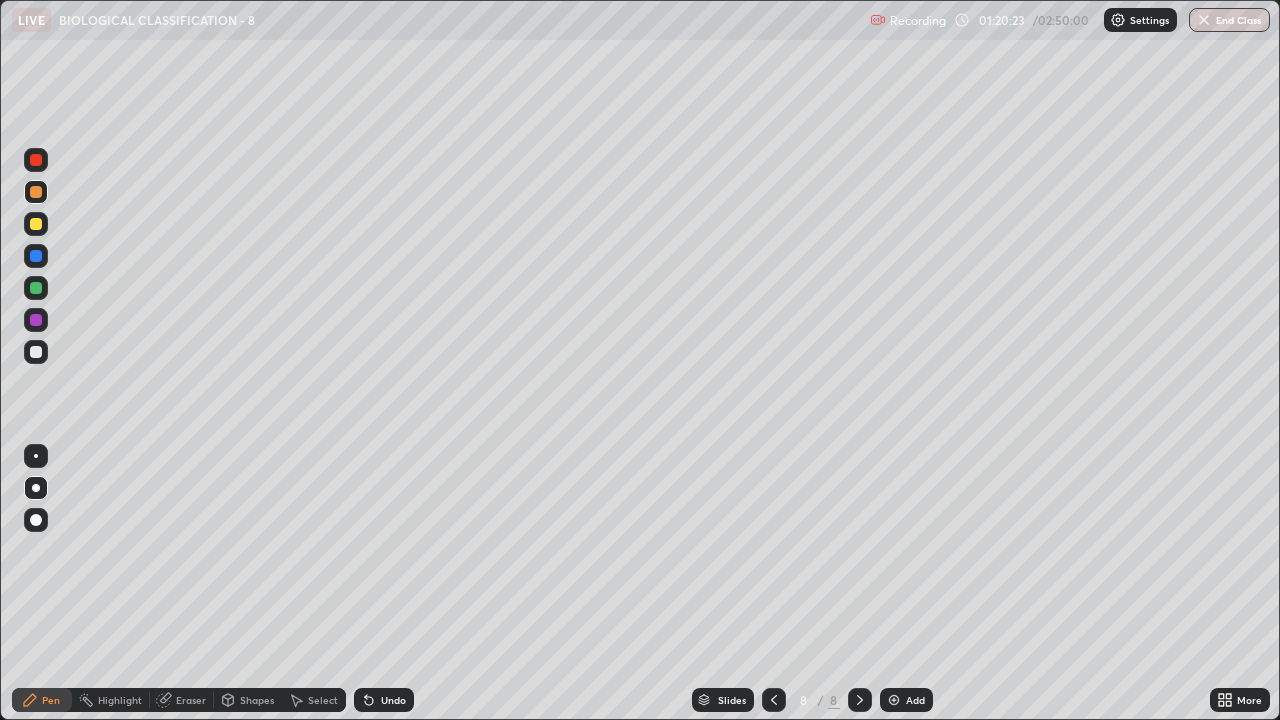click at bounding box center (36, 160) 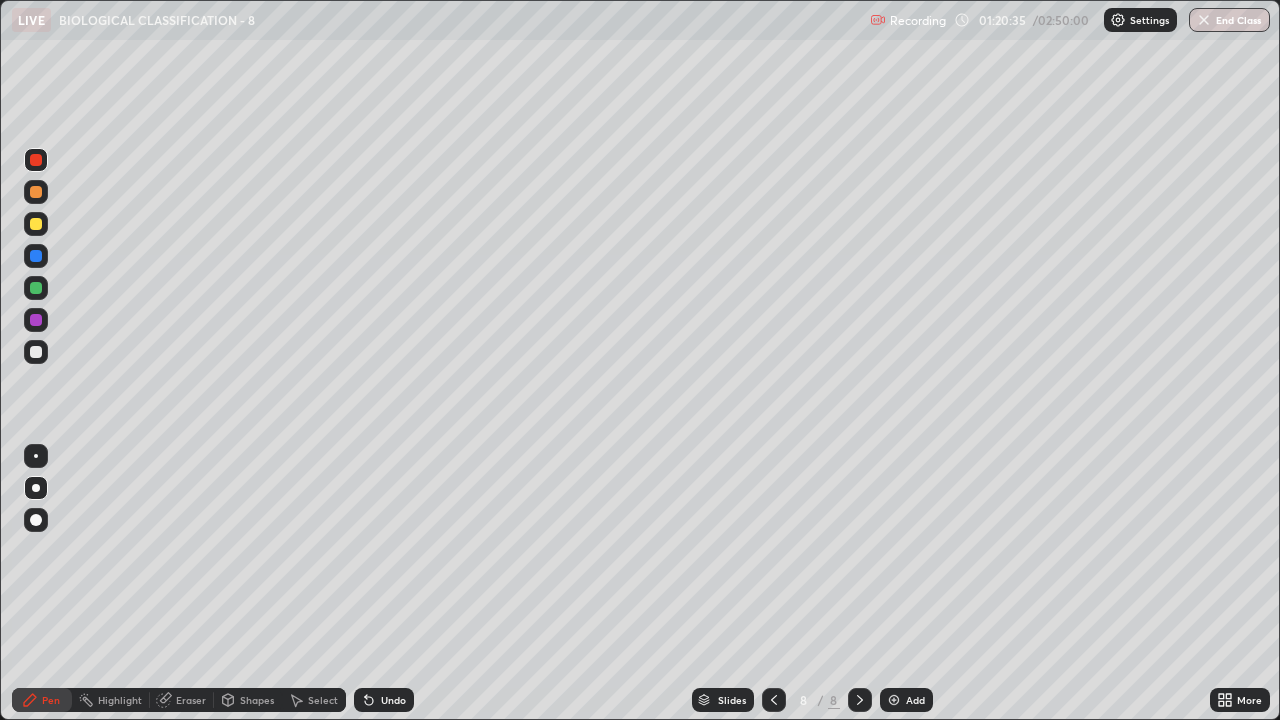 click at bounding box center (36, 352) 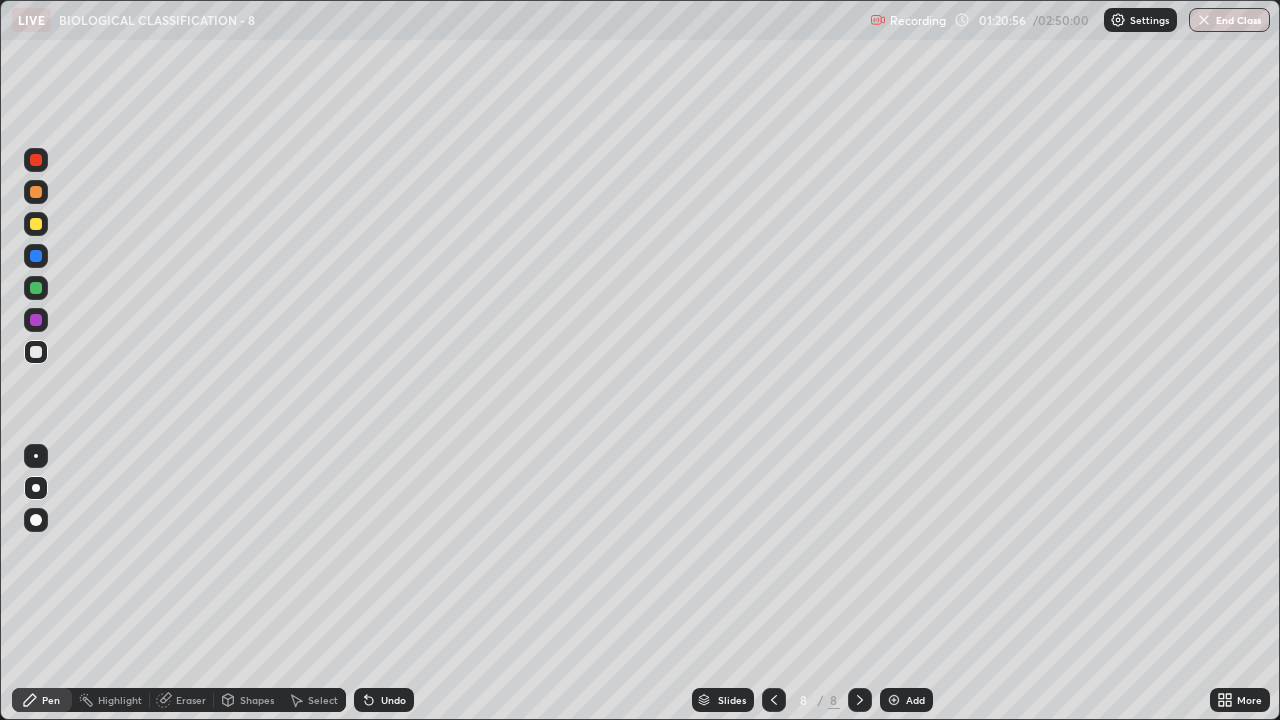 click on "Select" at bounding box center (323, 700) 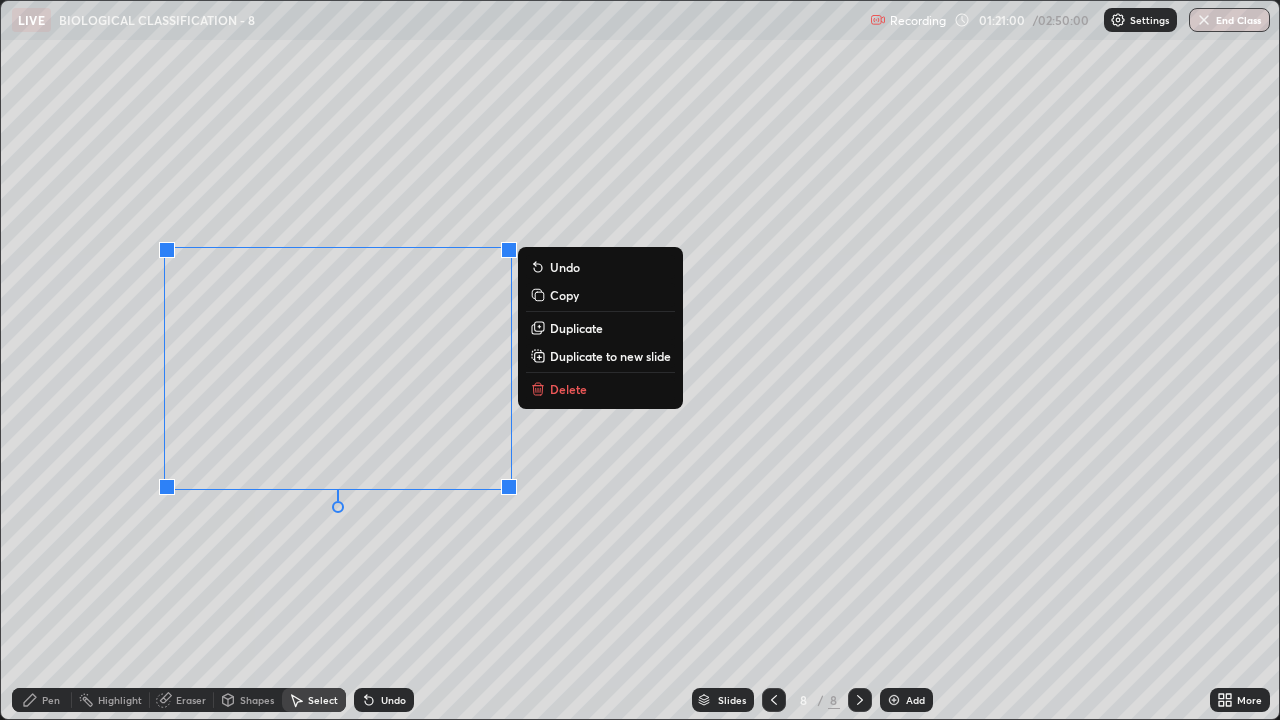 click on "Duplicate" at bounding box center (576, 328) 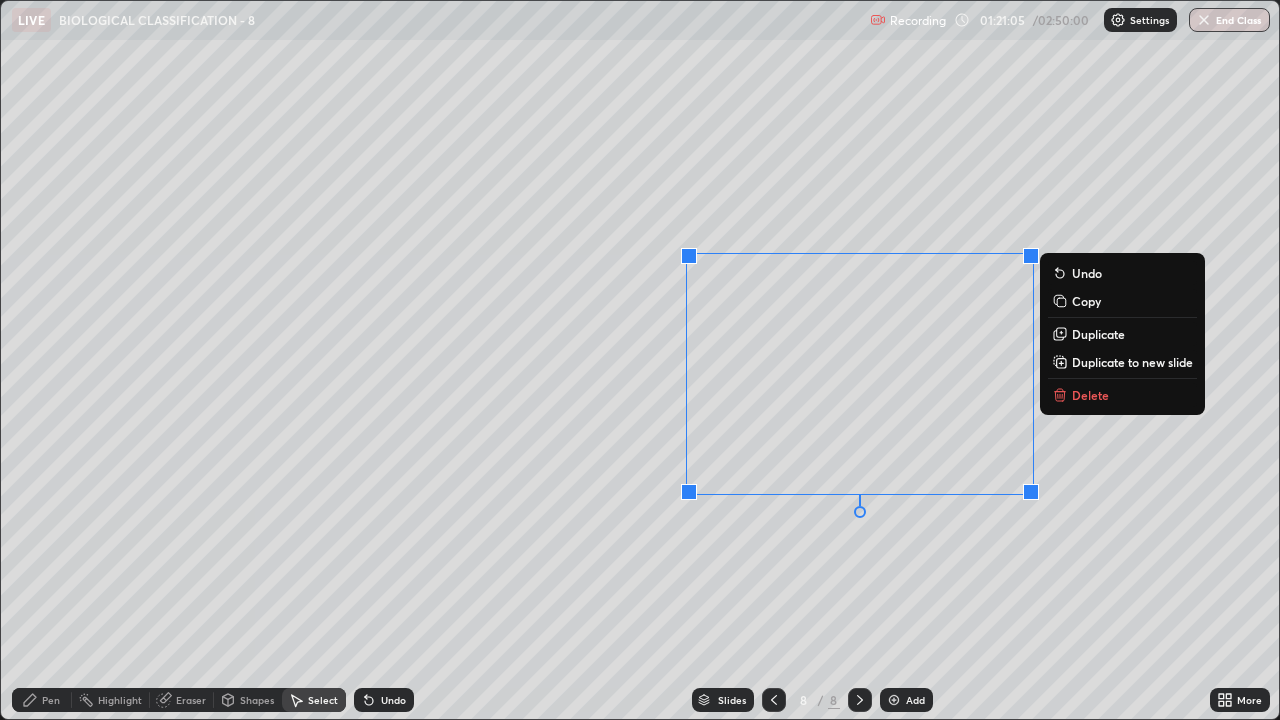 click on "0 ° Undo Copy Duplicate Duplicate to new slide Delete" at bounding box center (640, 360) 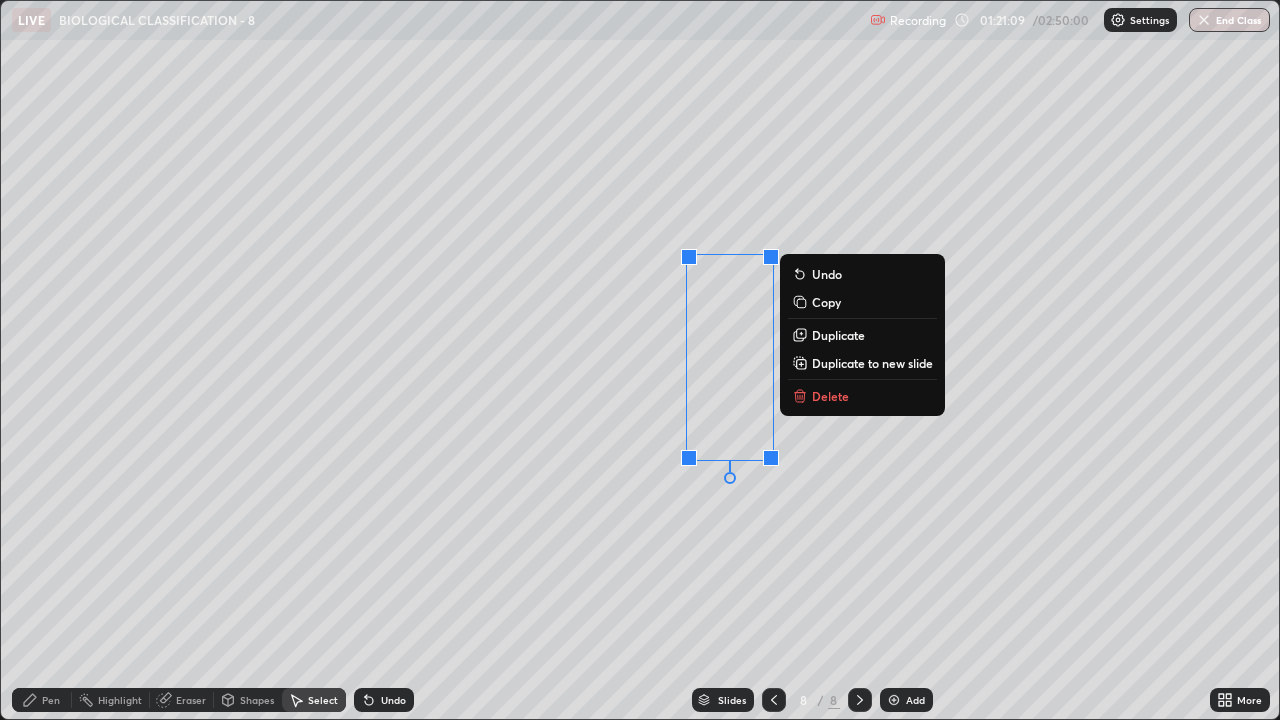 click on "Delete" at bounding box center (830, 396) 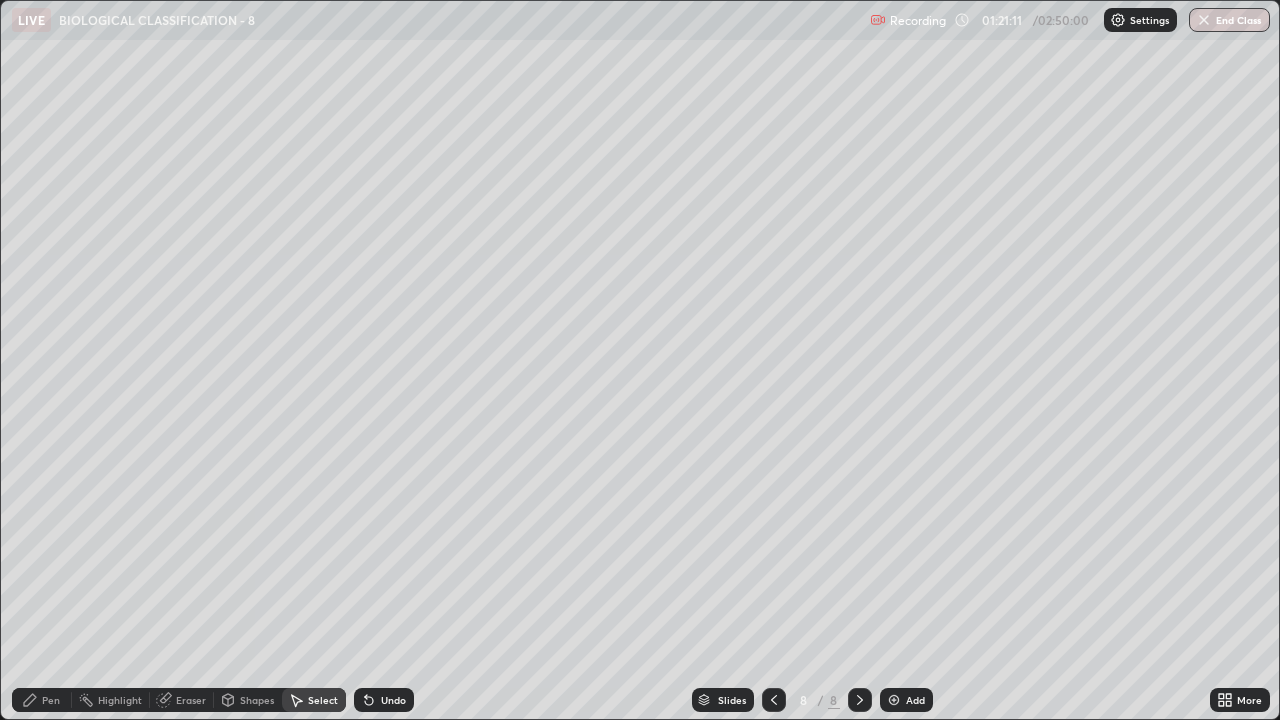 click on "Pen" at bounding box center (42, 700) 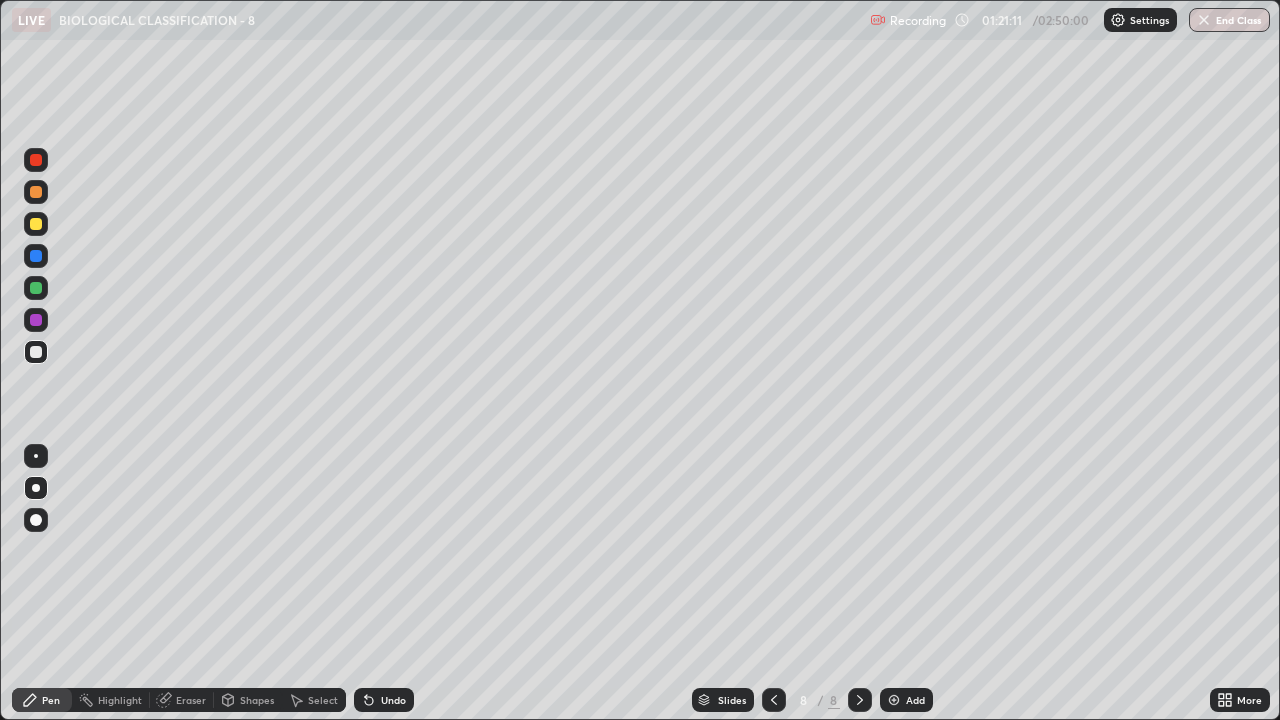 click at bounding box center (36, 288) 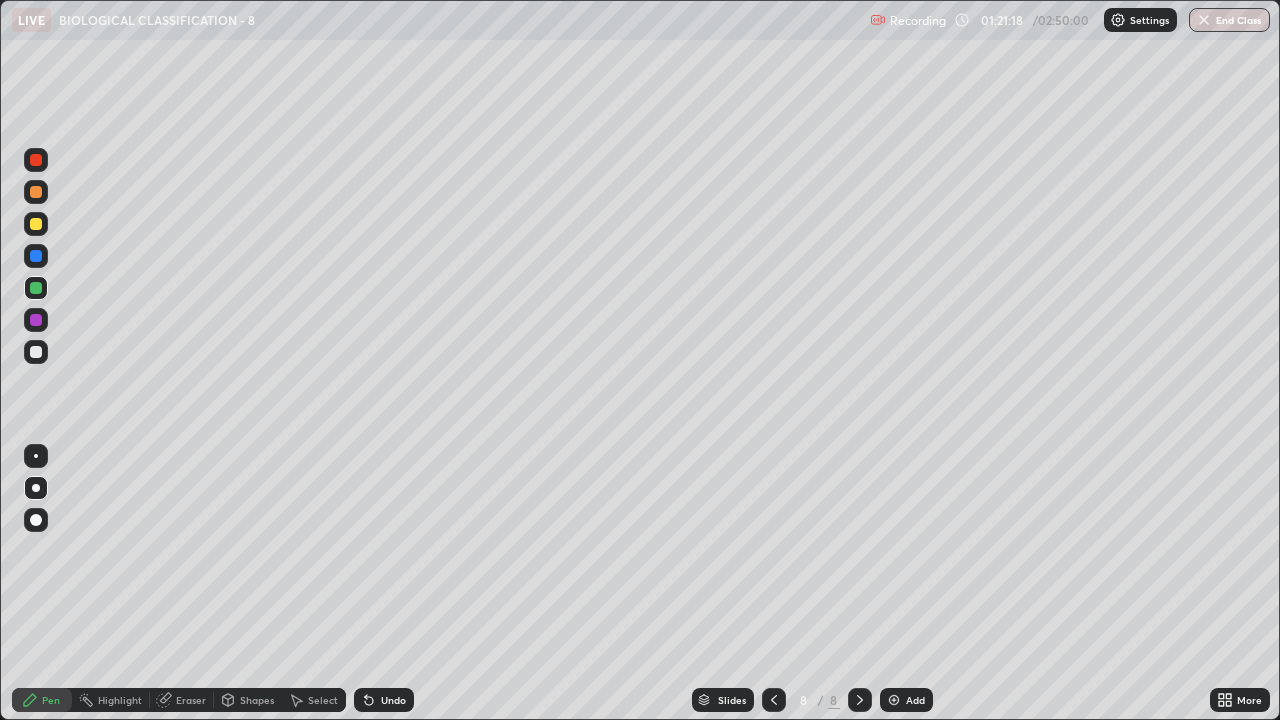 click at bounding box center [36, 352] 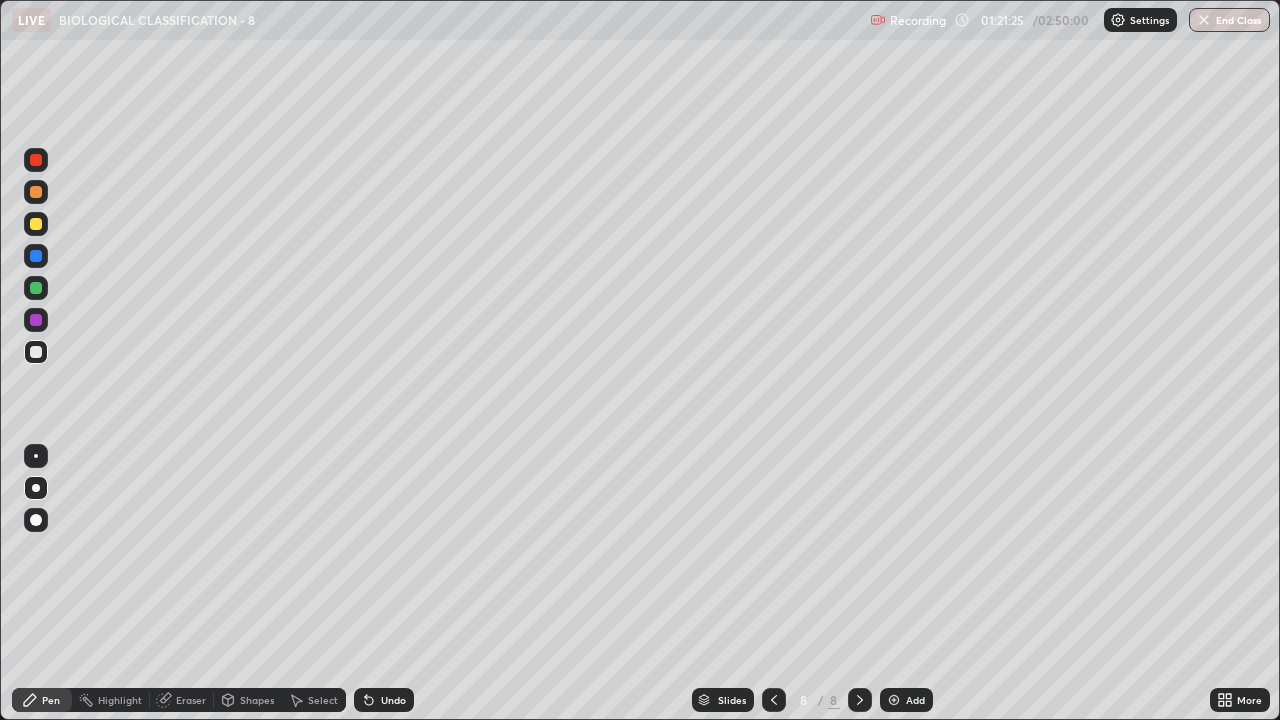 click on "Pen" at bounding box center [51, 700] 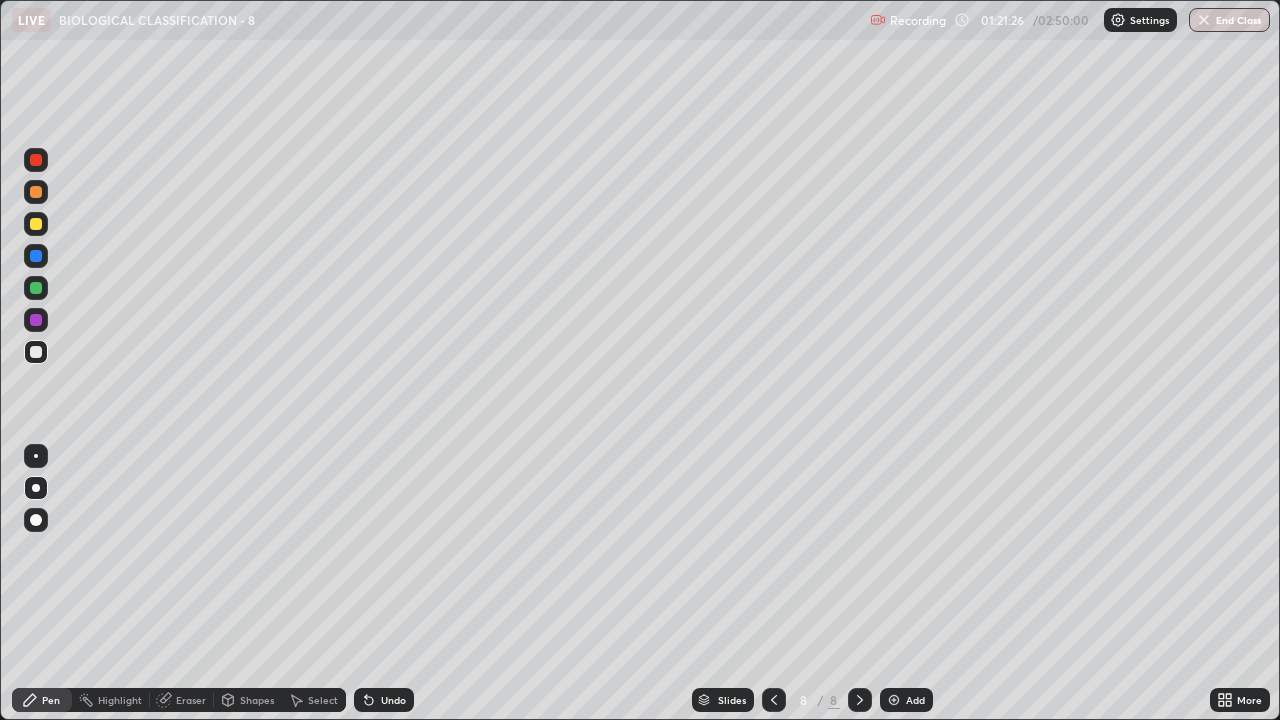 click at bounding box center [36, 320] 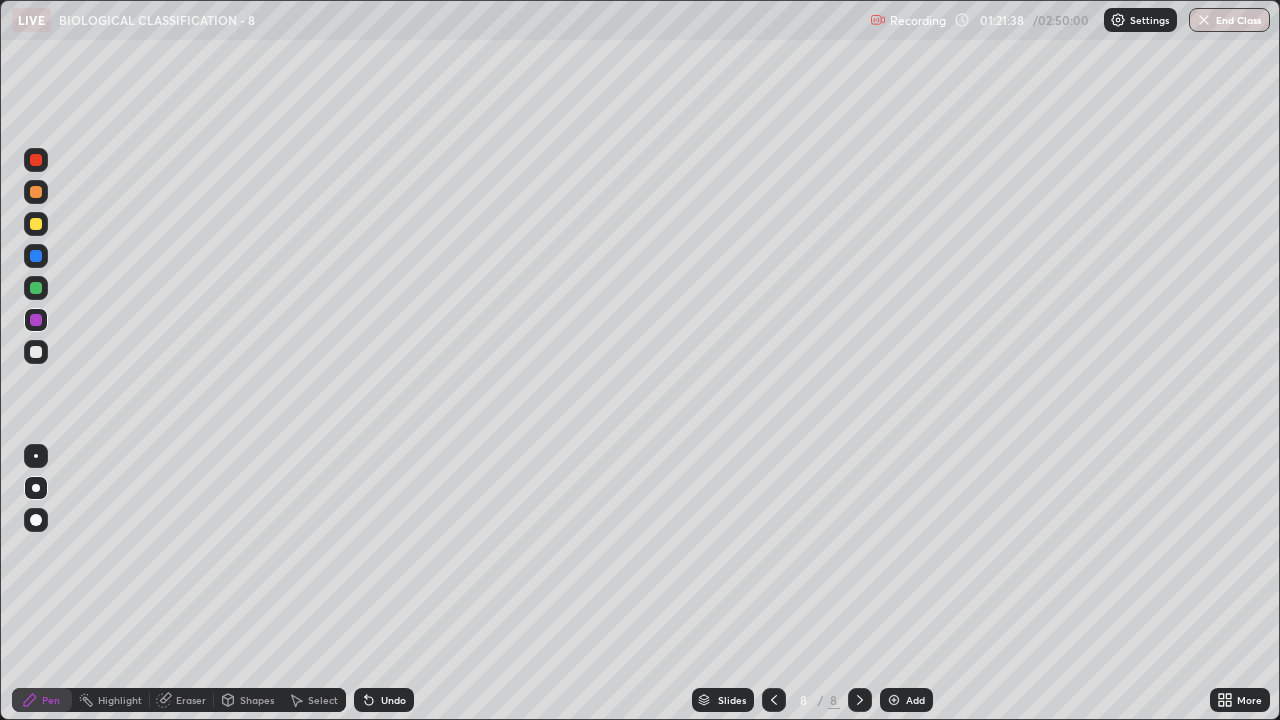 click on "Eraser" at bounding box center [191, 700] 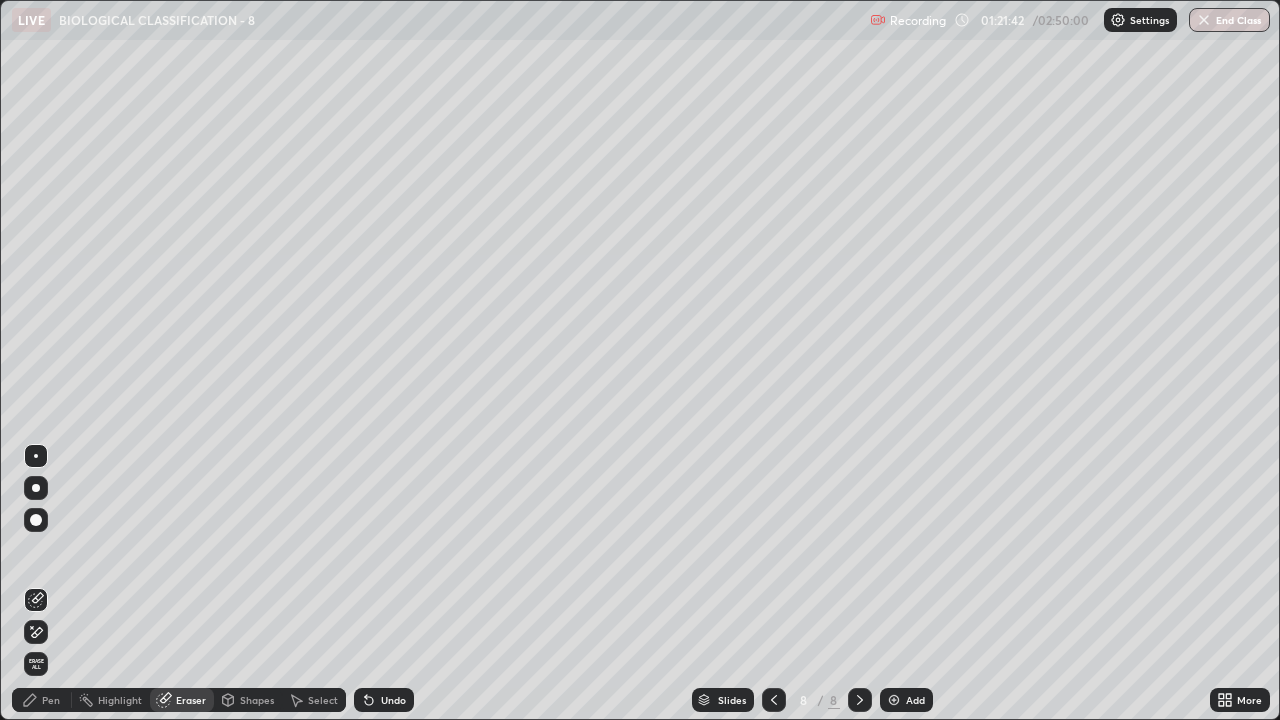 click on "Pen" at bounding box center [42, 700] 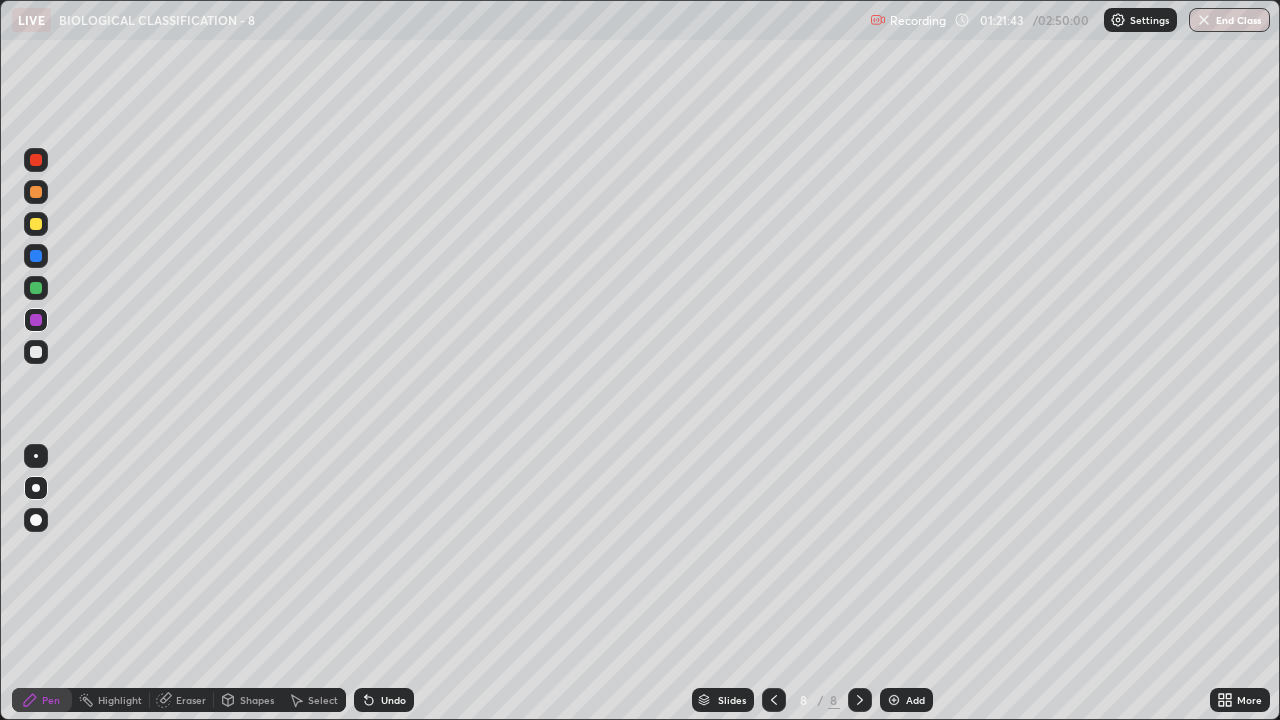 click at bounding box center (36, 352) 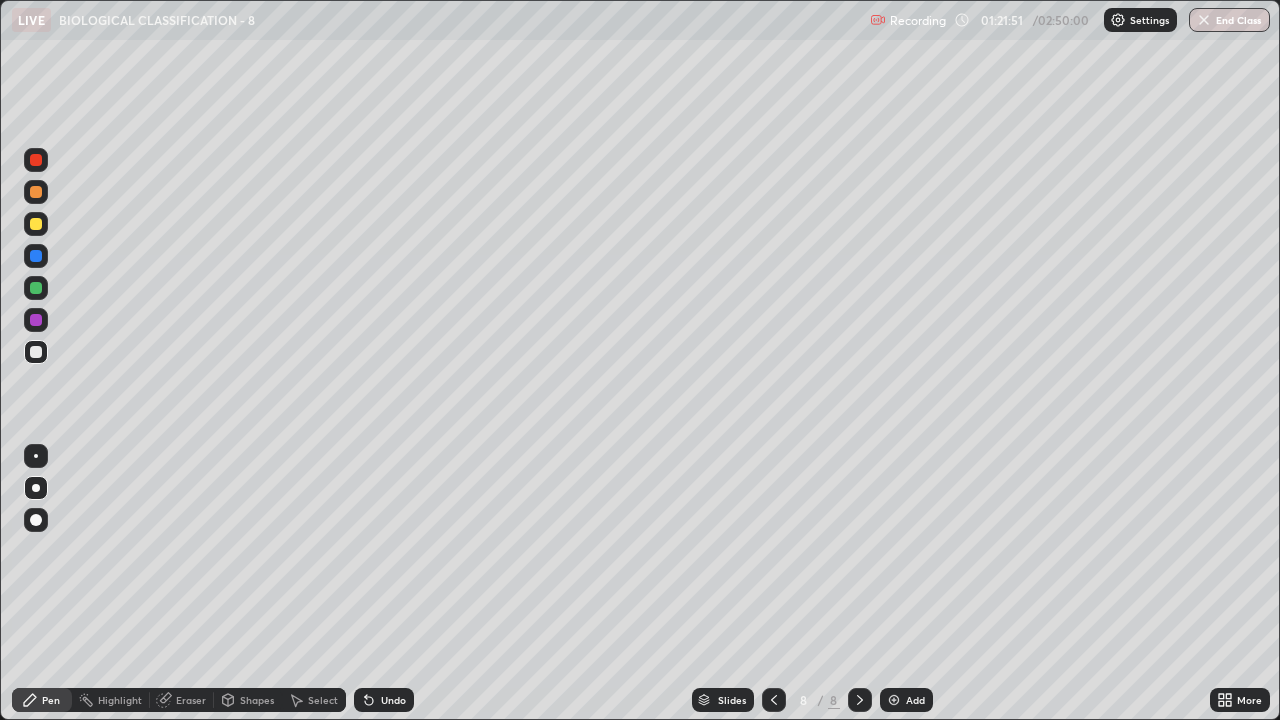 click on "Eraser" at bounding box center [191, 700] 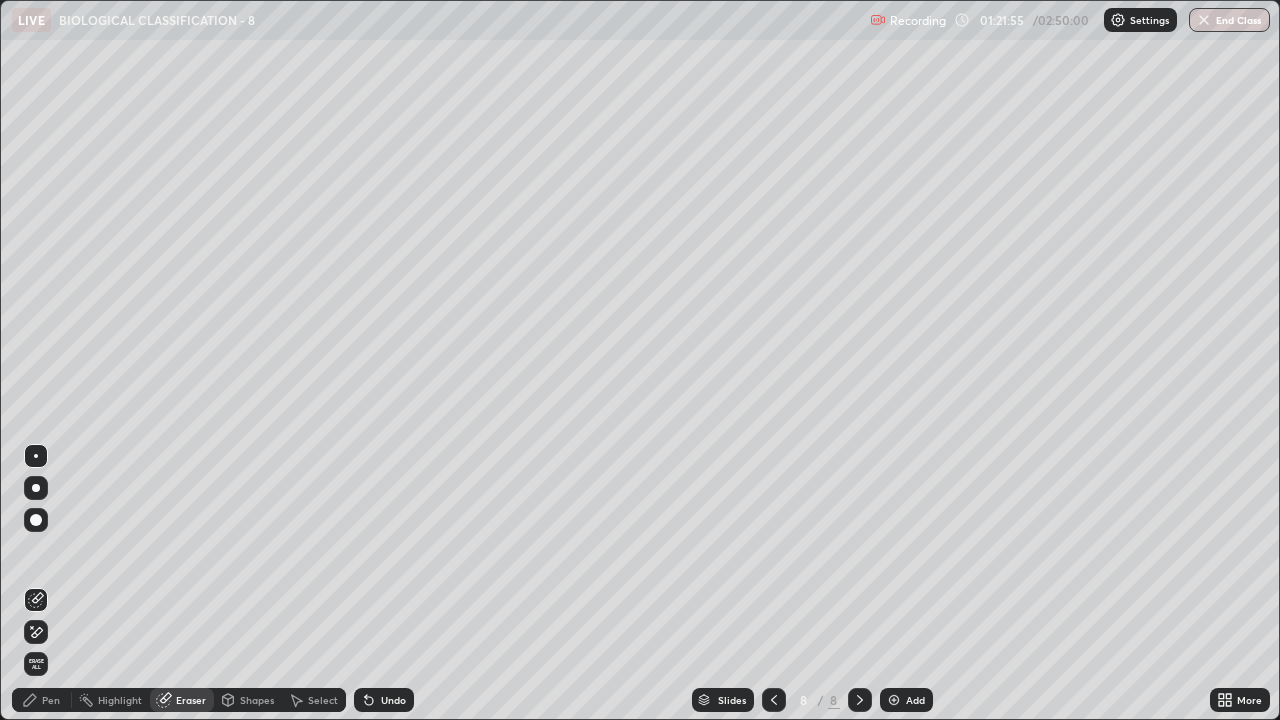 click on "Pen" at bounding box center (51, 700) 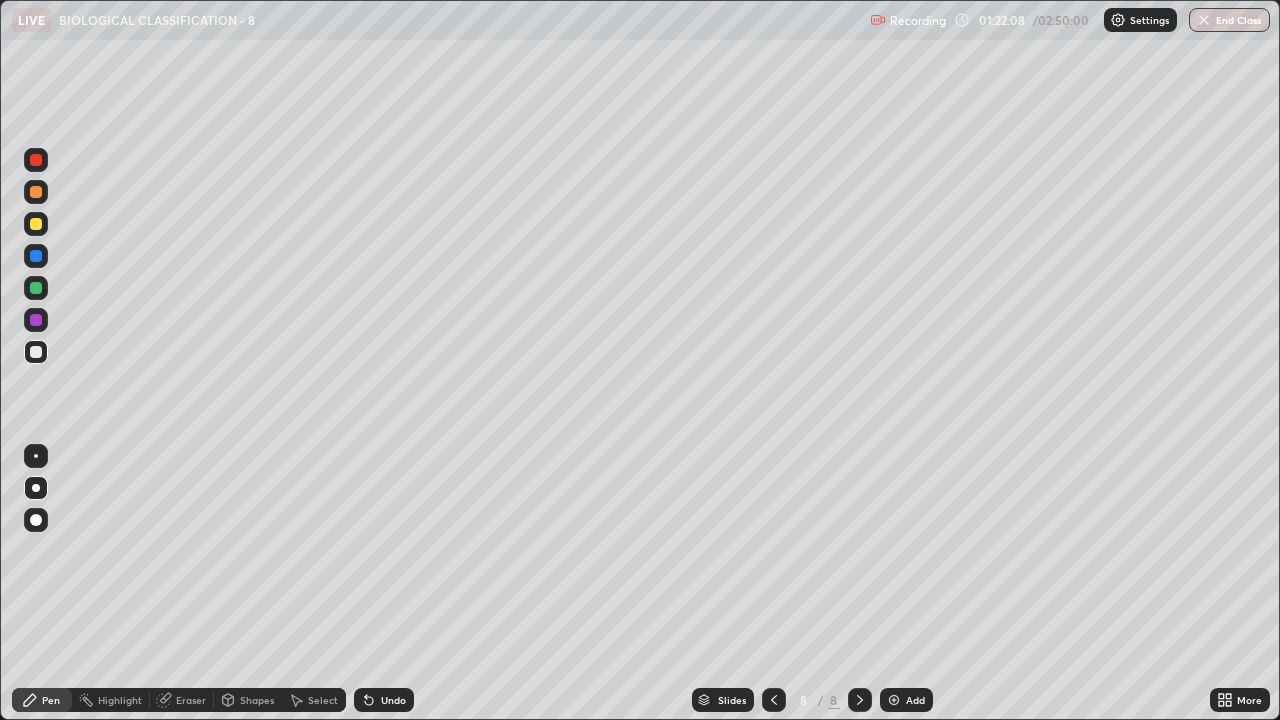 click at bounding box center [36, 192] 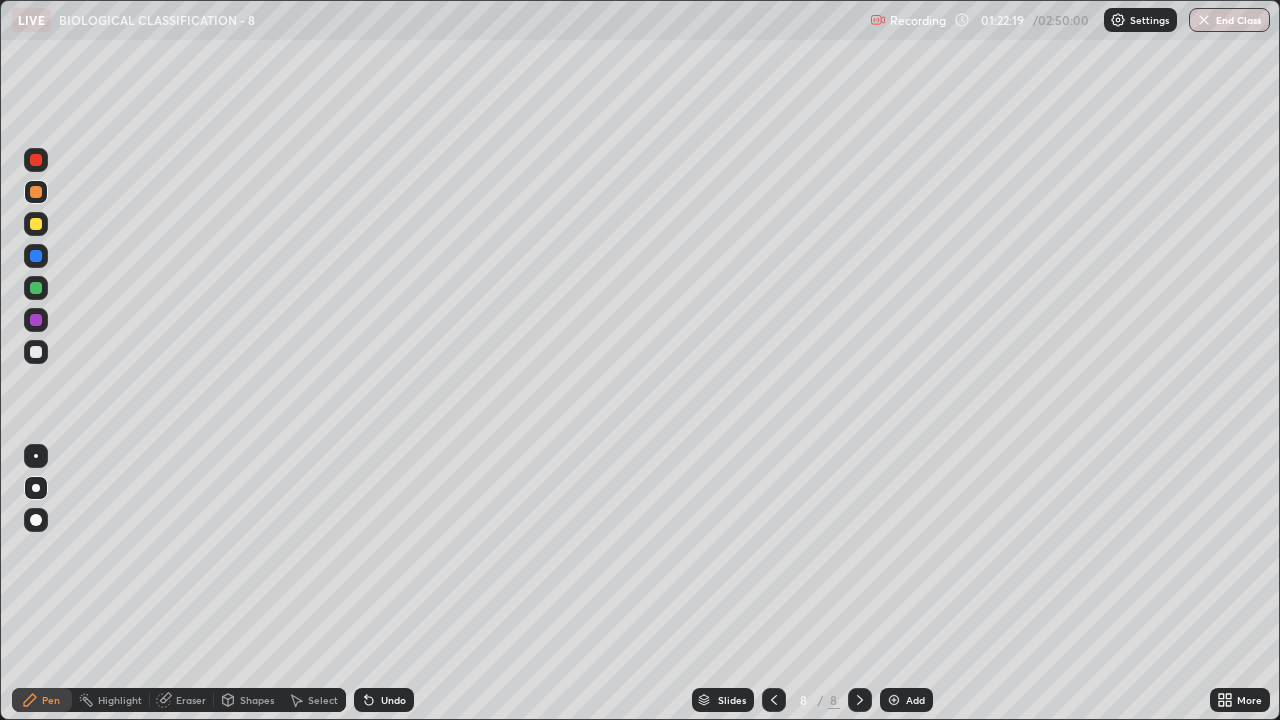click on "Select" at bounding box center [323, 700] 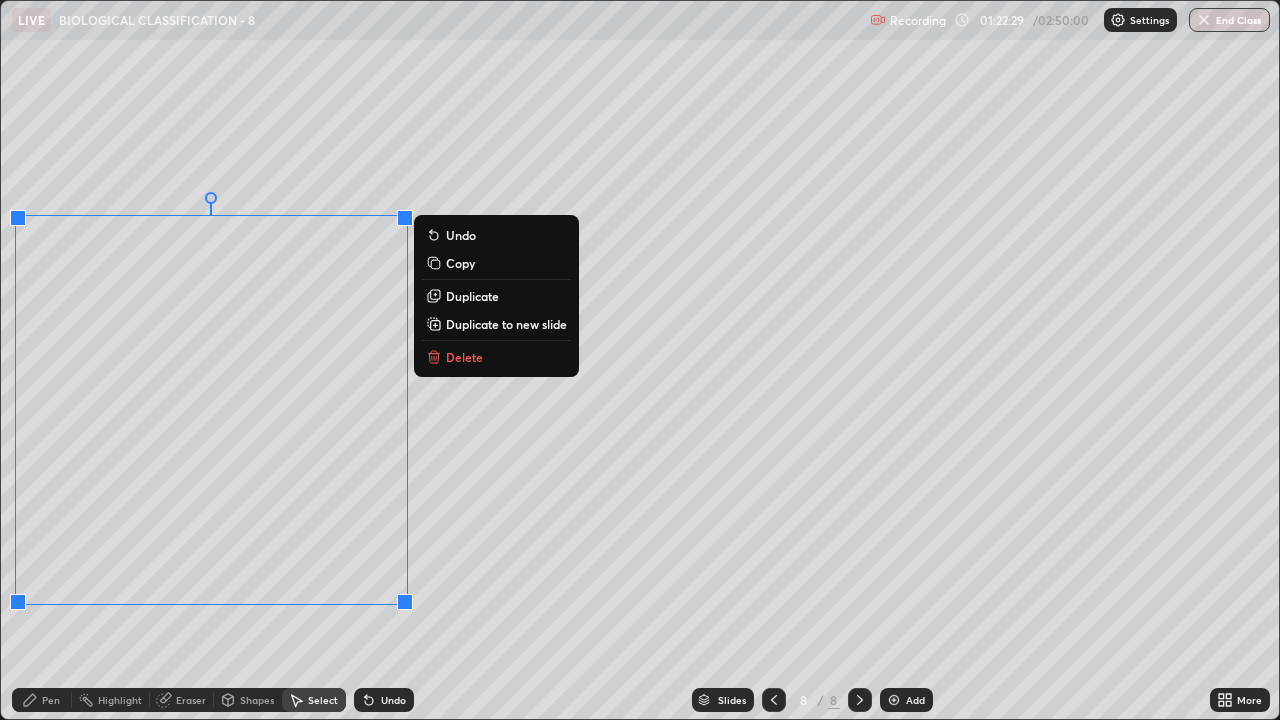 click on "0 ° Undo Copy Duplicate Duplicate to new slide Delete" at bounding box center (640, 360) 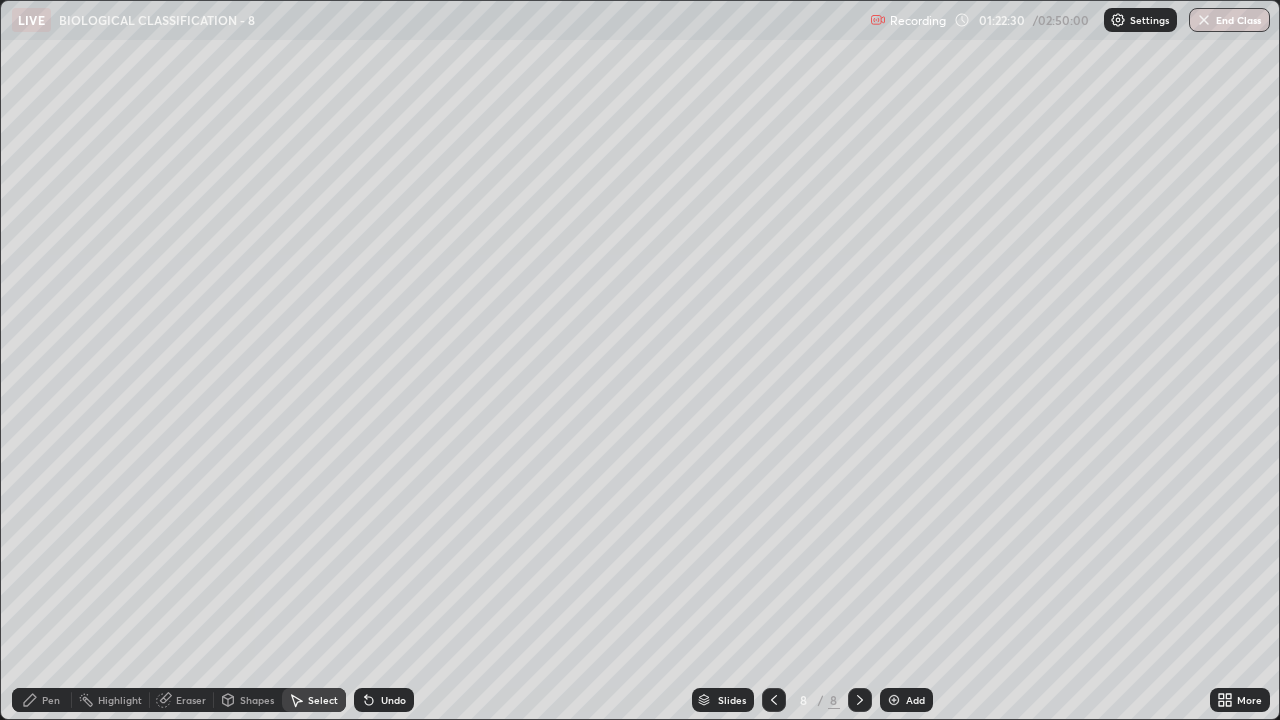 click on "Pen" at bounding box center [51, 700] 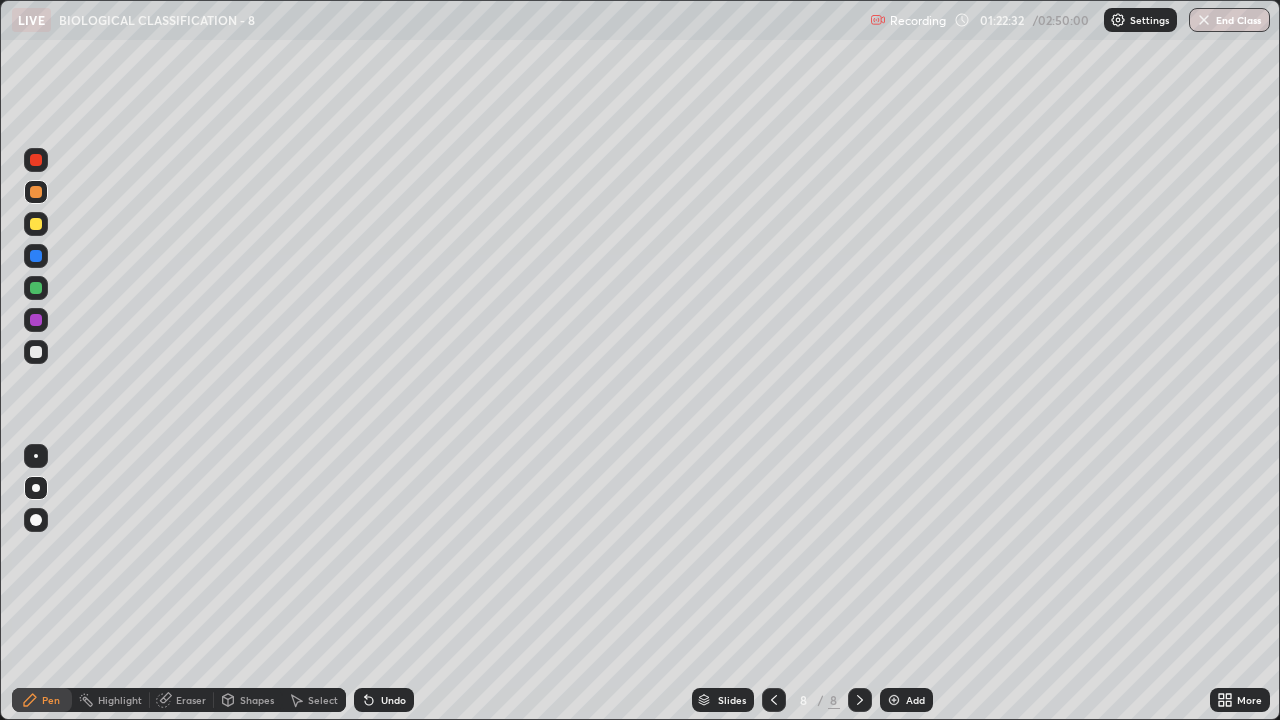 click at bounding box center (36, 160) 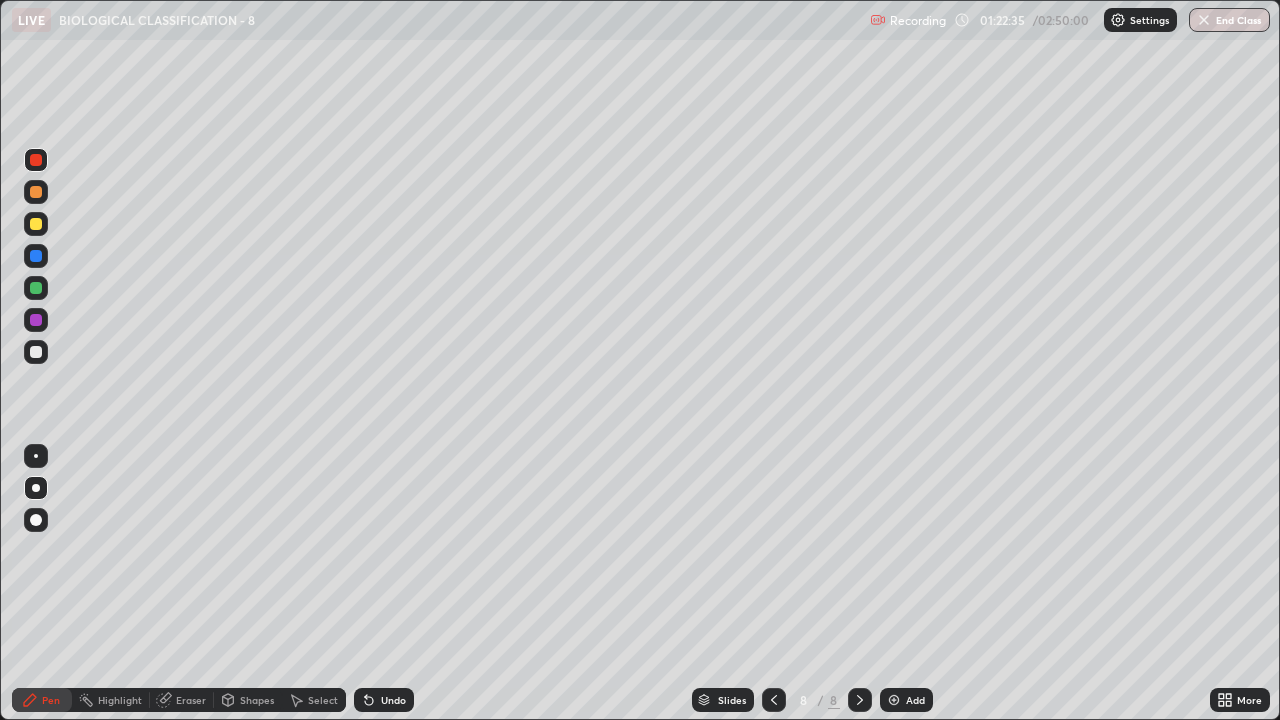 click on "Eraser" at bounding box center [191, 700] 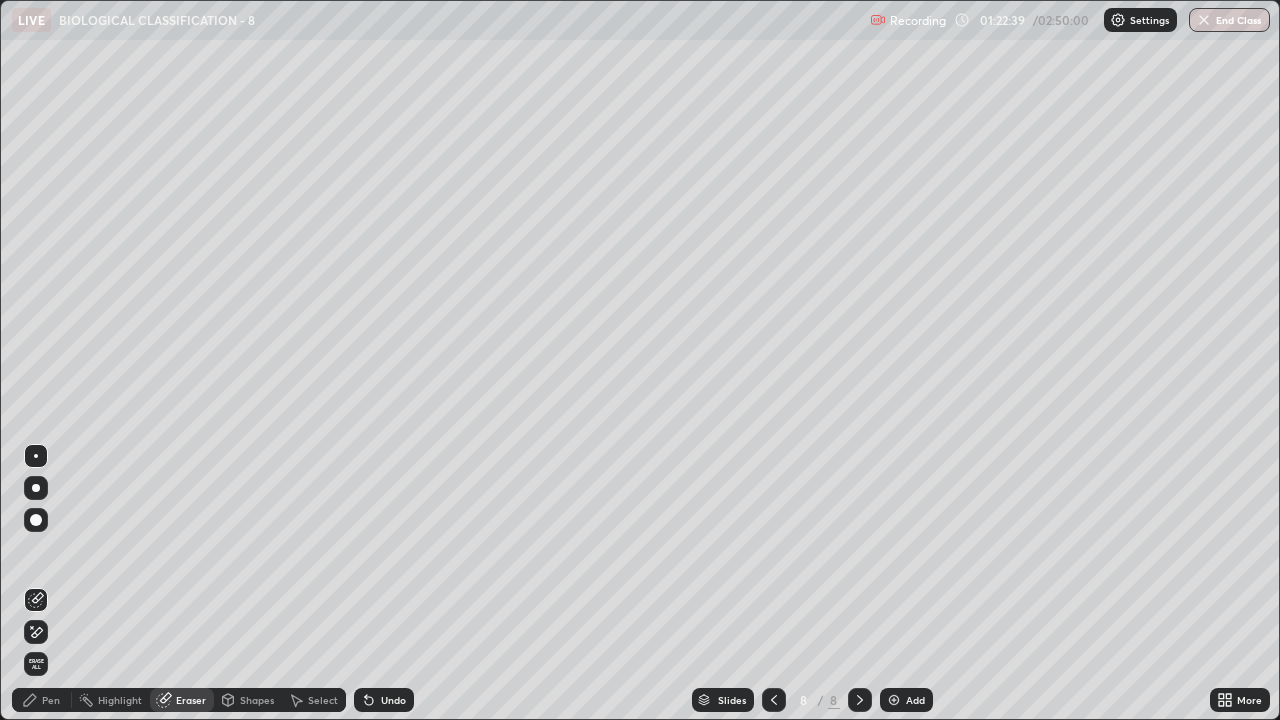 click on "Pen" at bounding box center [51, 700] 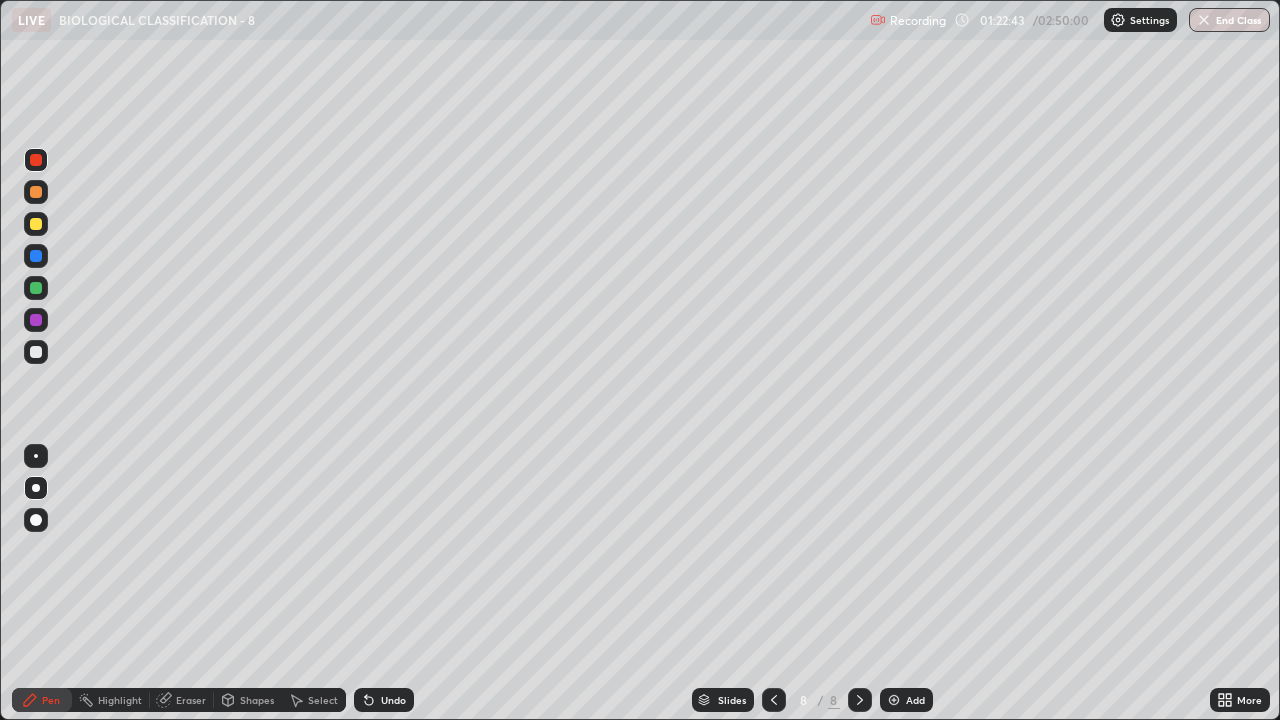 click on "Eraser" at bounding box center [191, 700] 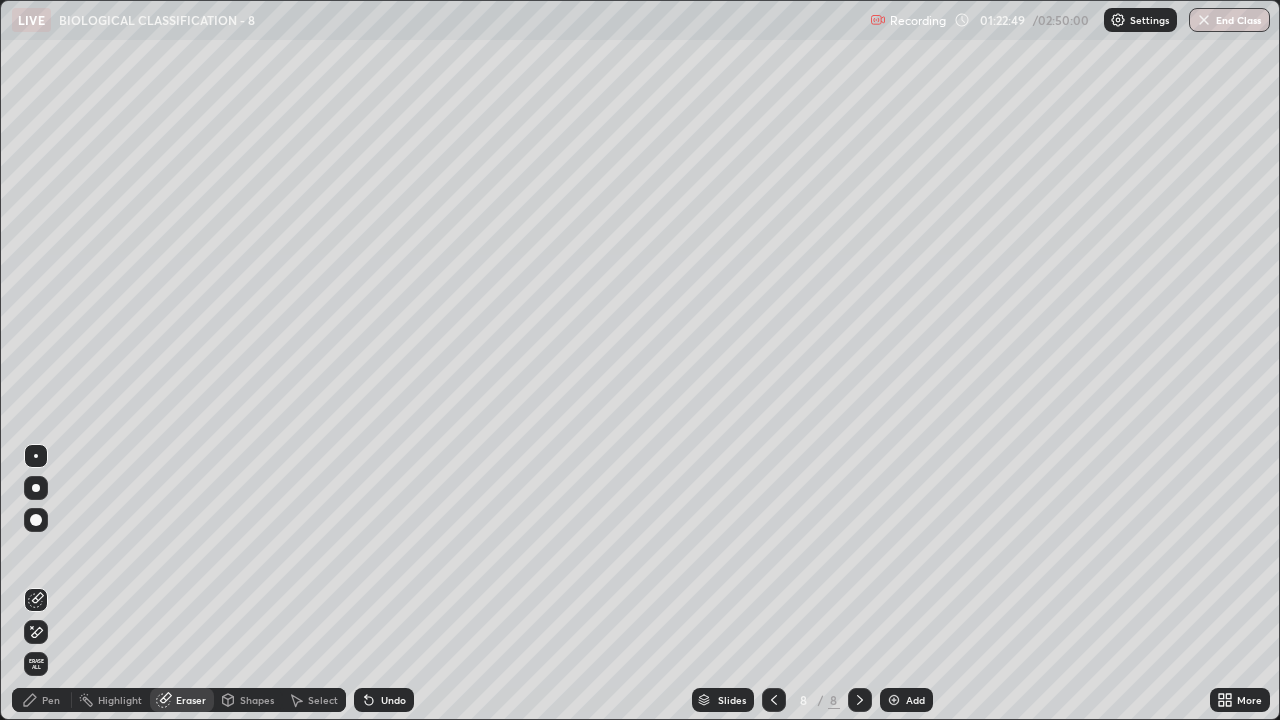 click on "Select" at bounding box center [323, 700] 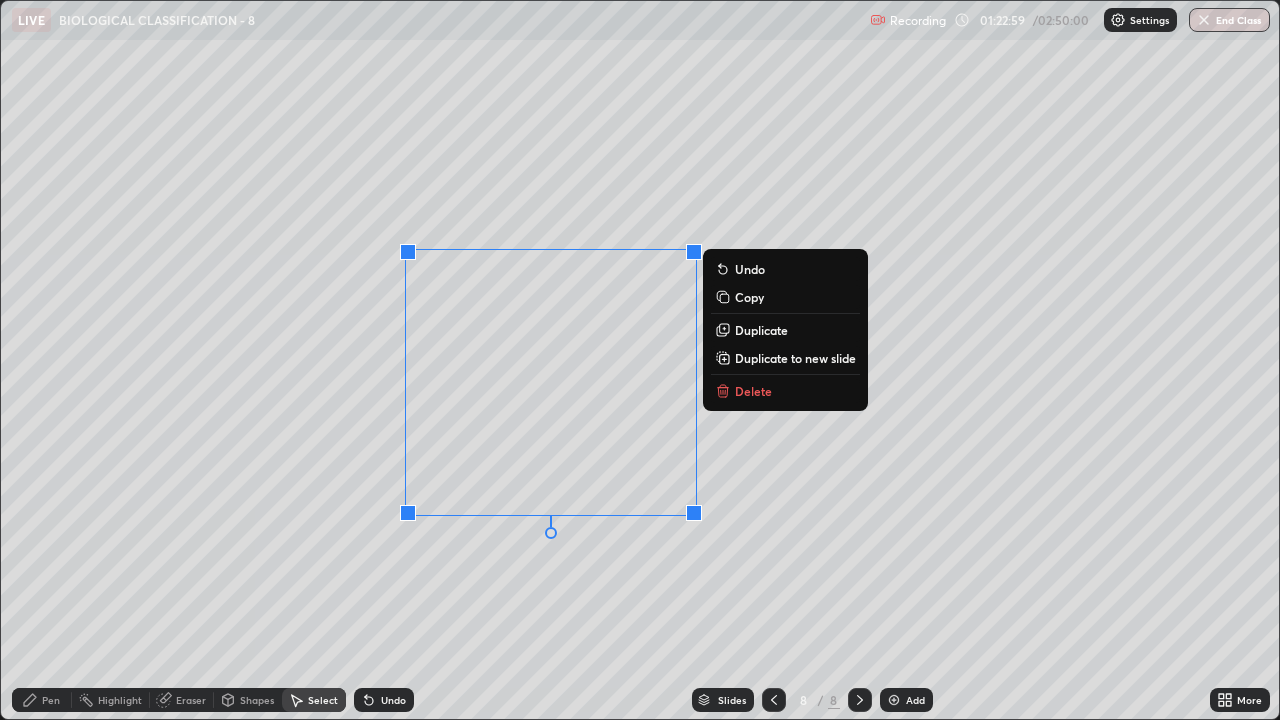 click on "Duplicate" at bounding box center [761, 330] 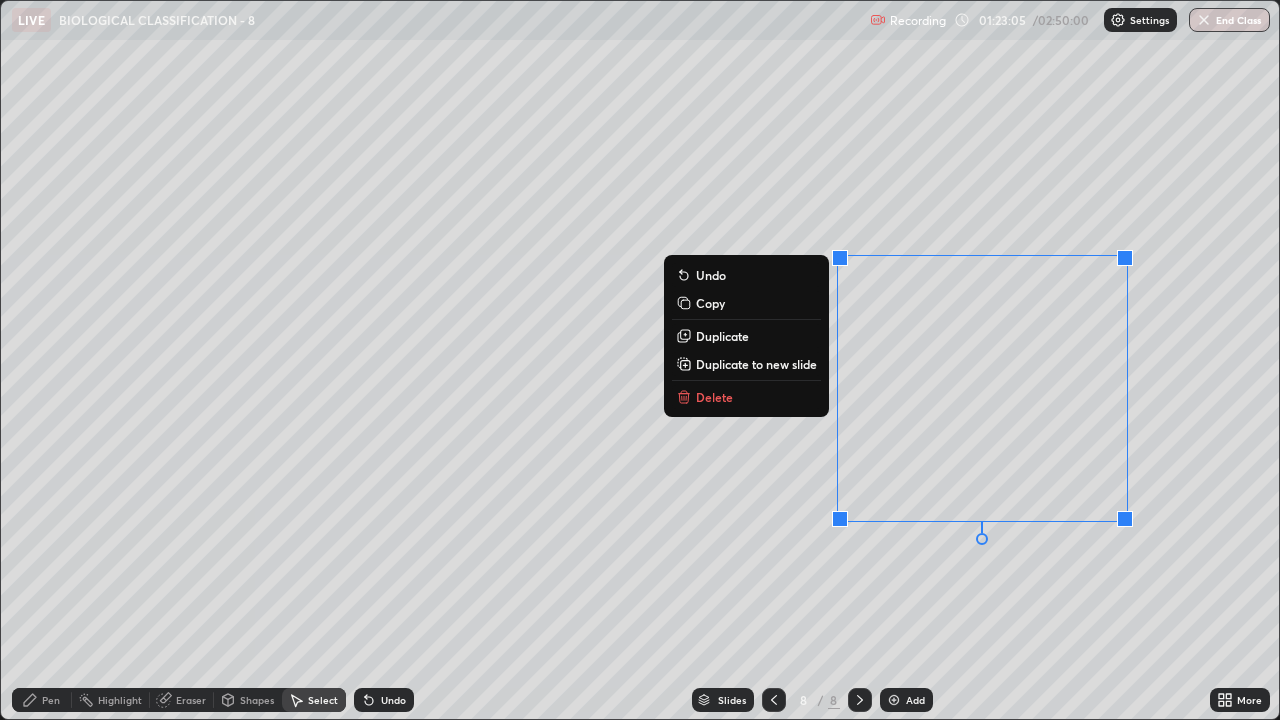click on "0 ° Undo Copy Duplicate Duplicate to new slide Delete" at bounding box center (640, 360) 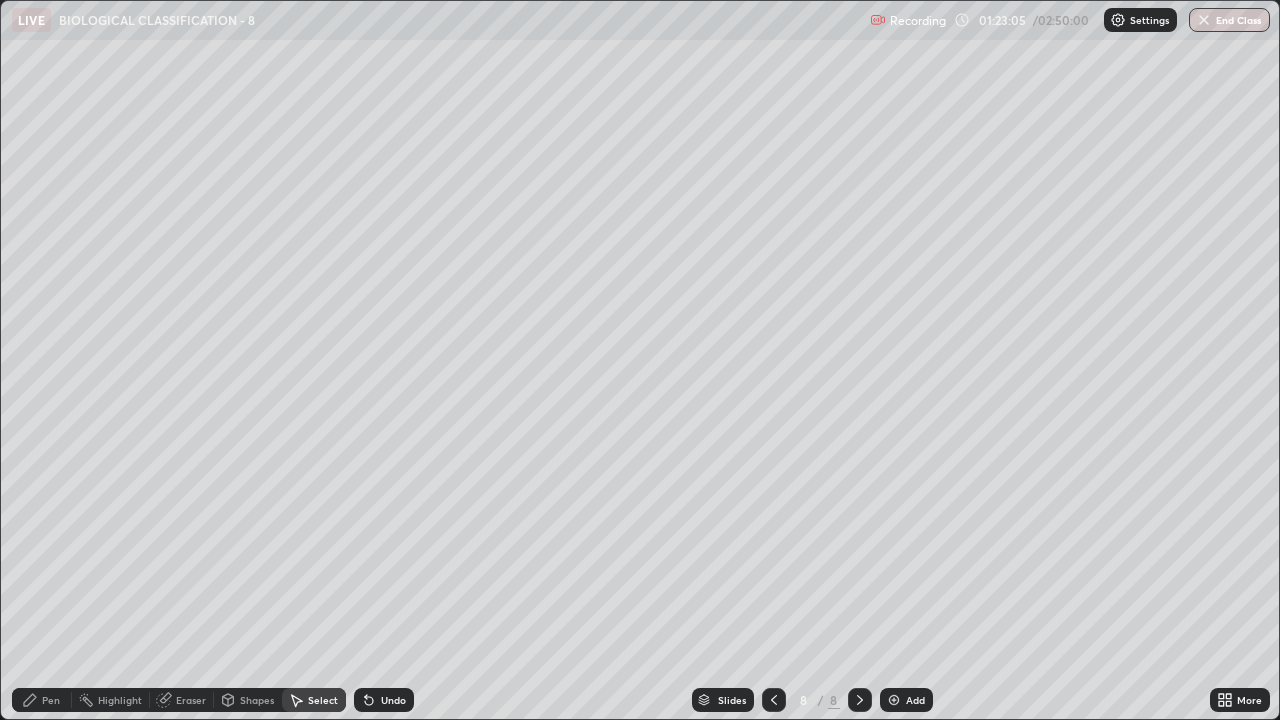 click on "Pen" at bounding box center (42, 700) 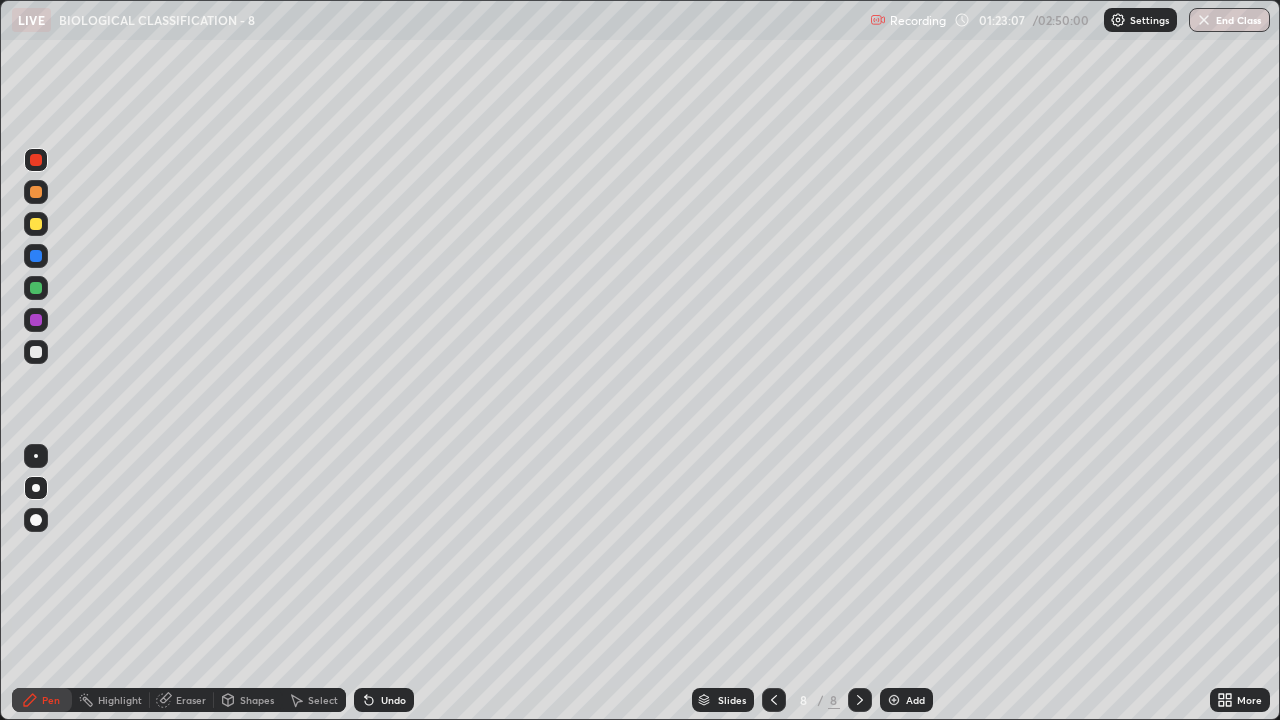 click at bounding box center (36, 192) 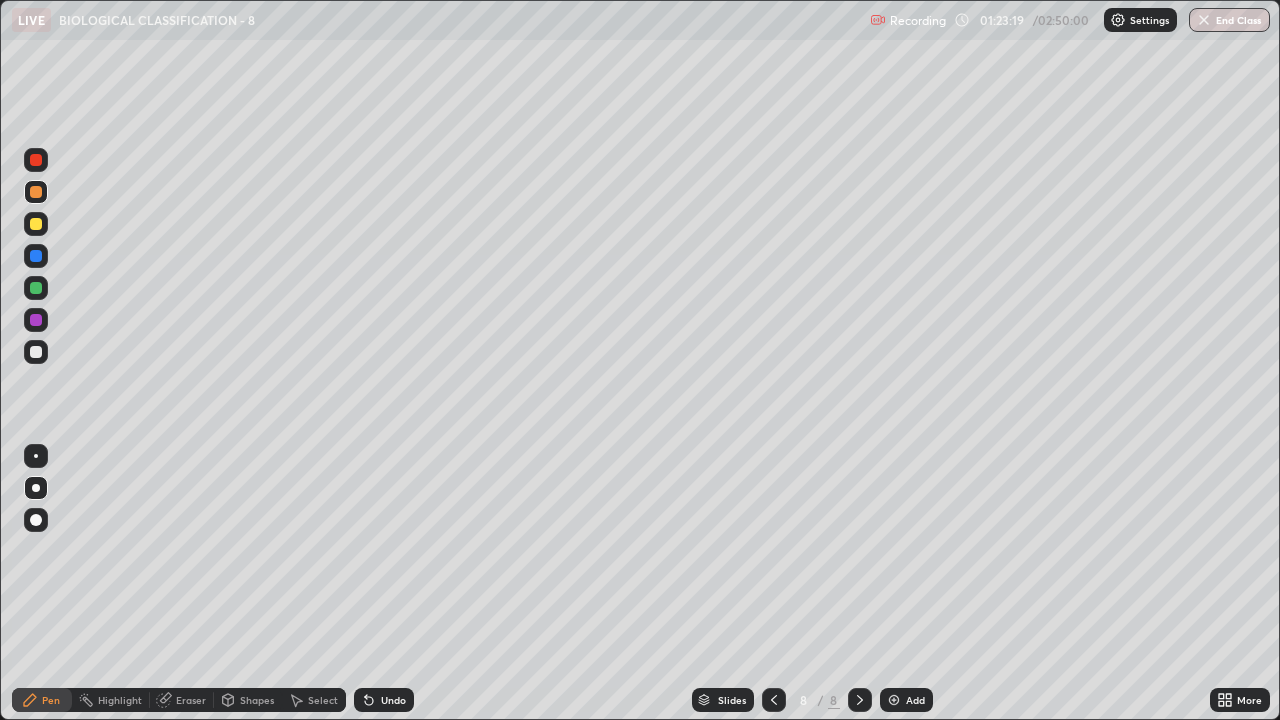 click on "Pen" at bounding box center [51, 700] 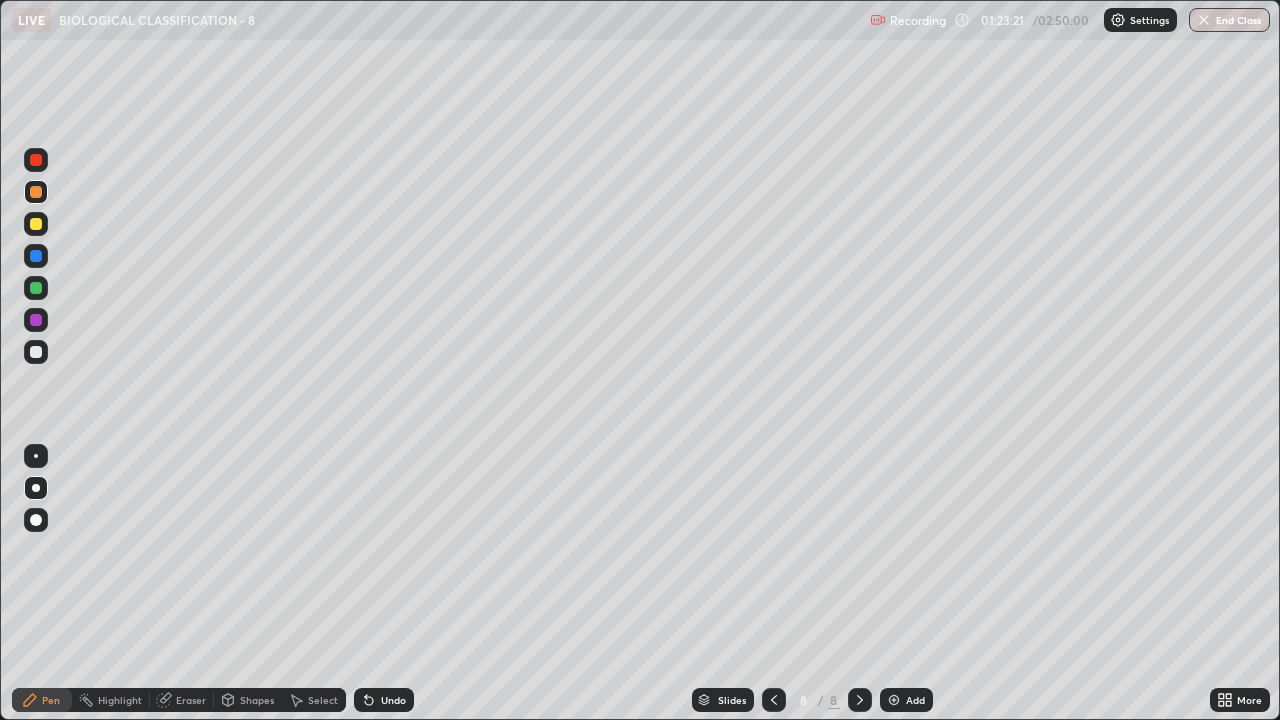click at bounding box center [36, 160] 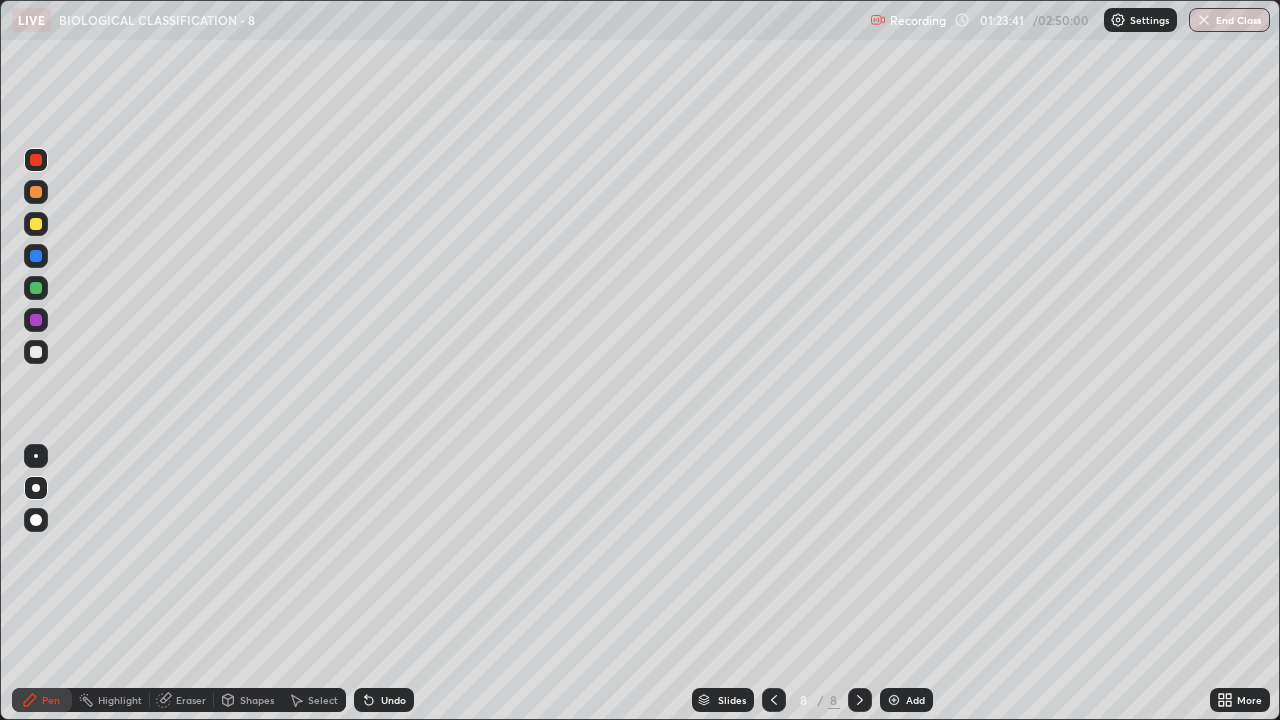 click on "Pen" at bounding box center (51, 700) 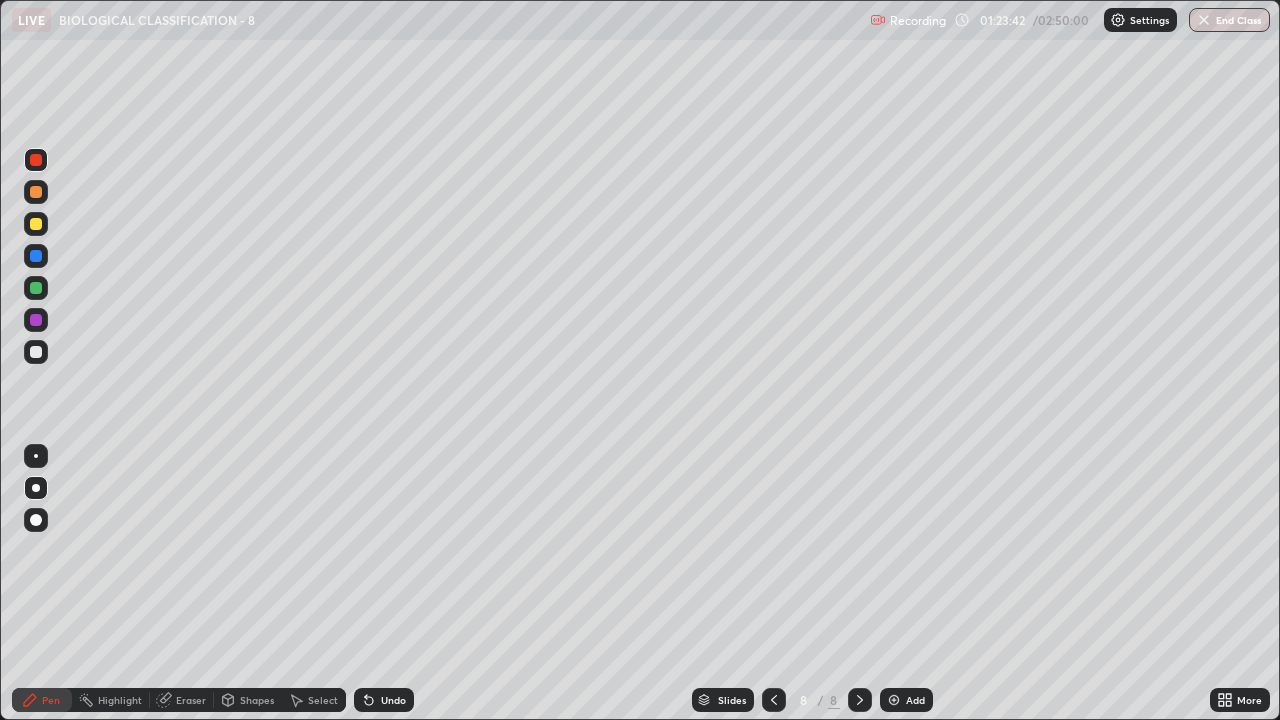 click at bounding box center (36, 192) 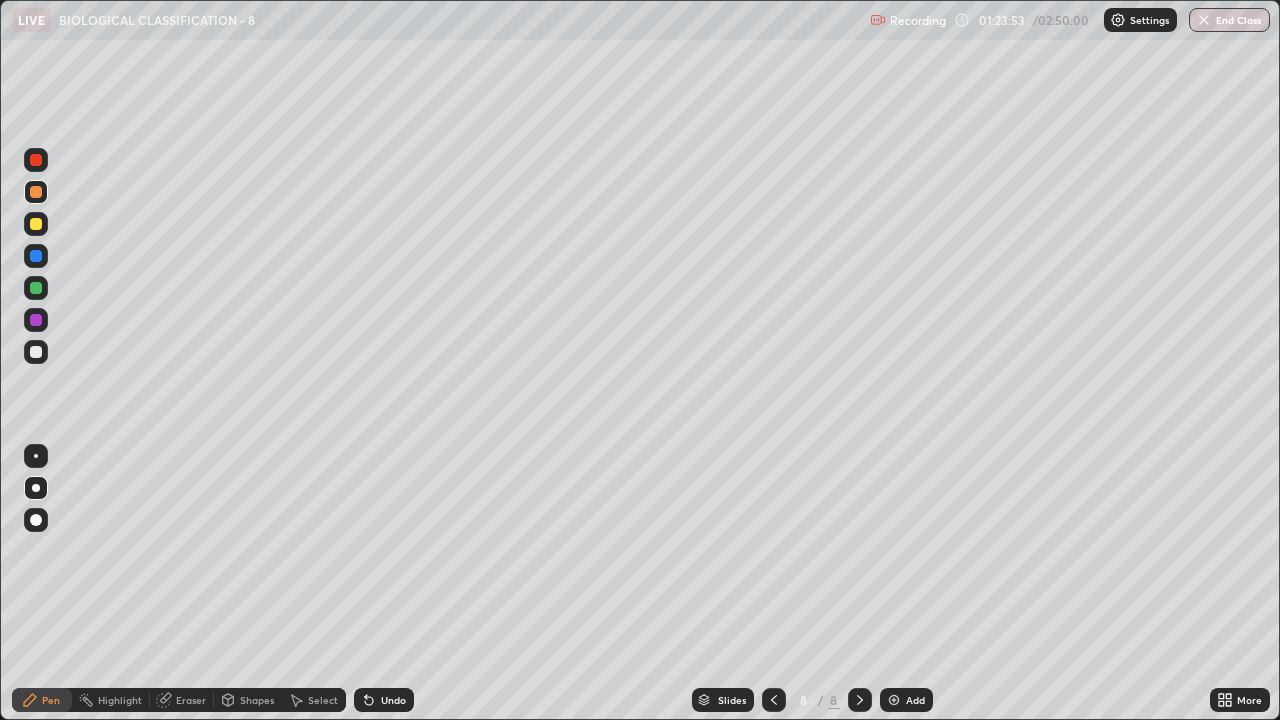 click at bounding box center (36, 224) 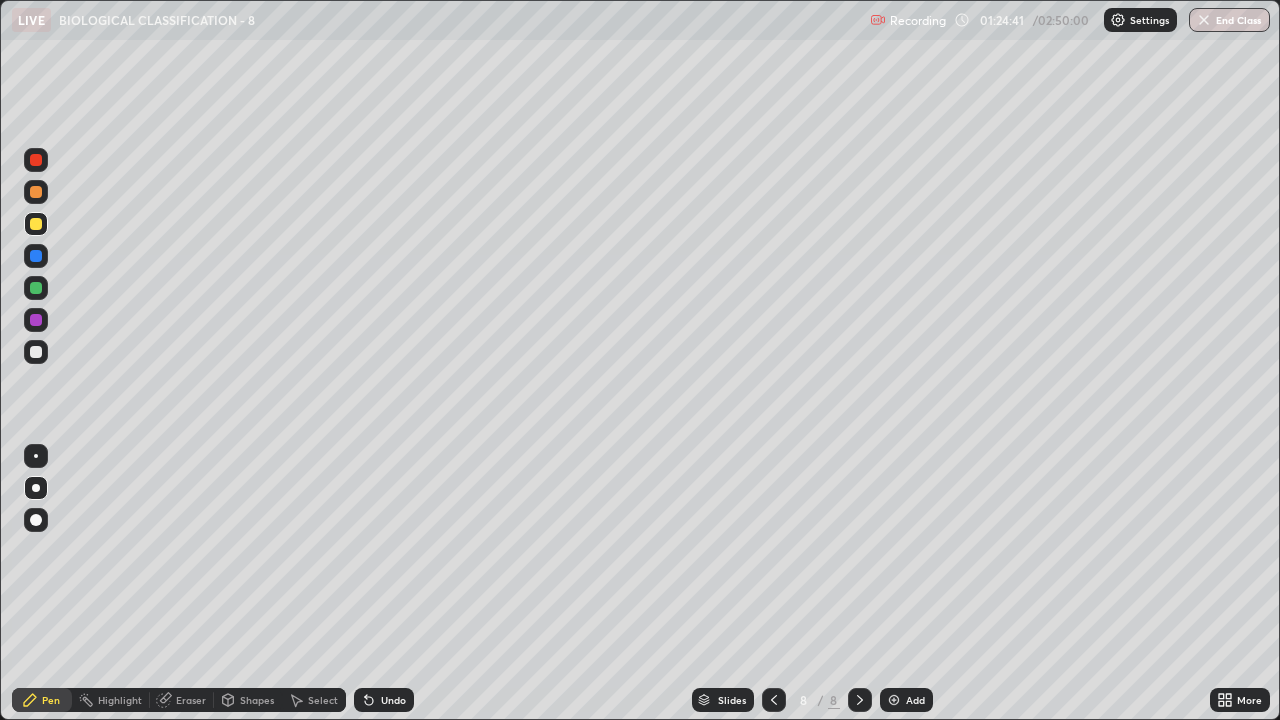 click 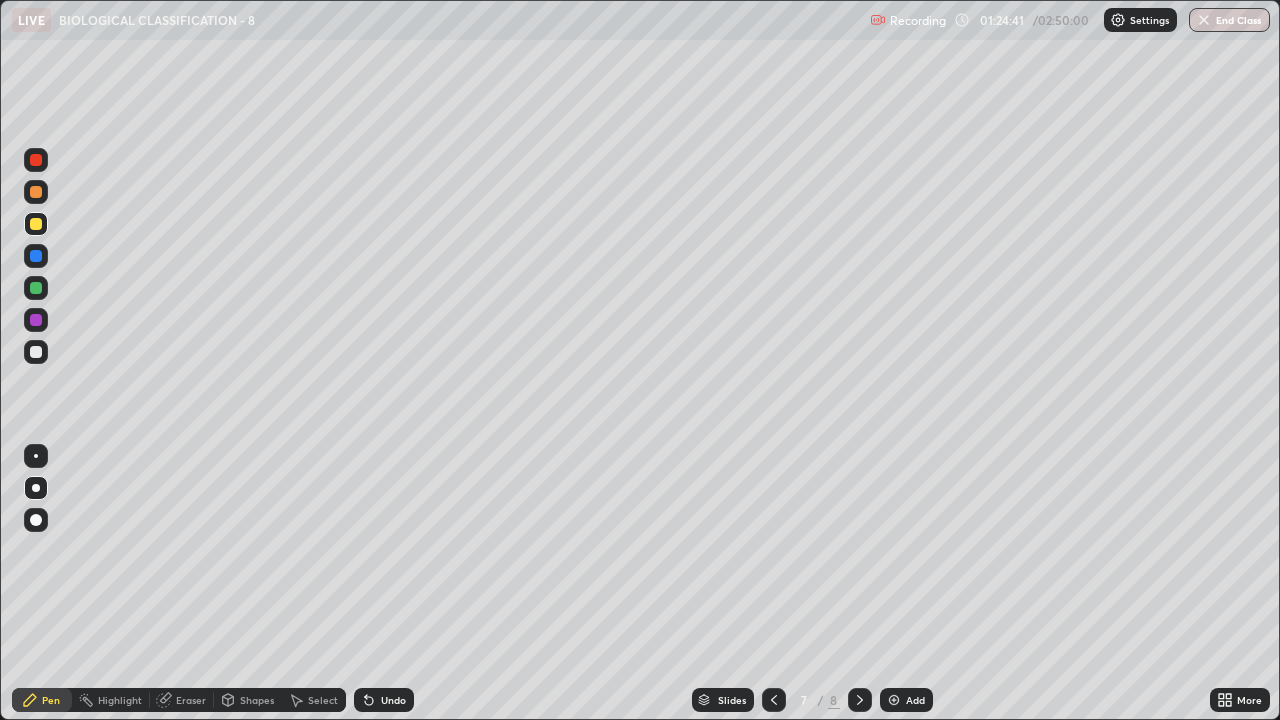 click 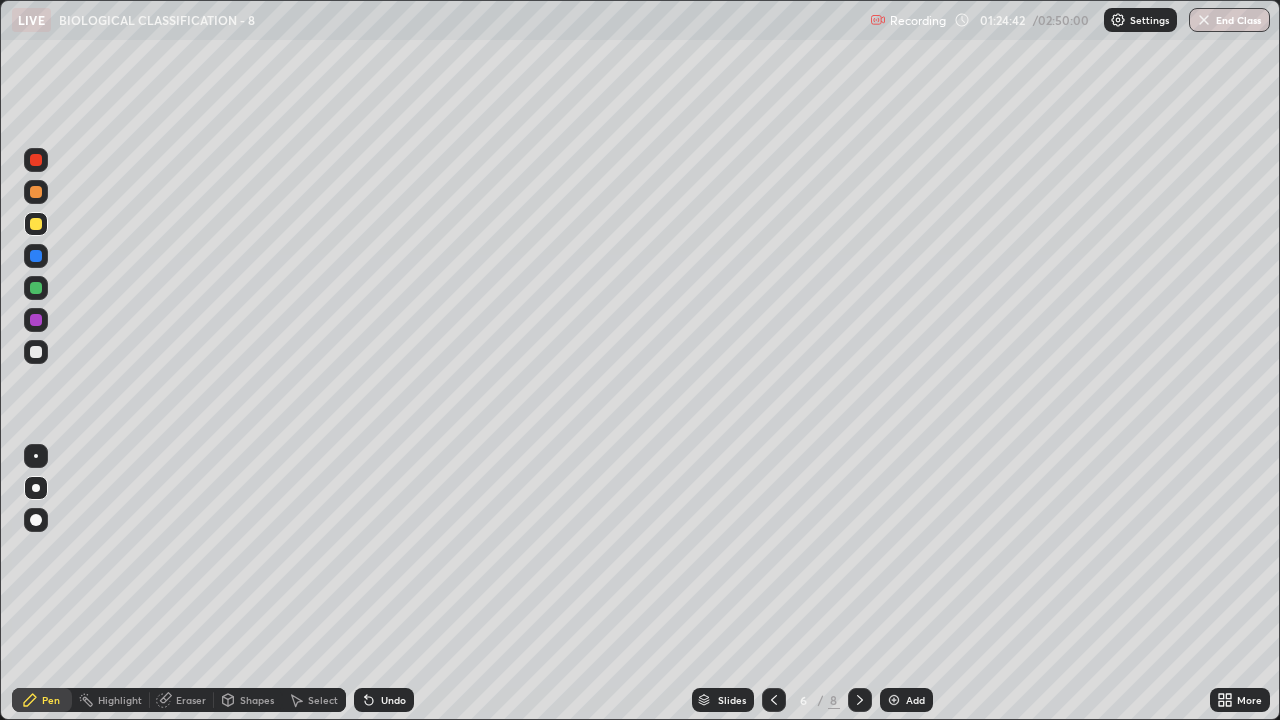 click 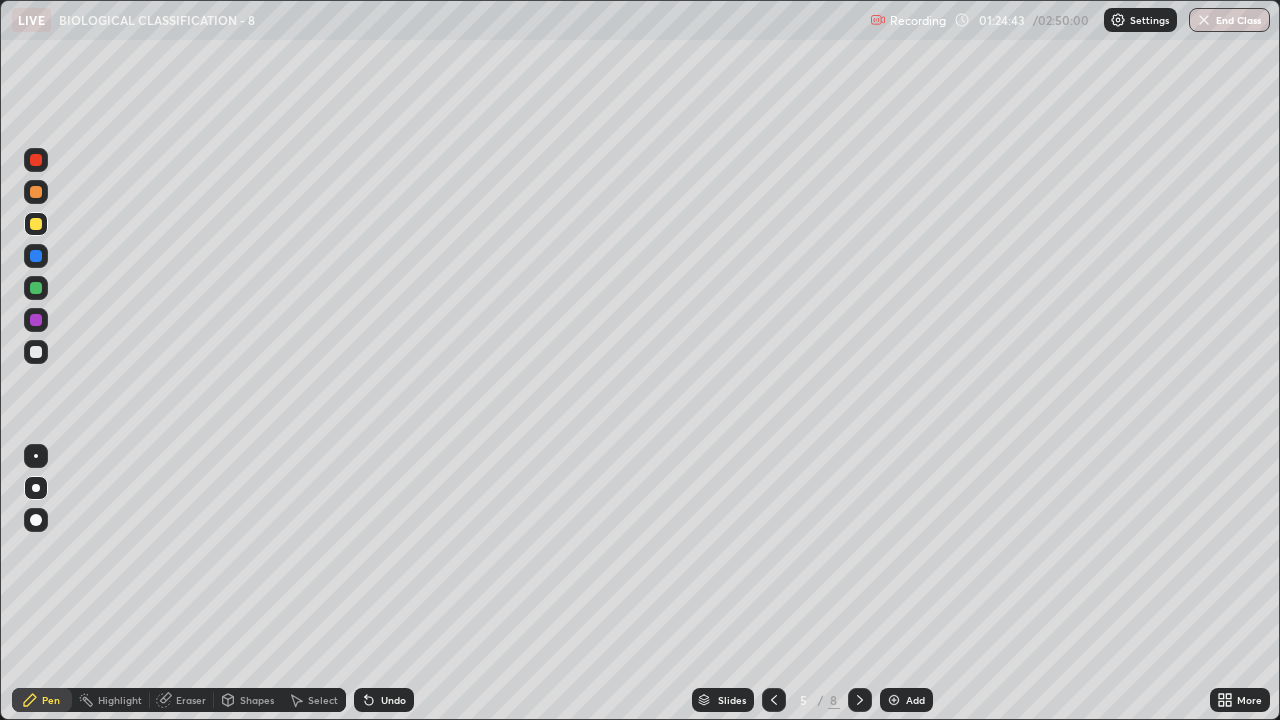 click 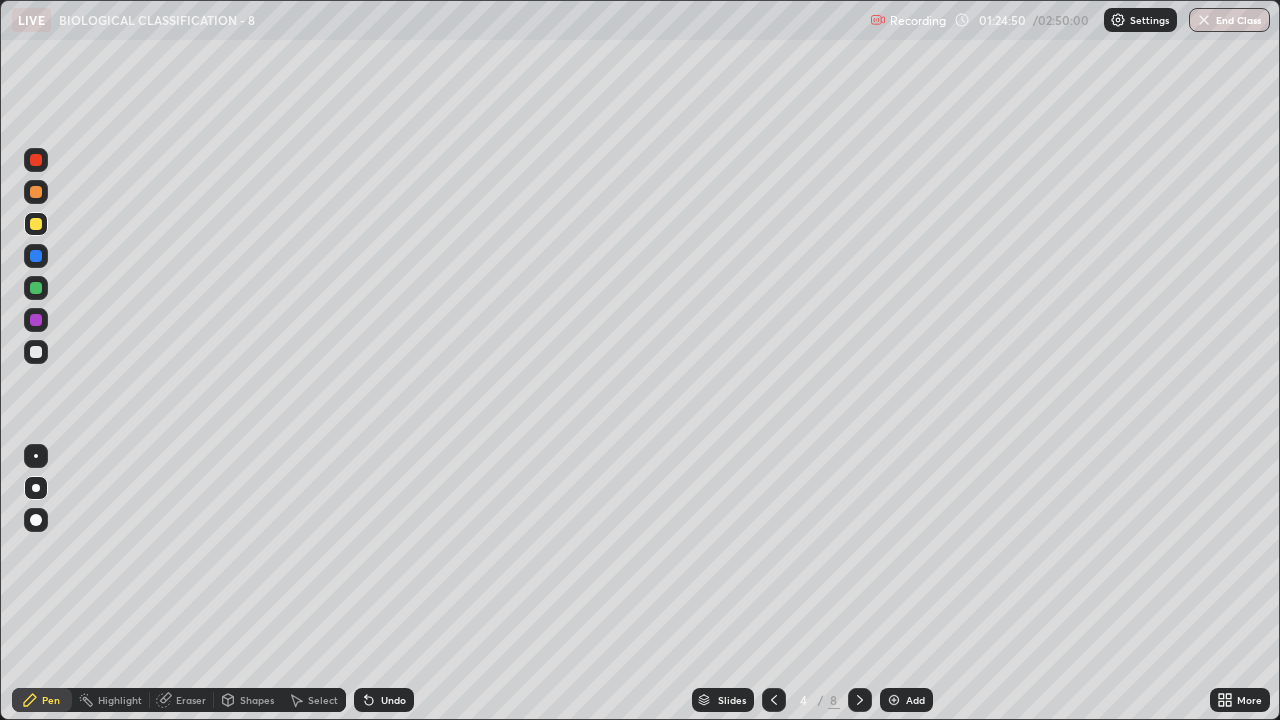click 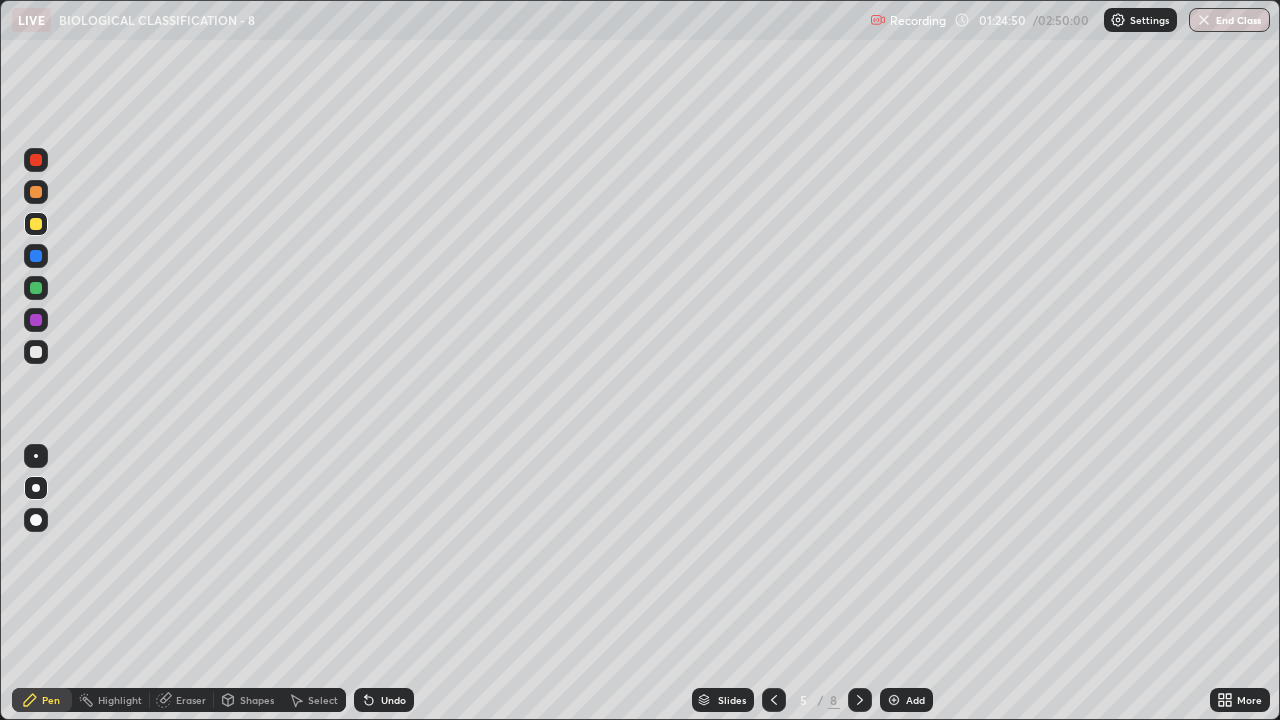 click 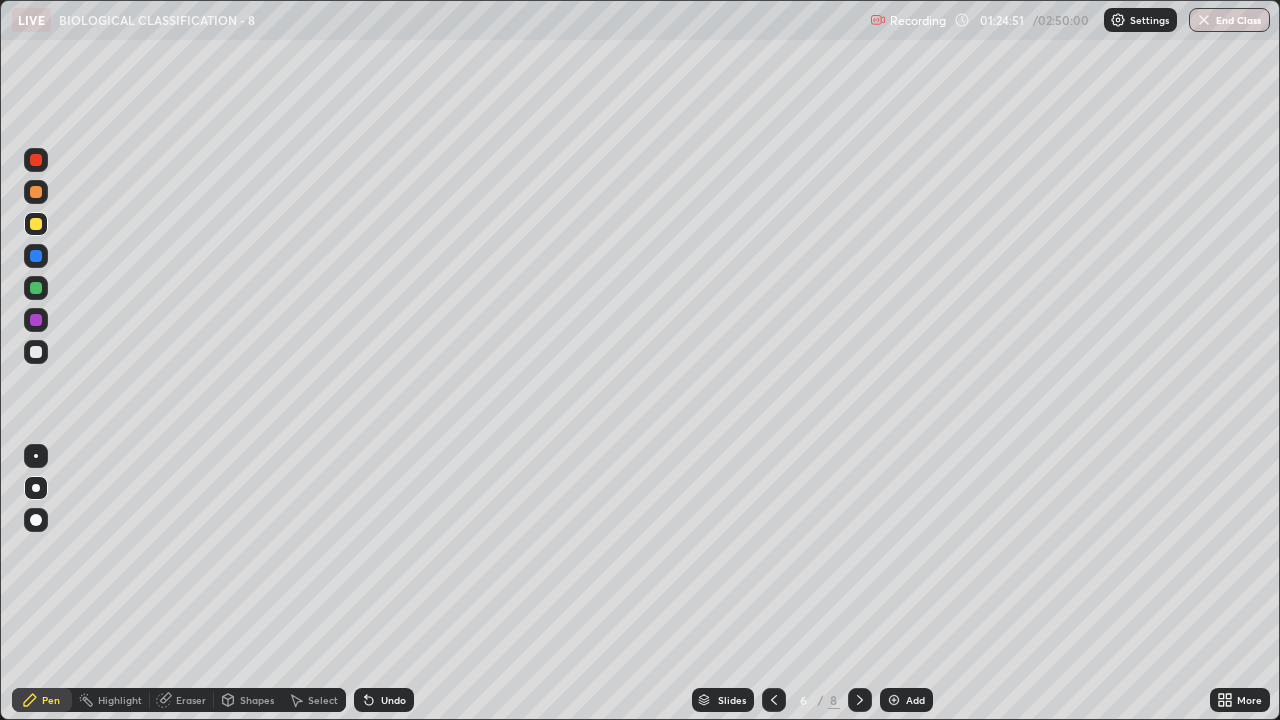 click 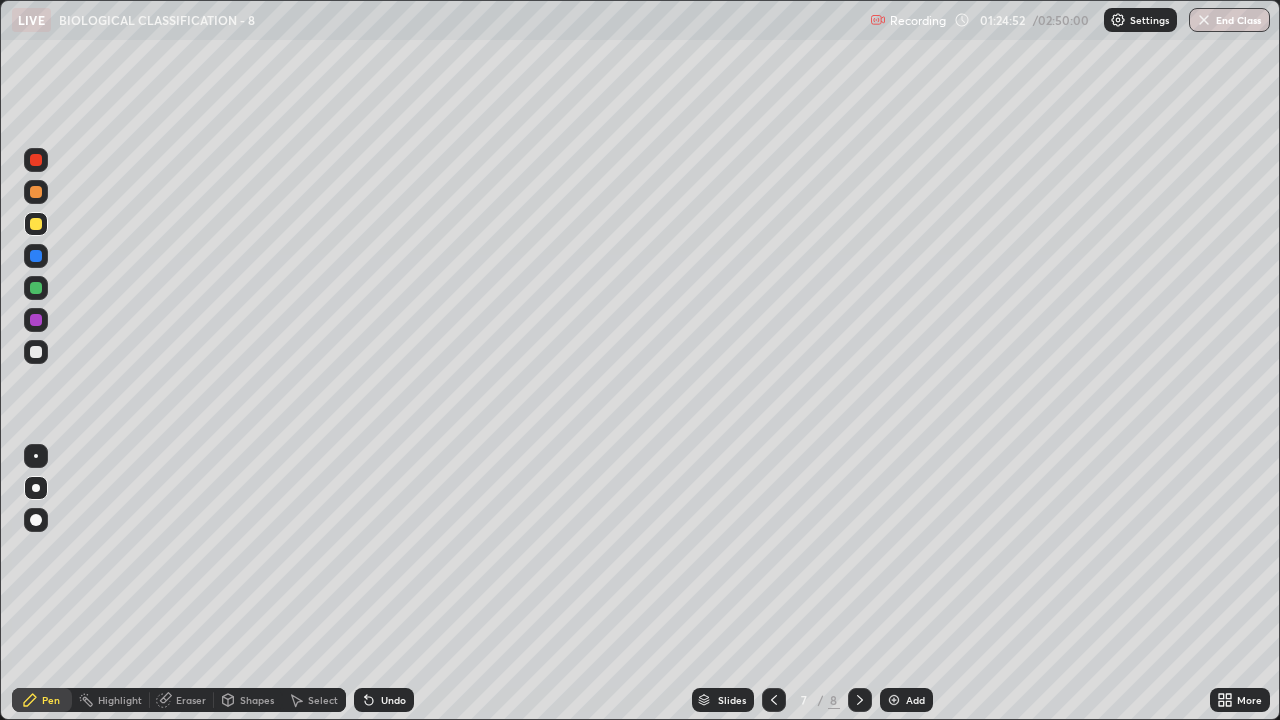 click 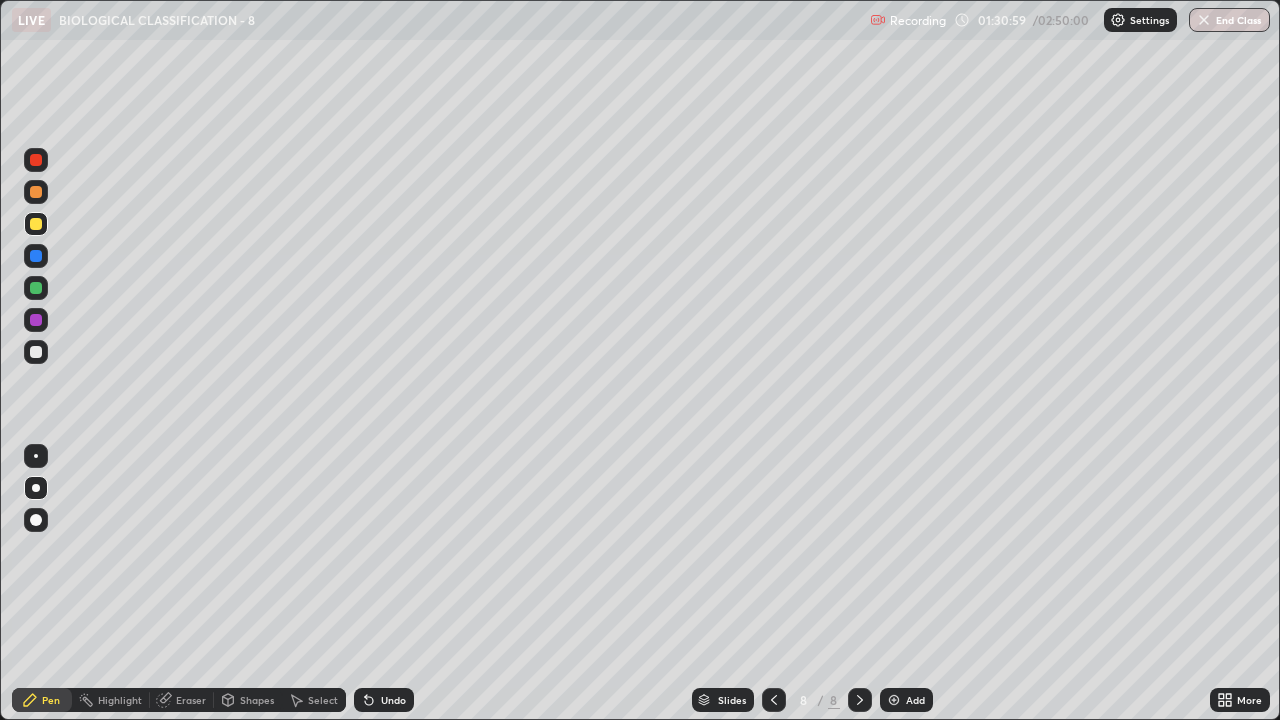 click on "Add" at bounding box center [906, 700] 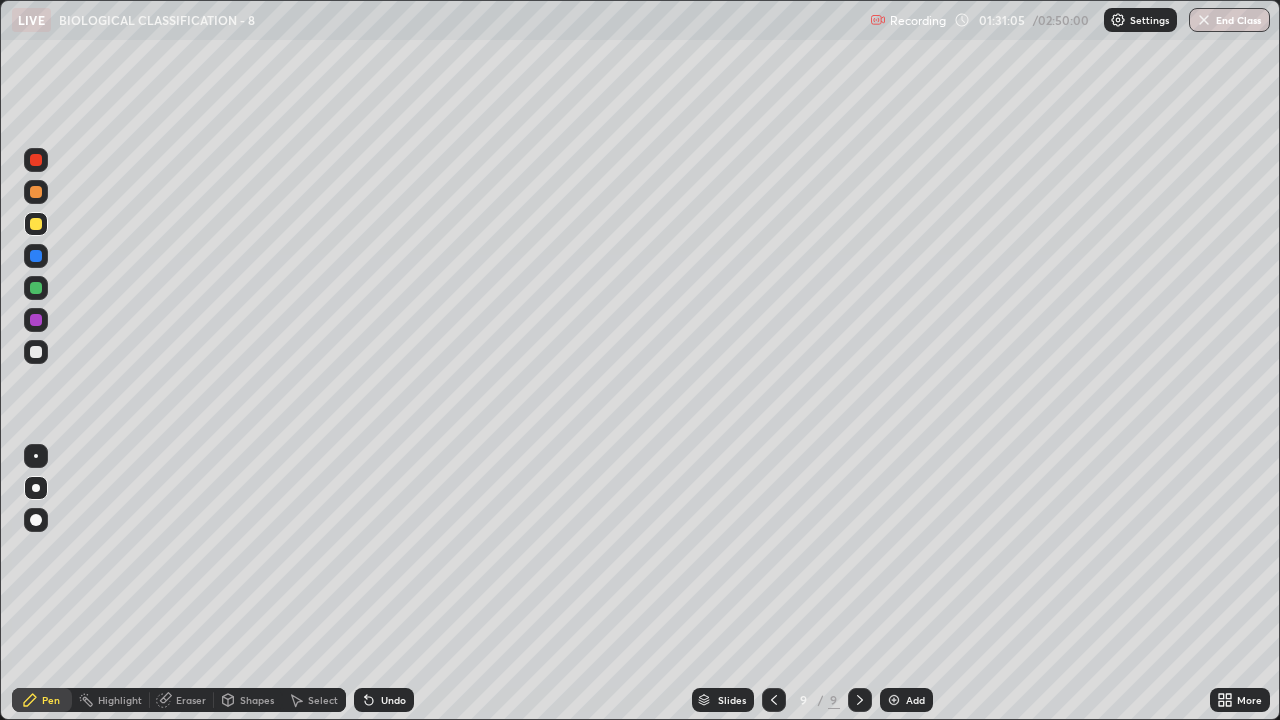 click at bounding box center [36, 192] 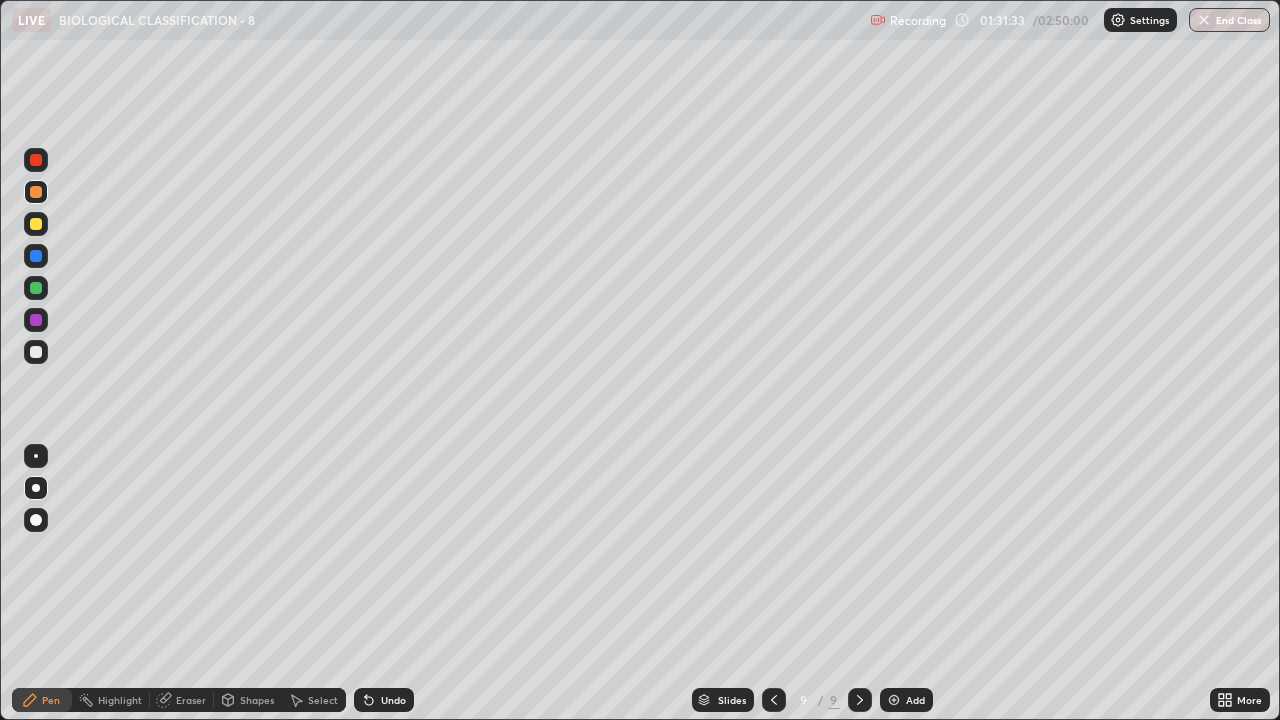 click at bounding box center (36, 288) 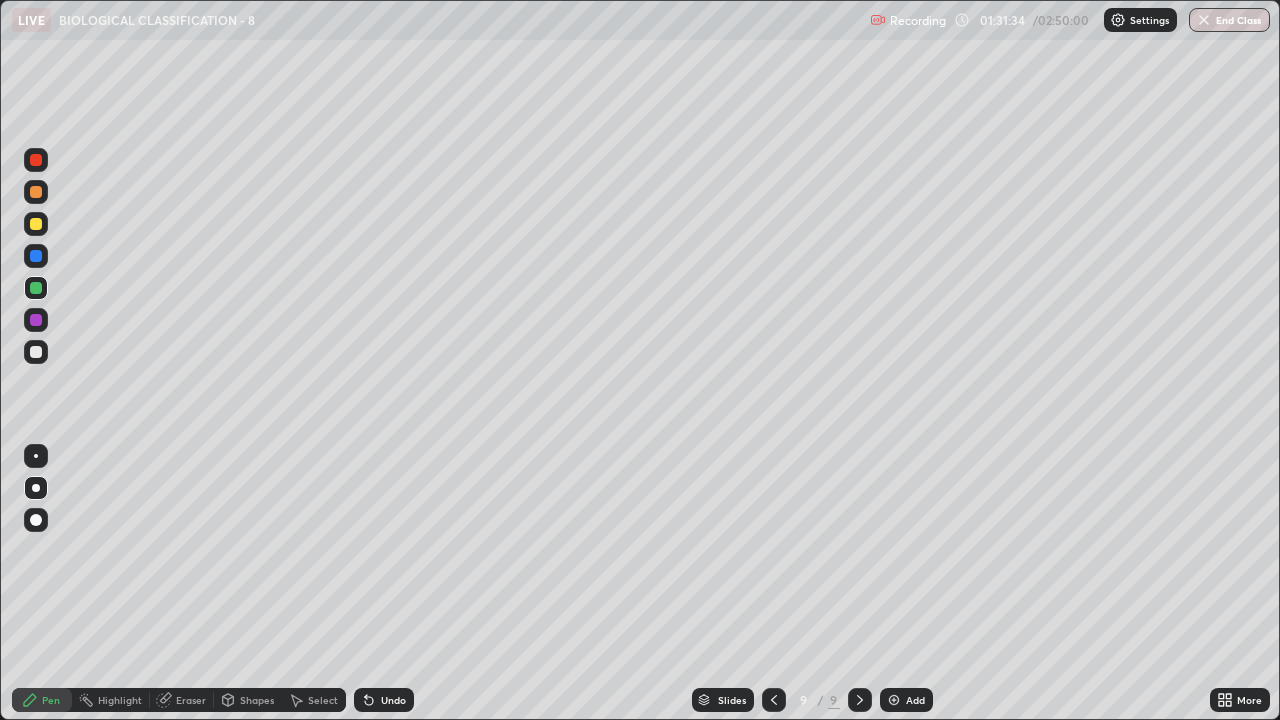click at bounding box center [36, 352] 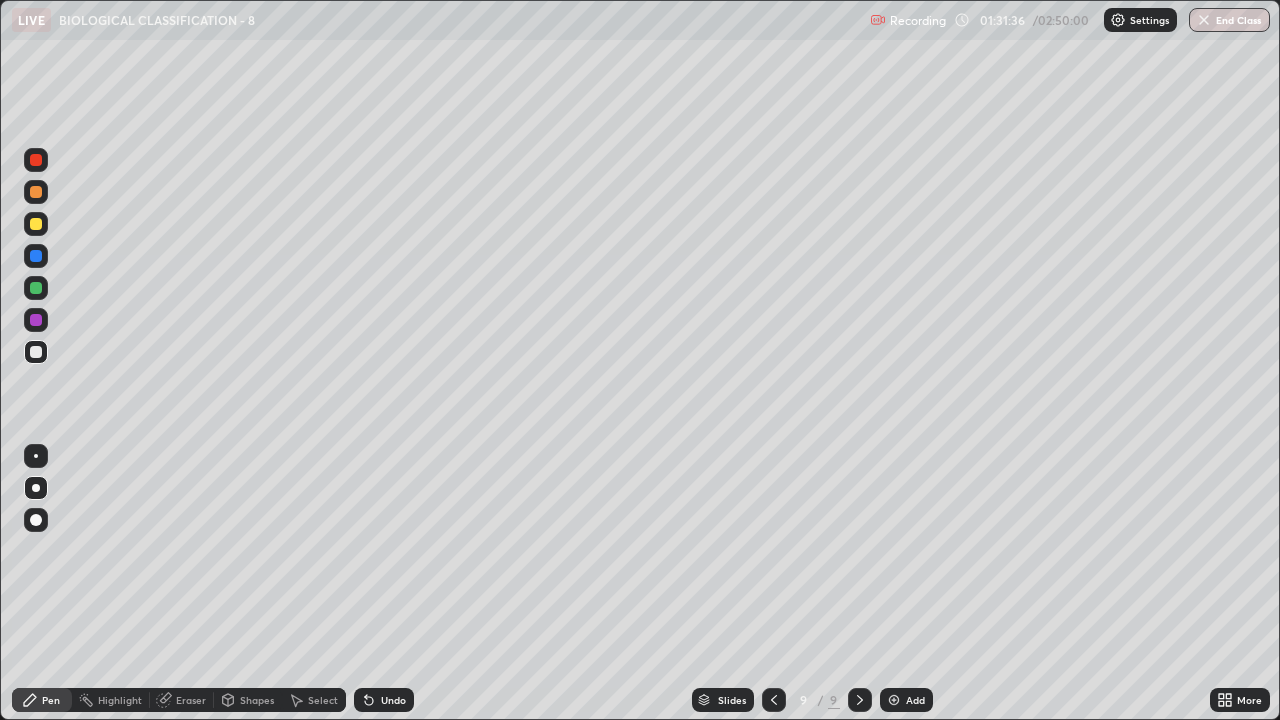 click at bounding box center (36, 288) 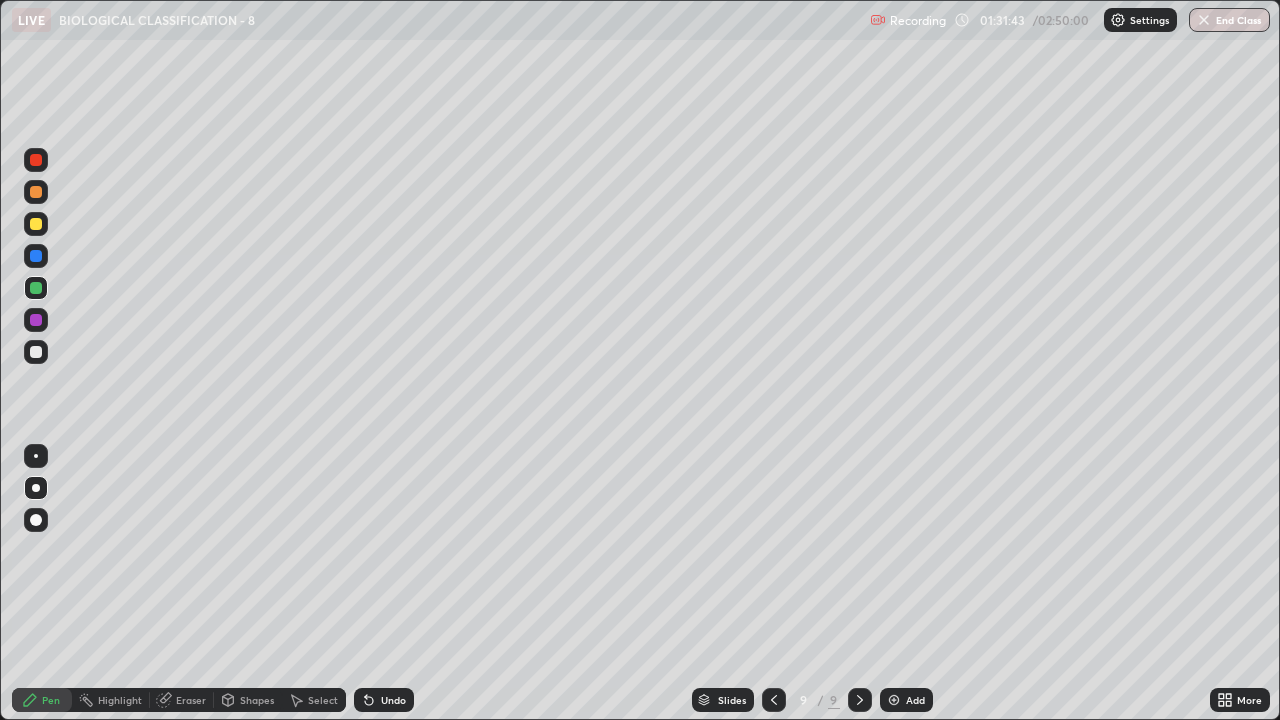 click on "Select" at bounding box center [323, 700] 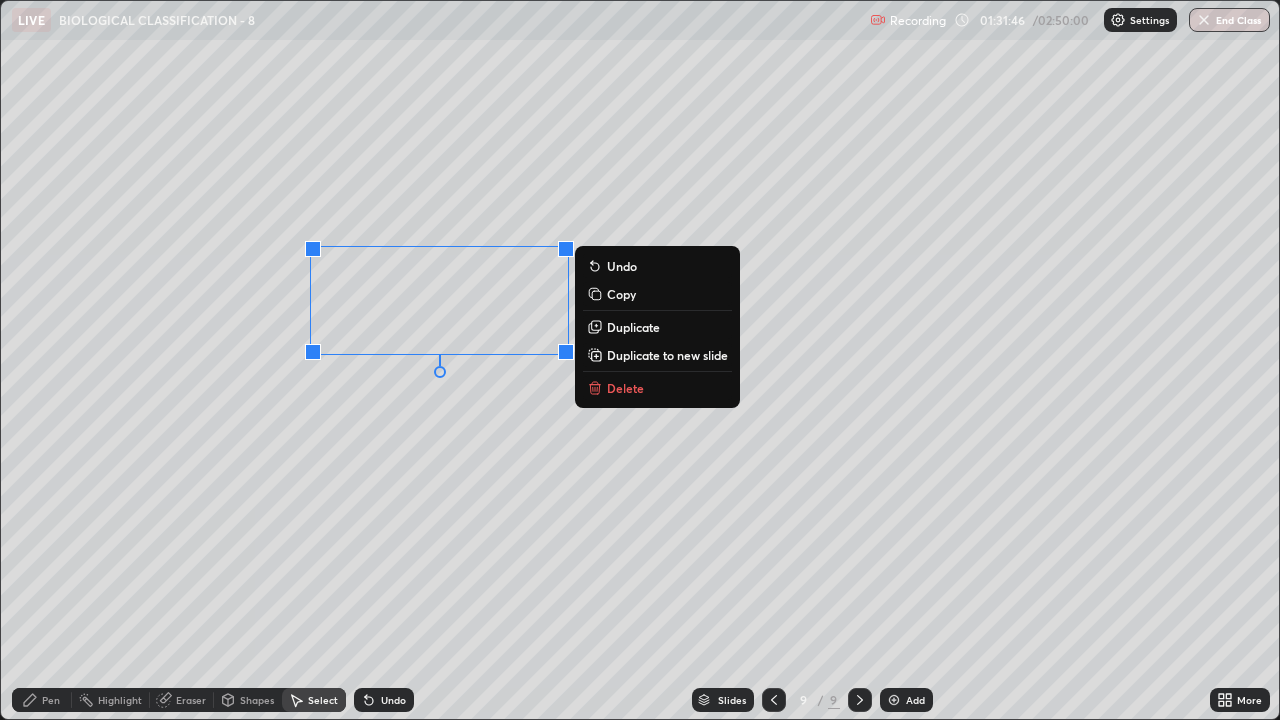 click on "Duplicate" at bounding box center (633, 327) 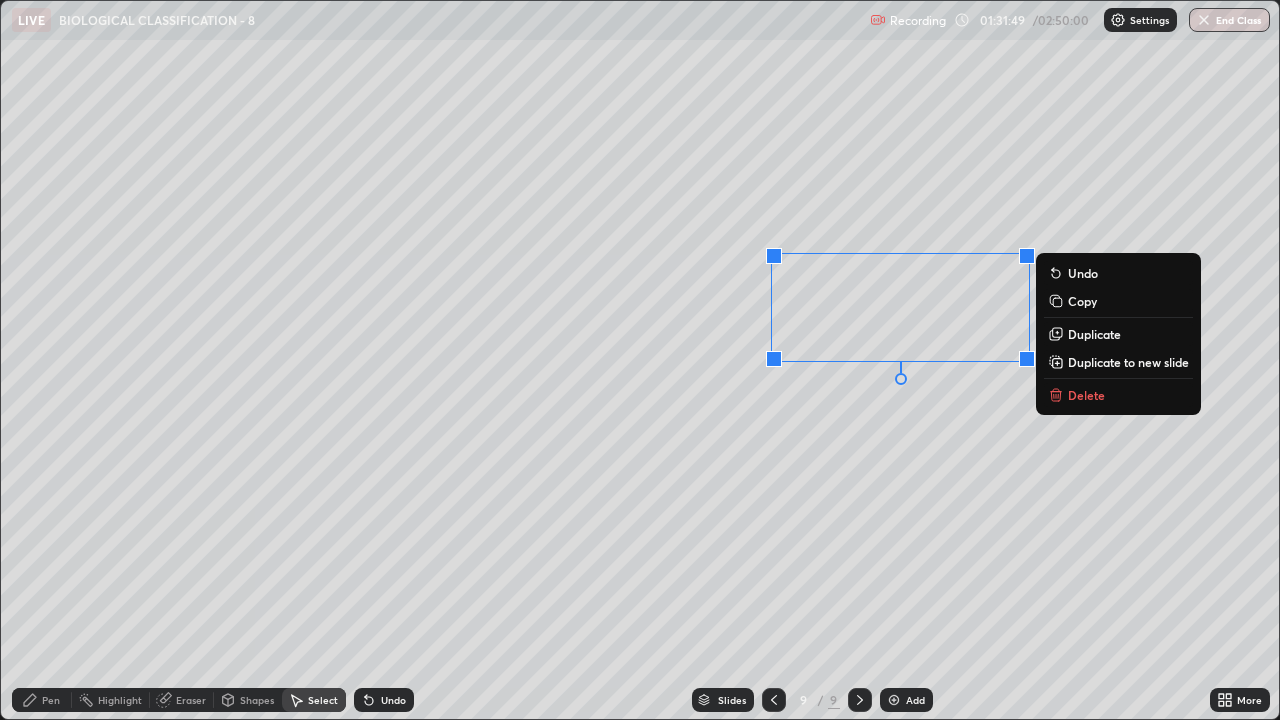 click on "0 ° Undo Copy Duplicate Duplicate to new slide Delete" at bounding box center [640, 360] 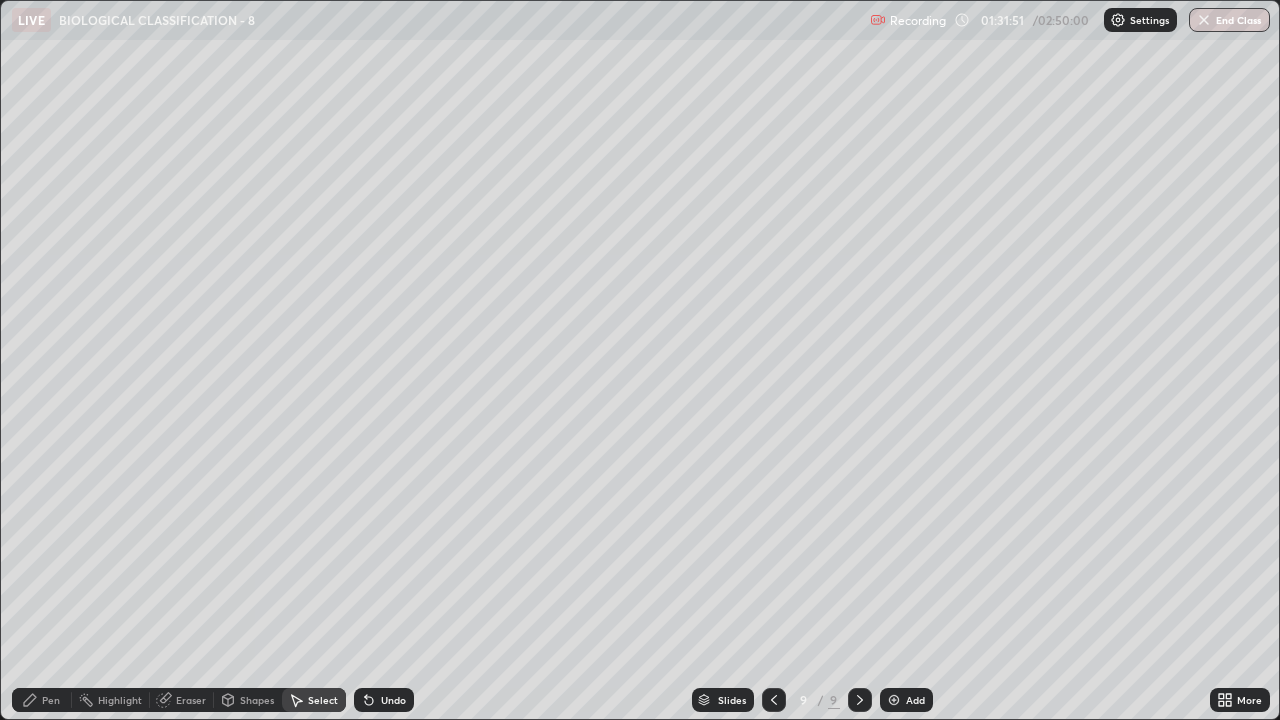click 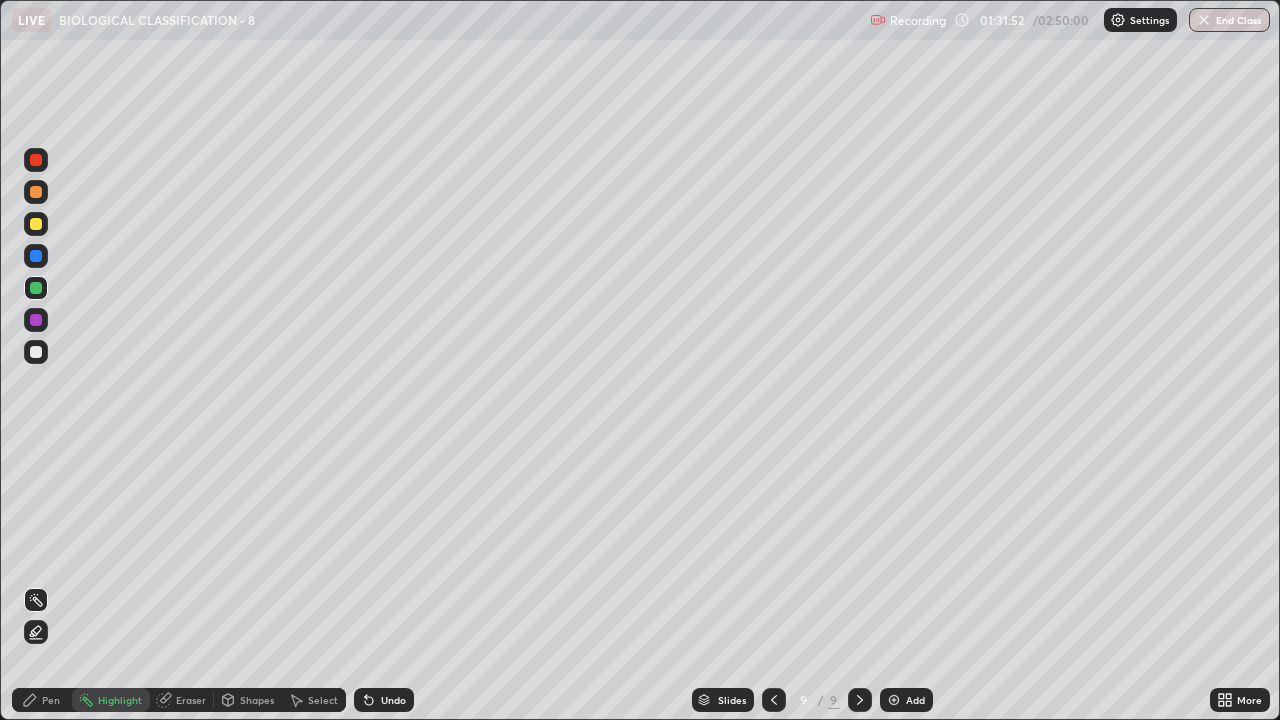click at bounding box center [36, 288] 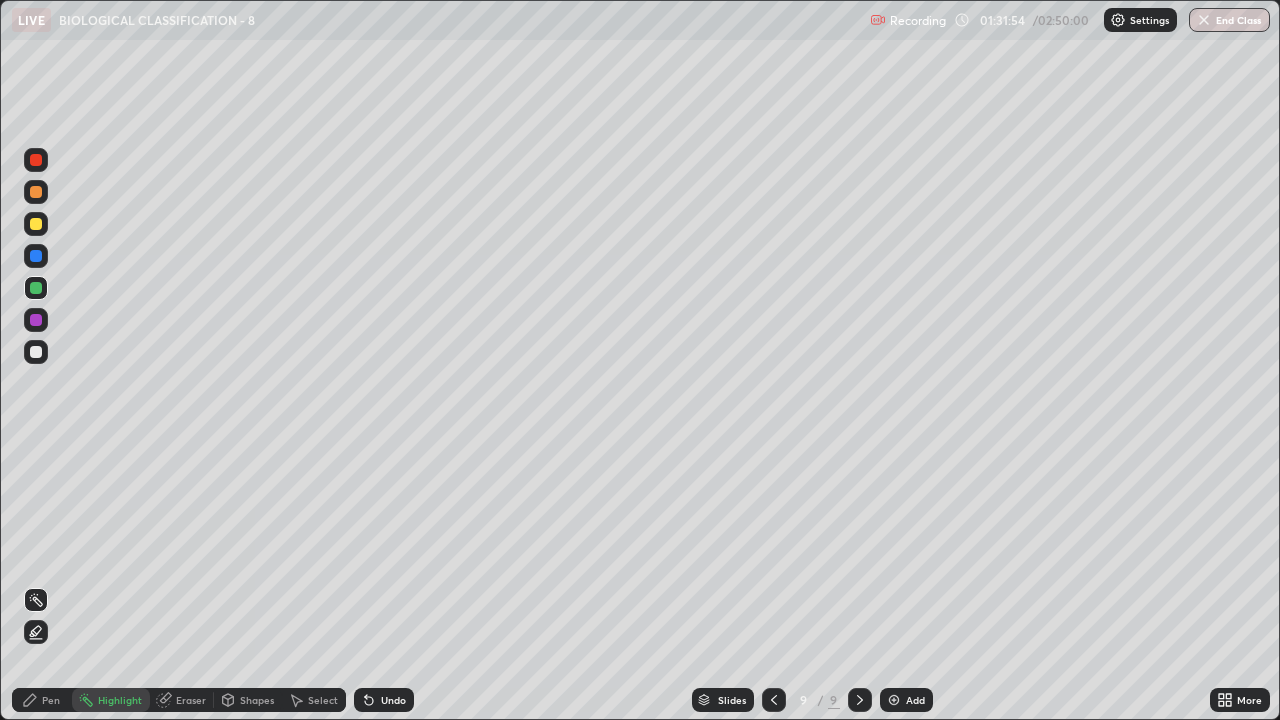 click on "Undo" at bounding box center (393, 700) 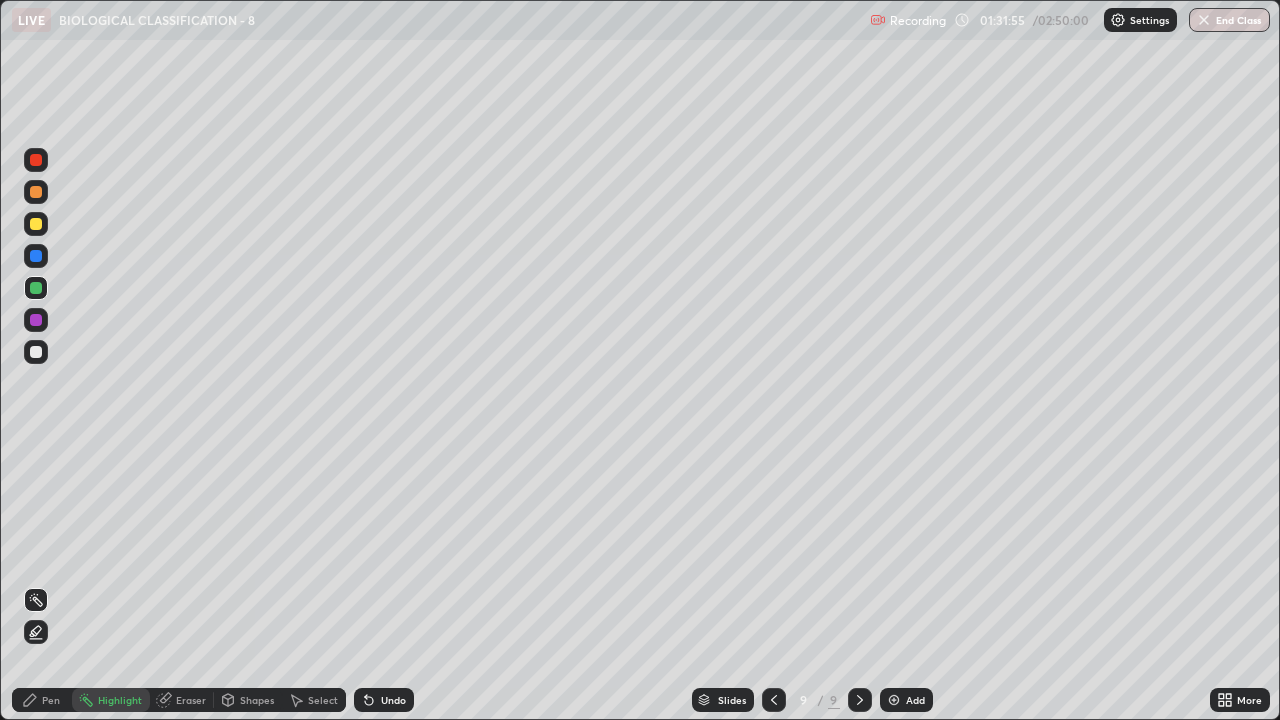 click on "Pen" at bounding box center [51, 700] 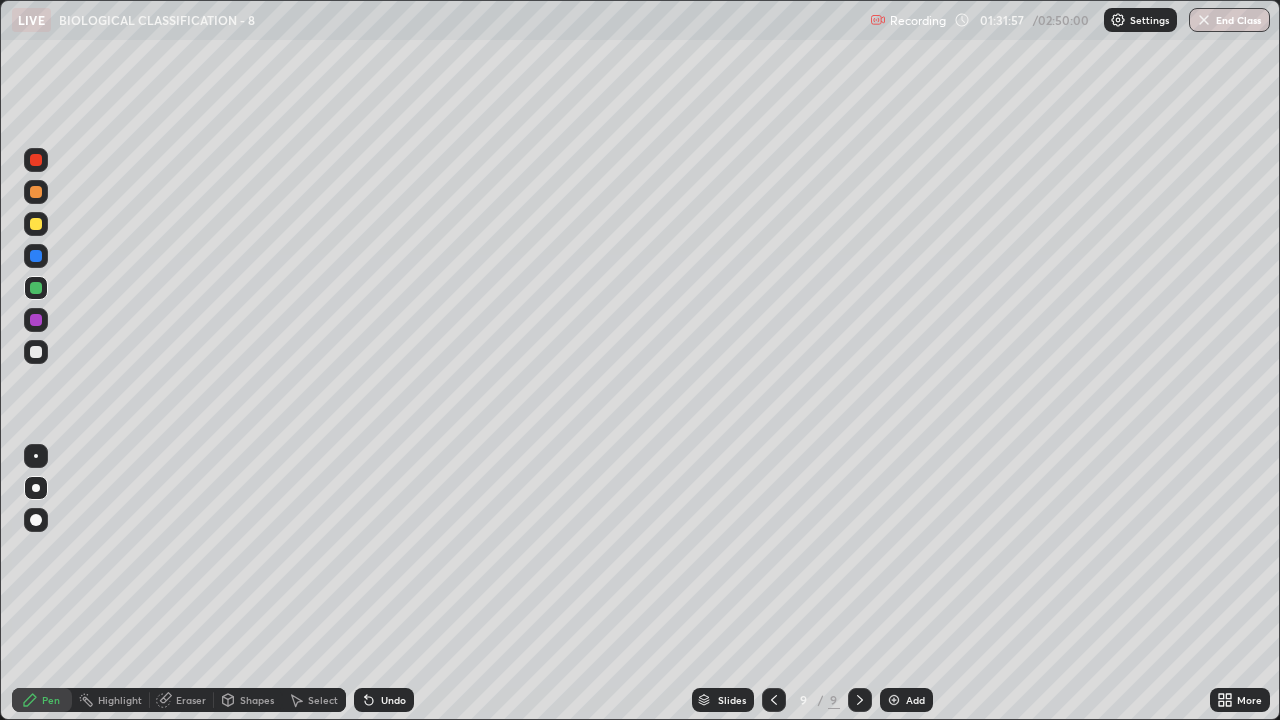 click on "Undo" at bounding box center (393, 700) 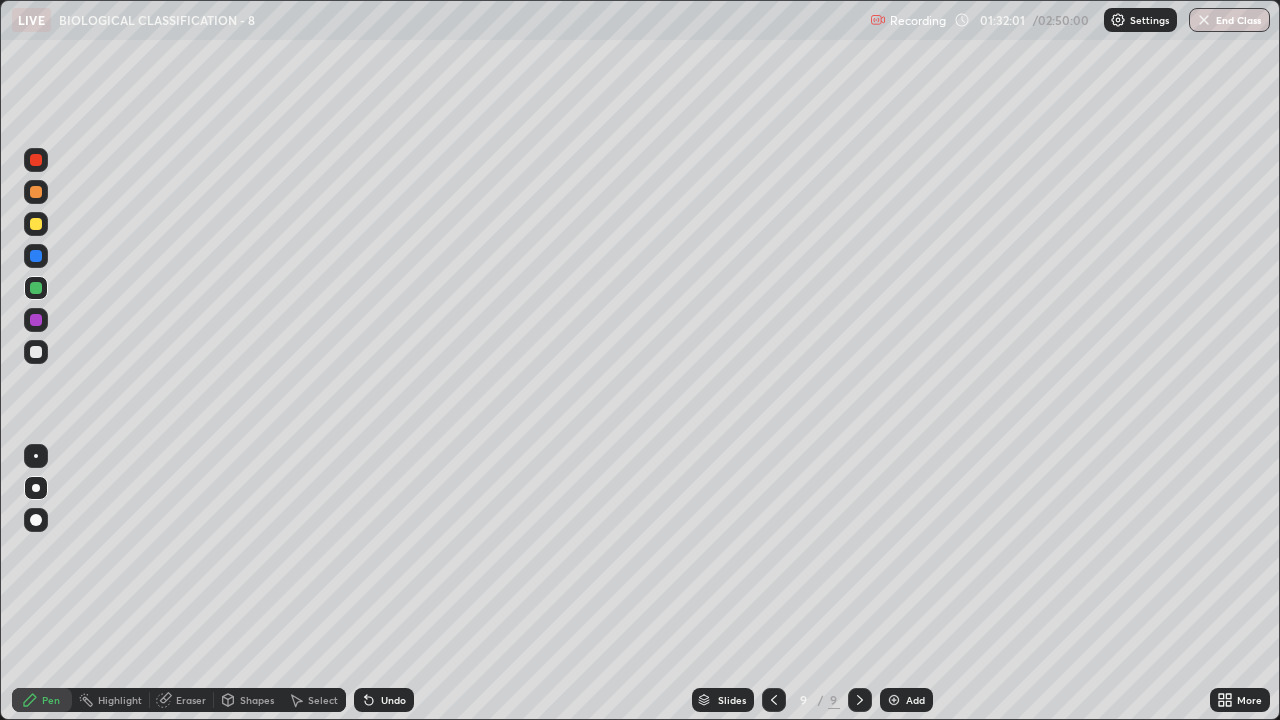 click on "Undo" at bounding box center [393, 700] 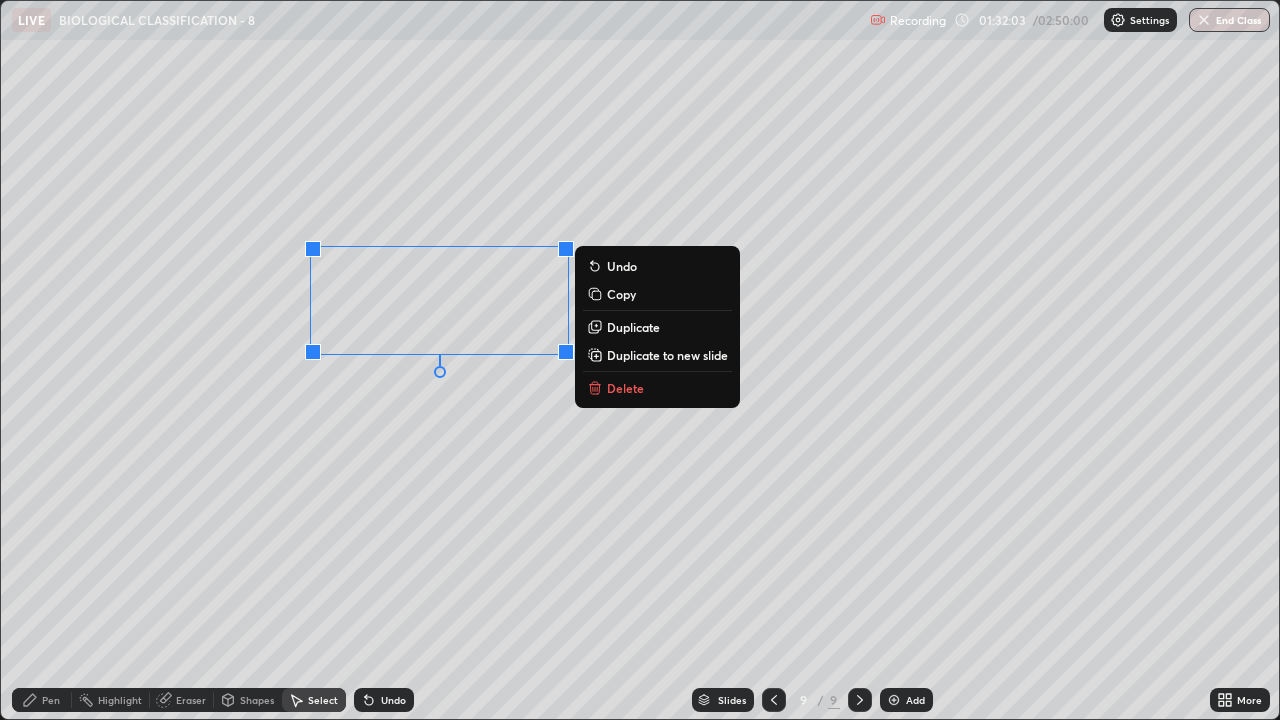 click on "Duplicate" at bounding box center (657, 327) 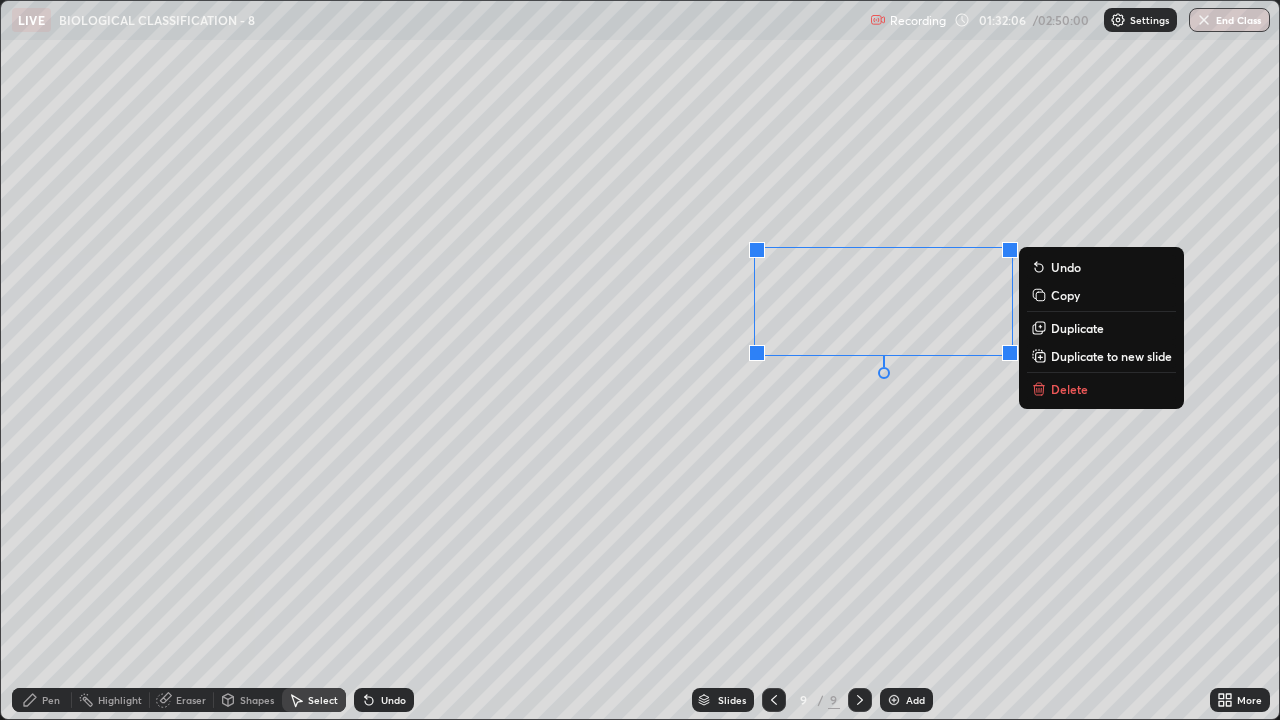 click on "0 ° Undo Copy Duplicate Duplicate to new slide Delete" at bounding box center [640, 360] 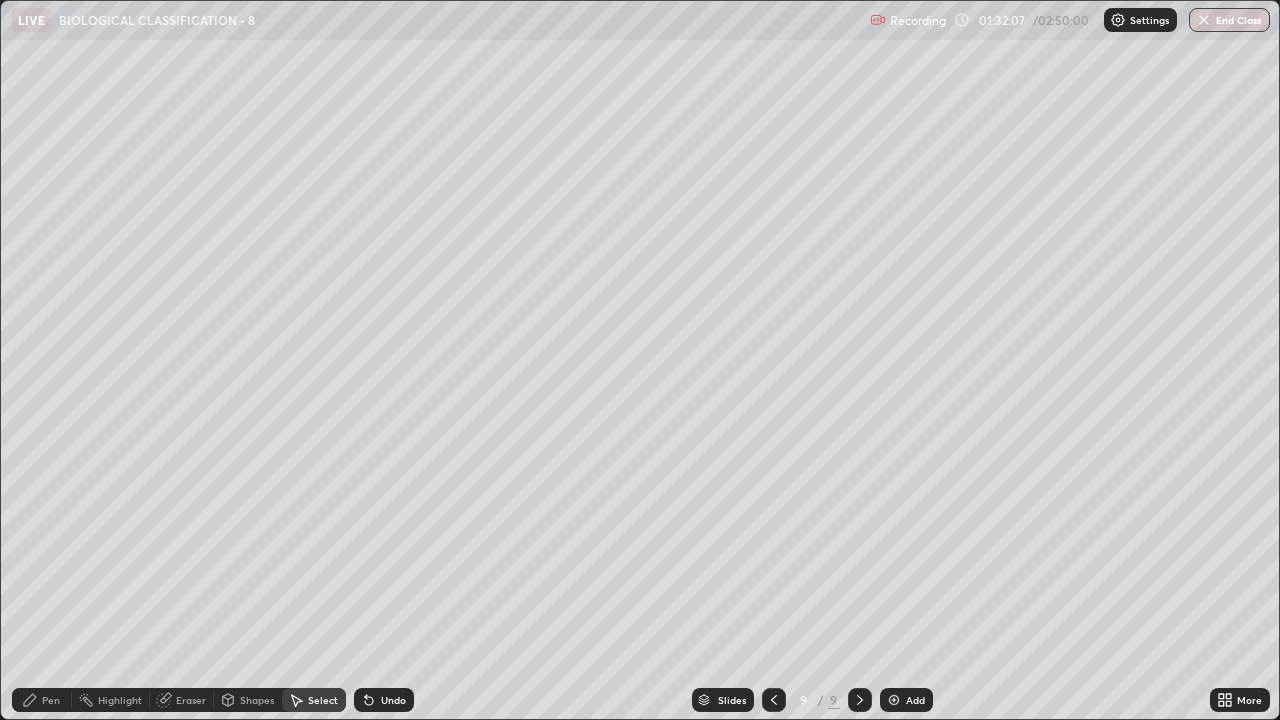 click on "Pen" at bounding box center (42, 700) 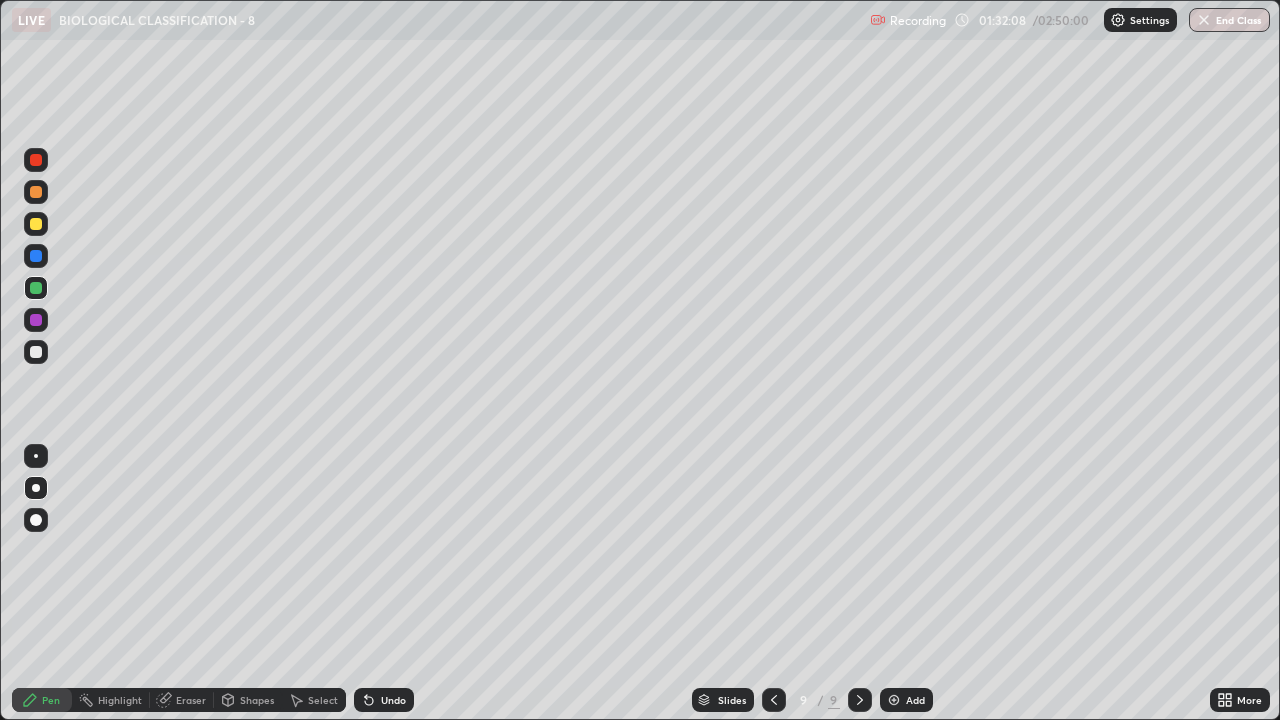 click at bounding box center (36, 320) 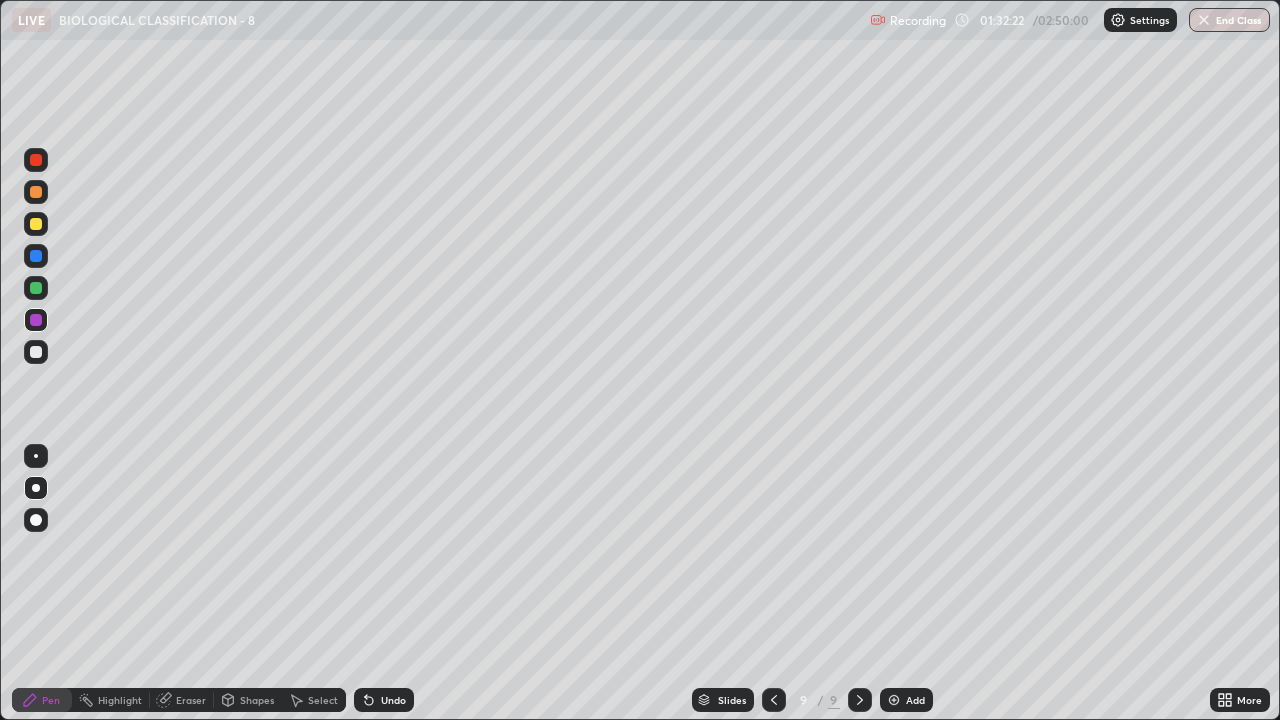 click at bounding box center [36, 352] 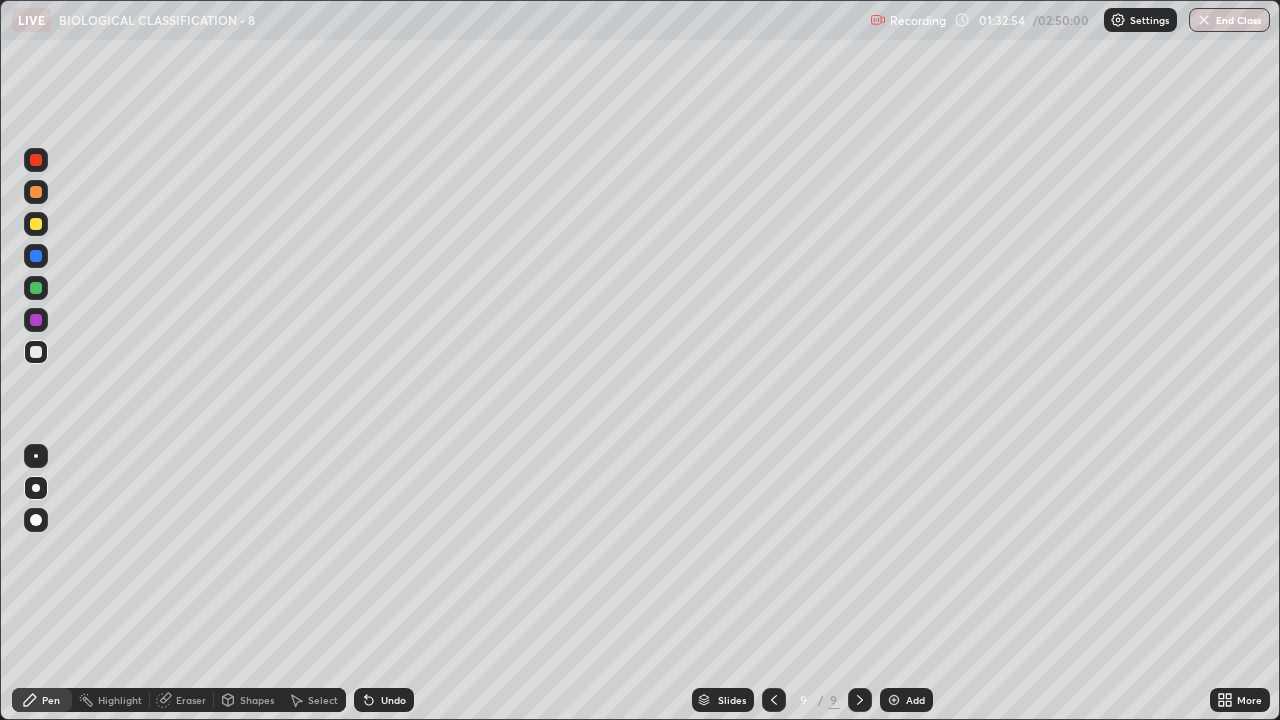 click at bounding box center (36, 224) 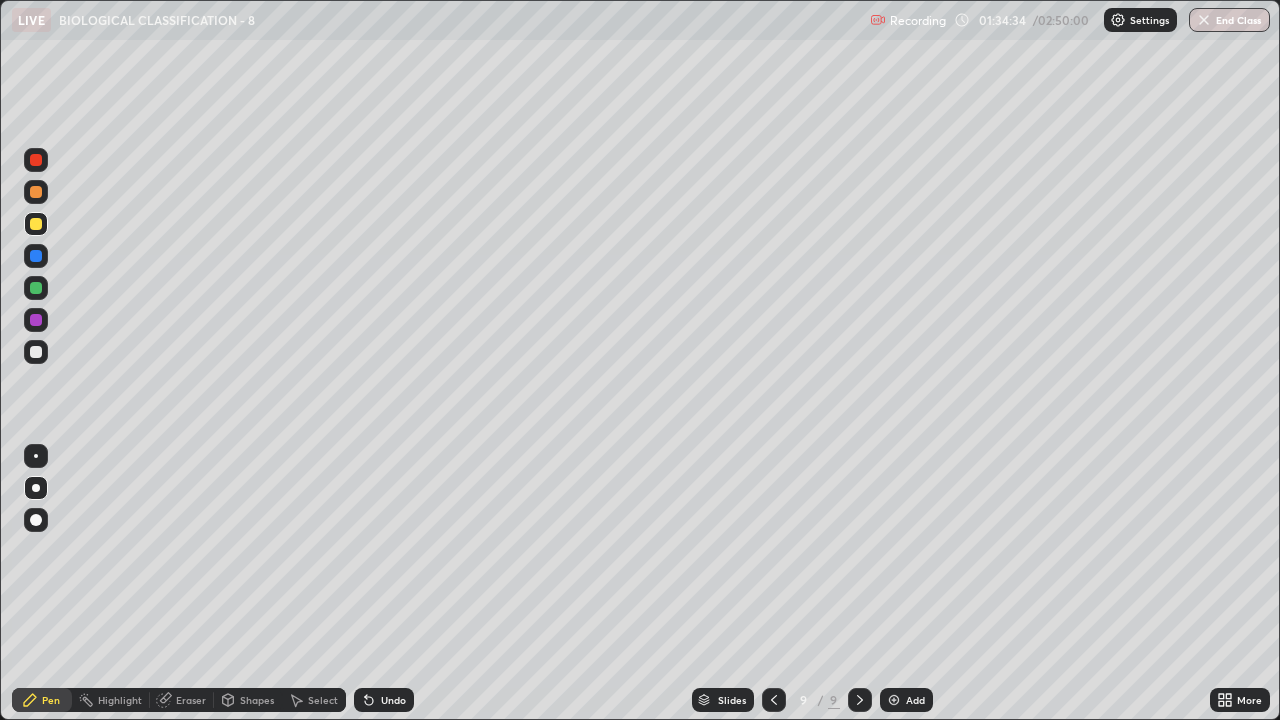 click on "Add" at bounding box center (906, 700) 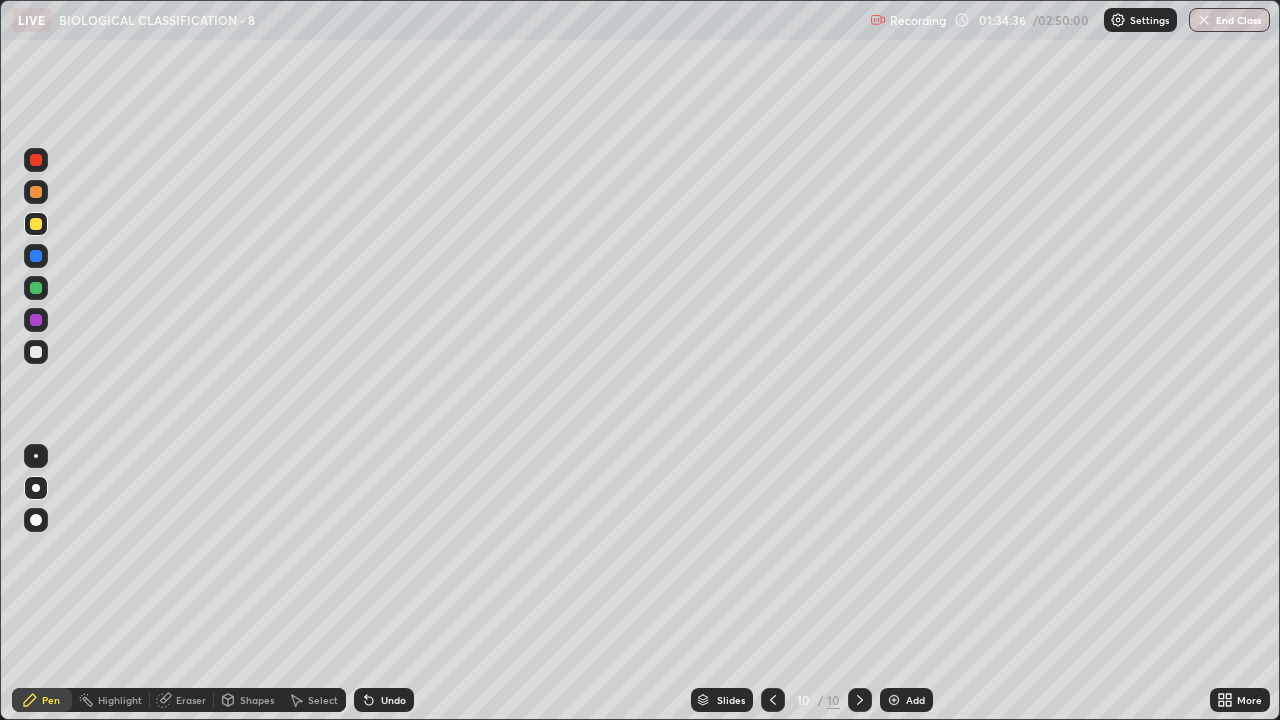 click at bounding box center [36, 192] 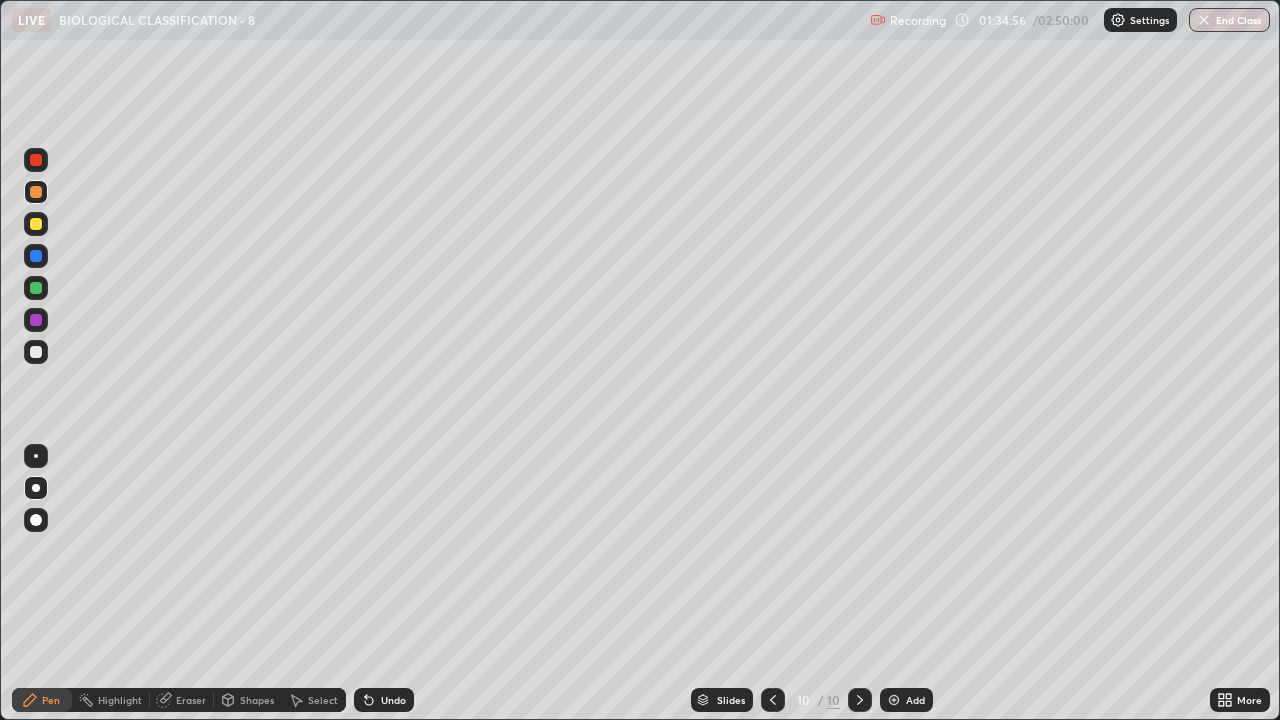 click at bounding box center [36, 288] 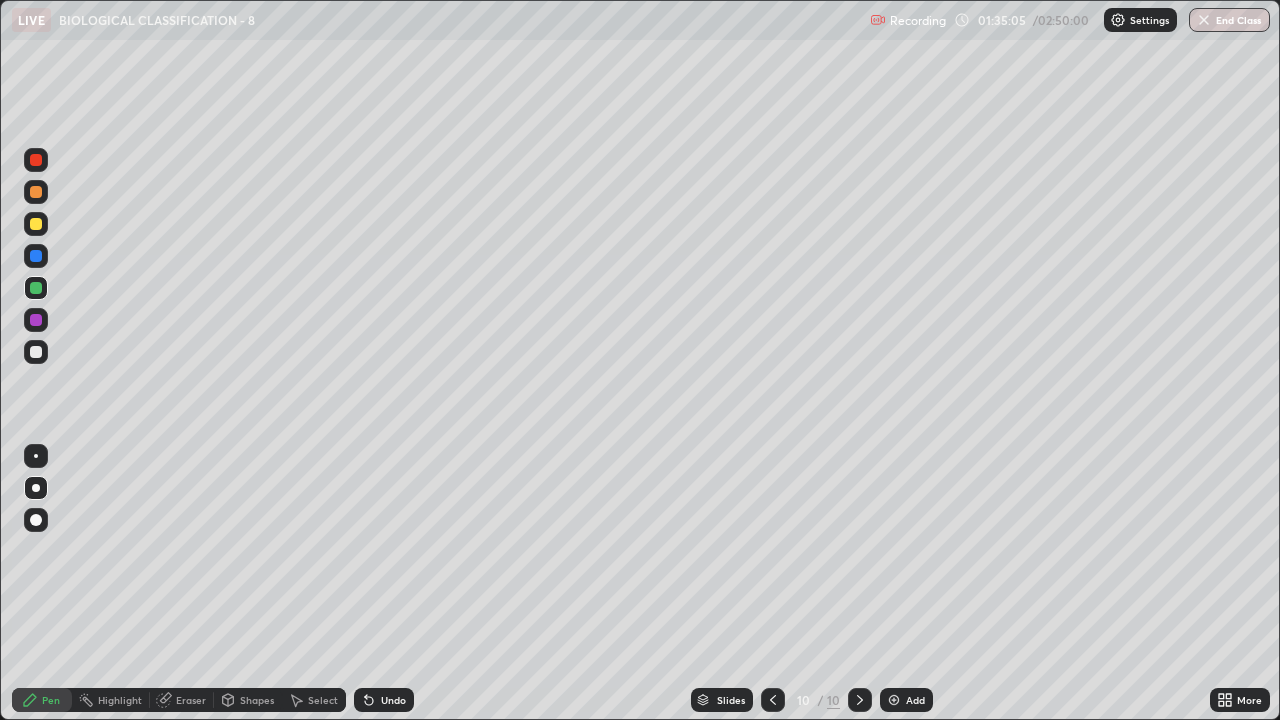 click on "Select" at bounding box center [323, 700] 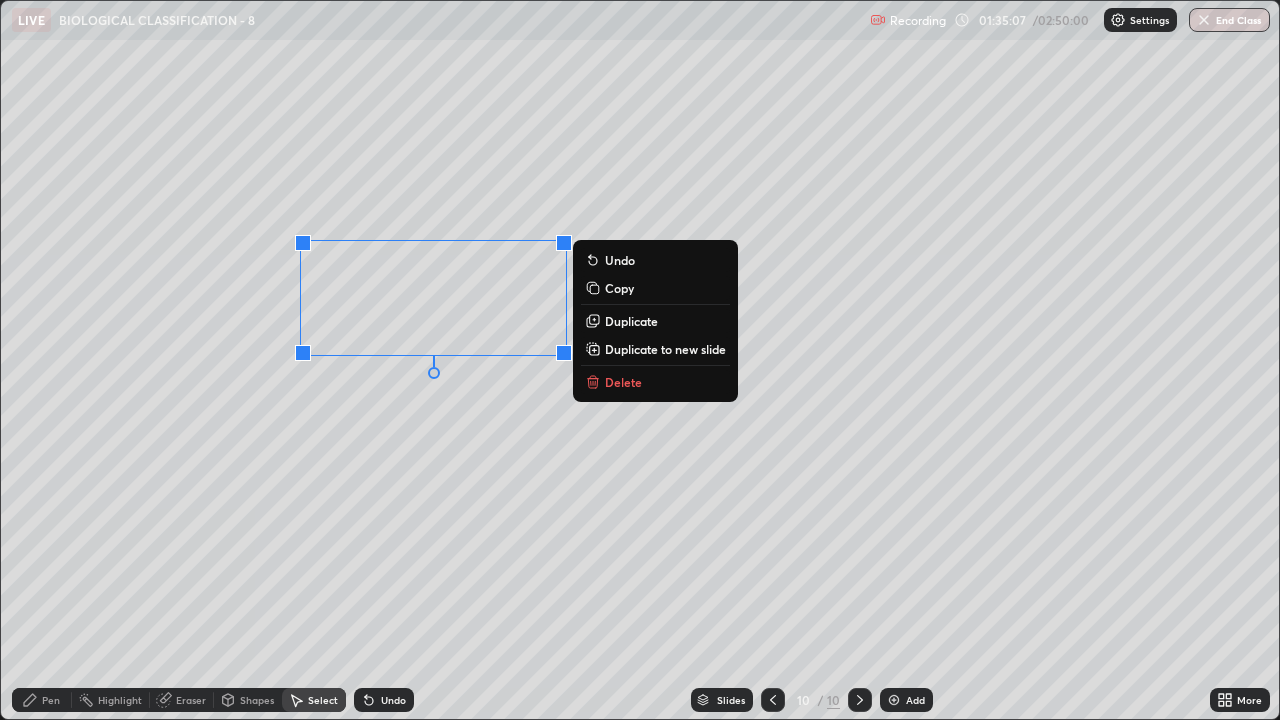 click on "Duplicate" at bounding box center (631, 321) 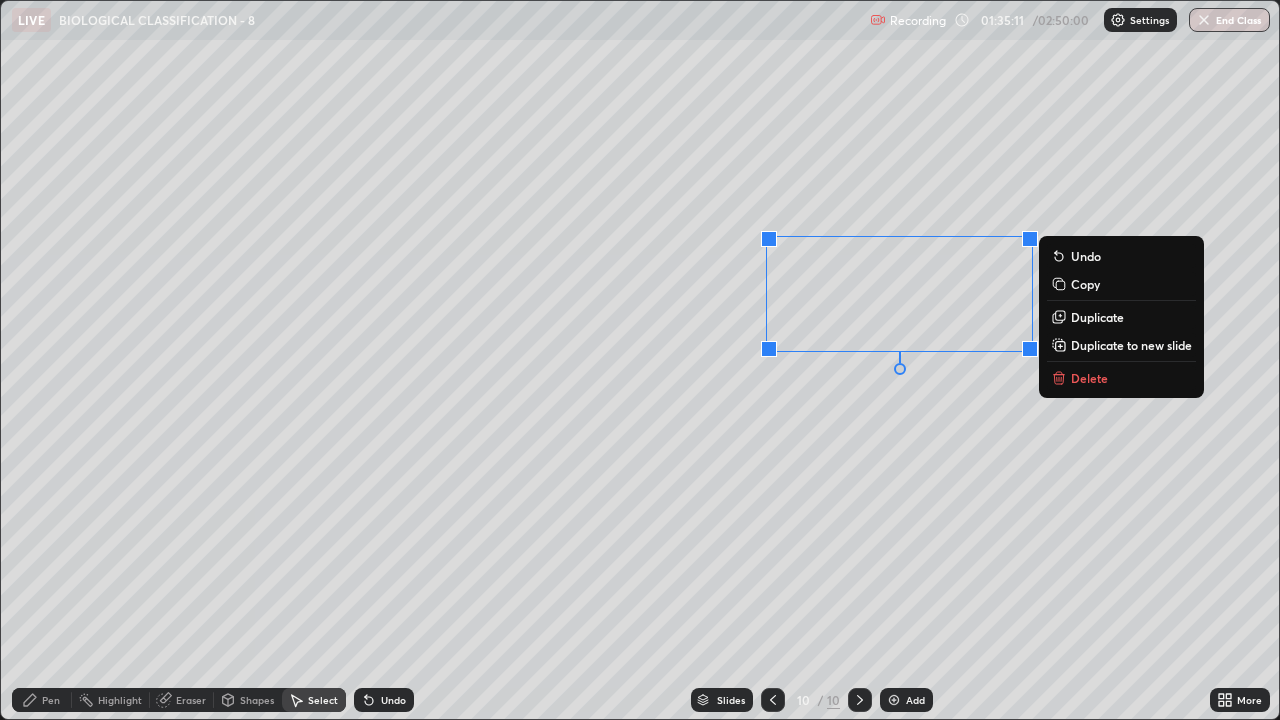 click on "0 ° Undo Copy Duplicate Duplicate to new slide Delete" at bounding box center (640, 360) 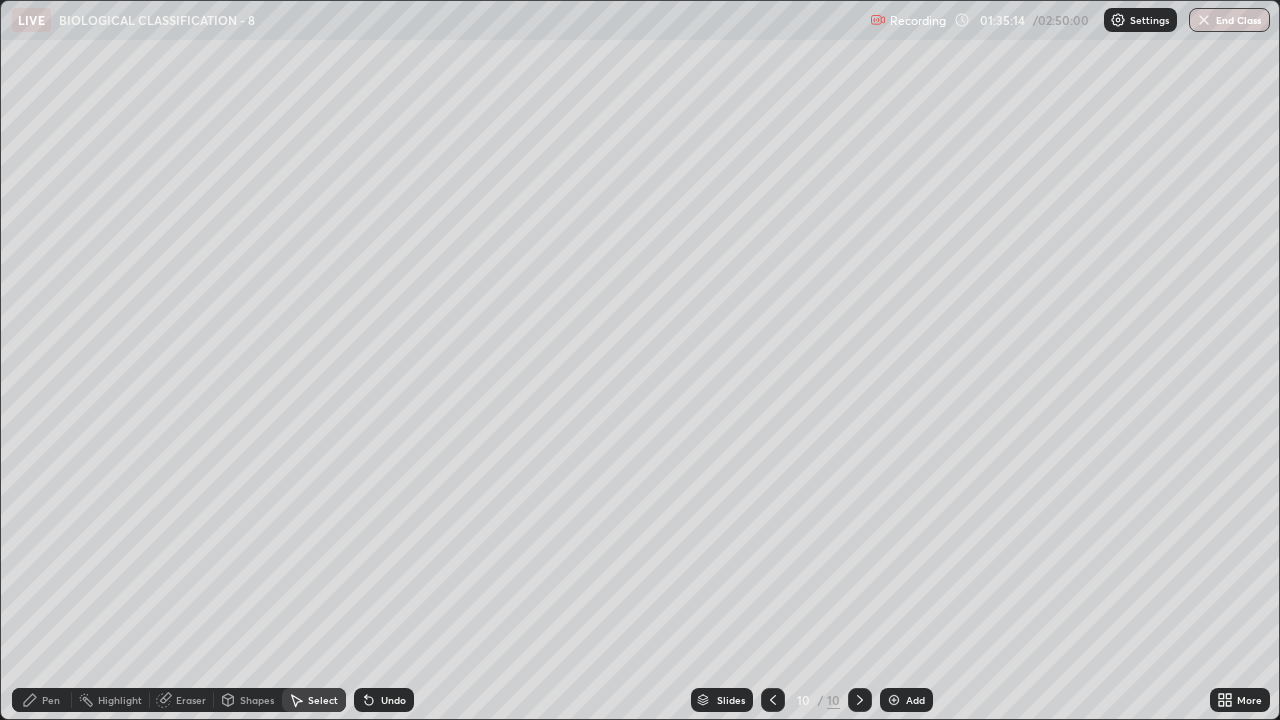 click 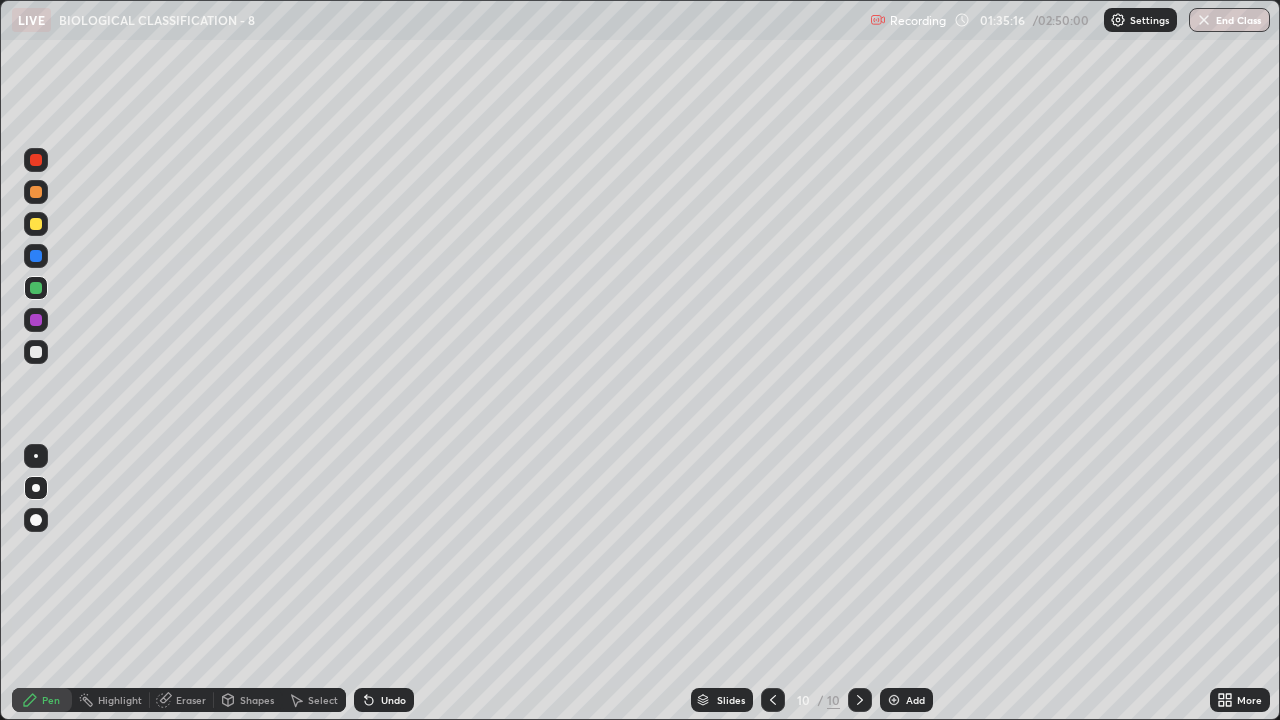 click at bounding box center (36, 256) 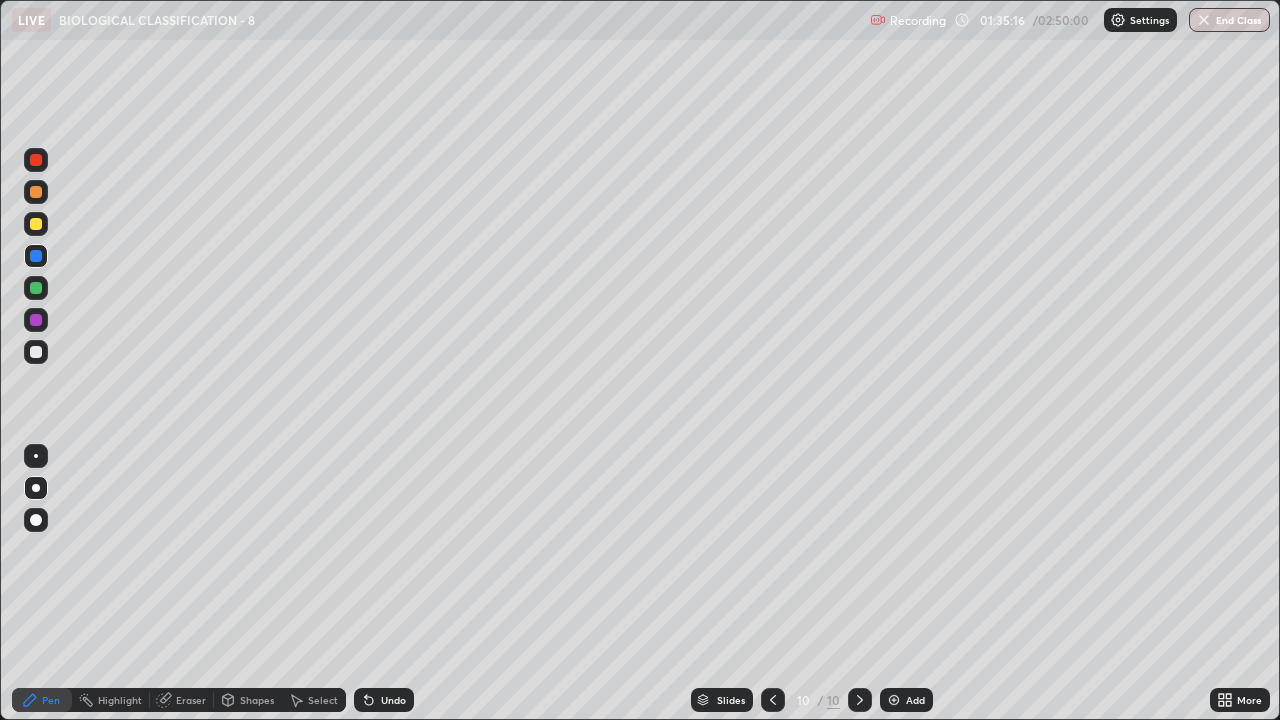 click at bounding box center [36, 320] 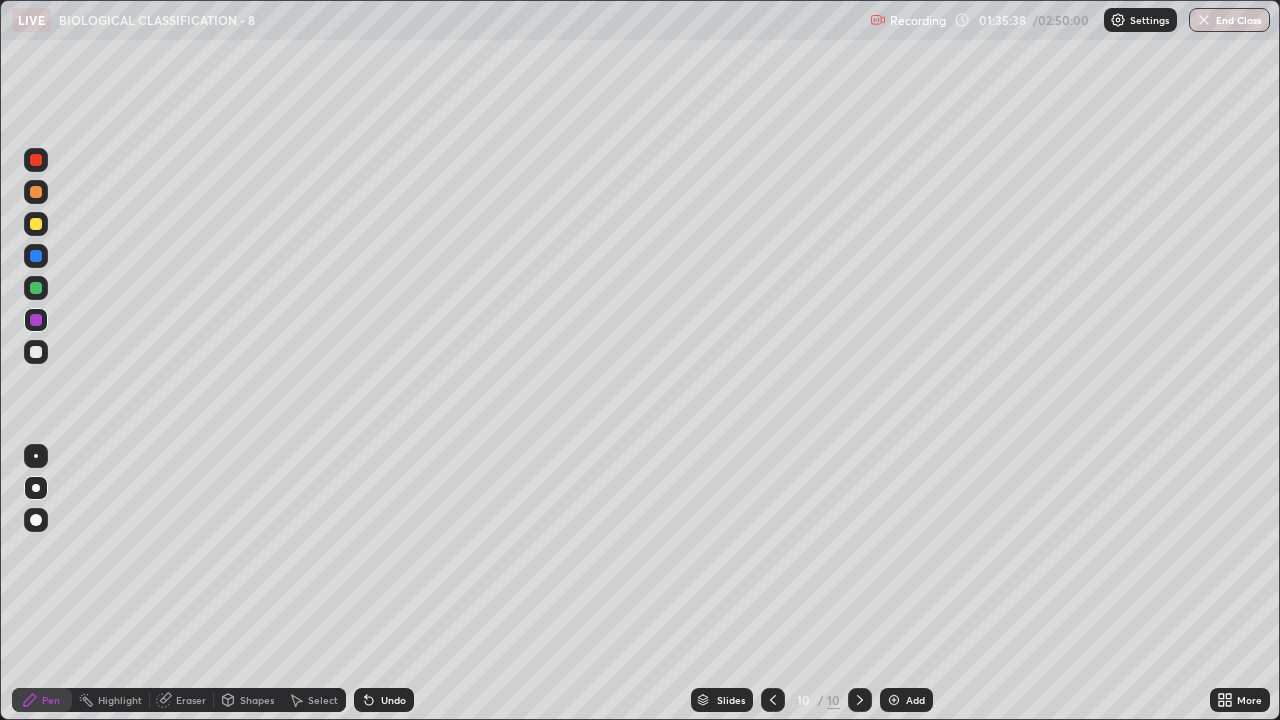 click at bounding box center [36, 256] 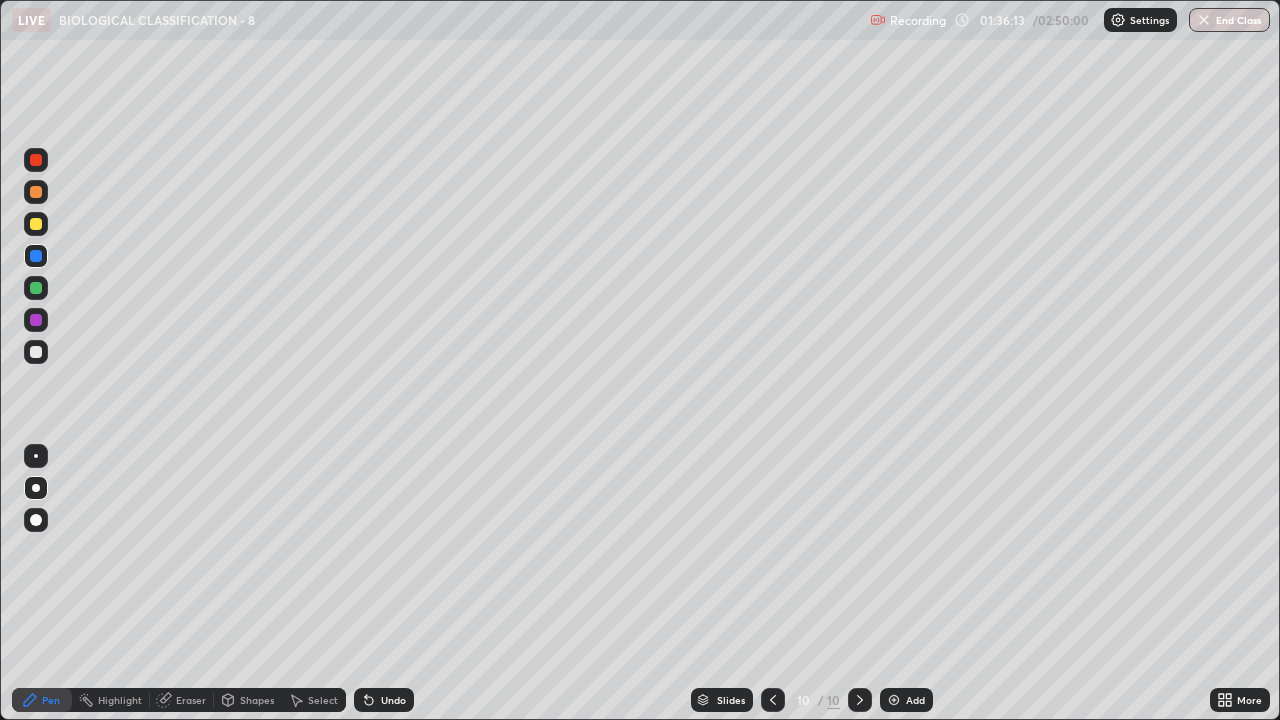 click at bounding box center (36, 352) 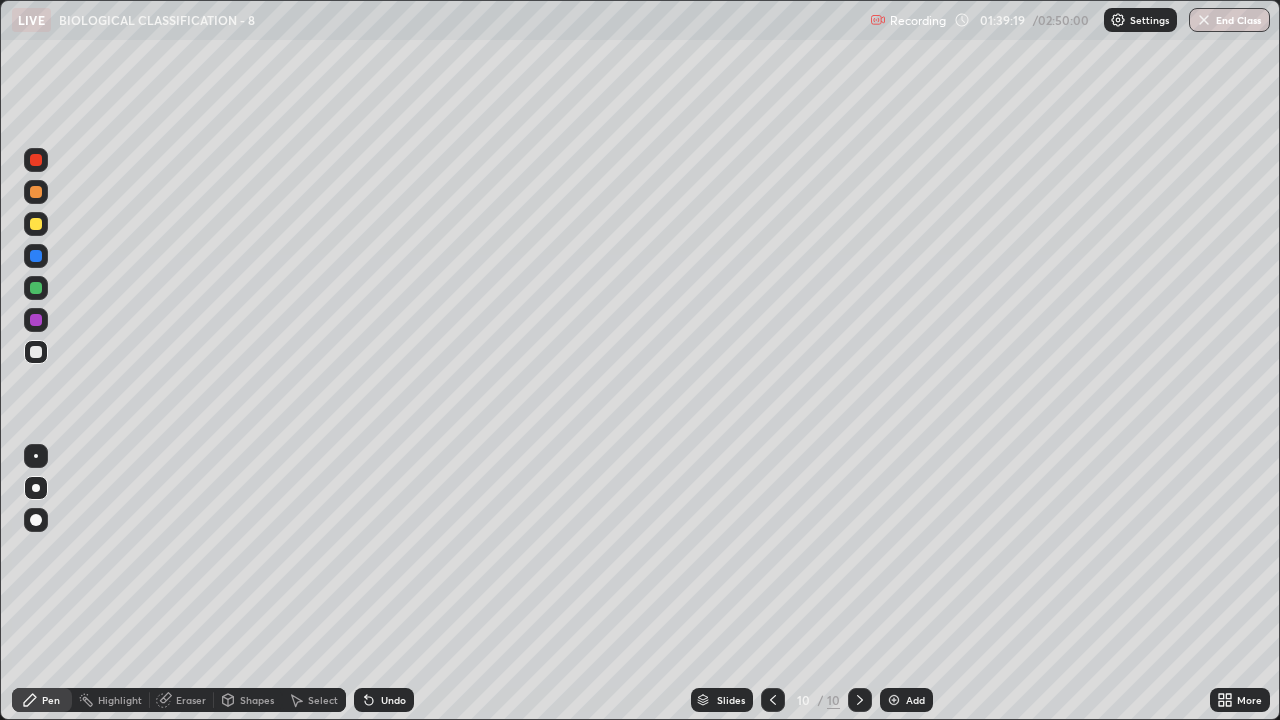 click on "More" at bounding box center [1240, 700] 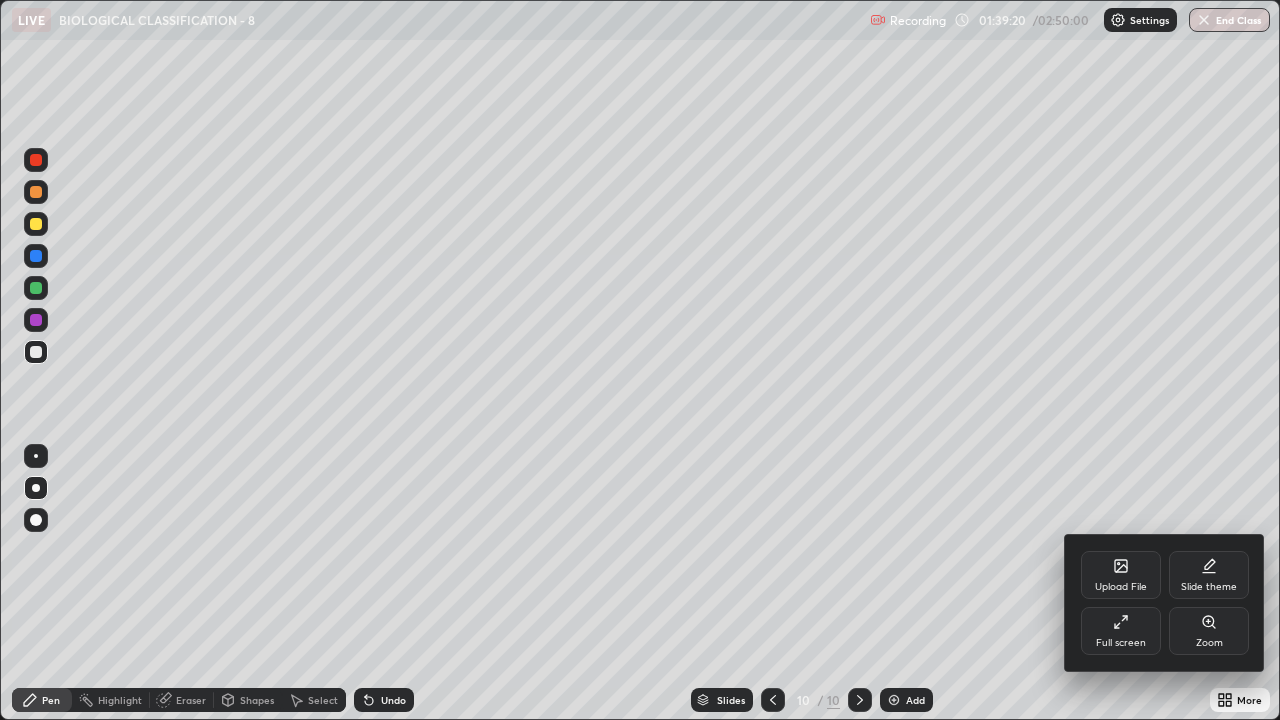 click on "Full screen" at bounding box center [1121, 643] 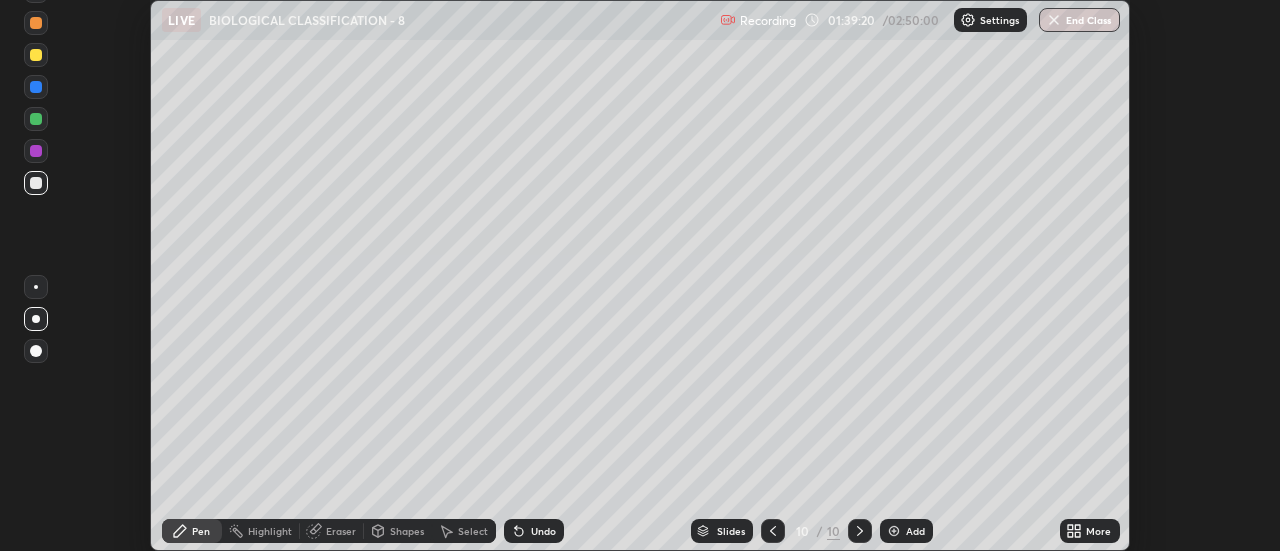 scroll, scrollTop: 551, scrollLeft: 1280, axis: both 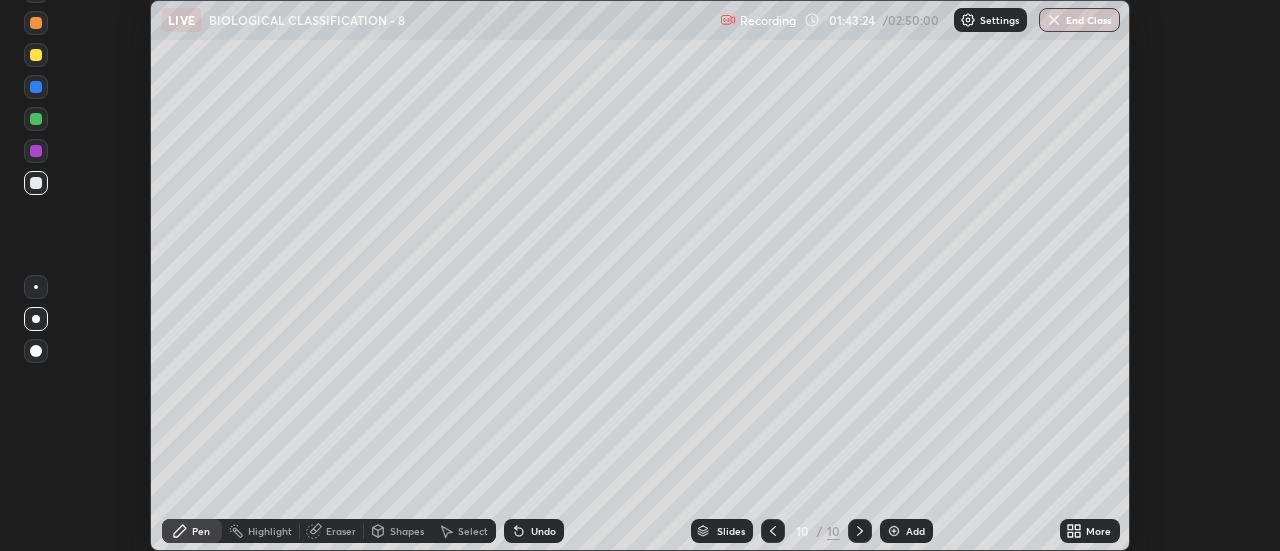 click 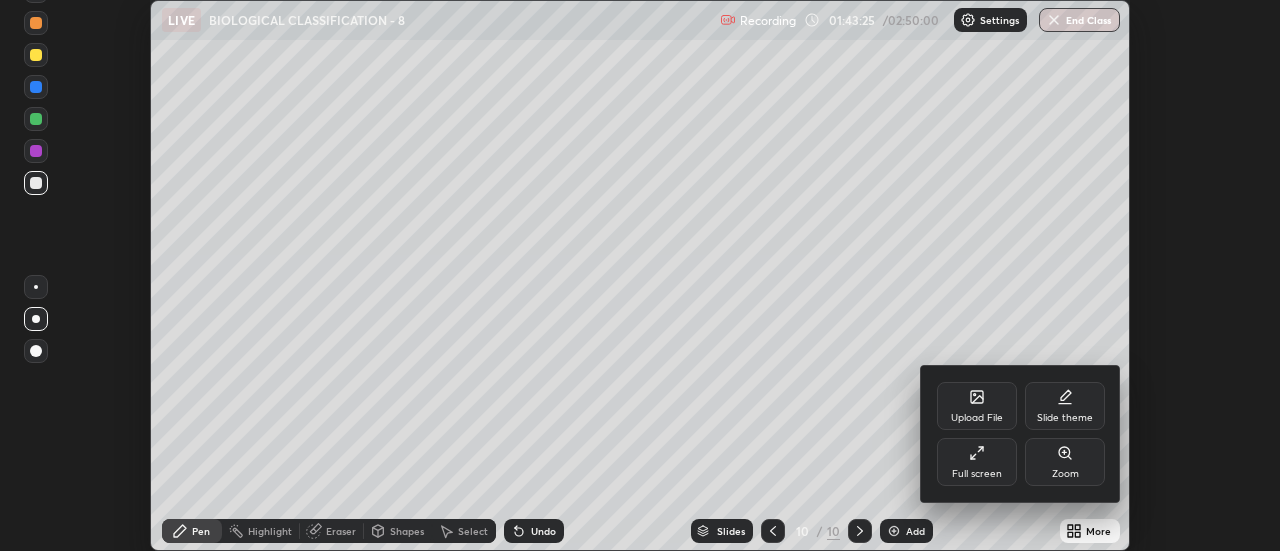 click 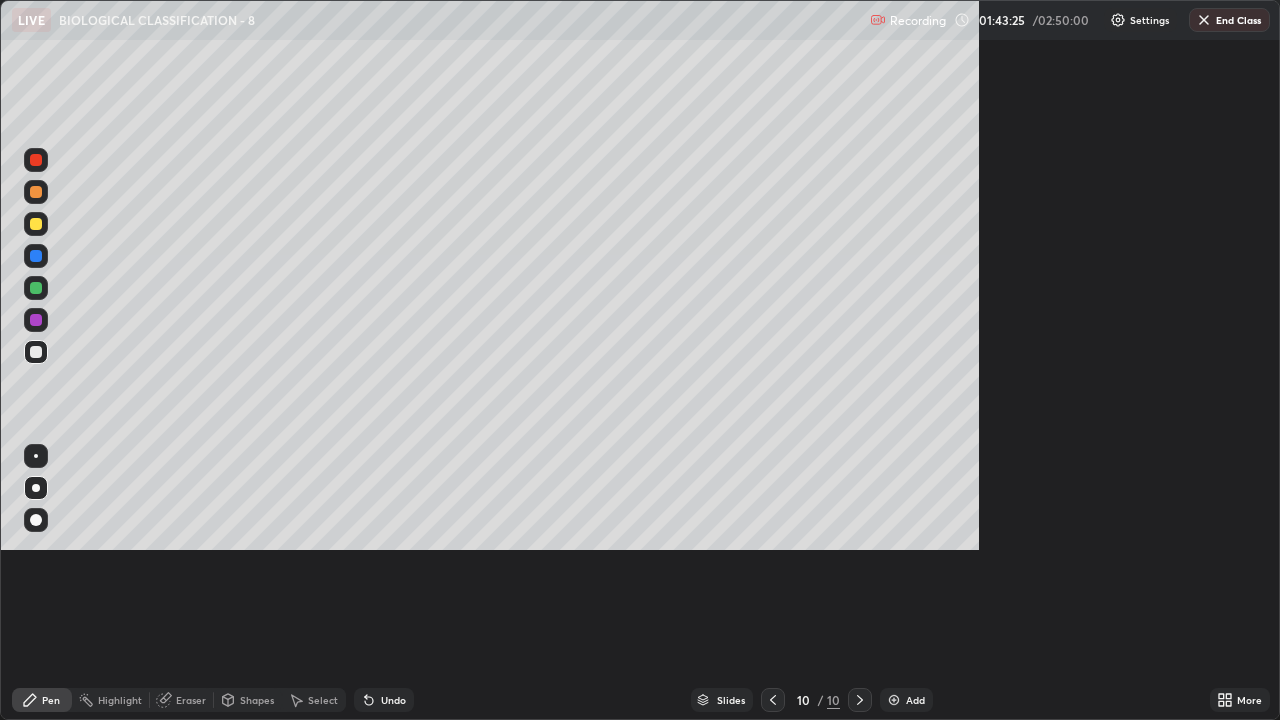 scroll, scrollTop: 99280, scrollLeft: 98720, axis: both 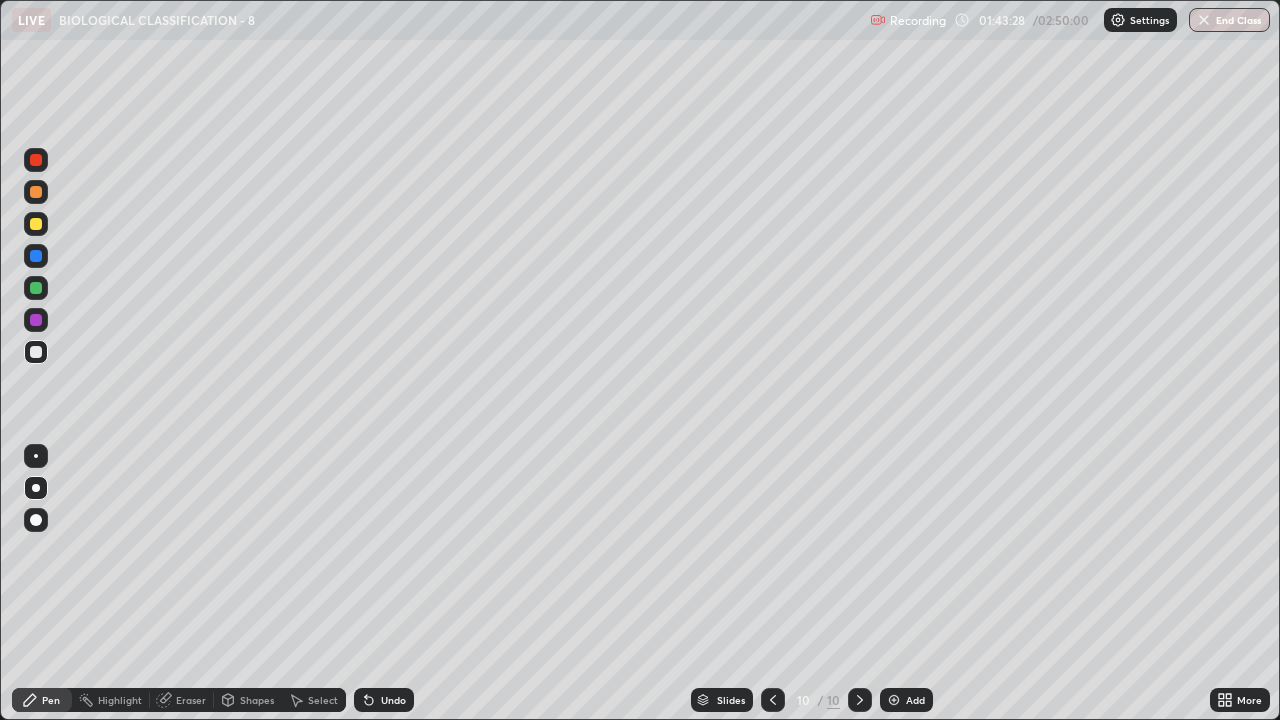 click on "Add" at bounding box center [915, 700] 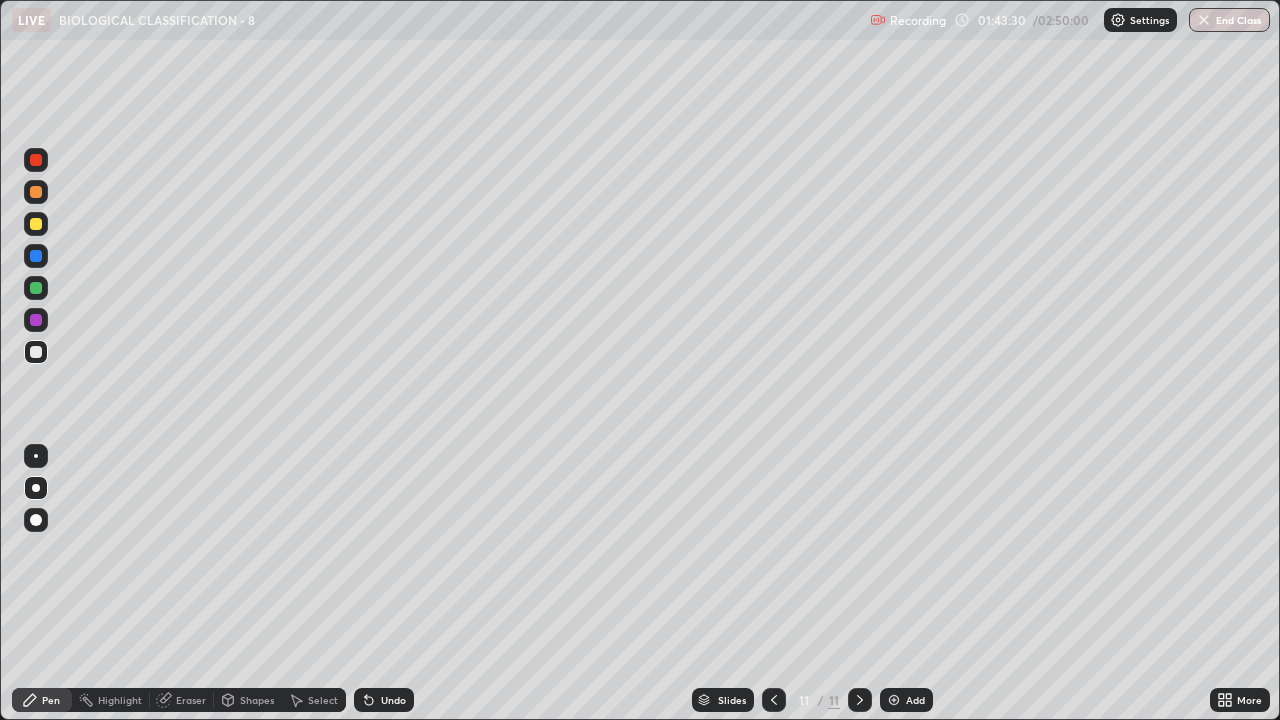 click at bounding box center [36, 192] 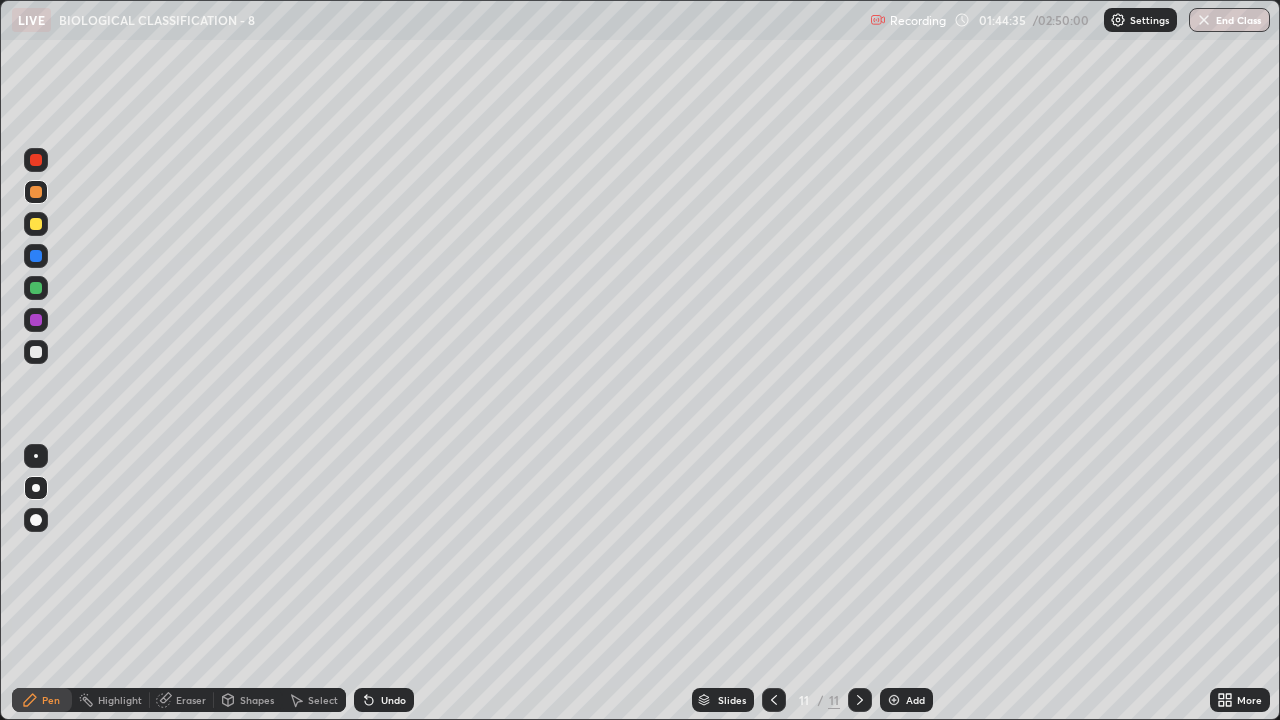 click at bounding box center [36, 288] 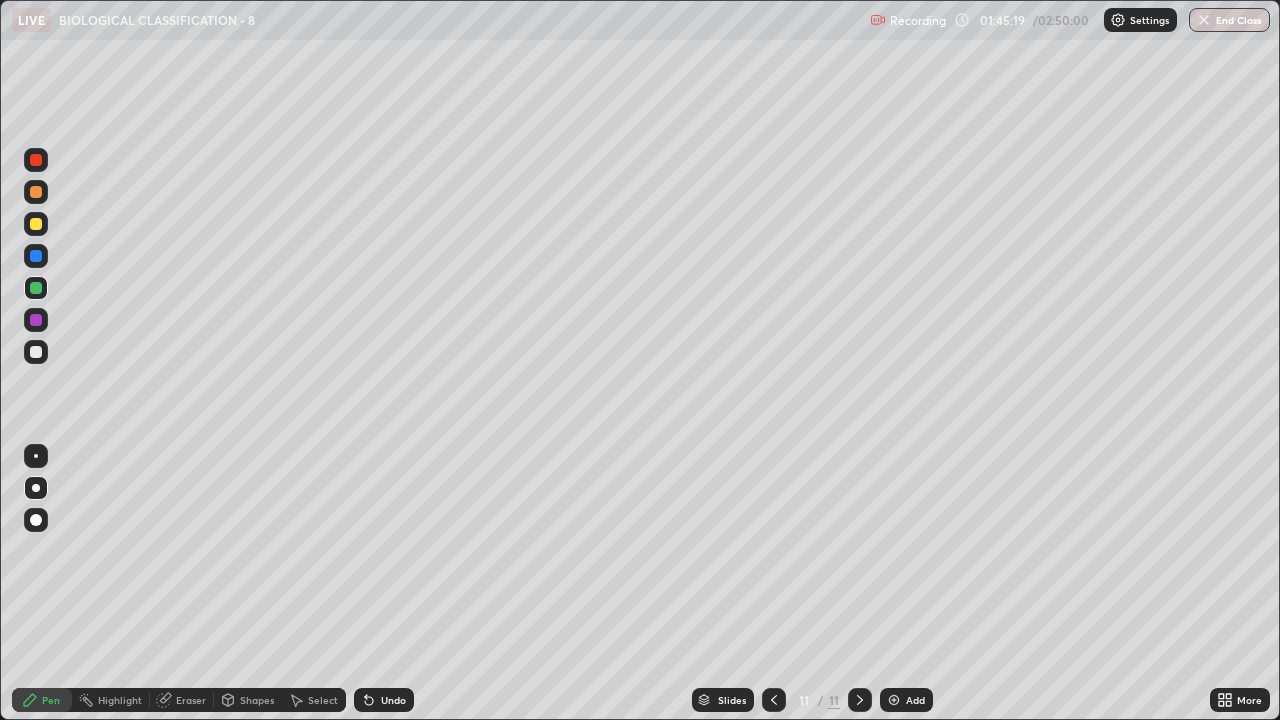 click on "Undo" at bounding box center (393, 700) 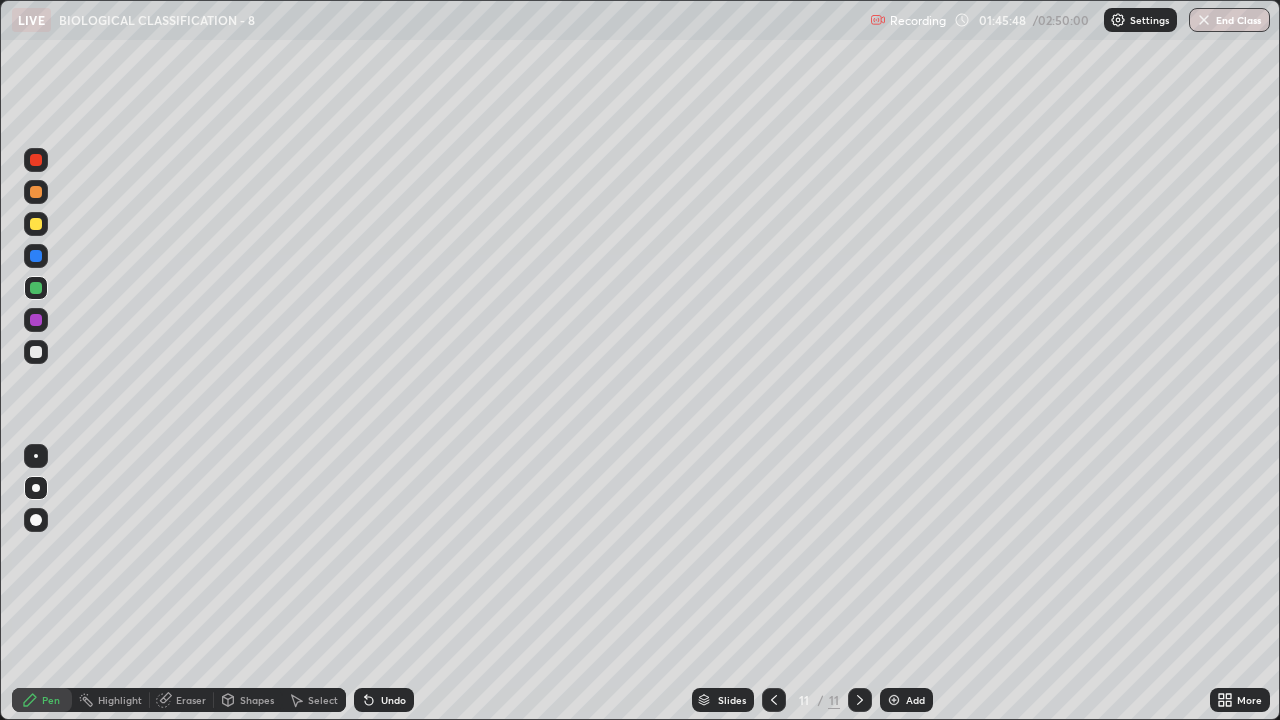 click at bounding box center [36, 224] 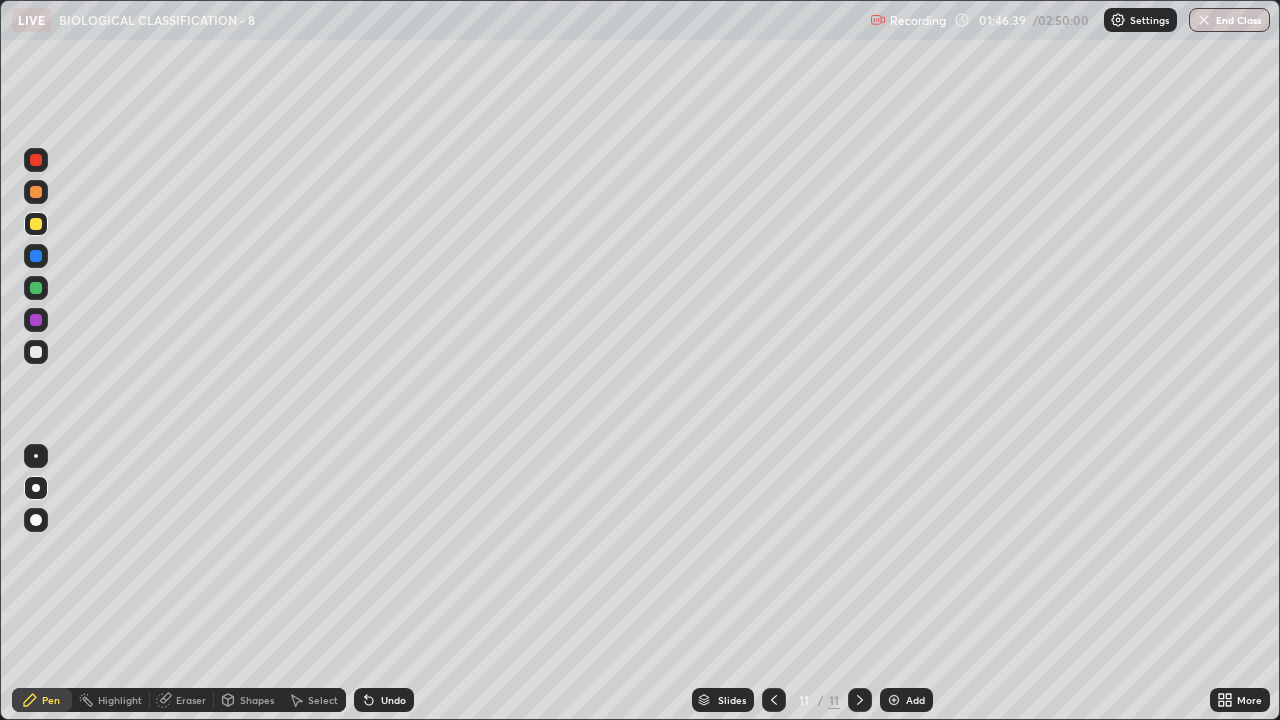 click at bounding box center [36, 192] 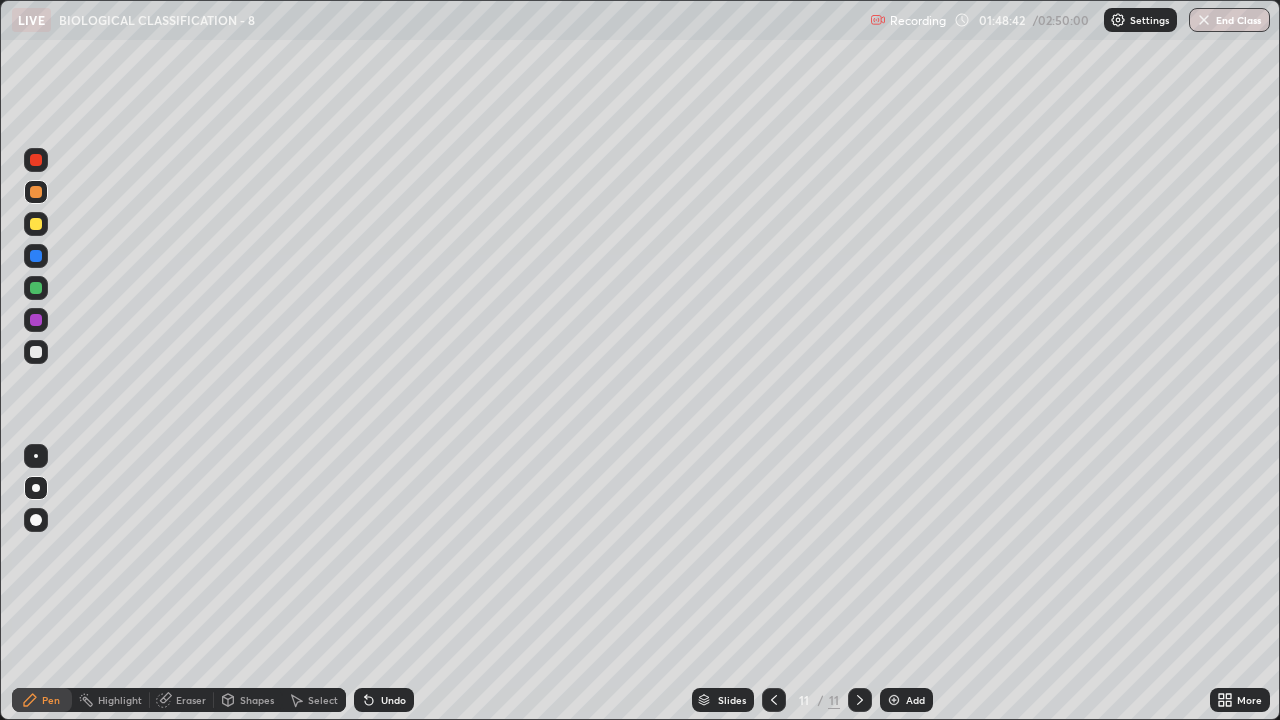 click at bounding box center [36, 192] 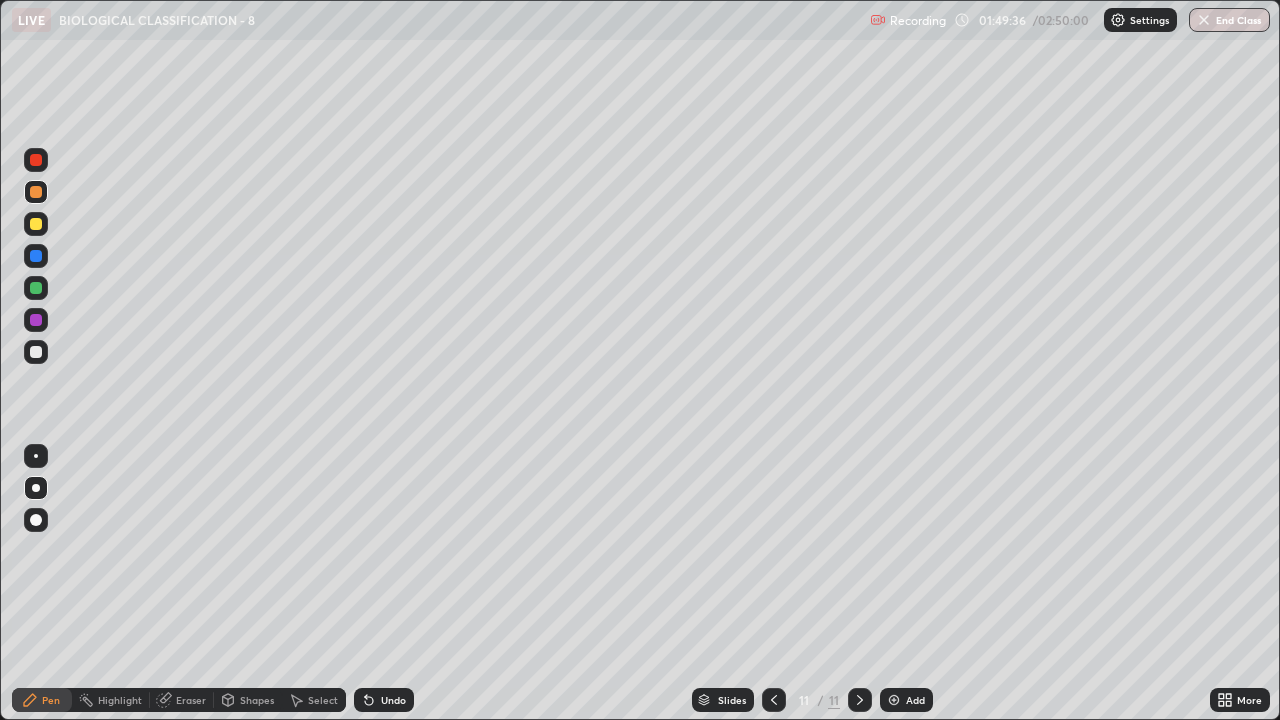 click at bounding box center [36, 352] 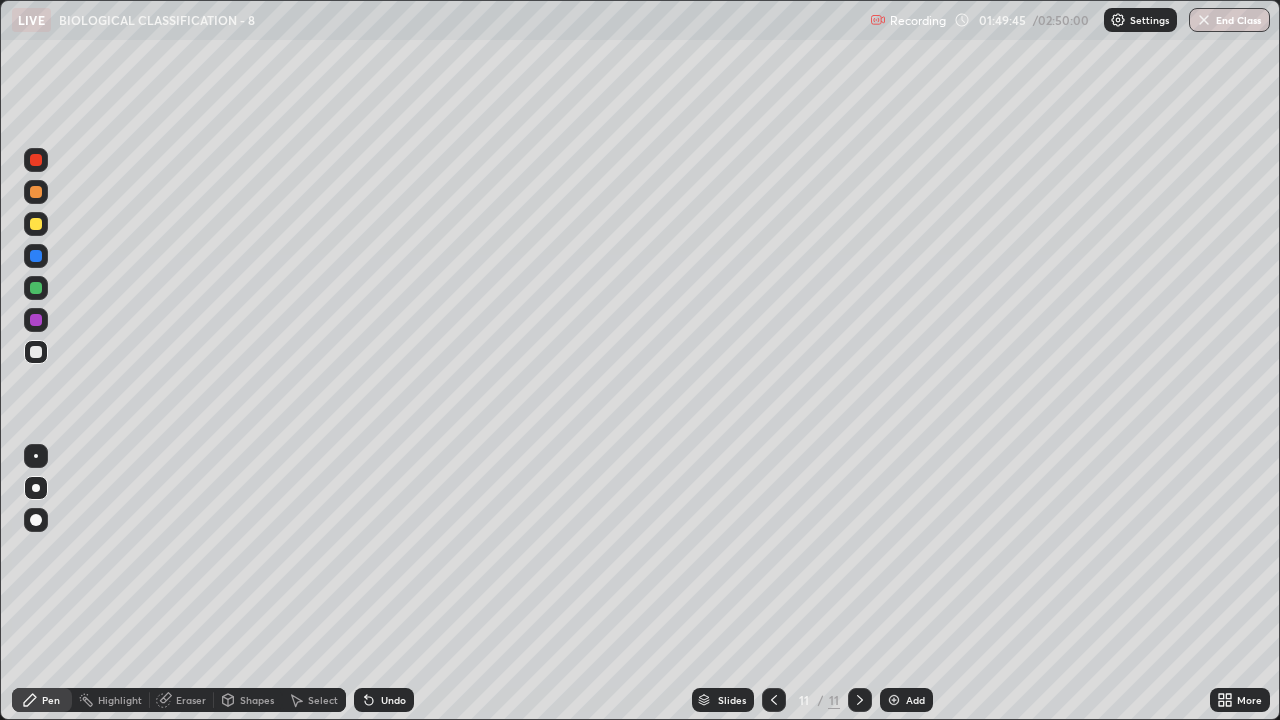 click at bounding box center [36, 160] 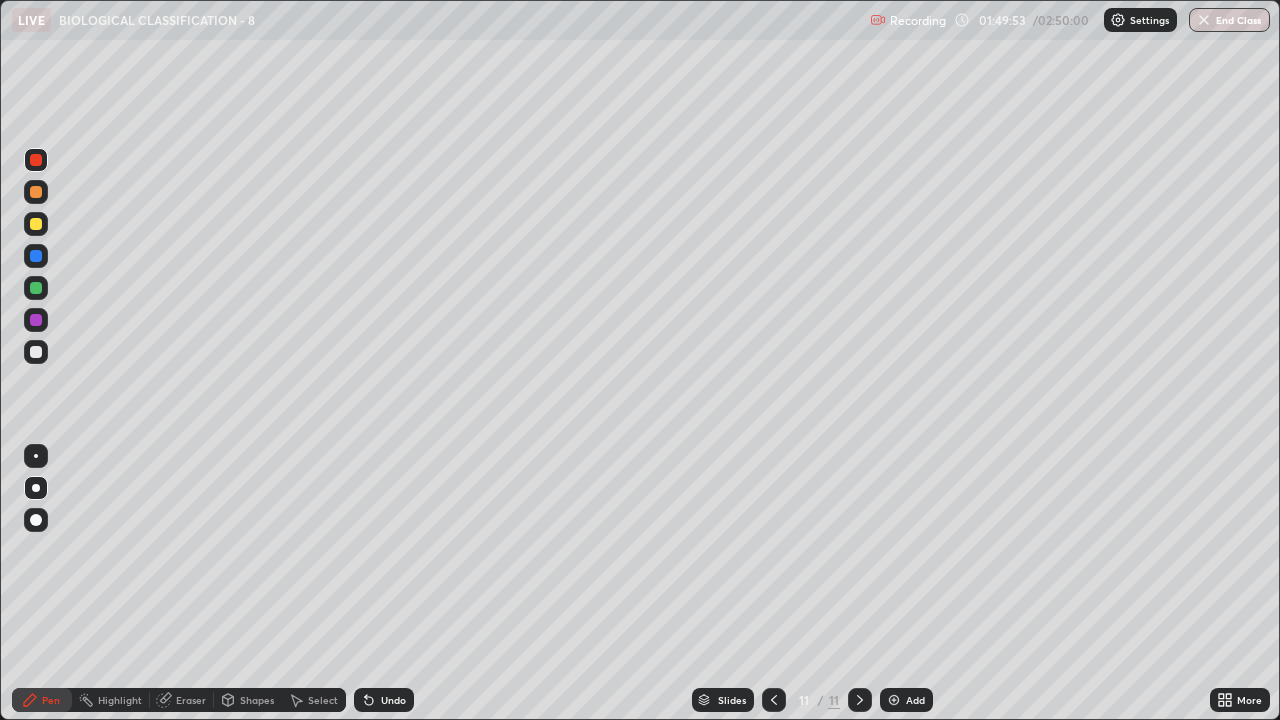 click on "Undo" at bounding box center (384, 700) 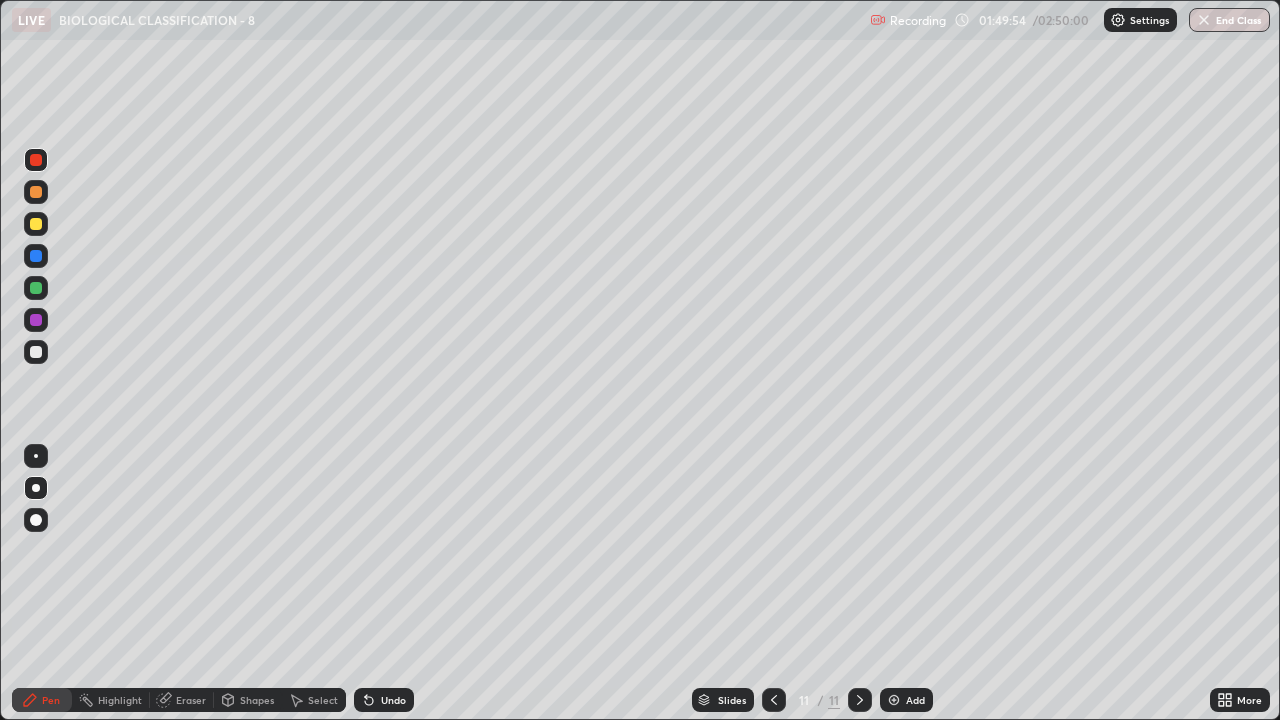click on "Undo" at bounding box center [384, 700] 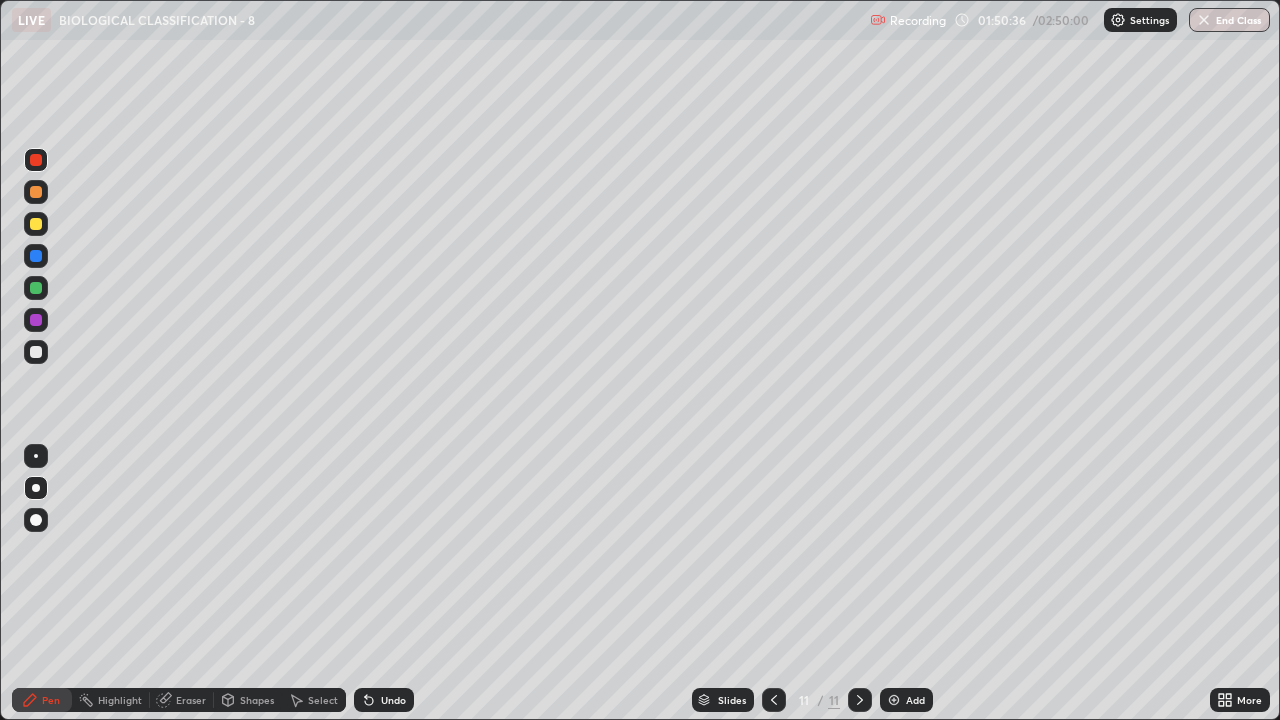 click at bounding box center (36, 352) 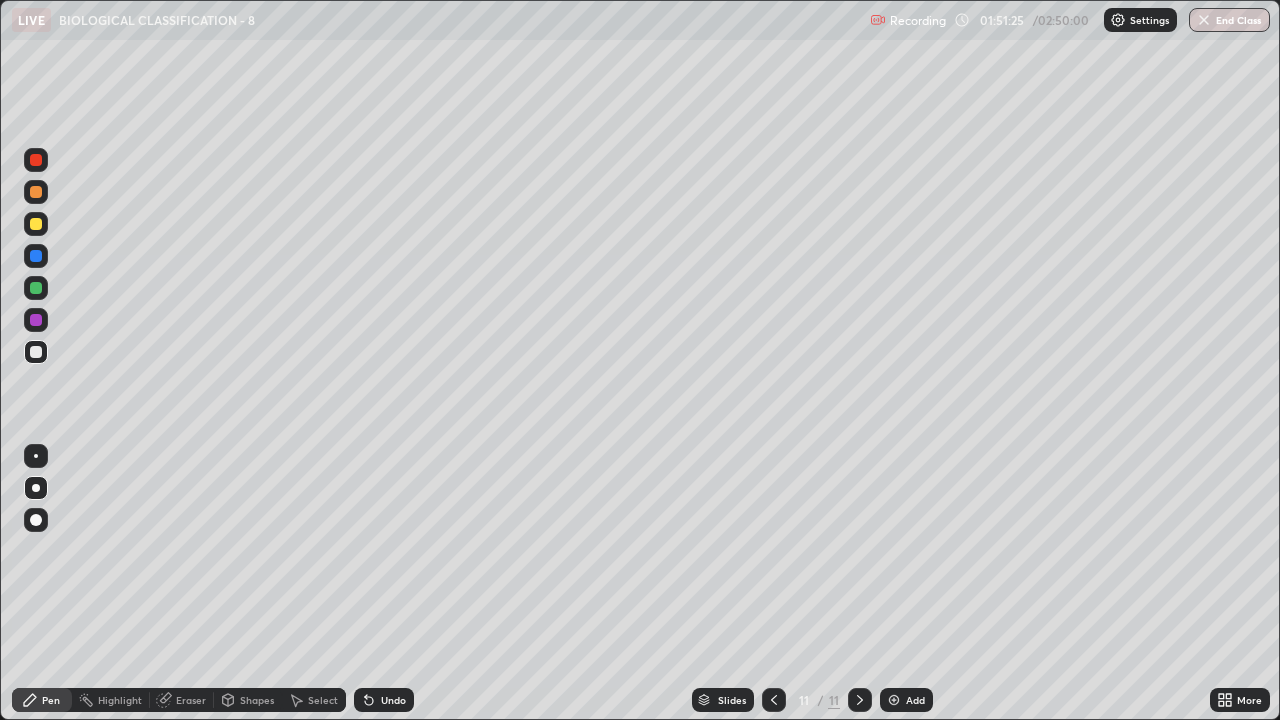 click at bounding box center (36, 352) 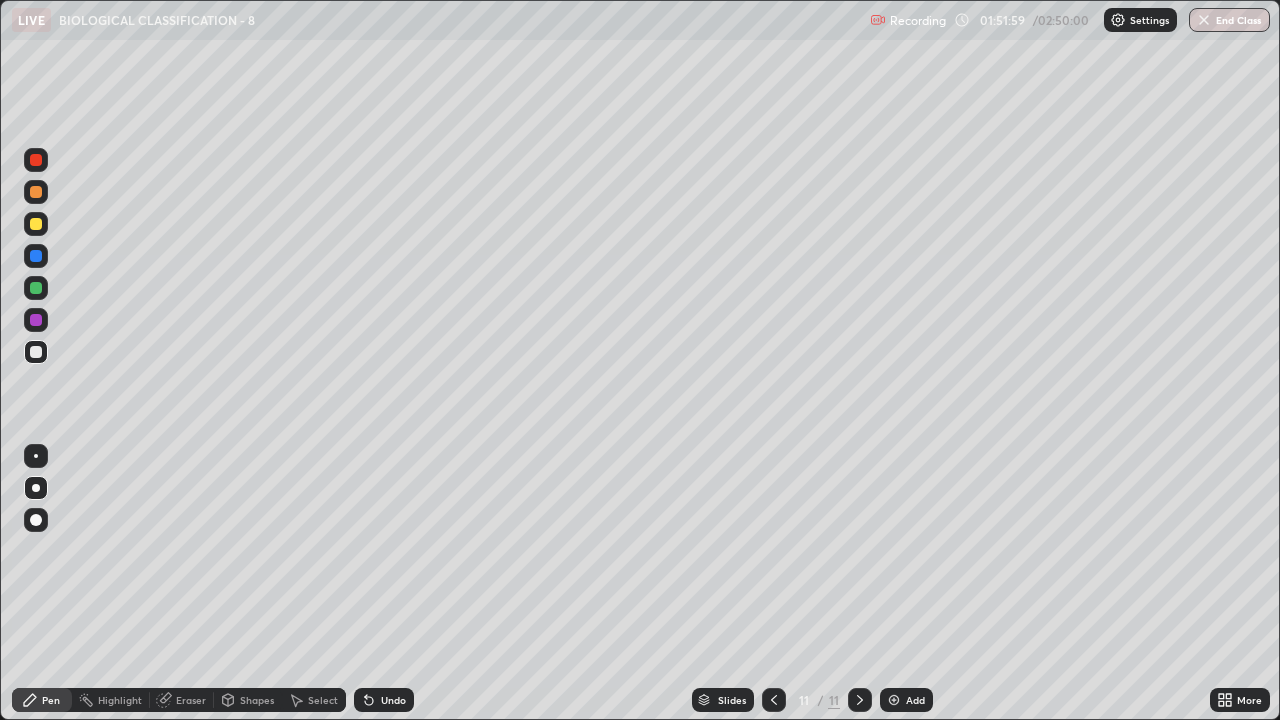 click at bounding box center [36, 288] 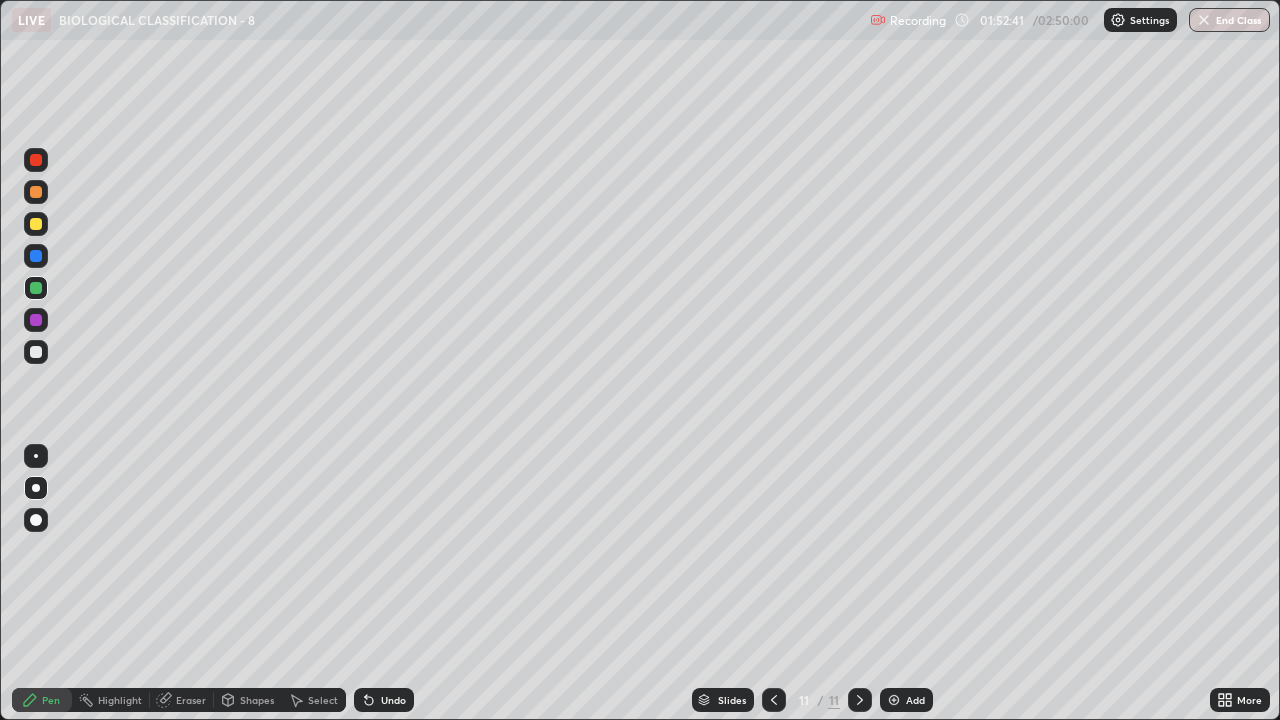 click at bounding box center [36, 192] 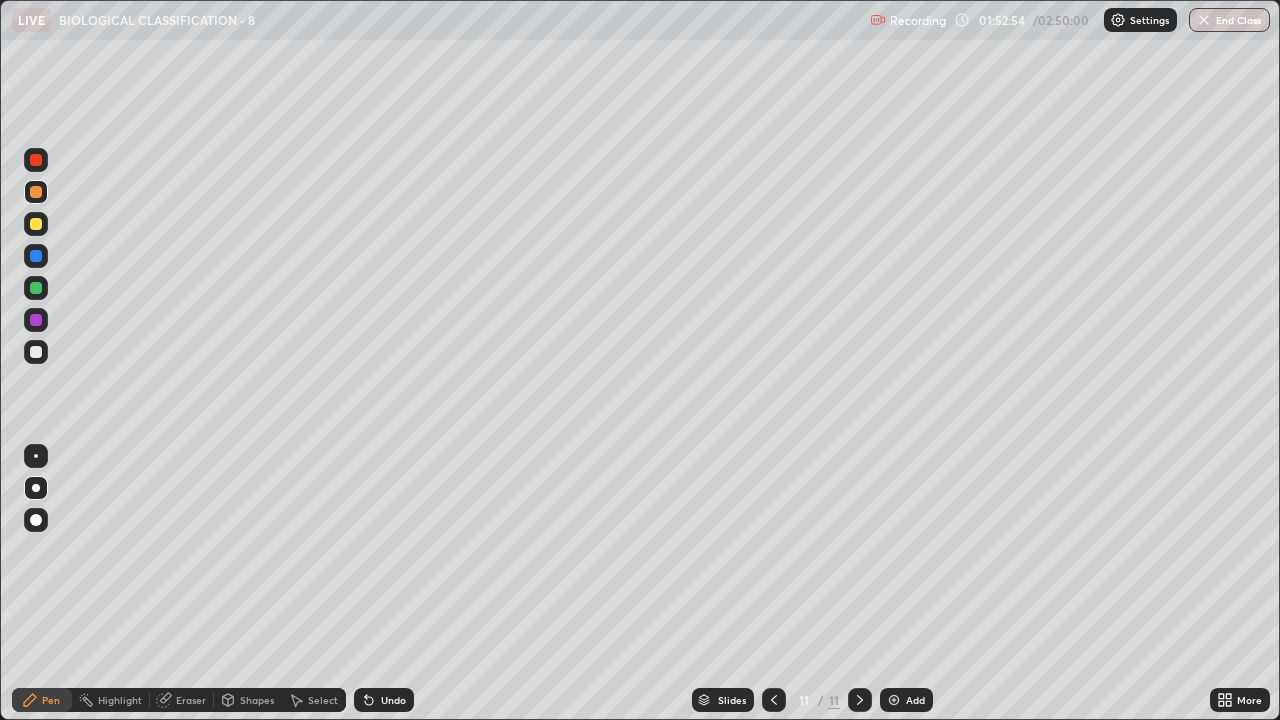 click at bounding box center [36, 352] 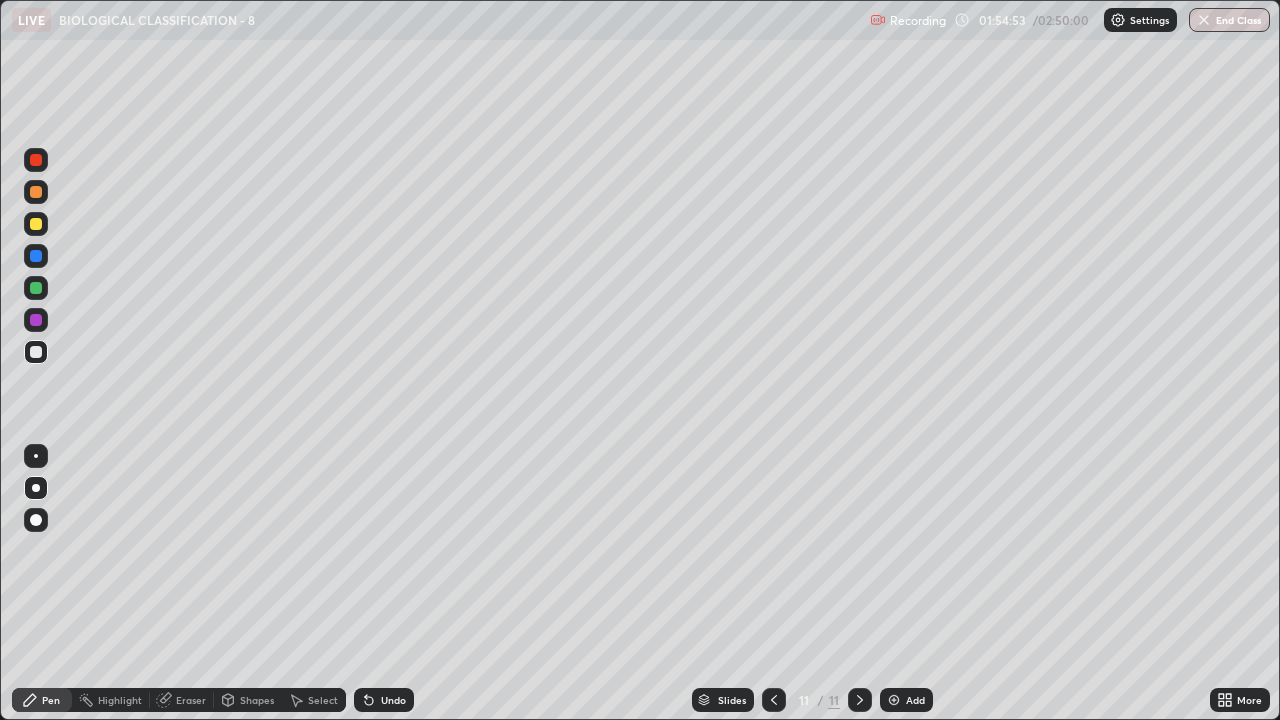 click at bounding box center [894, 700] 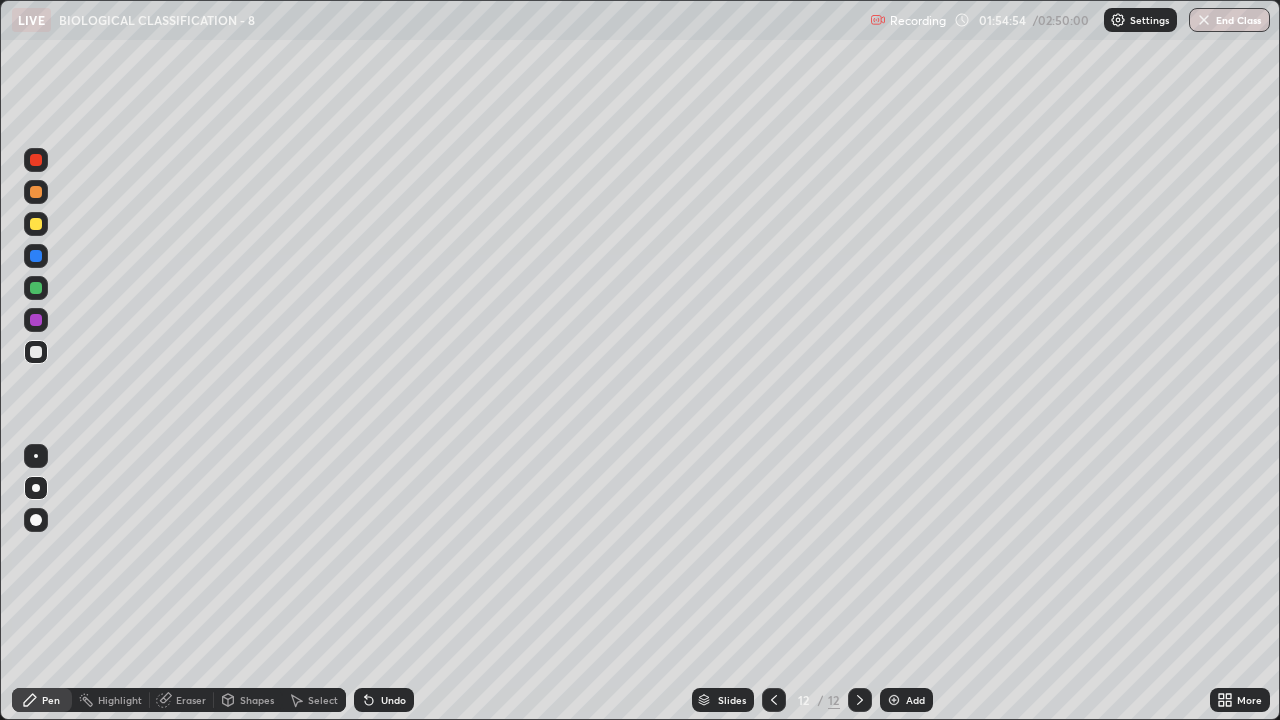 click at bounding box center [36, 192] 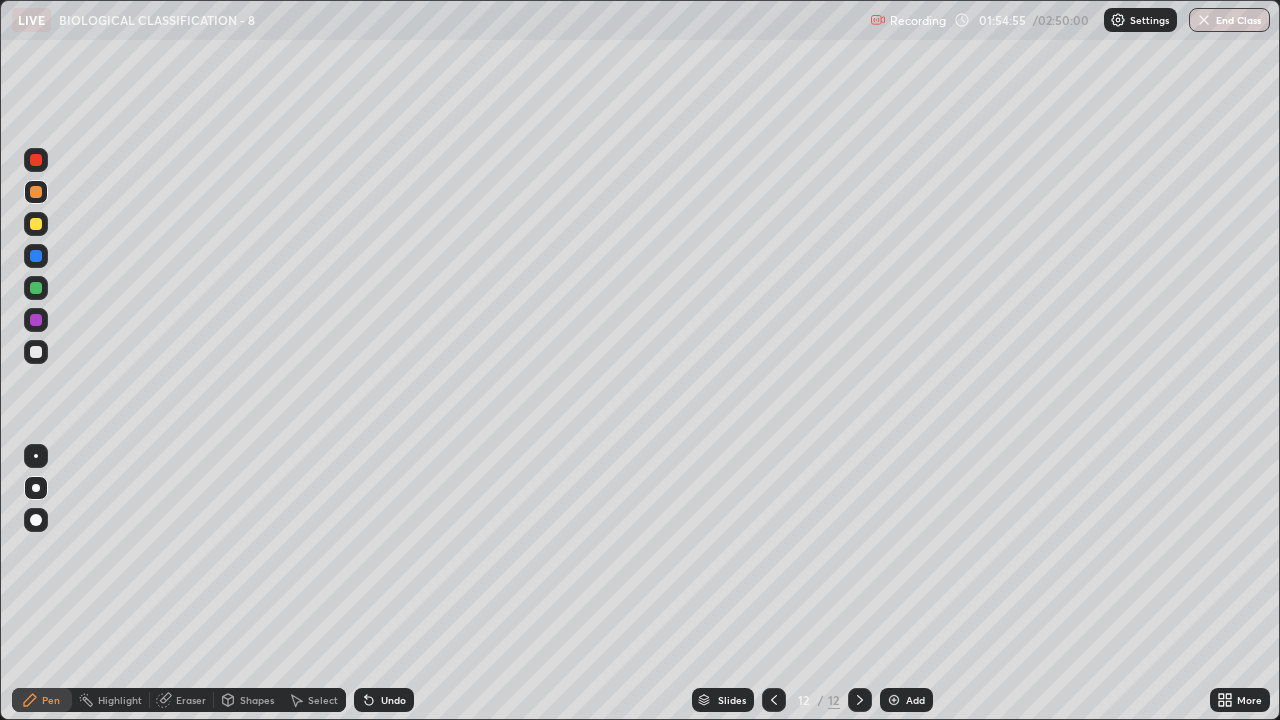 click at bounding box center [36, 488] 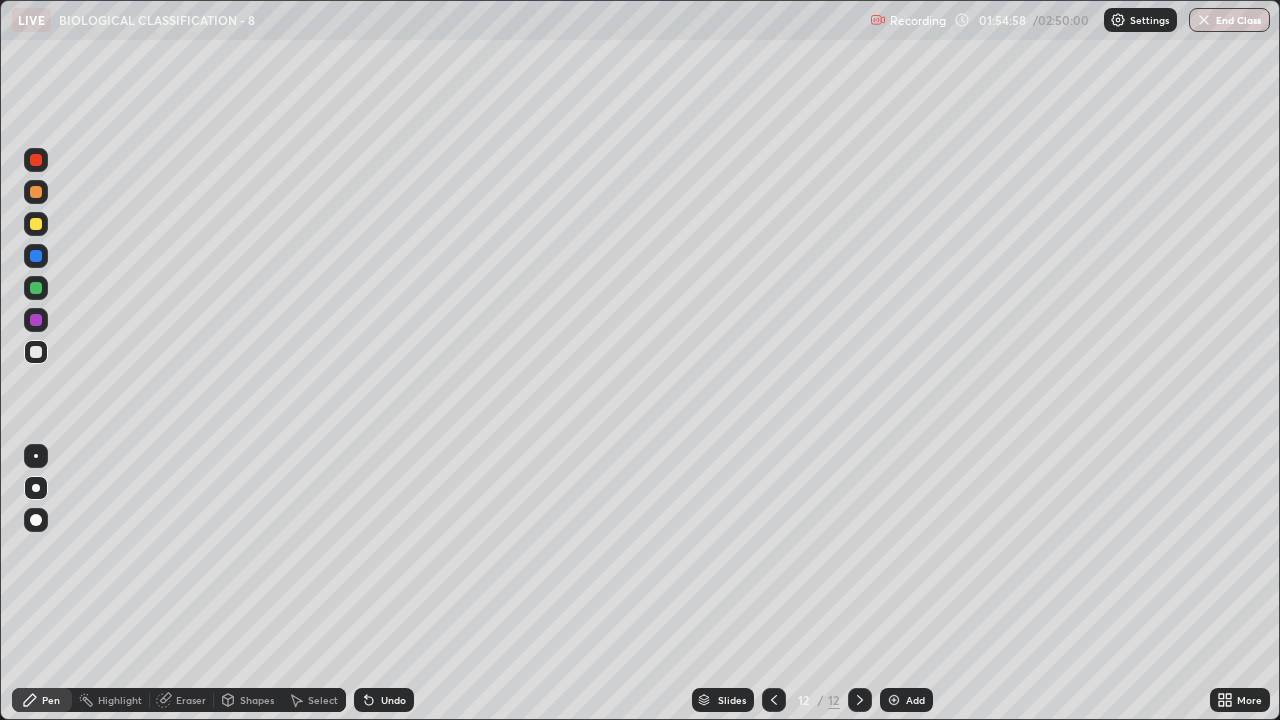 click at bounding box center [36, 160] 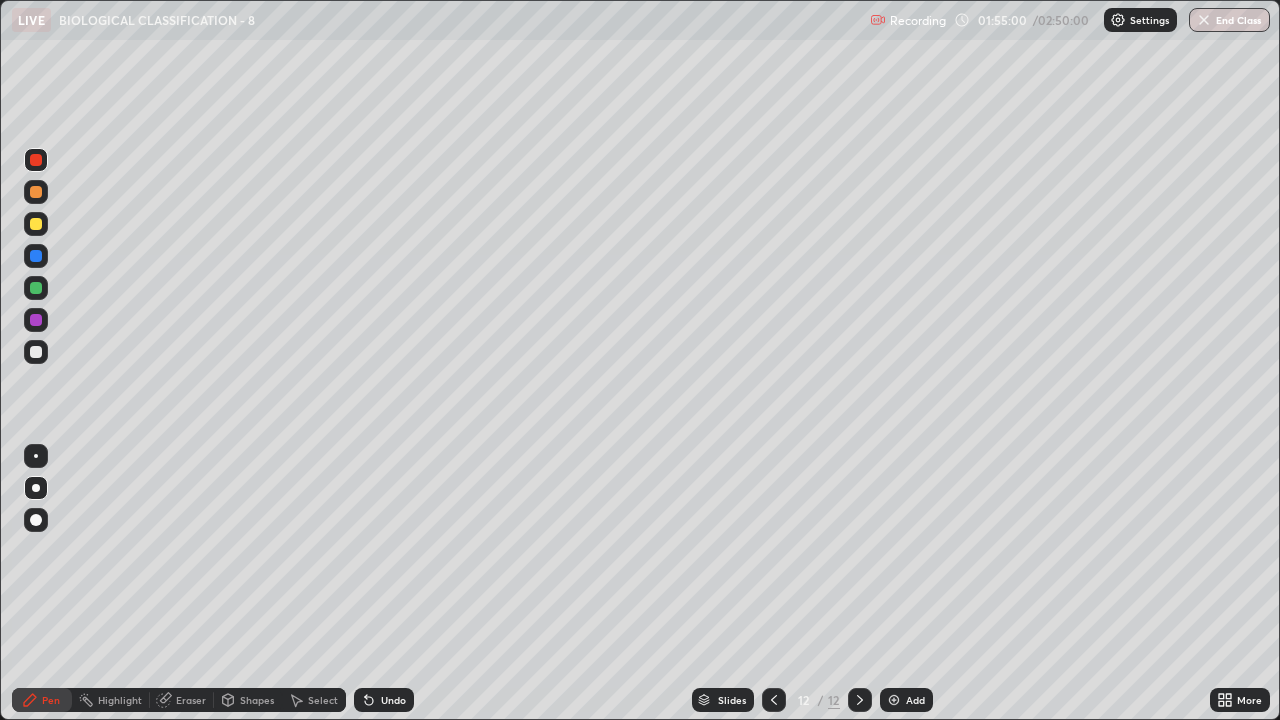 click at bounding box center (36, 352) 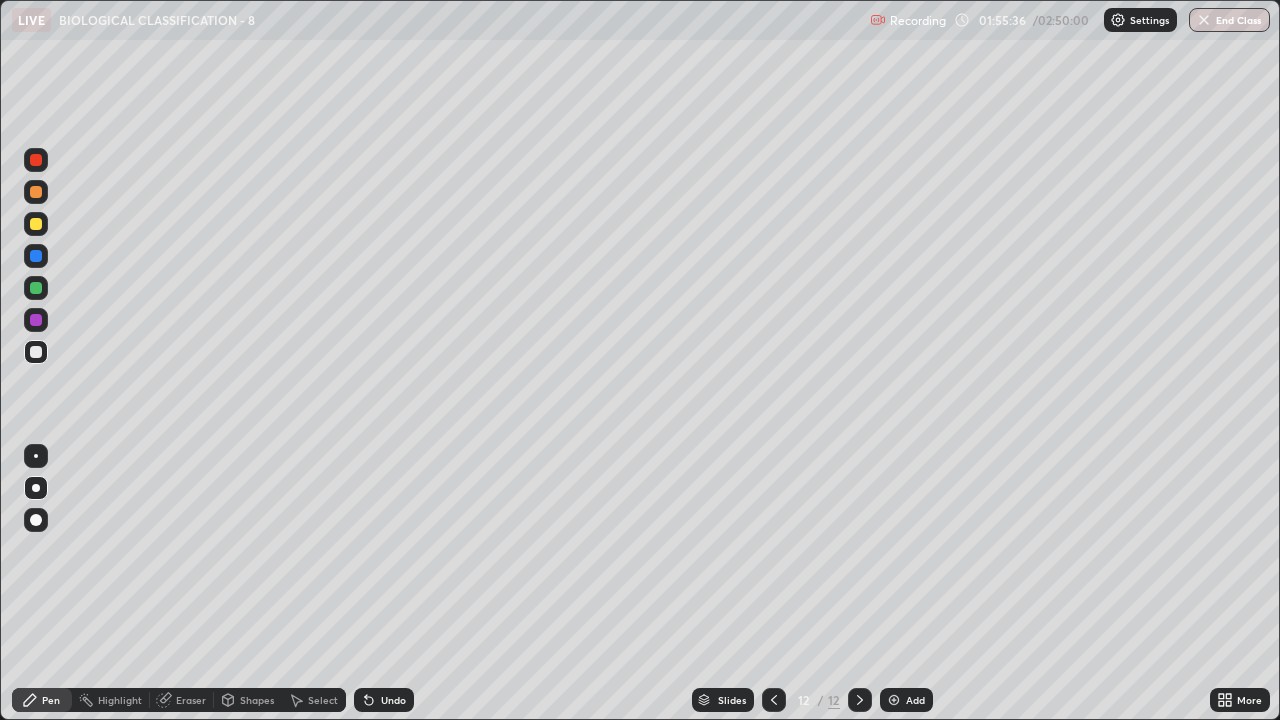 click at bounding box center [36, 192] 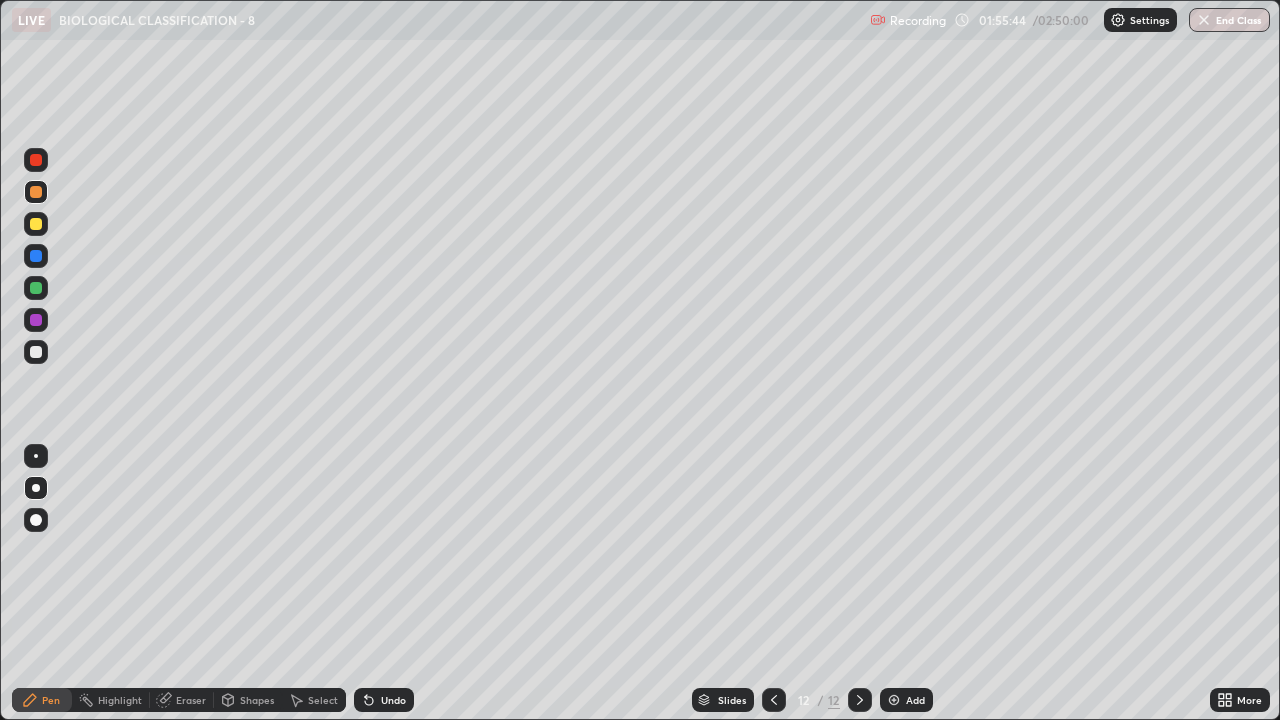 click on "Undo" at bounding box center [384, 700] 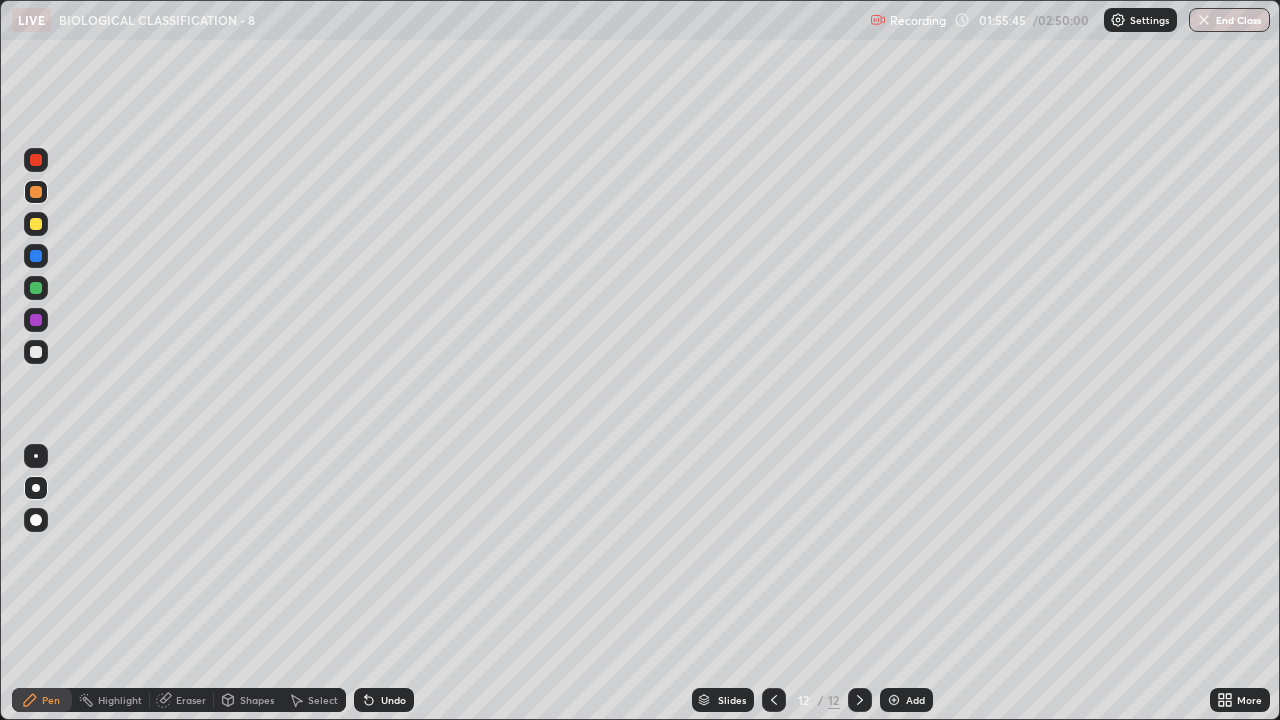 click on "Undo" at bounding box center (393, 700) 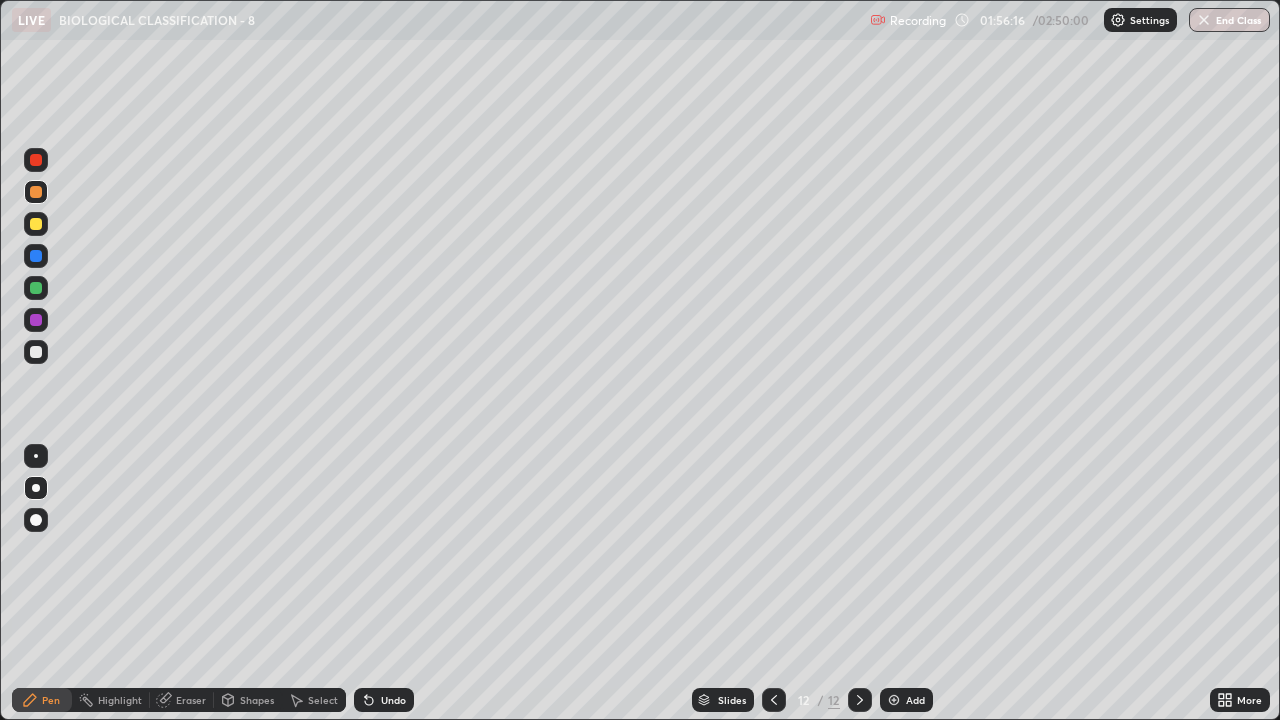 click at bounding box center [36, 352] 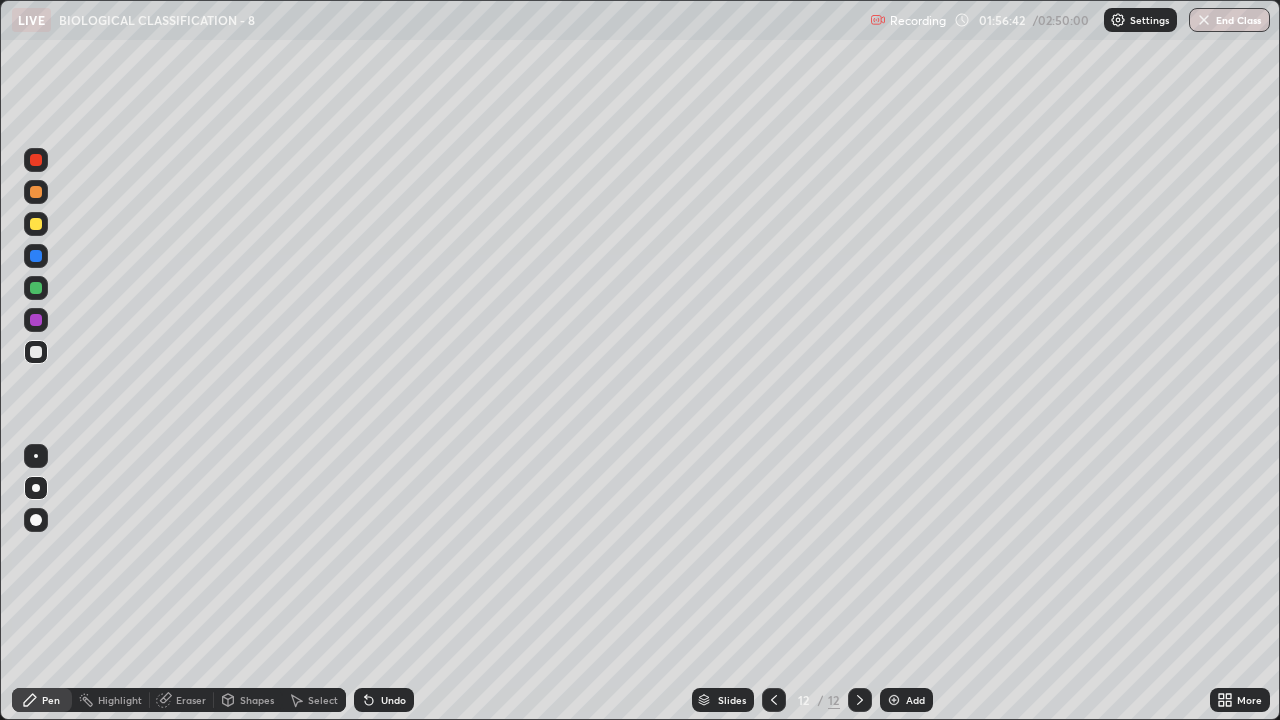 click on "Undo" at bounding box center (384, 700) 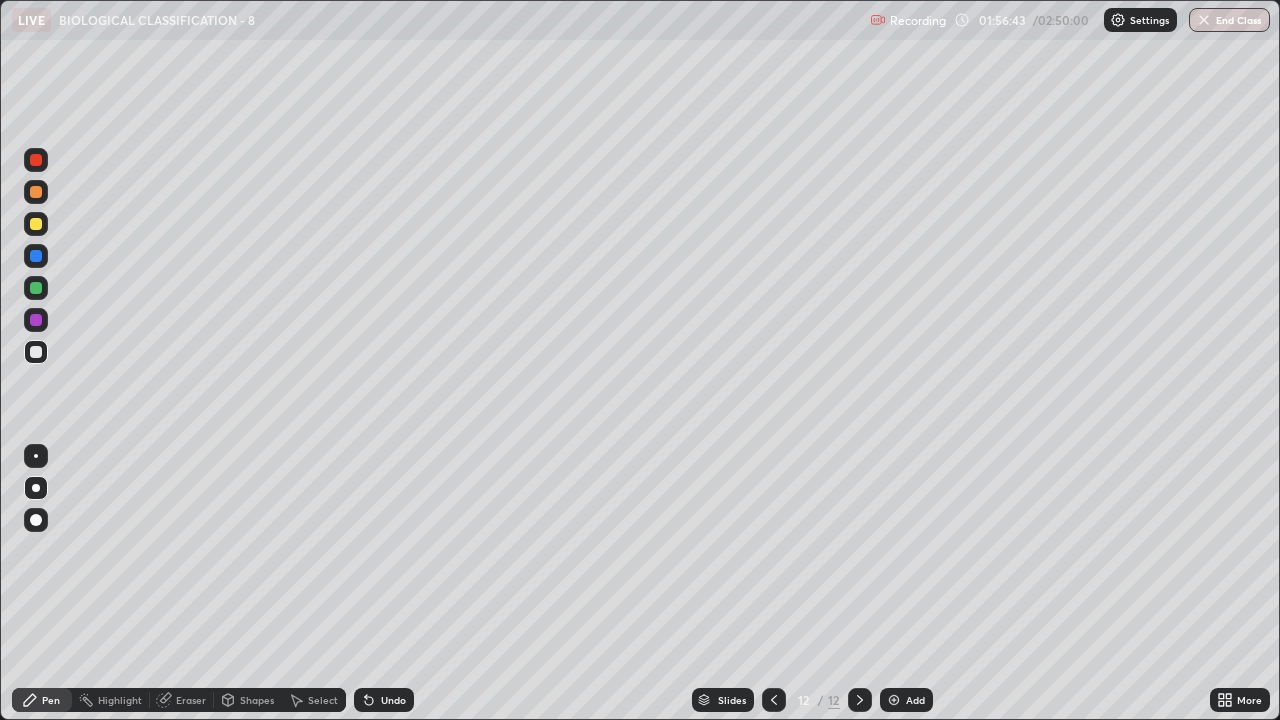 click on "Undo" at bounding box center (393, 700) 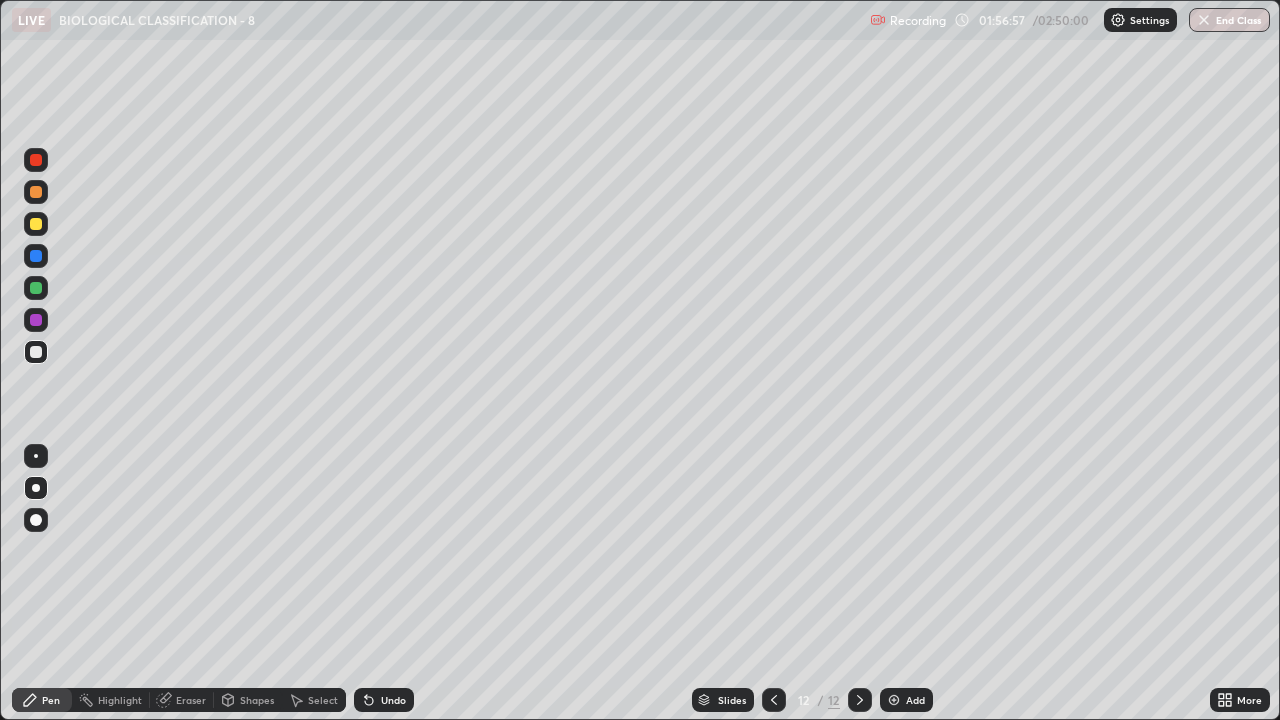 click on "More" at bounding box center (1240, 700) 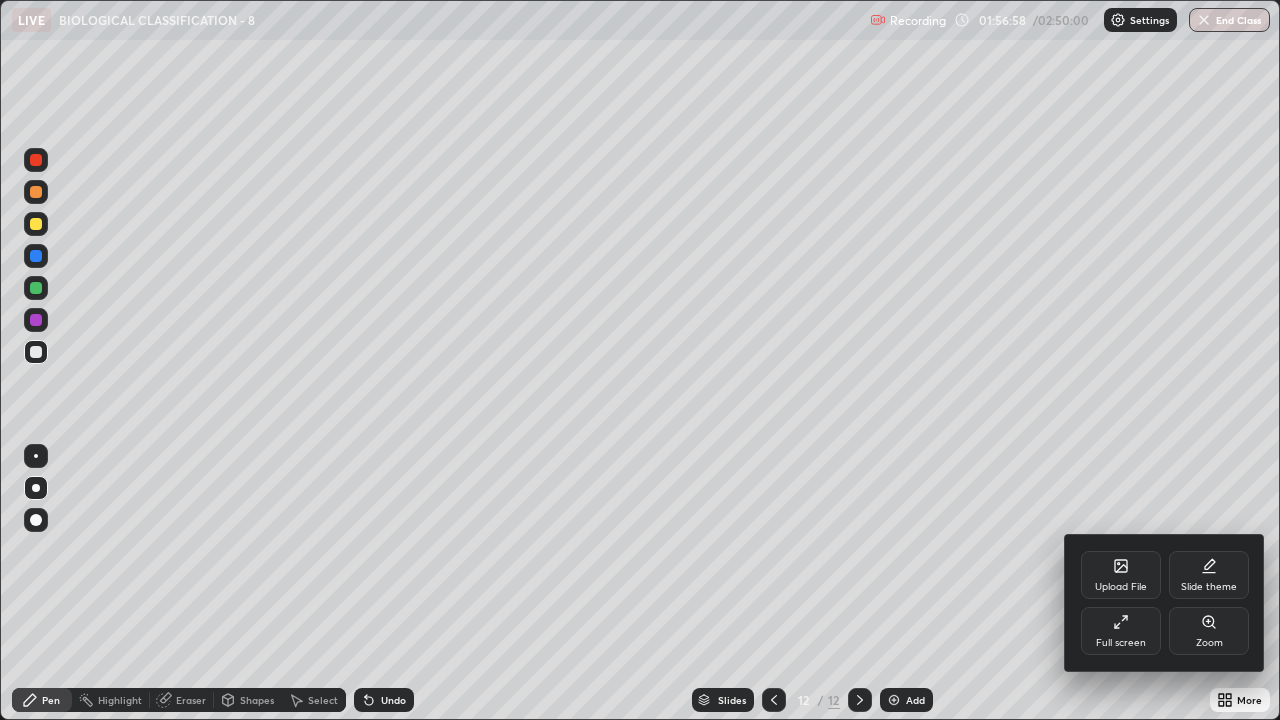 click on "Full screen" at bounding box center (1121, 643) 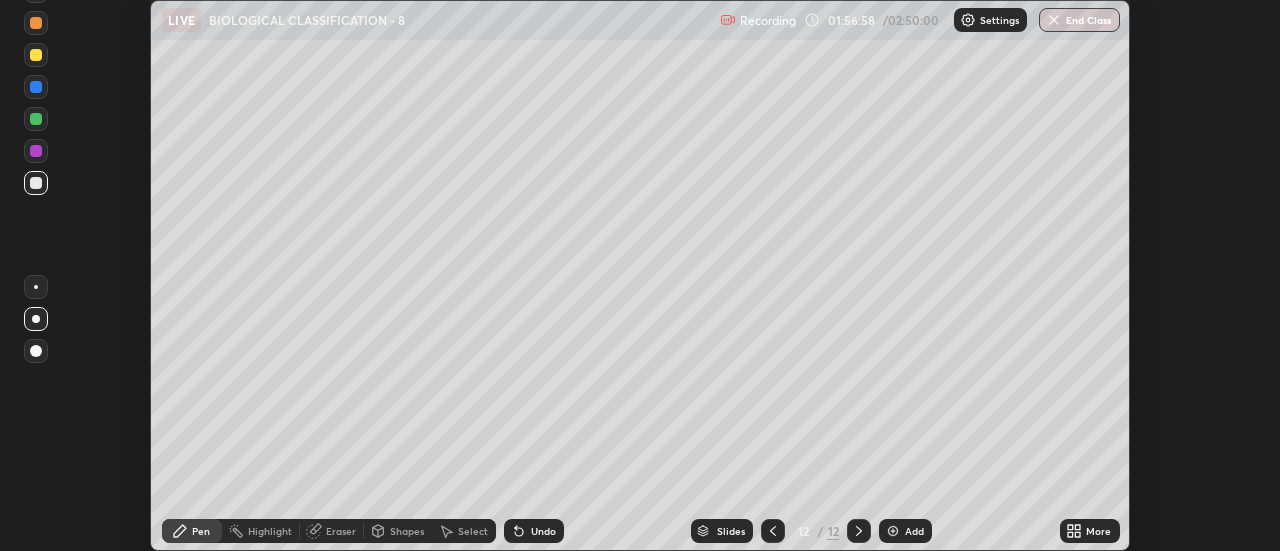 scroll, scrollTop: 551, scrollLeft: 1280, axis: both 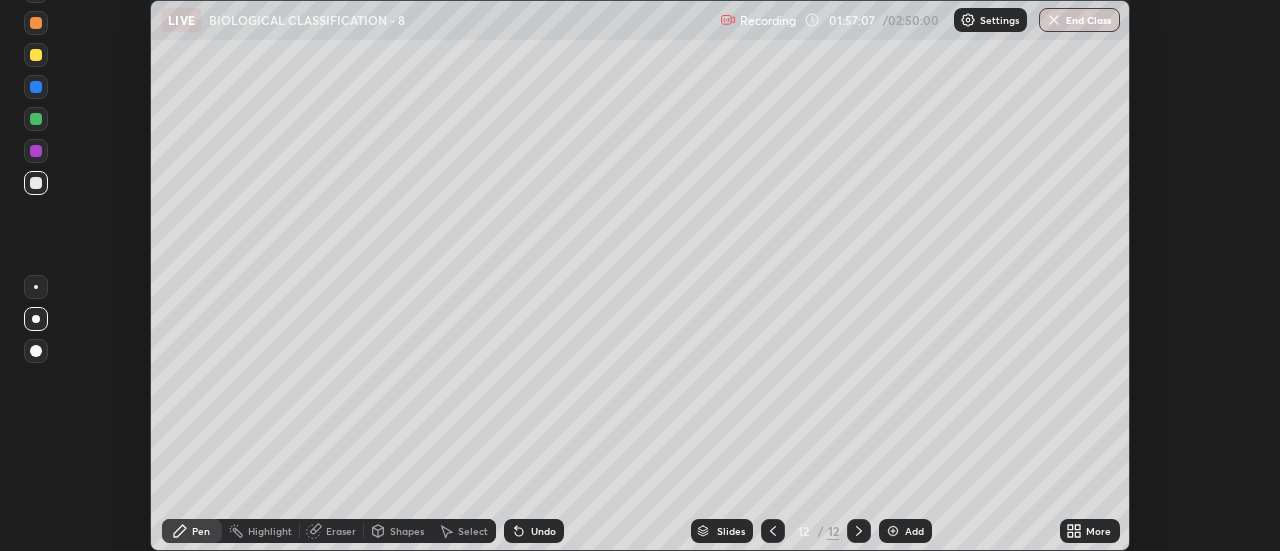 click 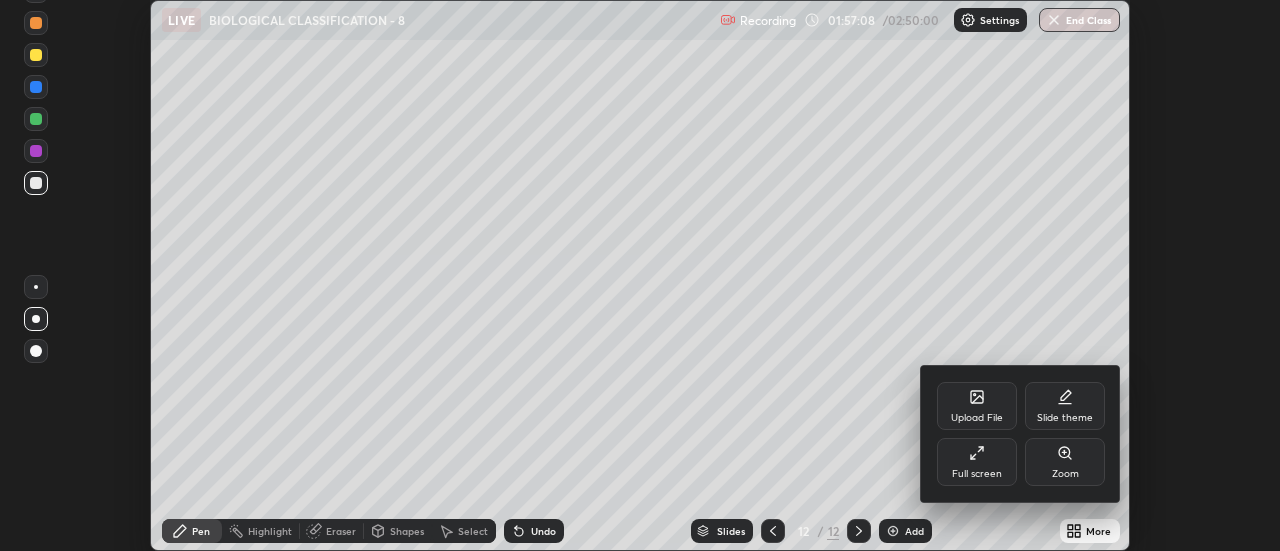 click on "Full screen" at bounding box center (977, 474) 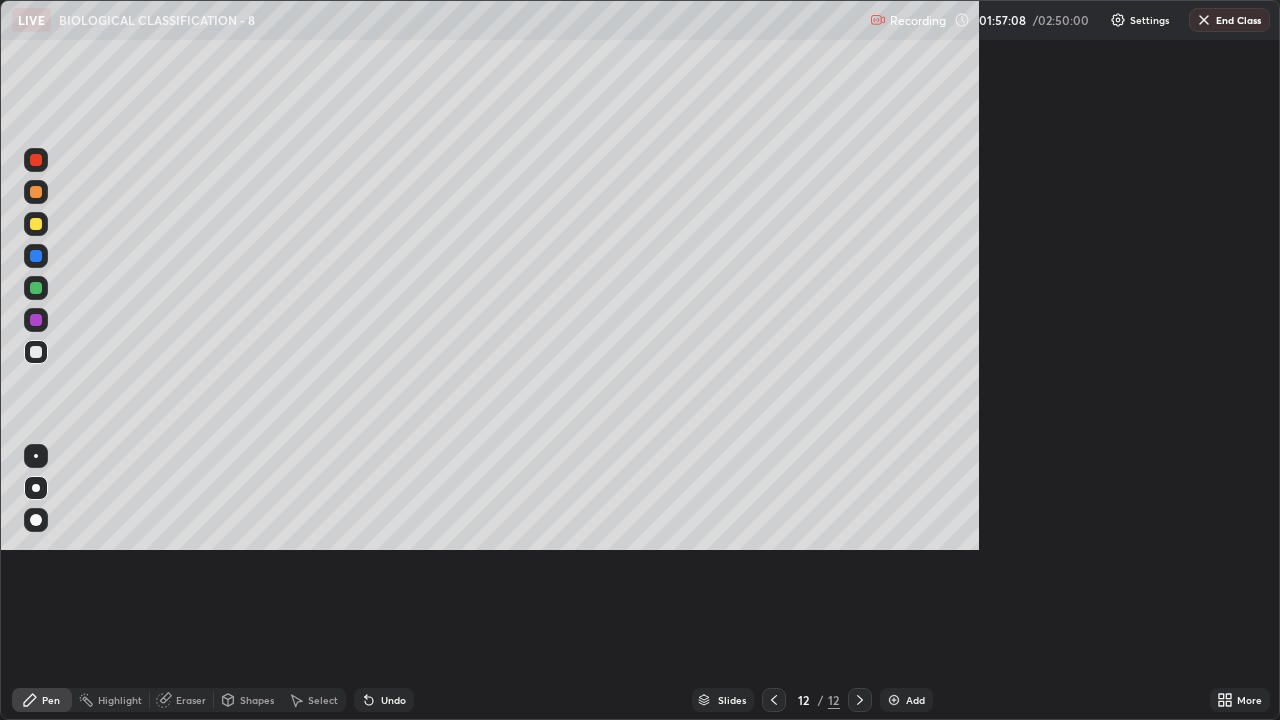 scroll, scrollTop: 99280, scrollLeft: 98720, axis: both 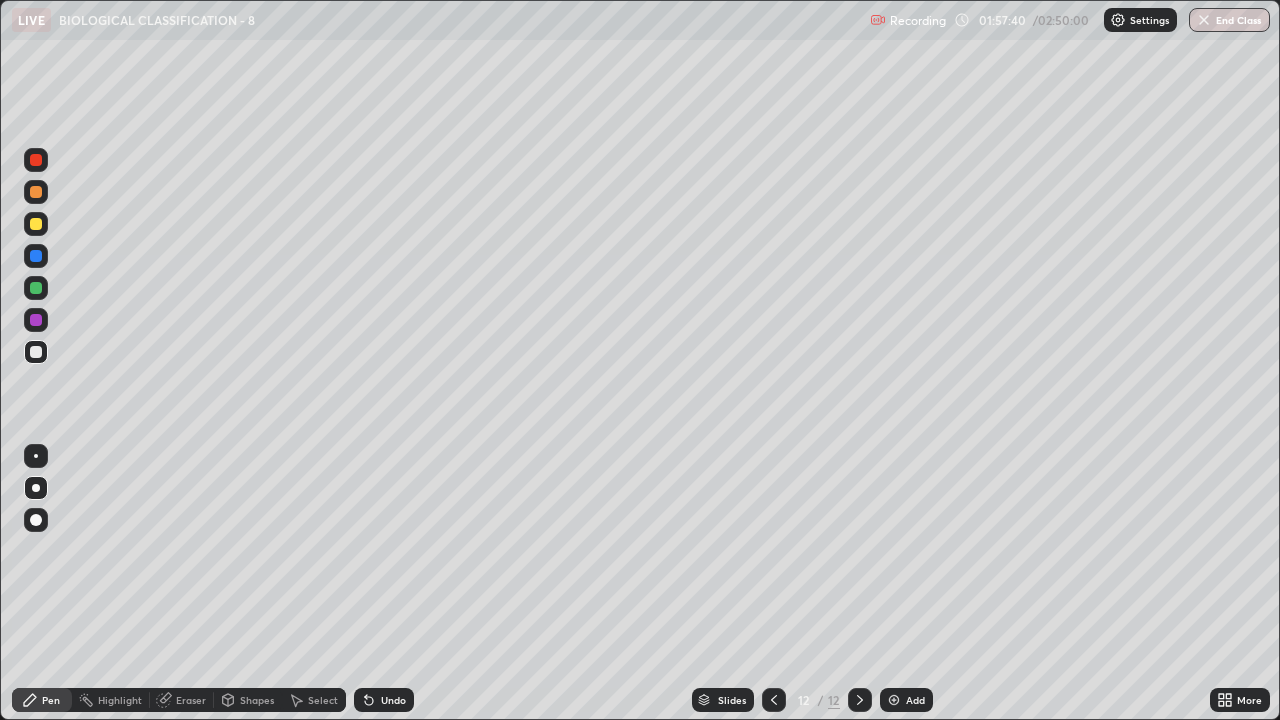 click at bounding box center [36, 224] 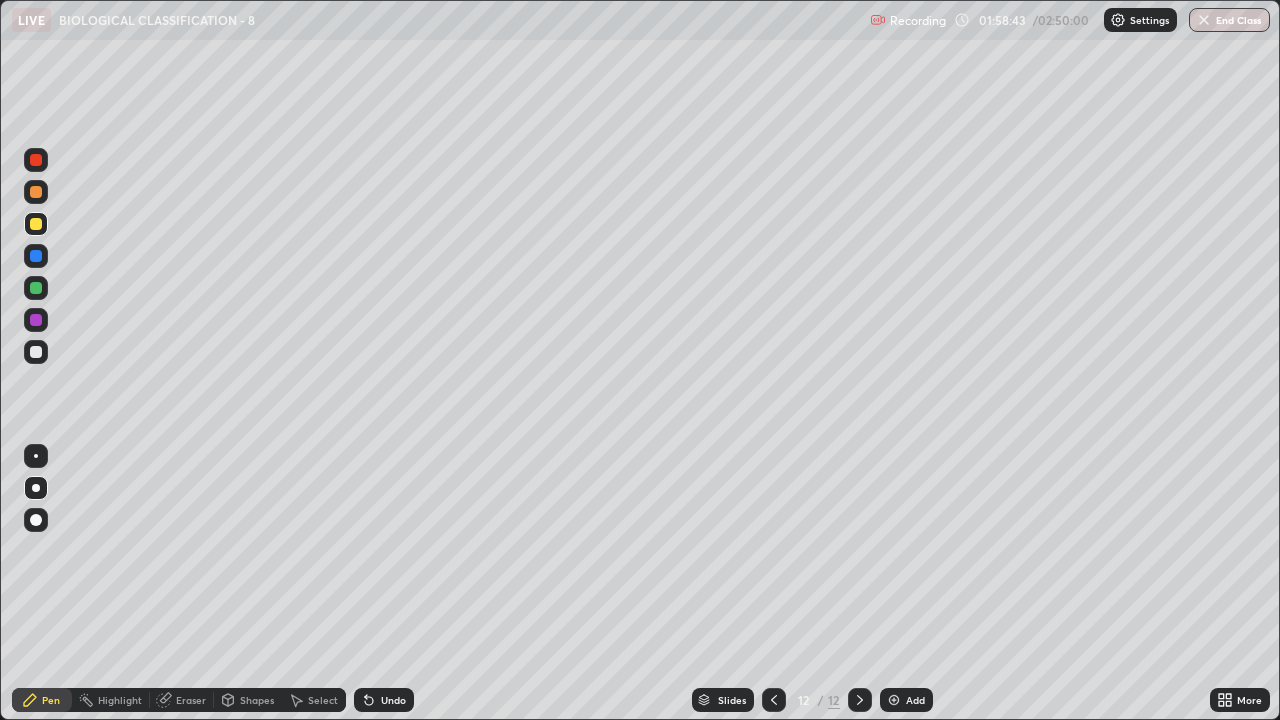 click on "Eraser" at bounding box center (191, 700) 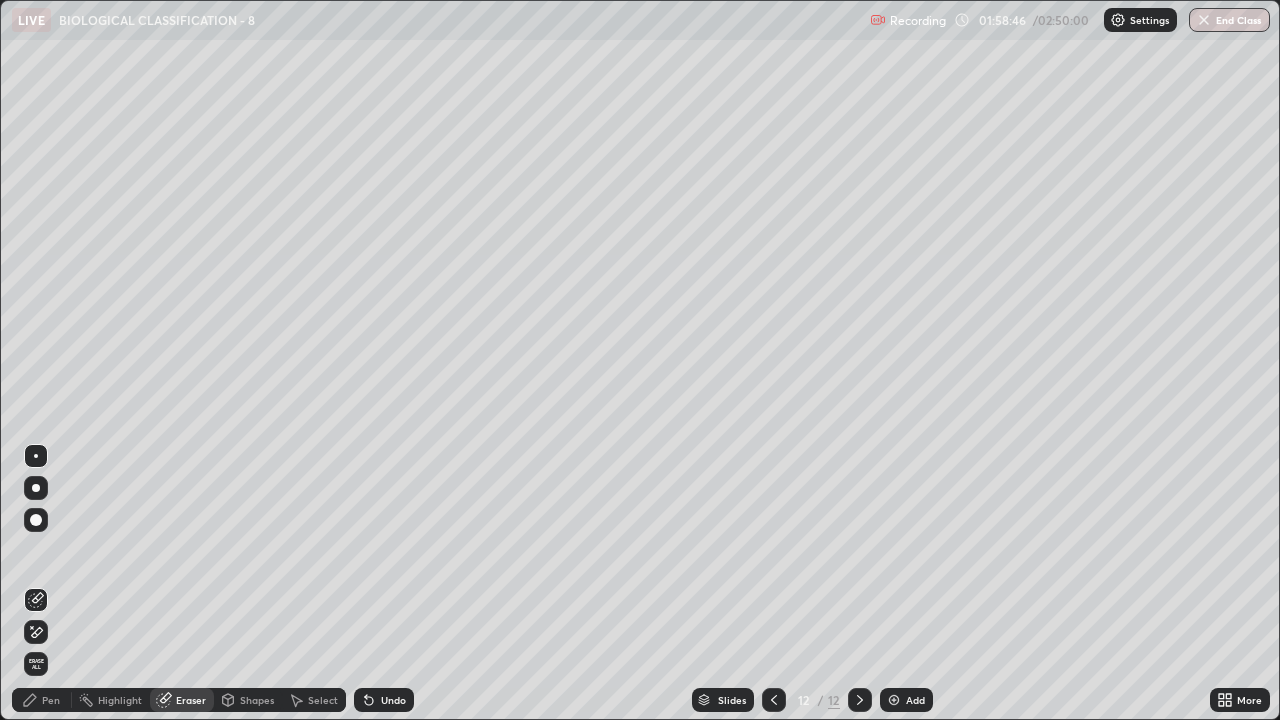 click on "Pen" at bounding box center [51, 700] 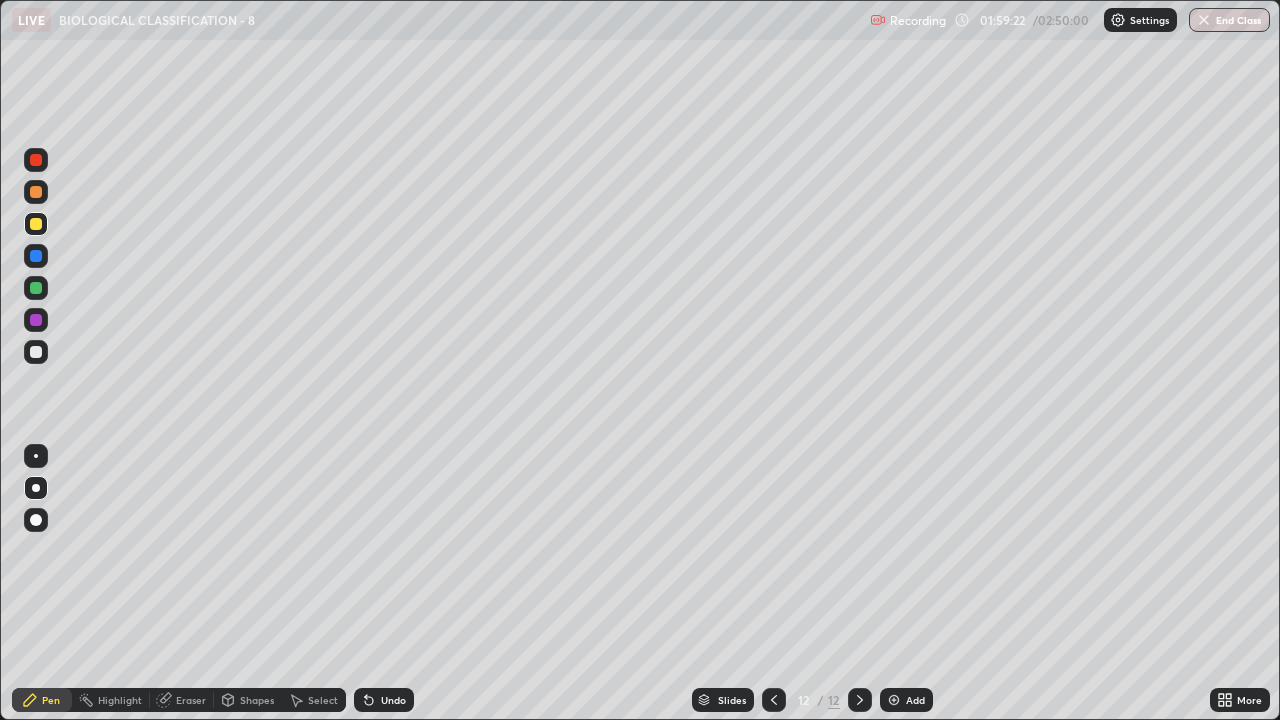 click 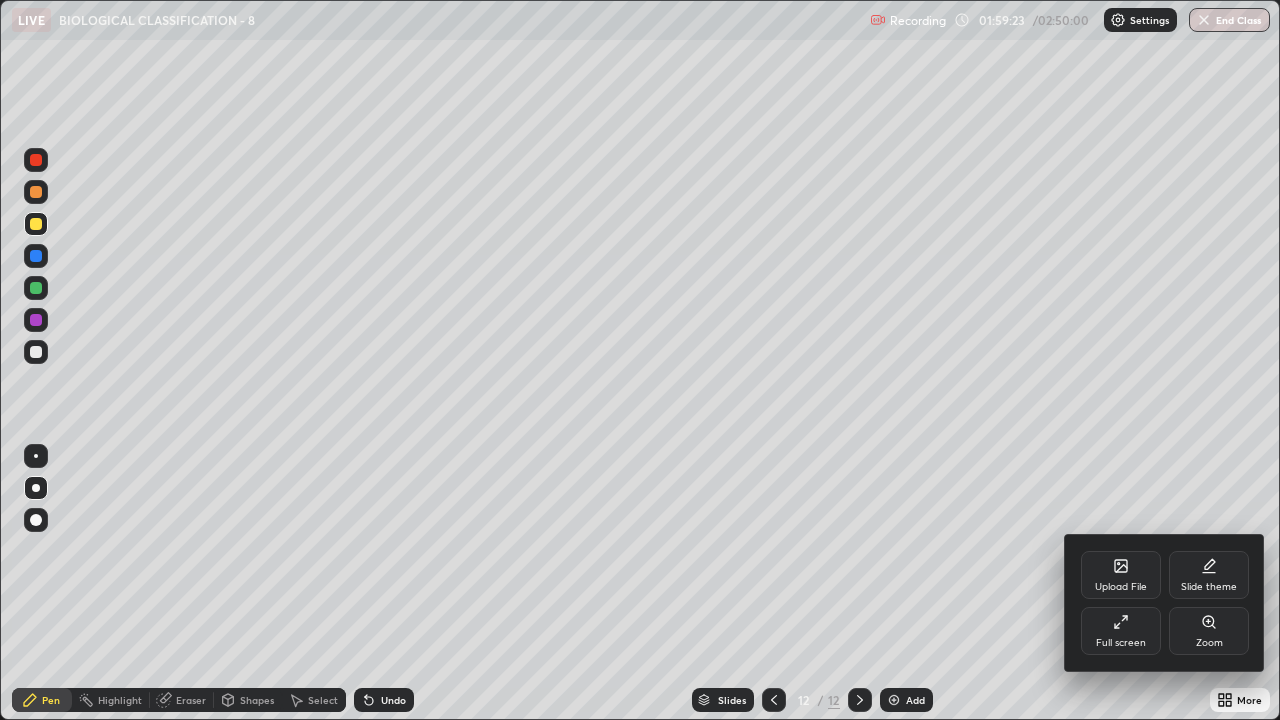 click on "Full screen" at bounding box center (1121, 631) 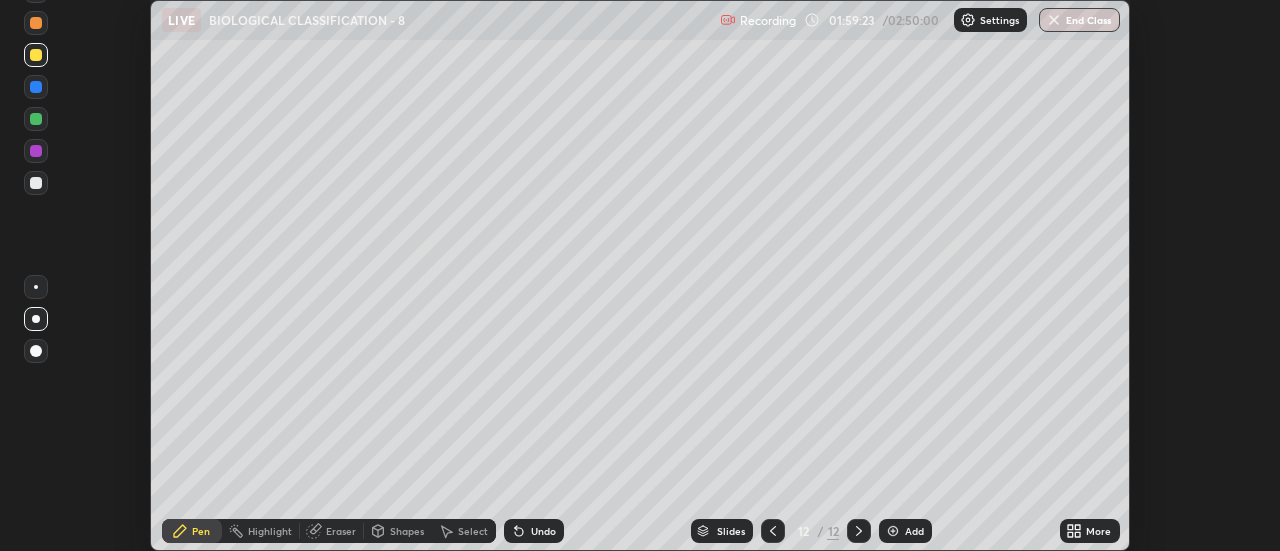 scroll, scrollTop: 551, scrollLeft: 1280, axis: both 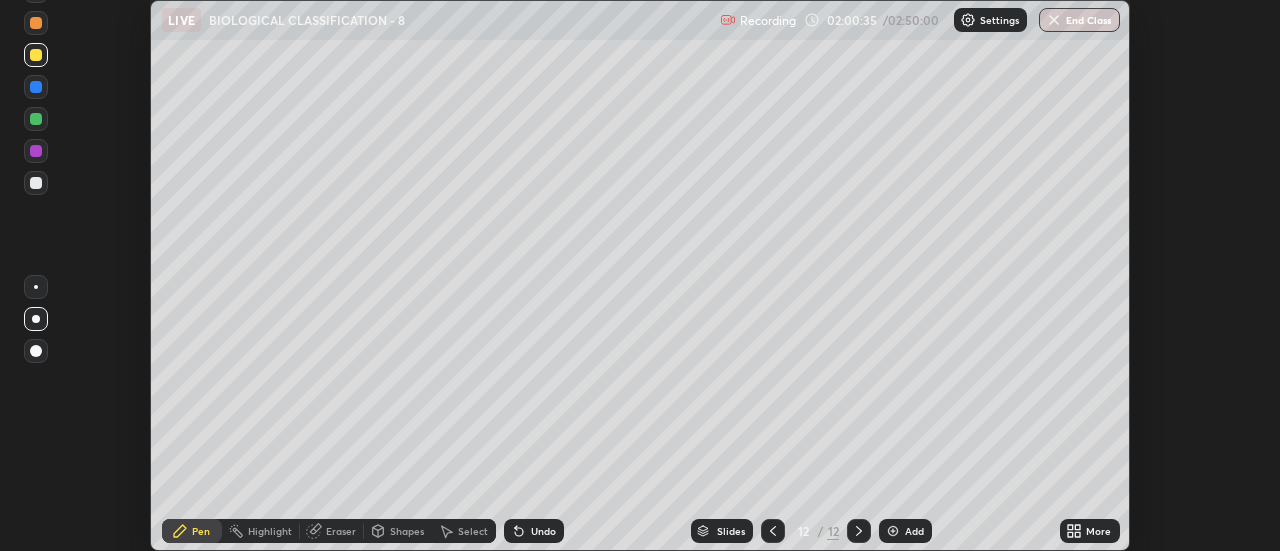 click 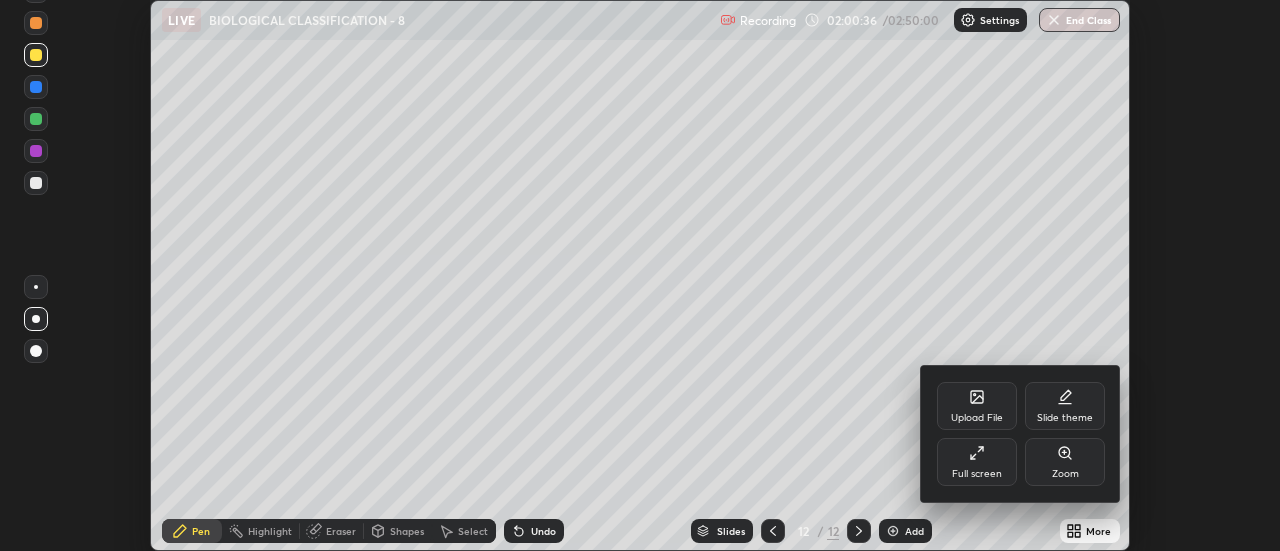 click 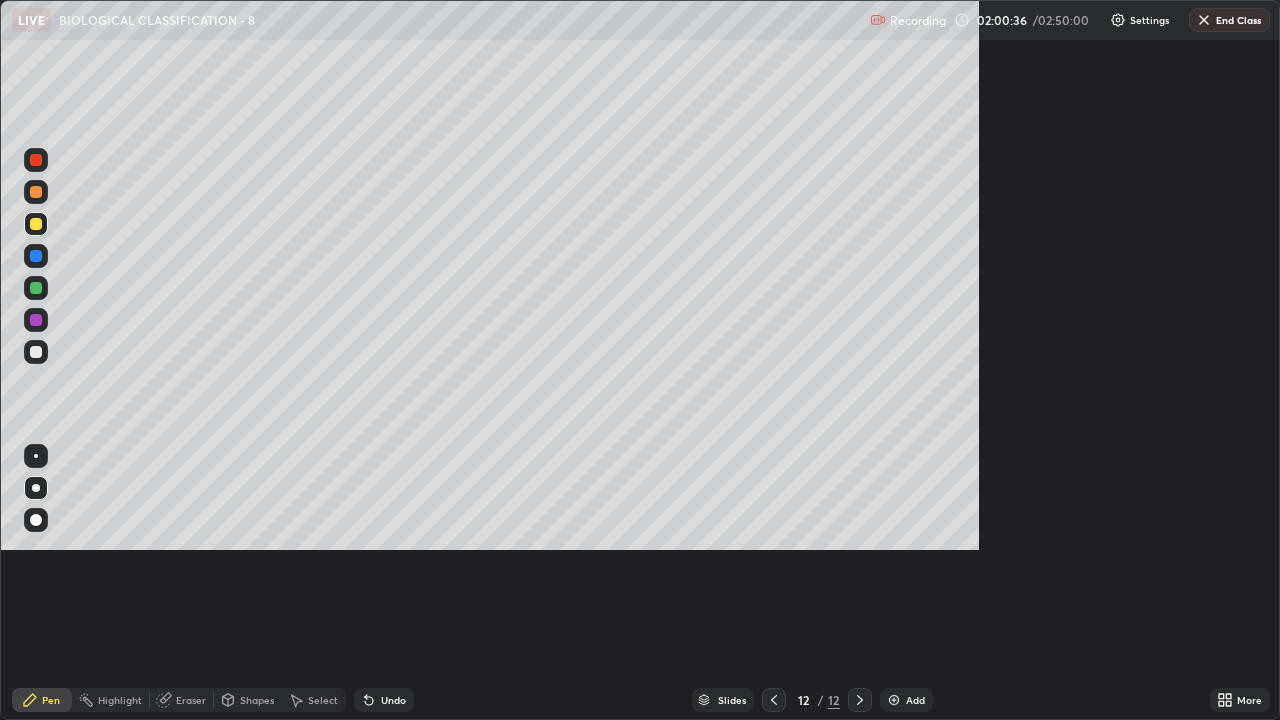 scroll, scrollTop: 99280, scrollLeft: 98720, axis: both 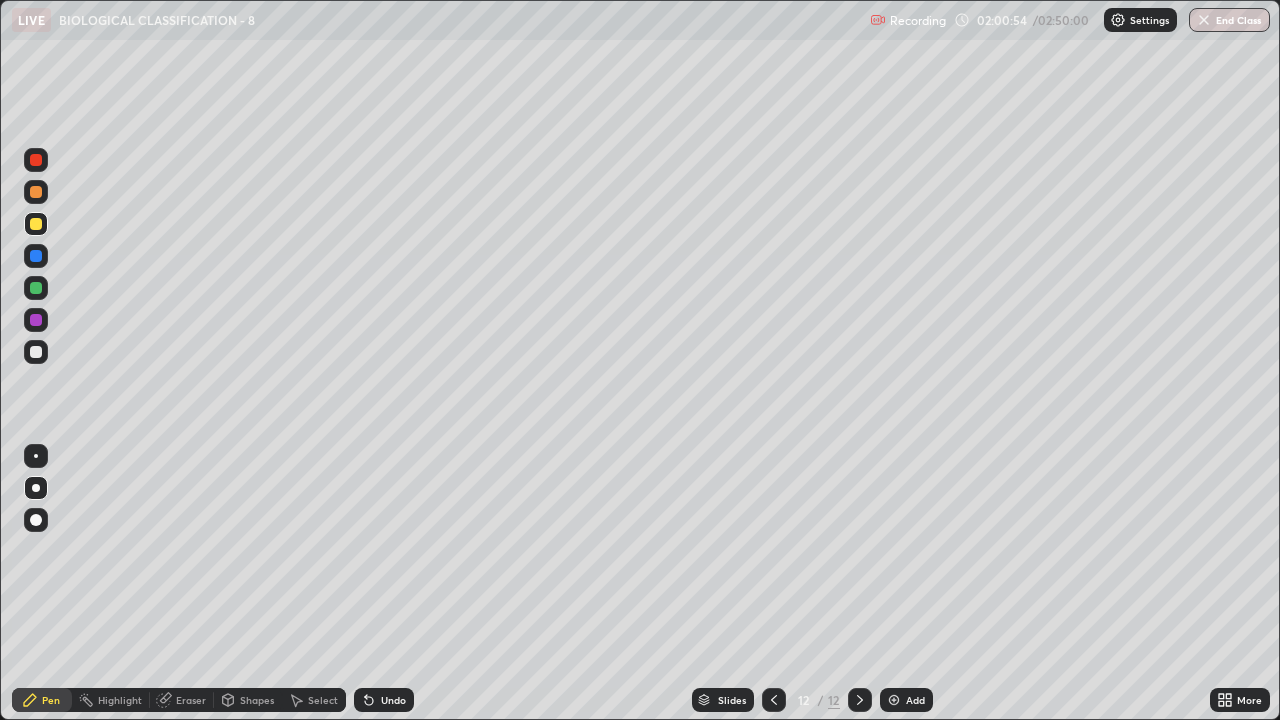 click at bounding box center [894, 700] 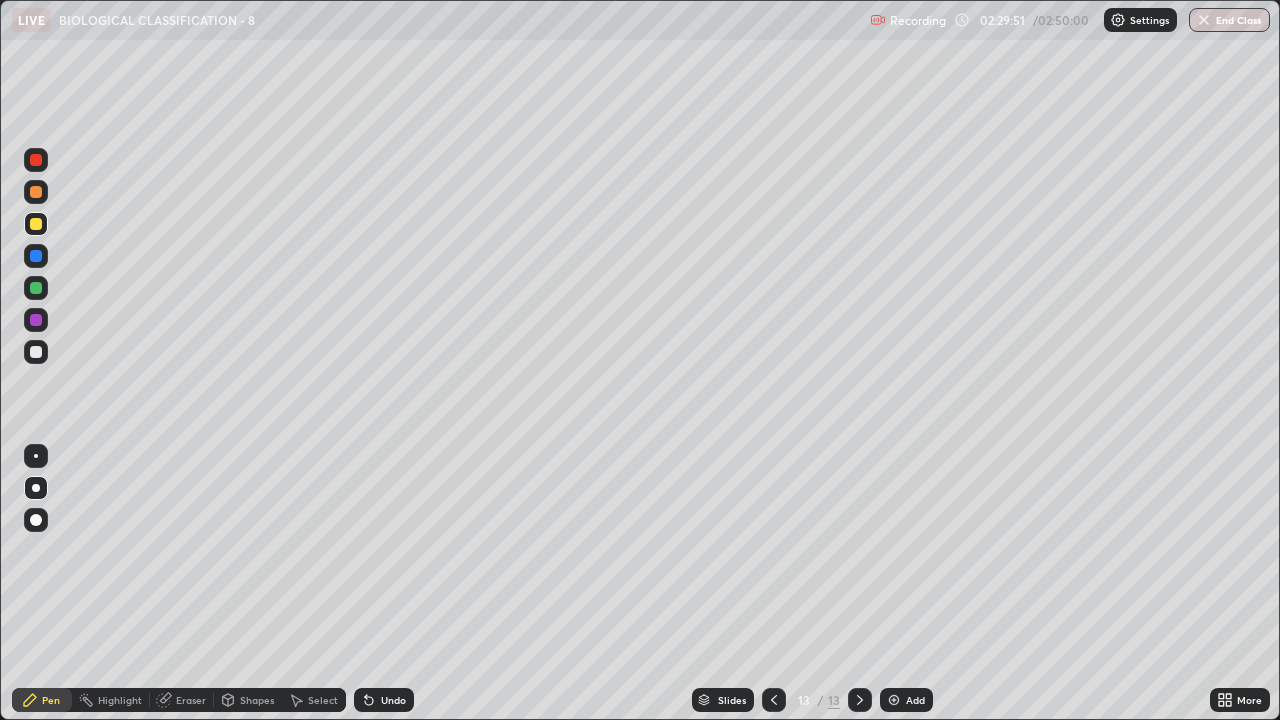 click 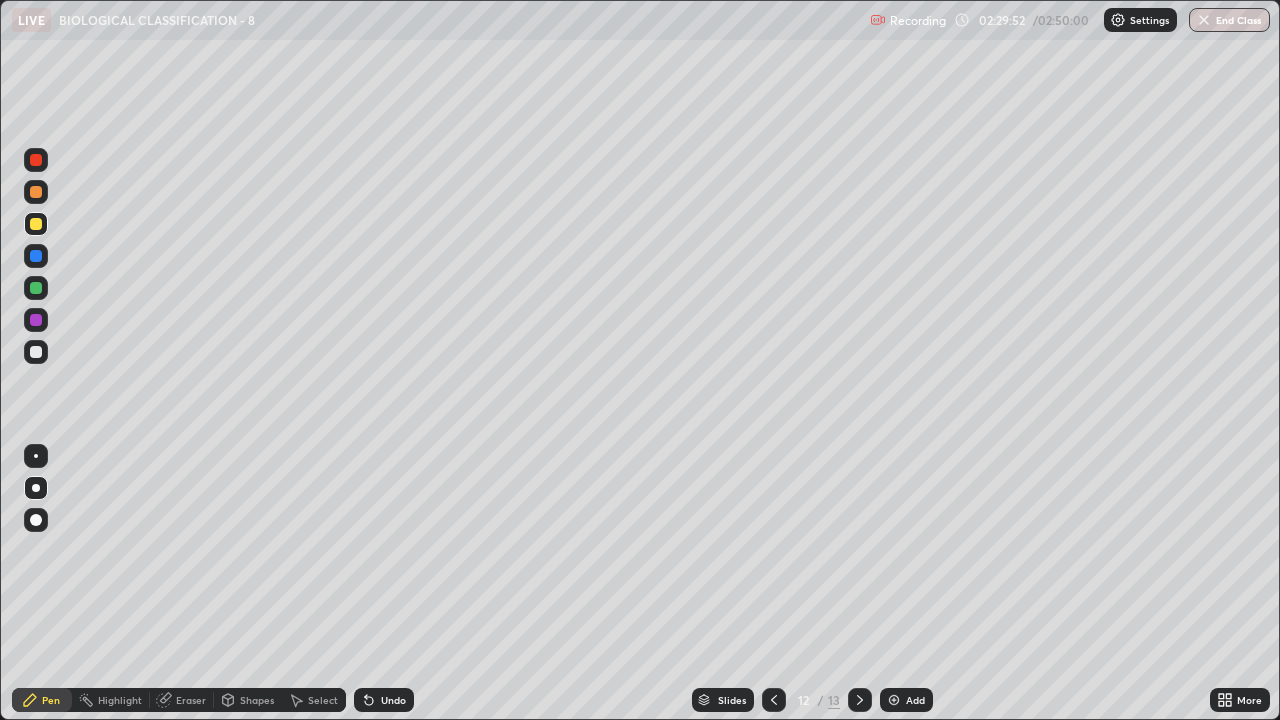 click 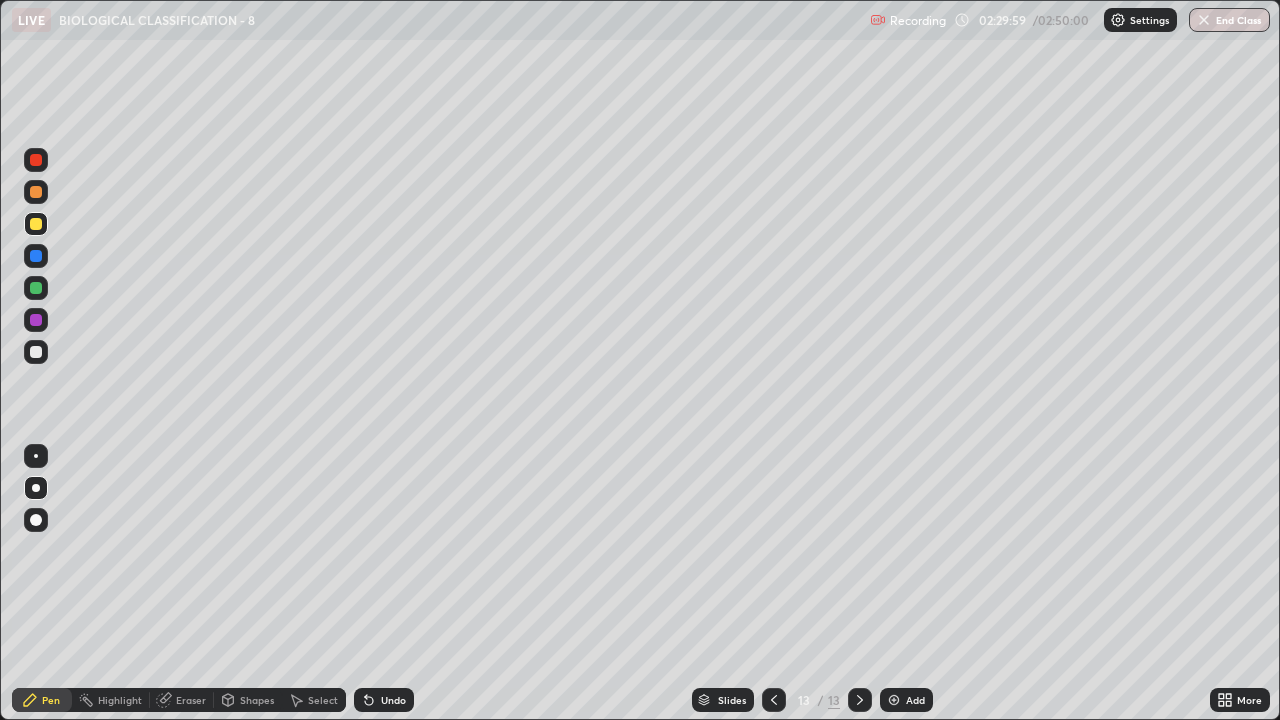click 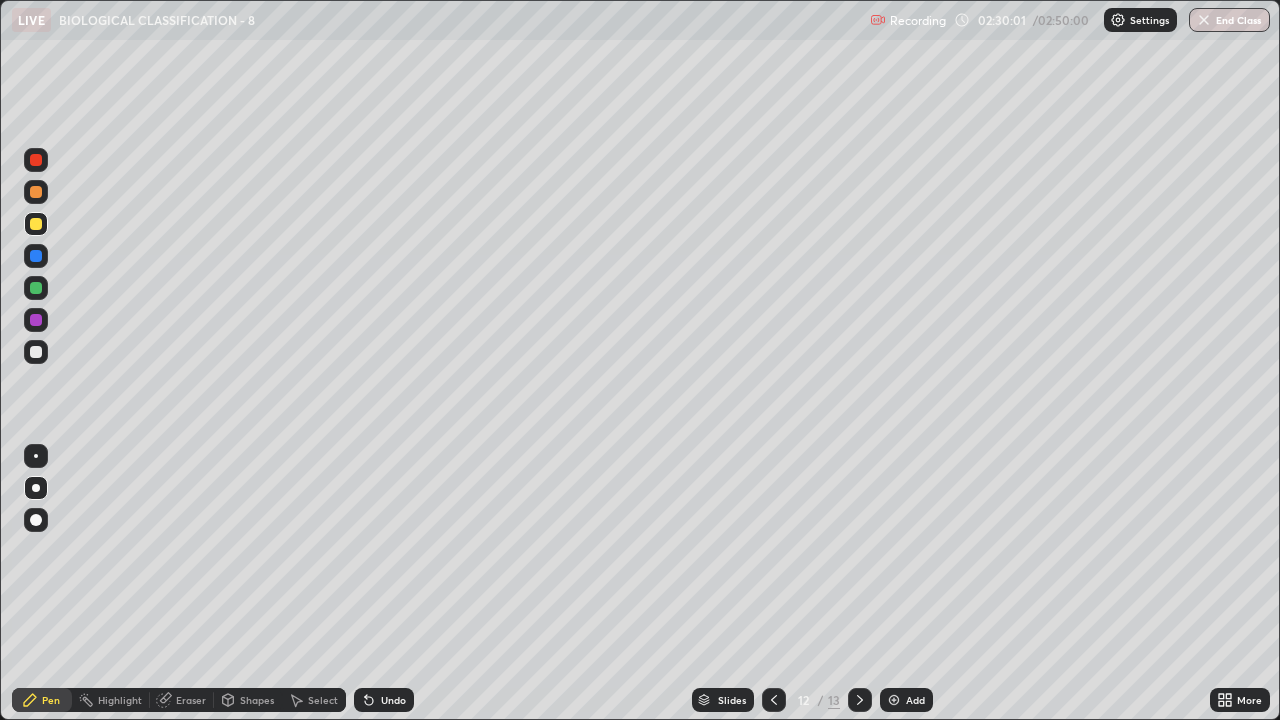 click 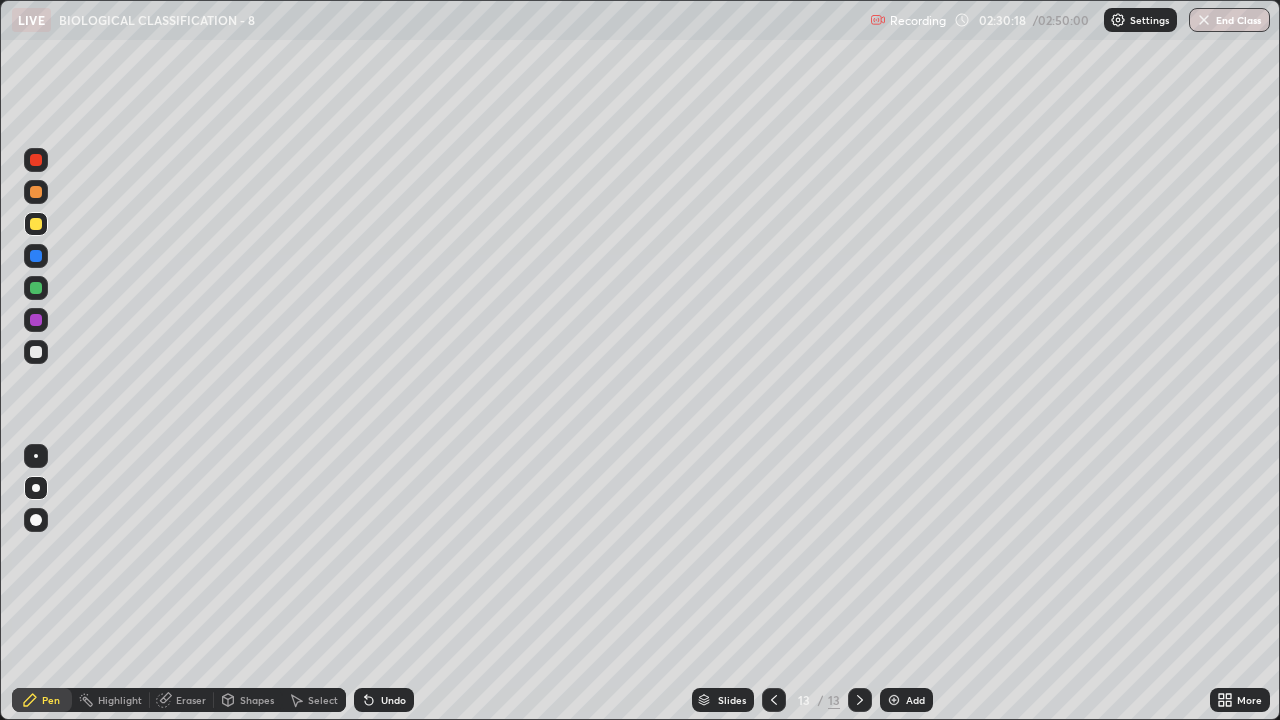 click at bounding box center [36, 192] 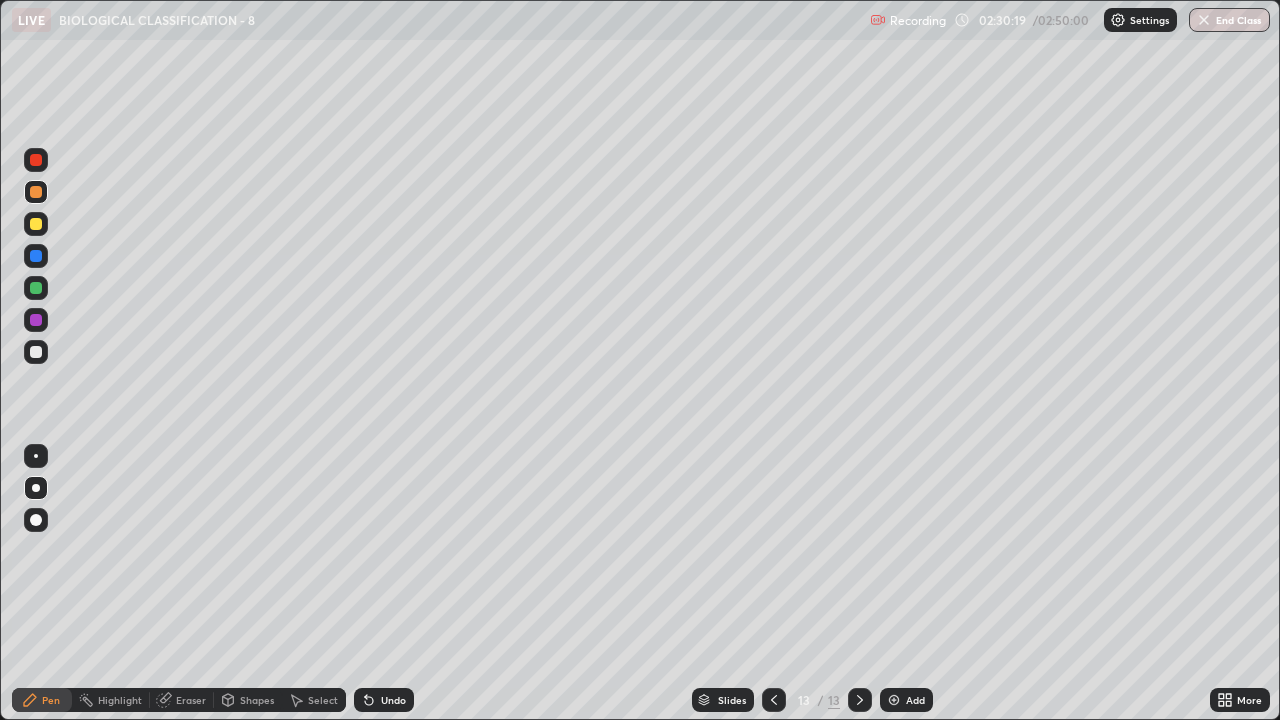 click at bounding box center (36, 520) 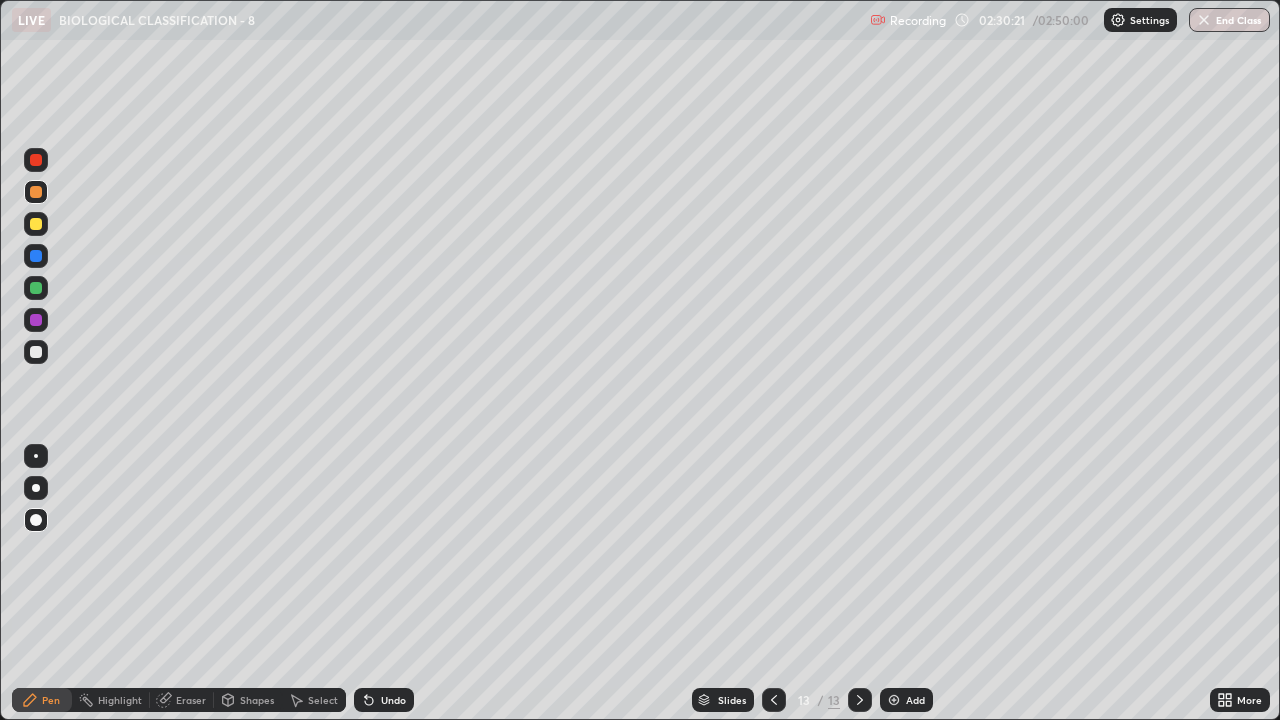 click 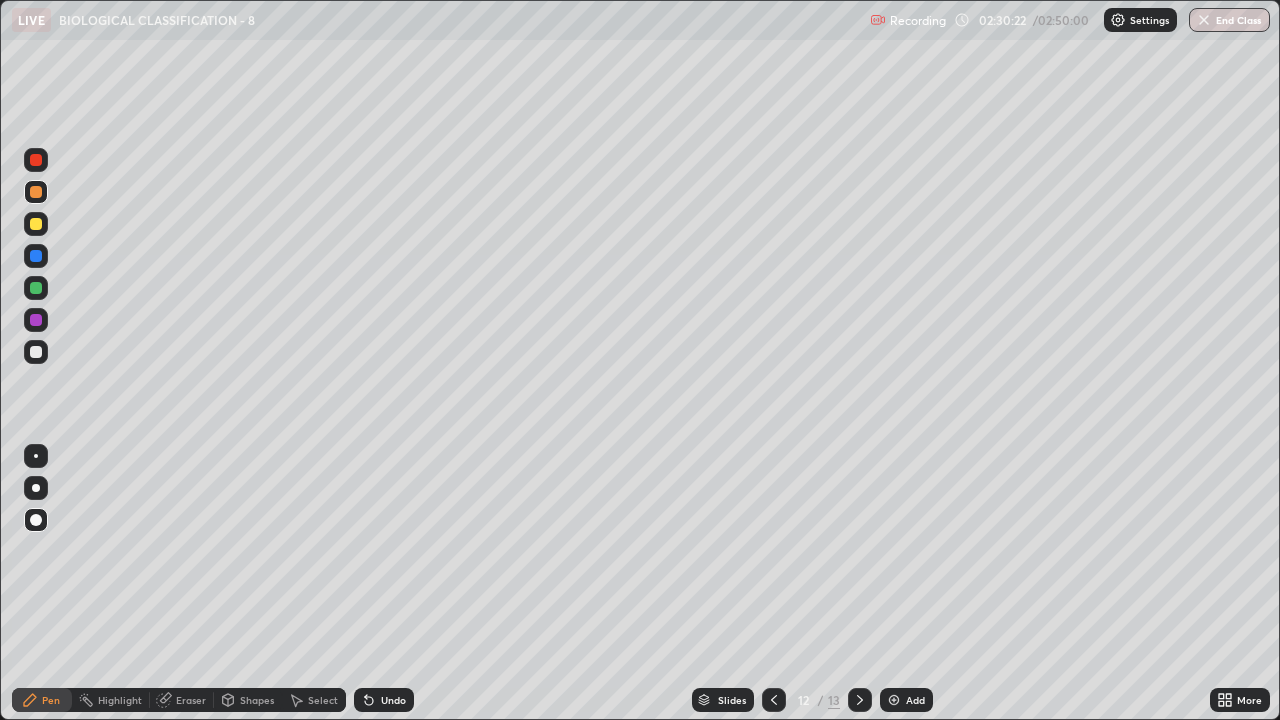 click 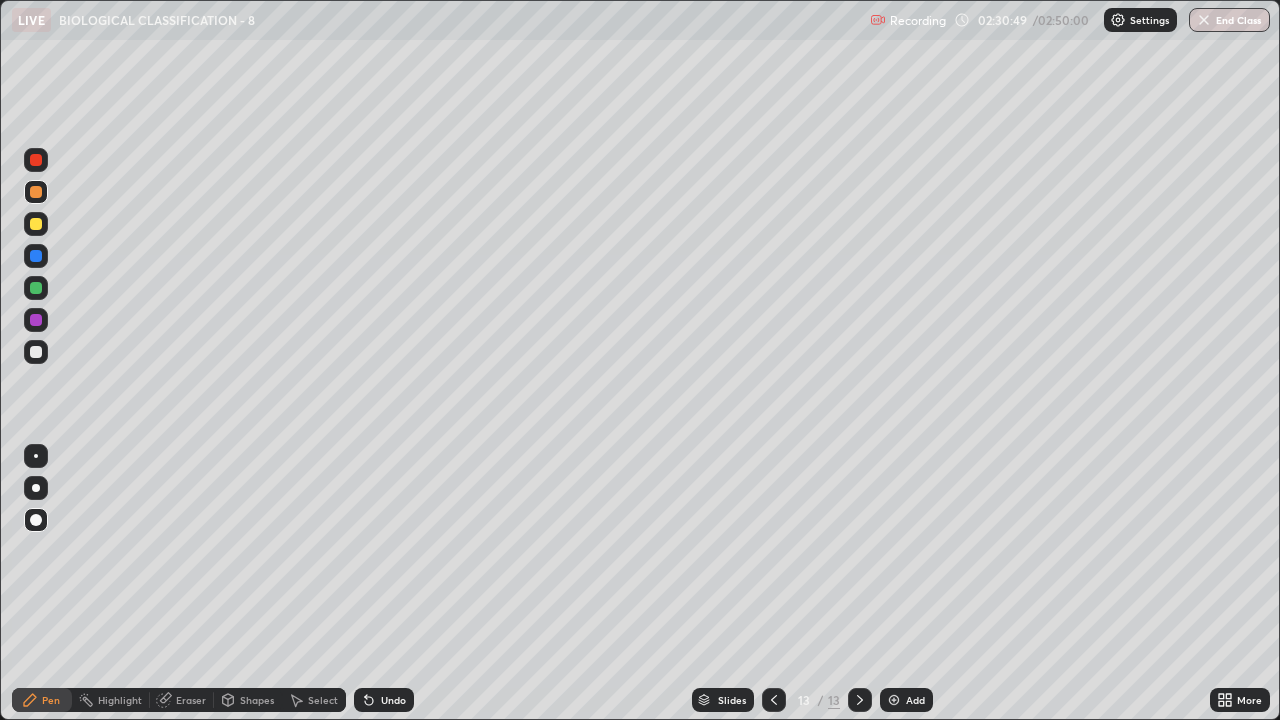 click at bounding box center [36, 352] 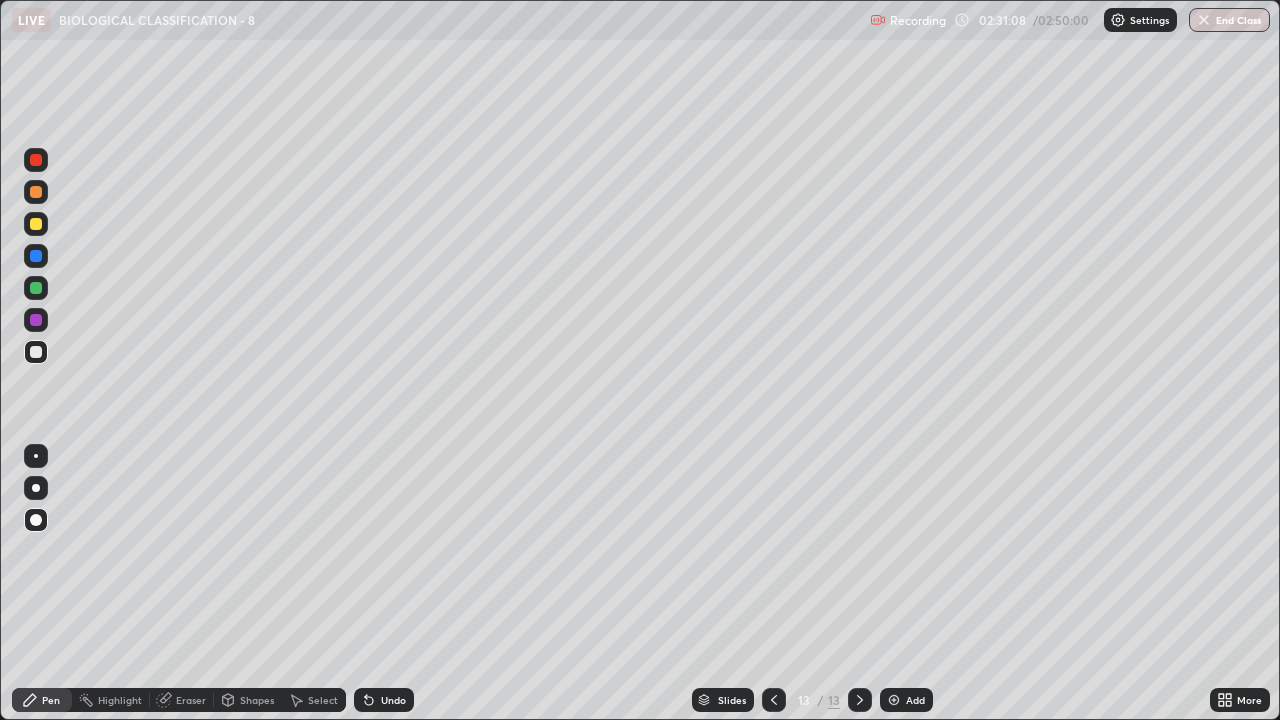 click at bounding box center [36, 288] 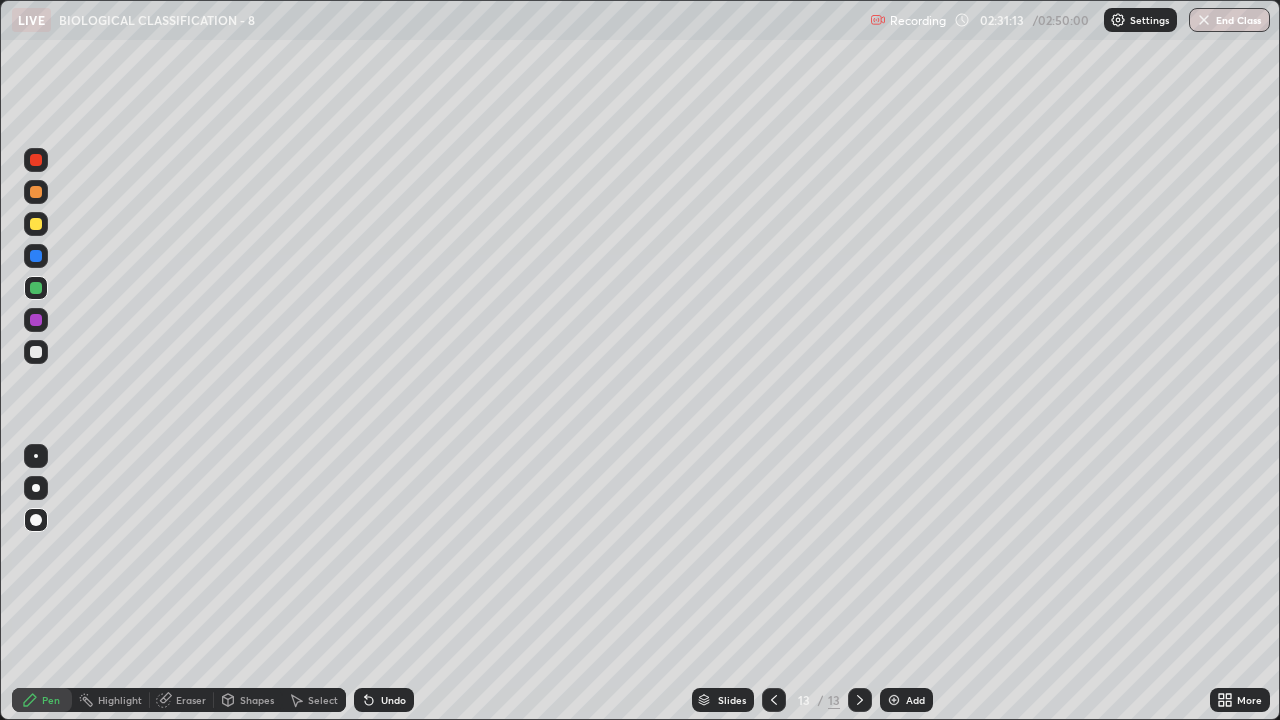 click at bounding box center [36, 160] 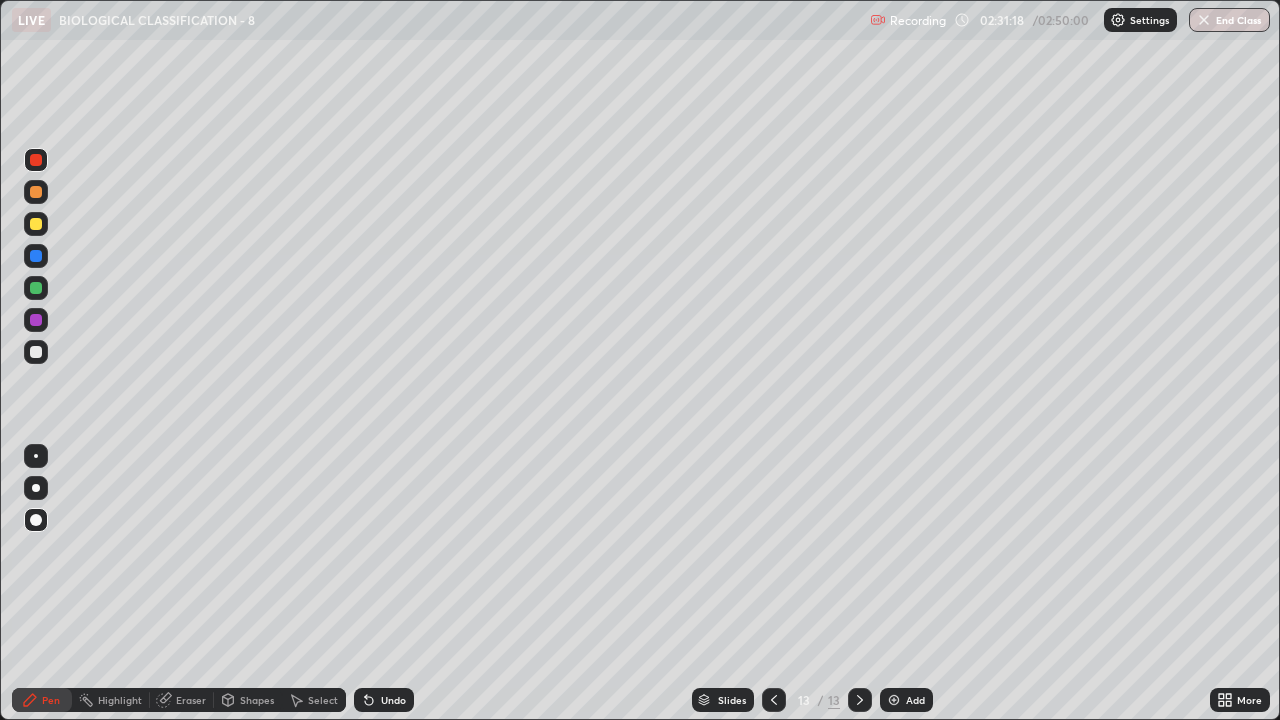 click at bounding box center [36, 192] 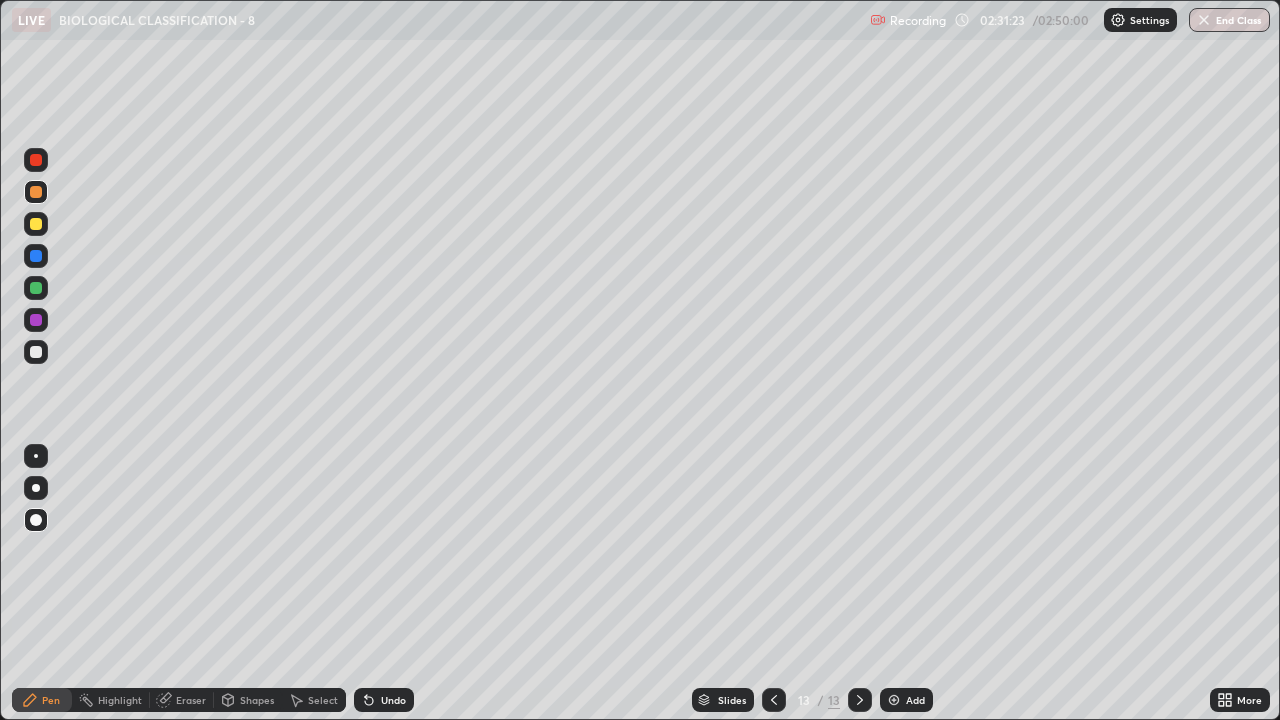 click at bounding box center [36, 488] 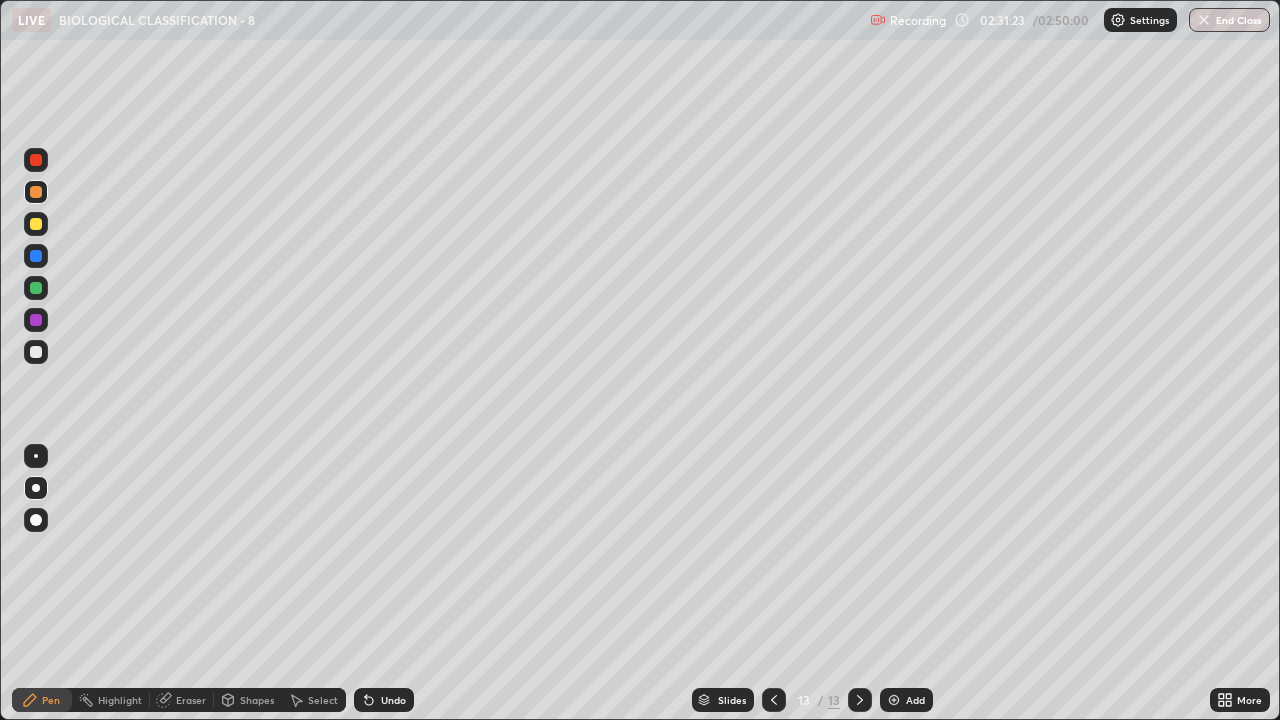 click at bounding box center (36, 352) 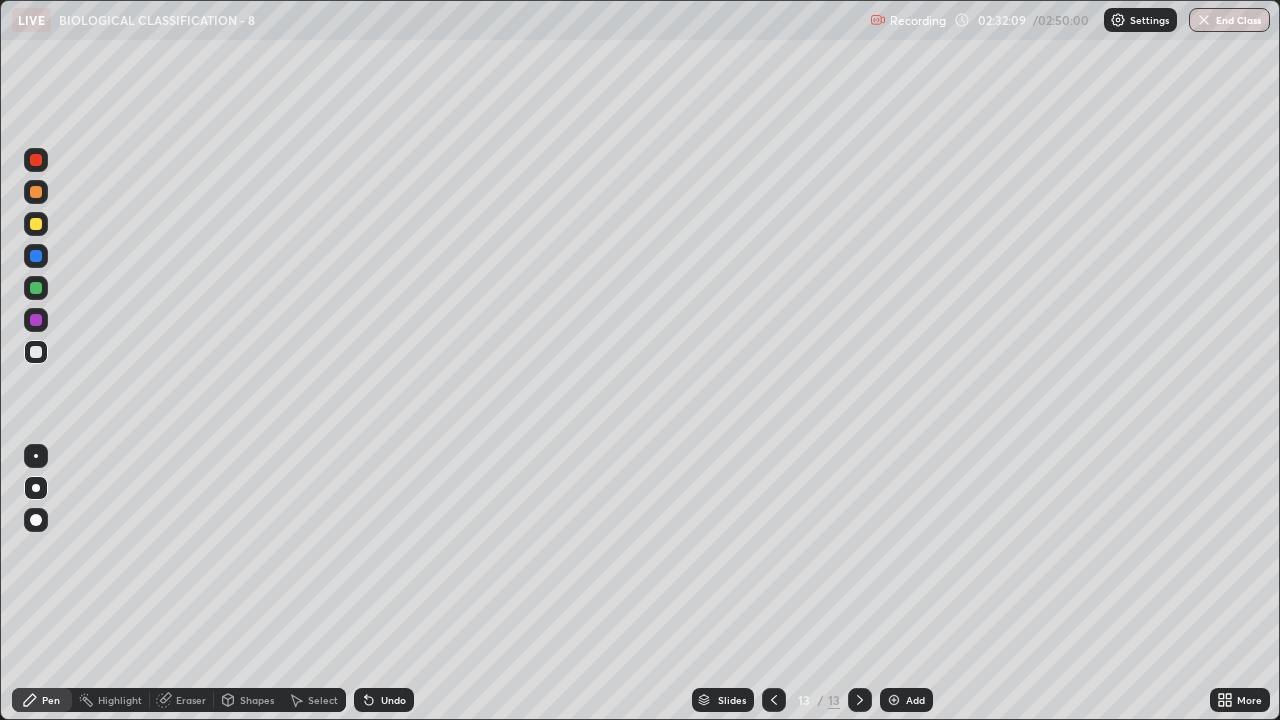 click on "Eraser" at bounding box center [182, 700] 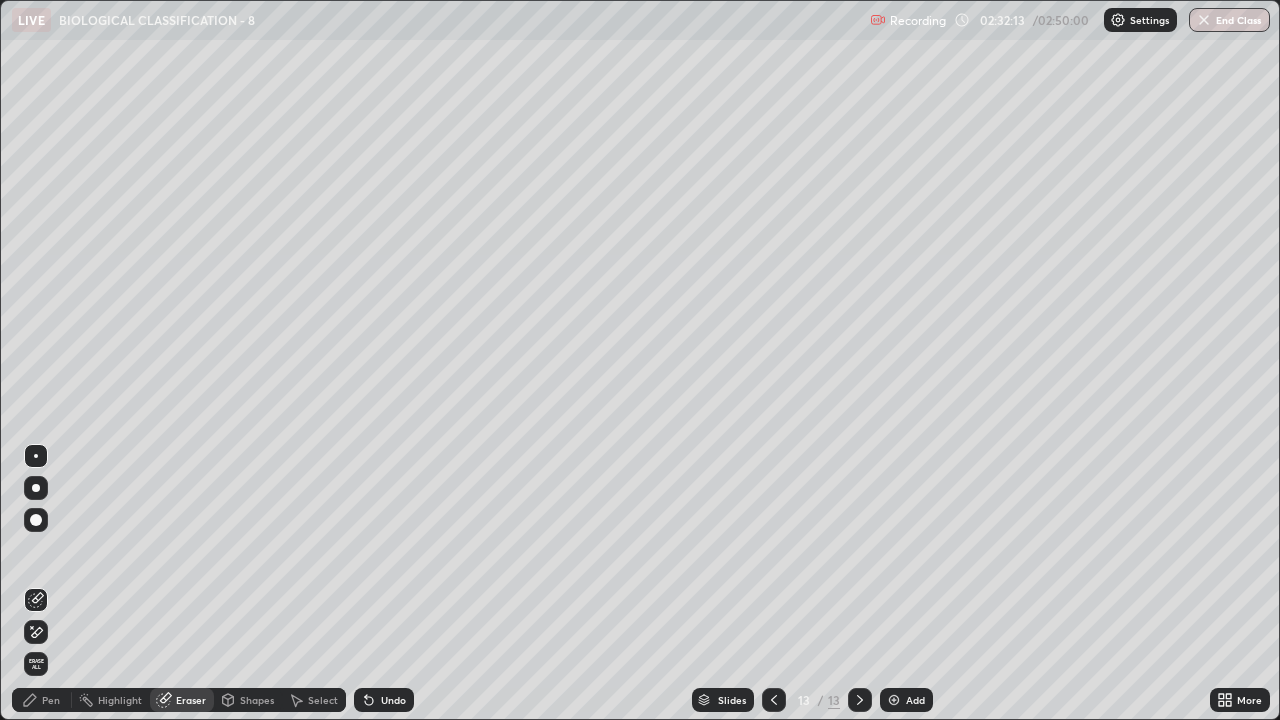 click on "Pen" at bounding box center (51, 700) 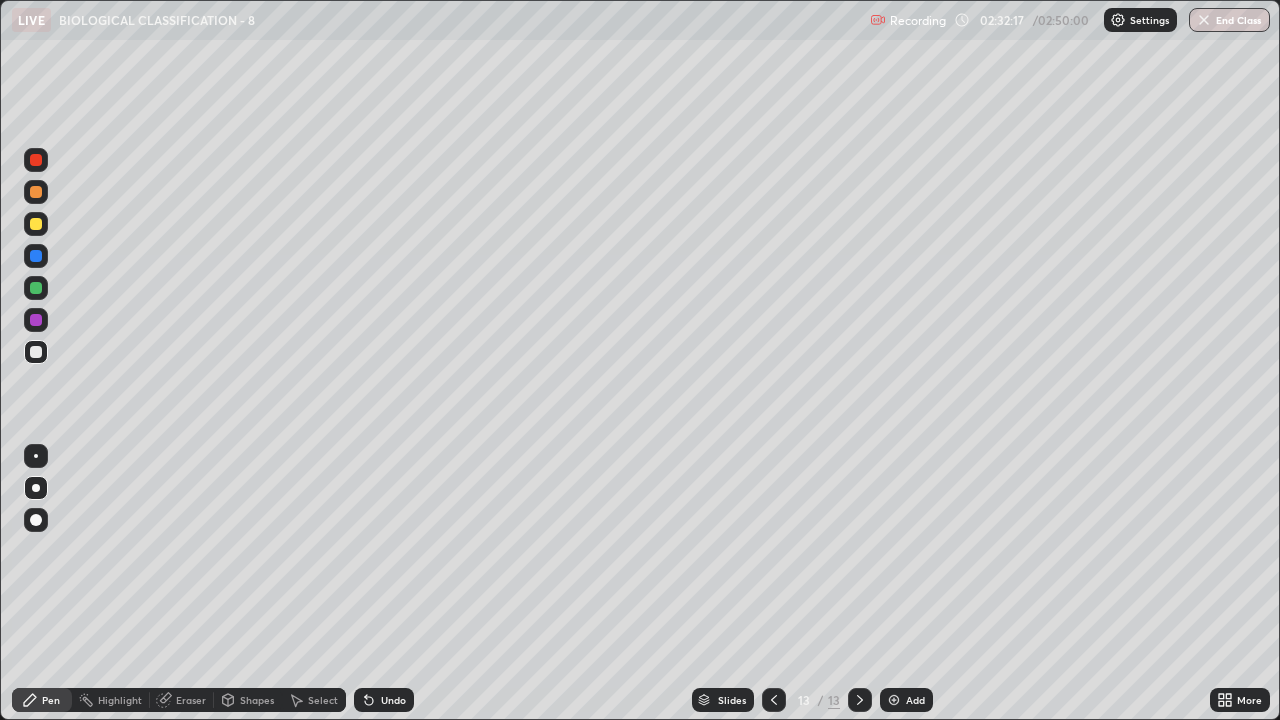 click on "Undo" at bounding box center (393, 700) 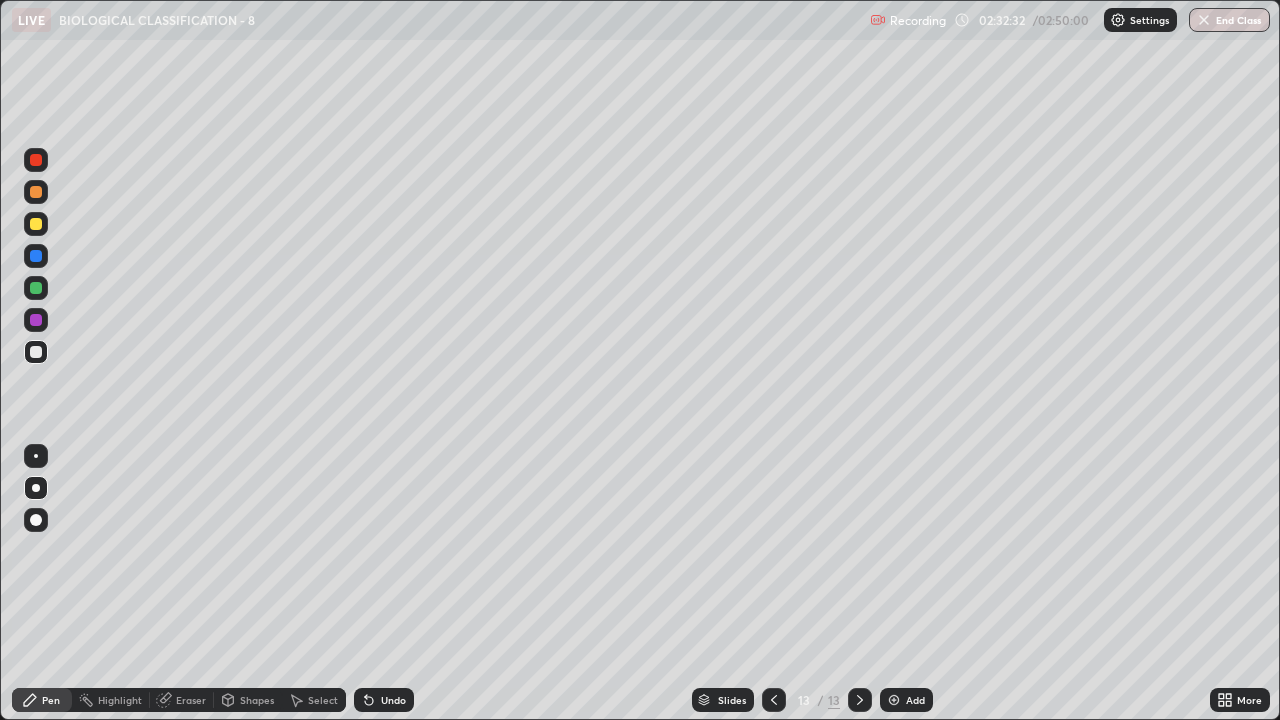 click at bounding box center [36, 320] 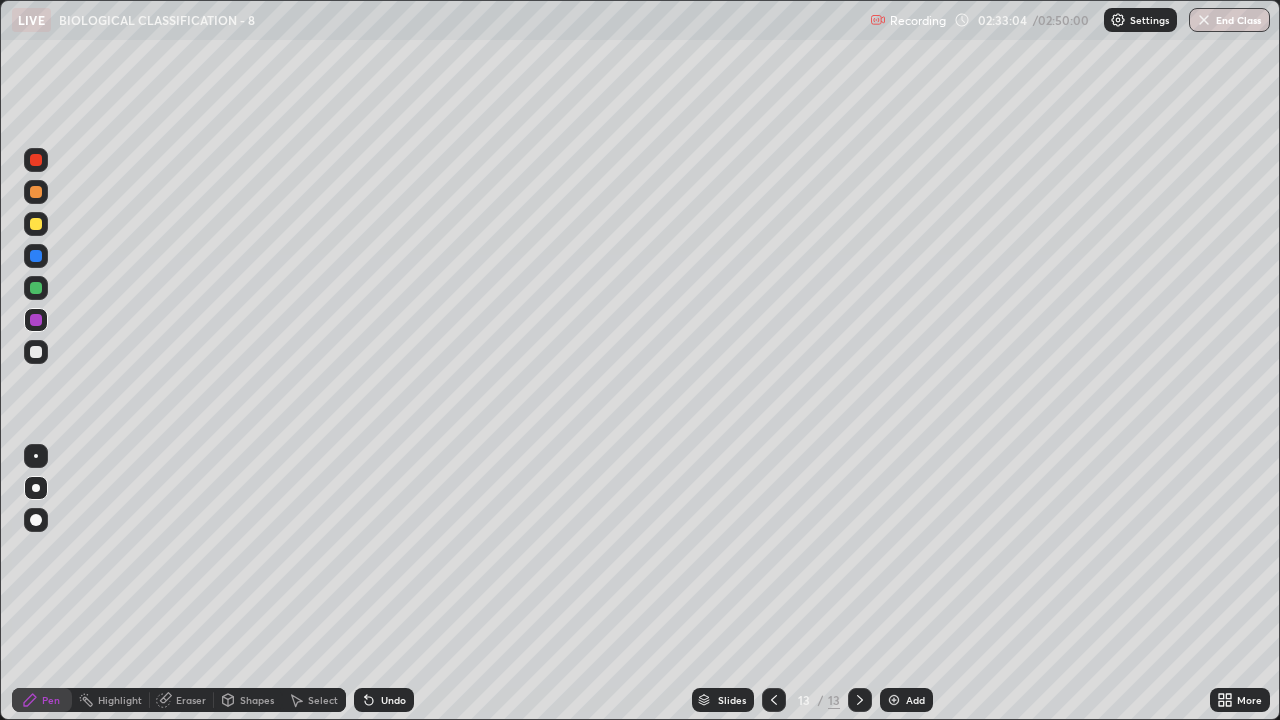 click at bounding box center (36, 288) 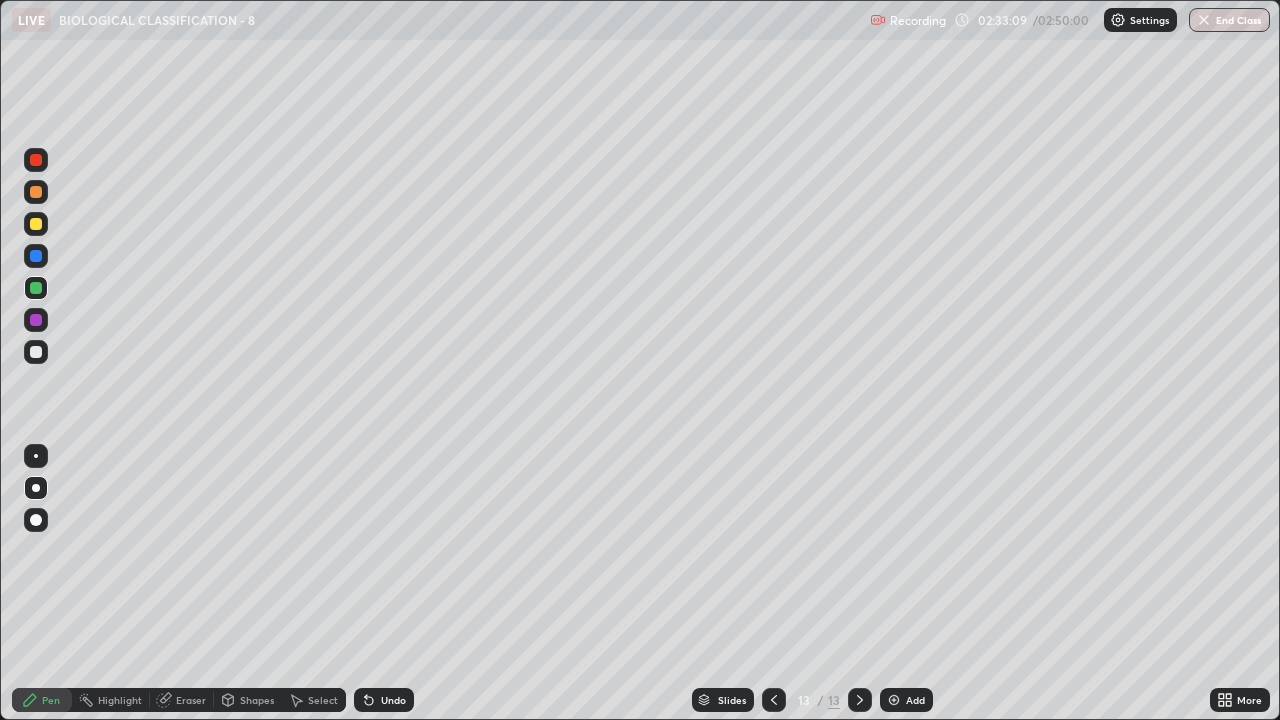 click at bounding box center [36, 160] 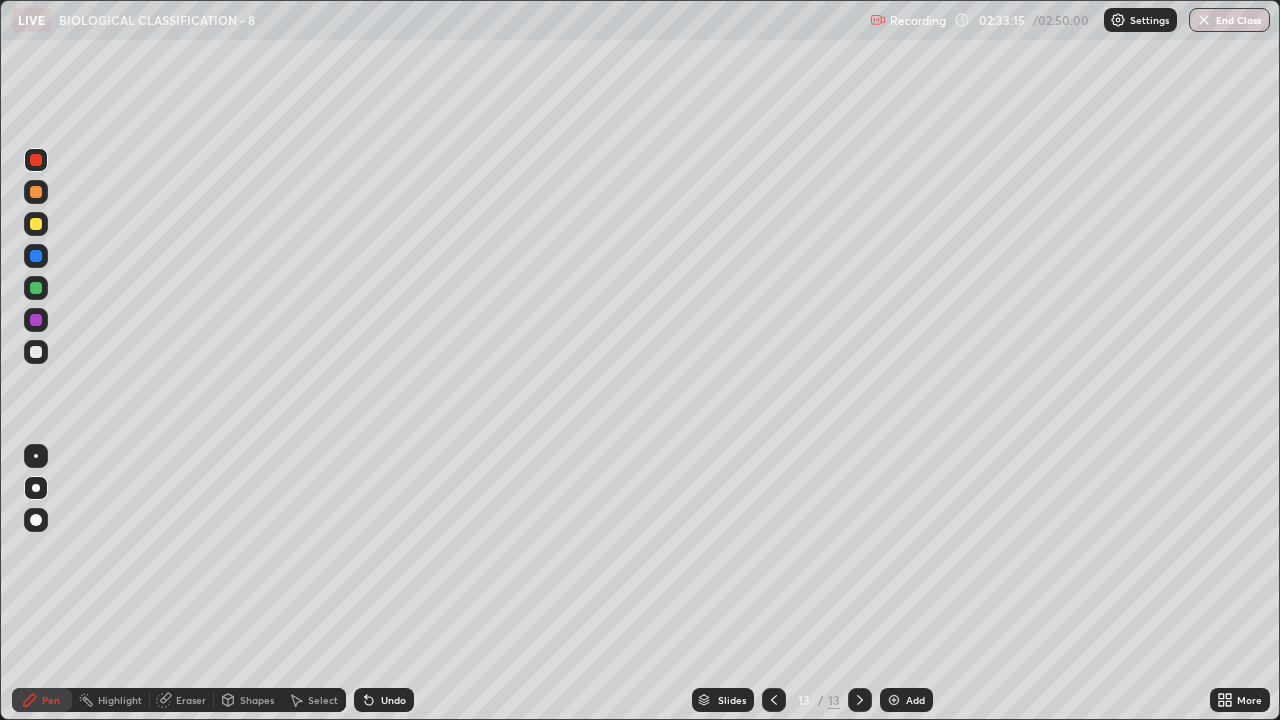 click at bounding box center (36, 192) 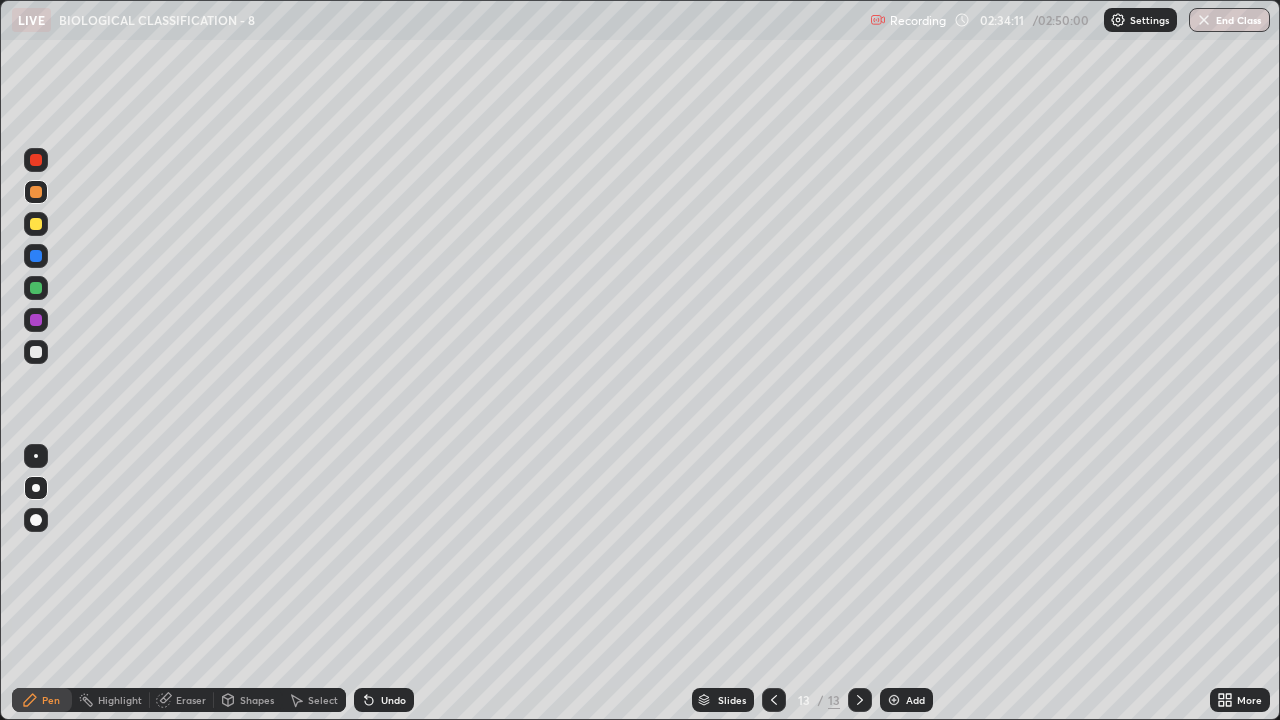 click at bounding box center (36, 288) 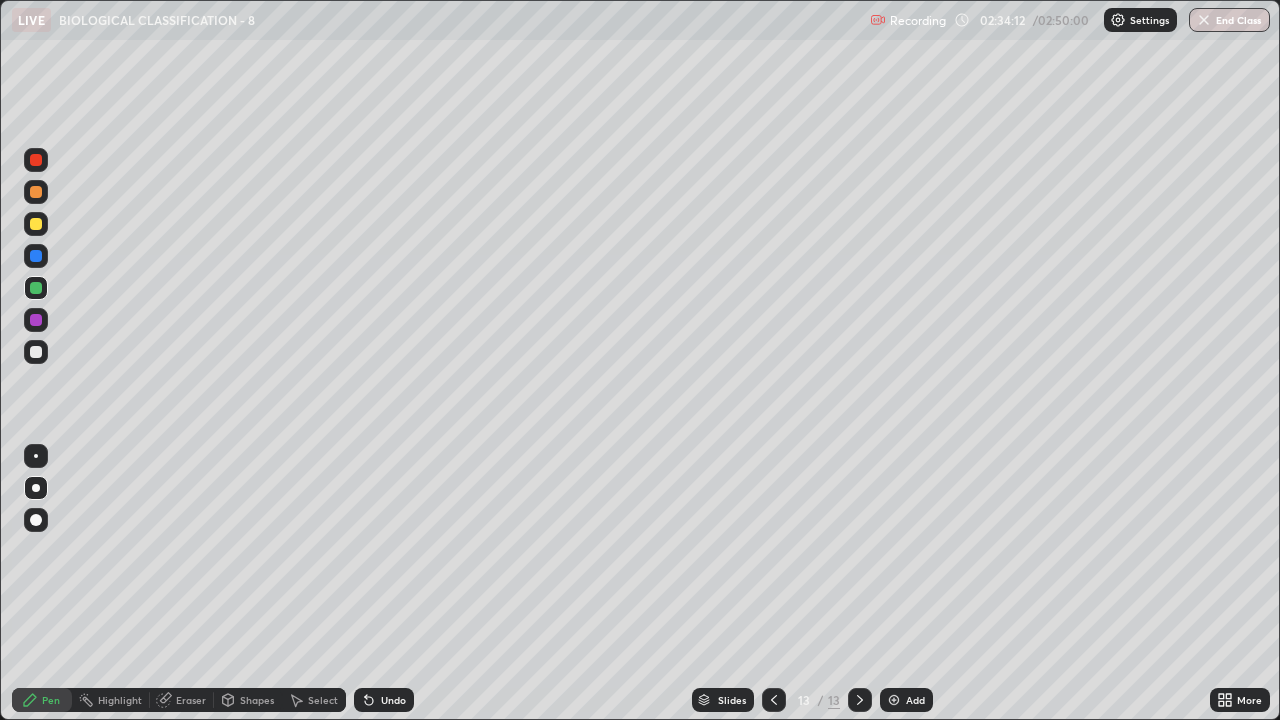 click at bounding box center (36, 520) 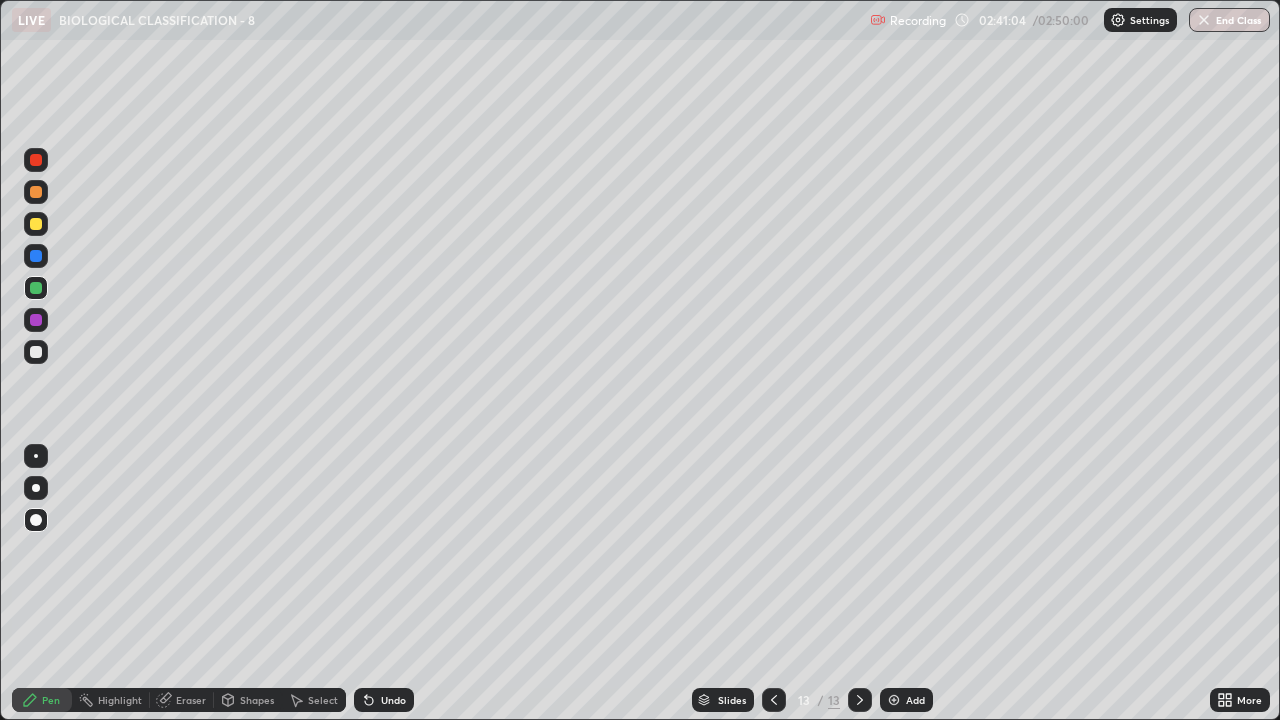 click on "Undo" at bounding box center (393, 700) 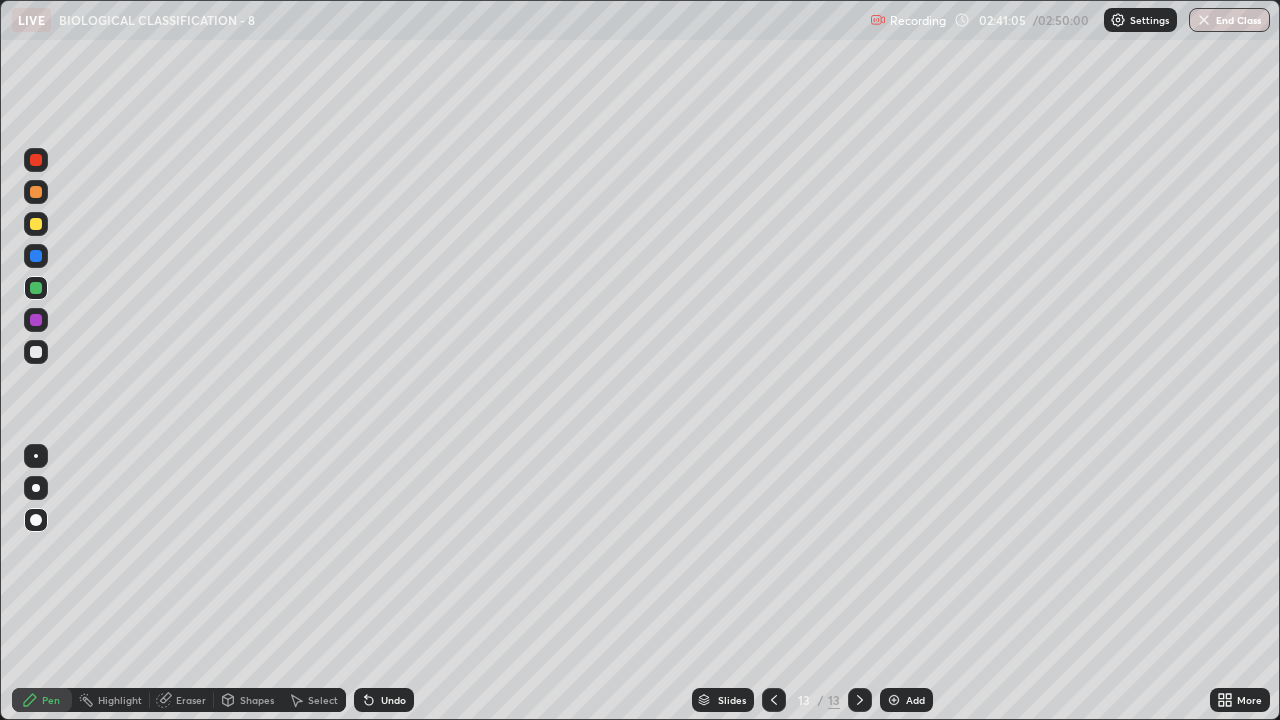 click on "Undo" at bounding box center (393, 700) 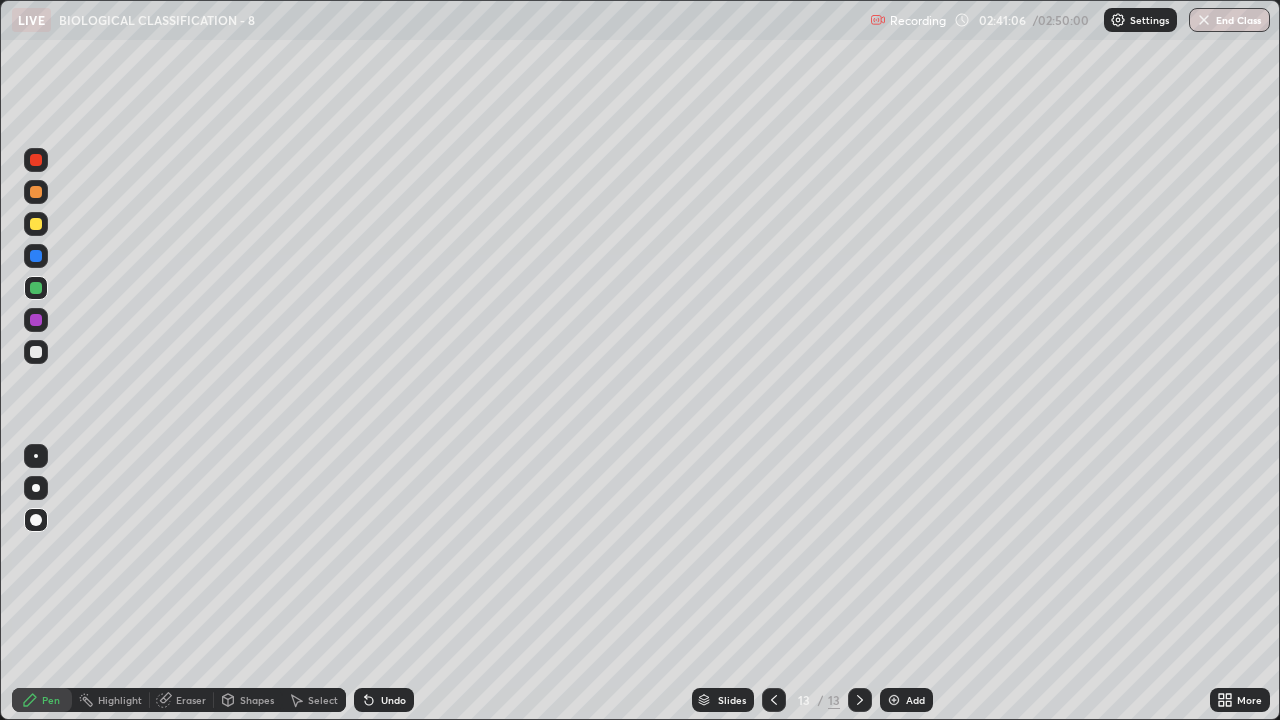 click on "Undo" at bounding box center (384, 700) 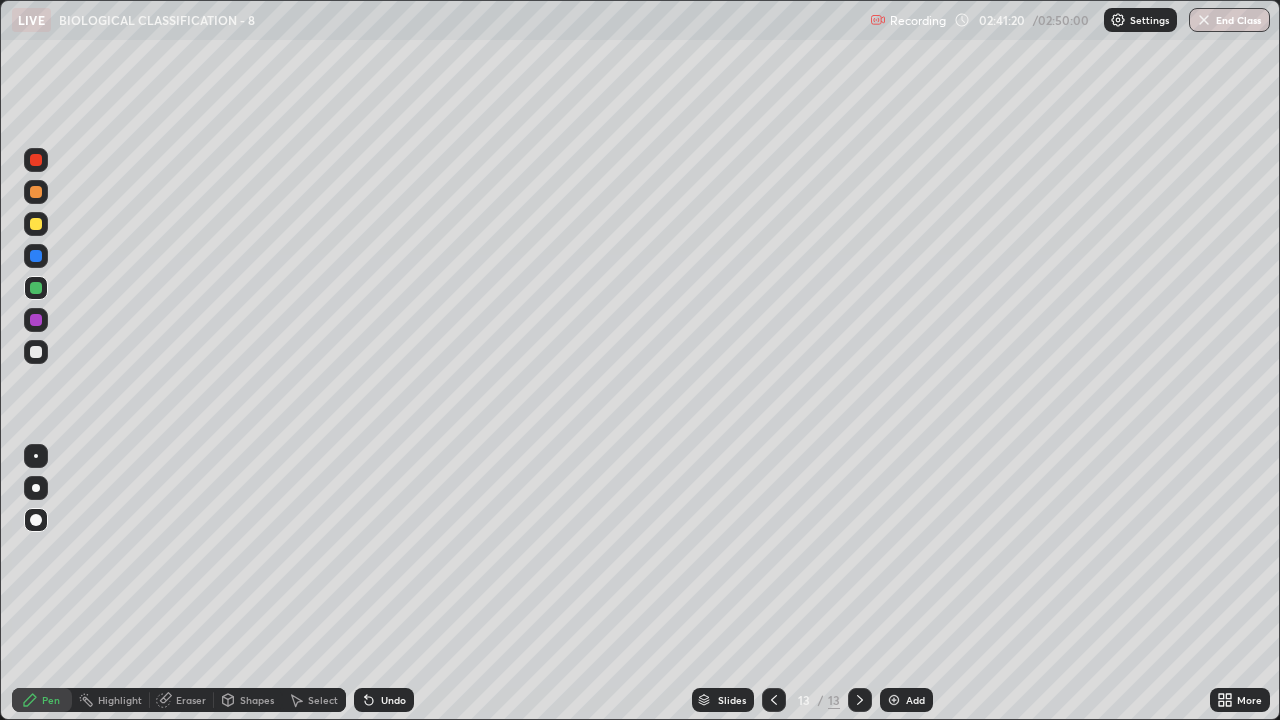 click on "Add" at bounding box center [906, 700] 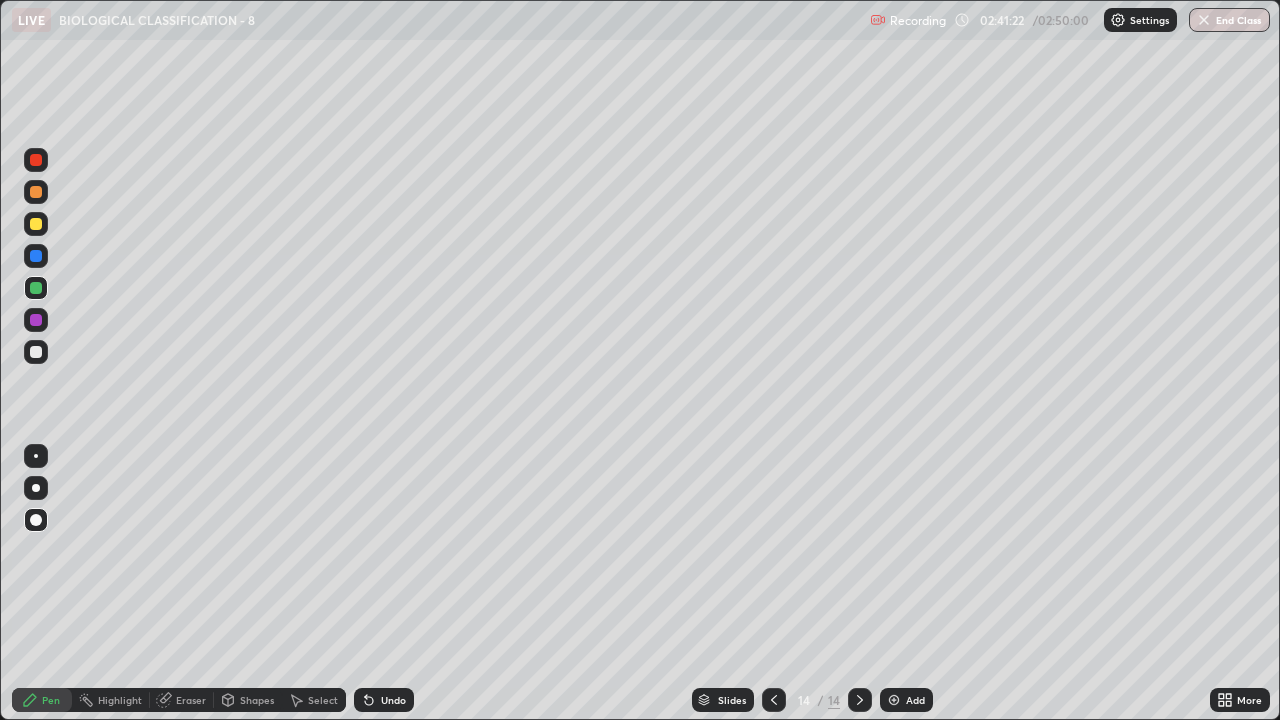 click at bounding box center (36, 256) 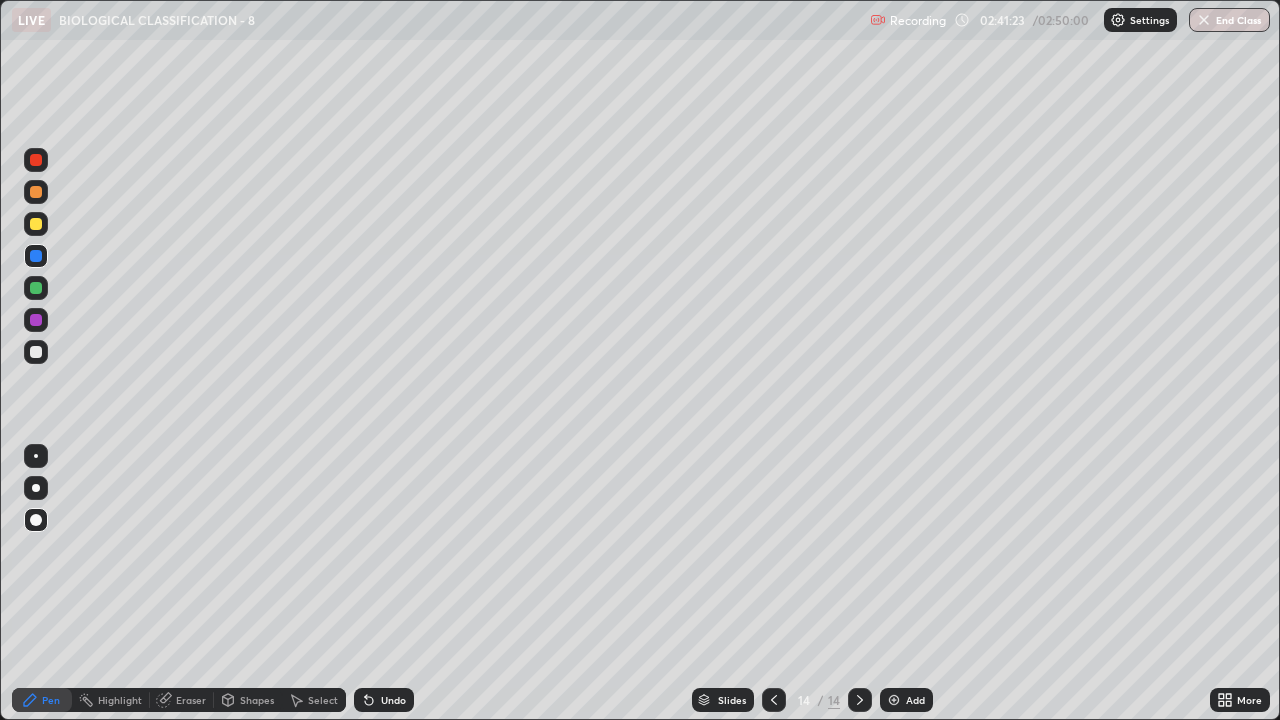 click at bounding box center (36, 288) 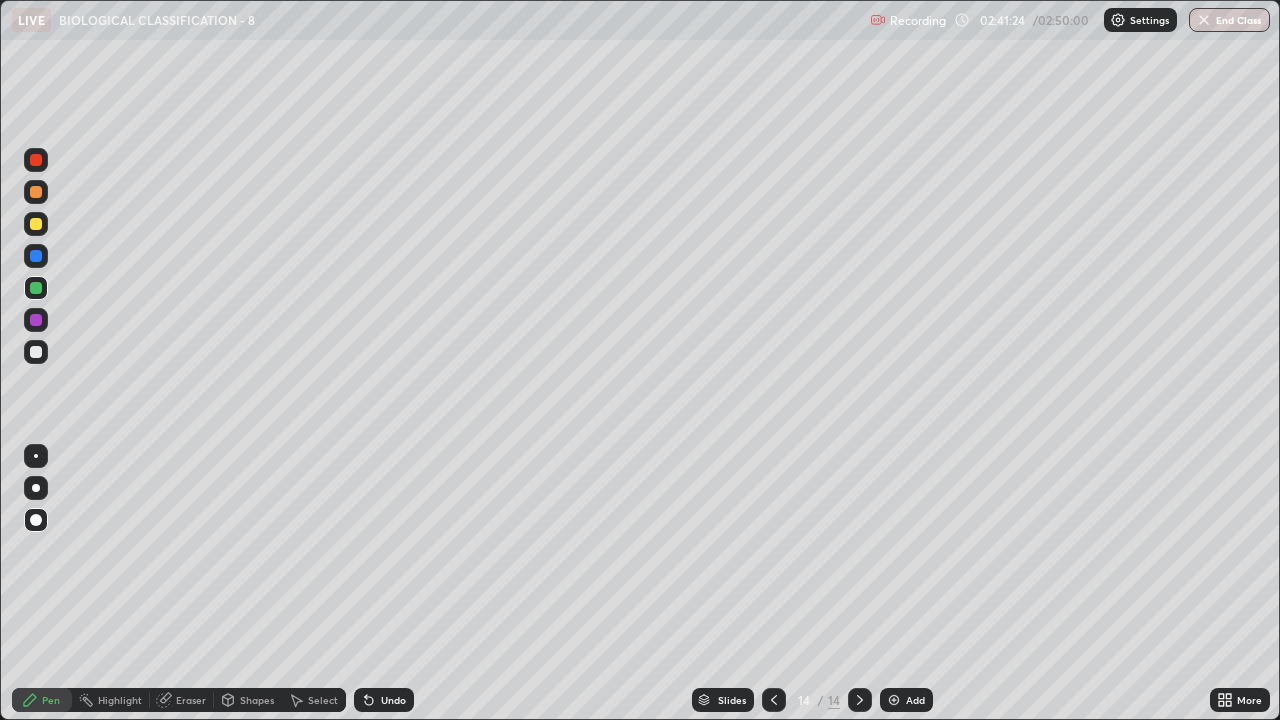 click at bounding box center [36, 488] 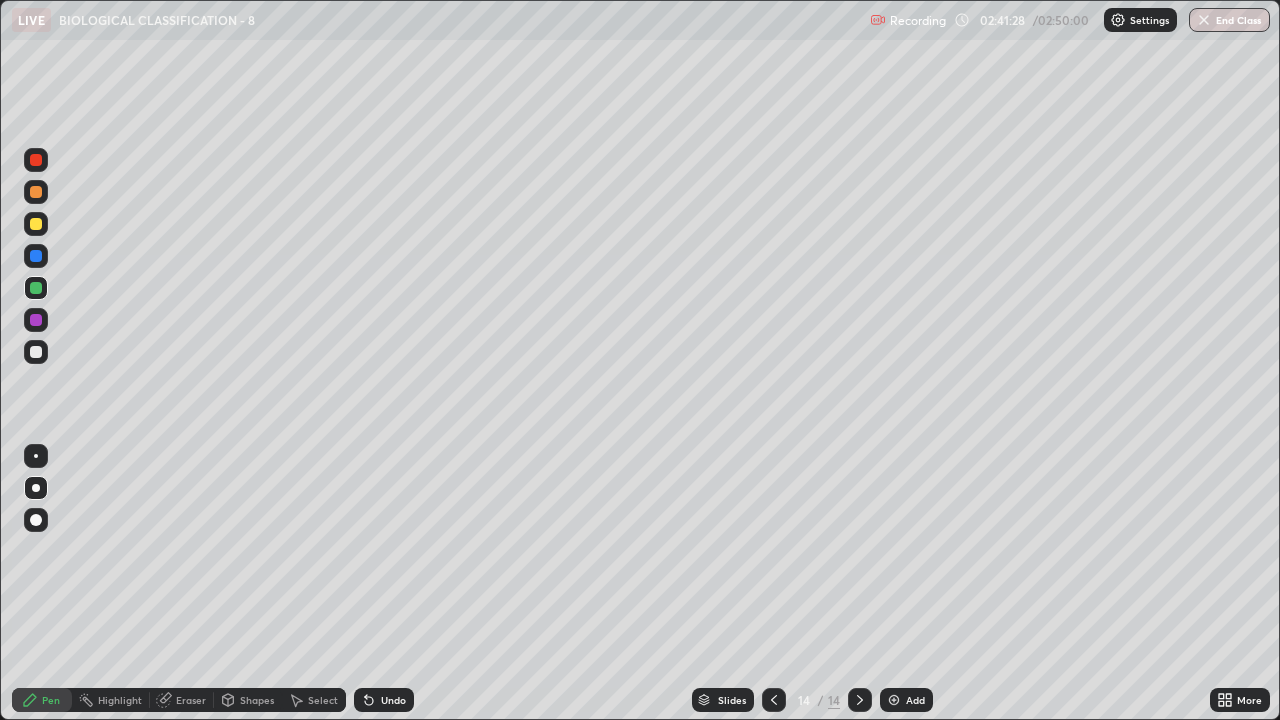 click on "Undo" at bounding box center [384, 700] 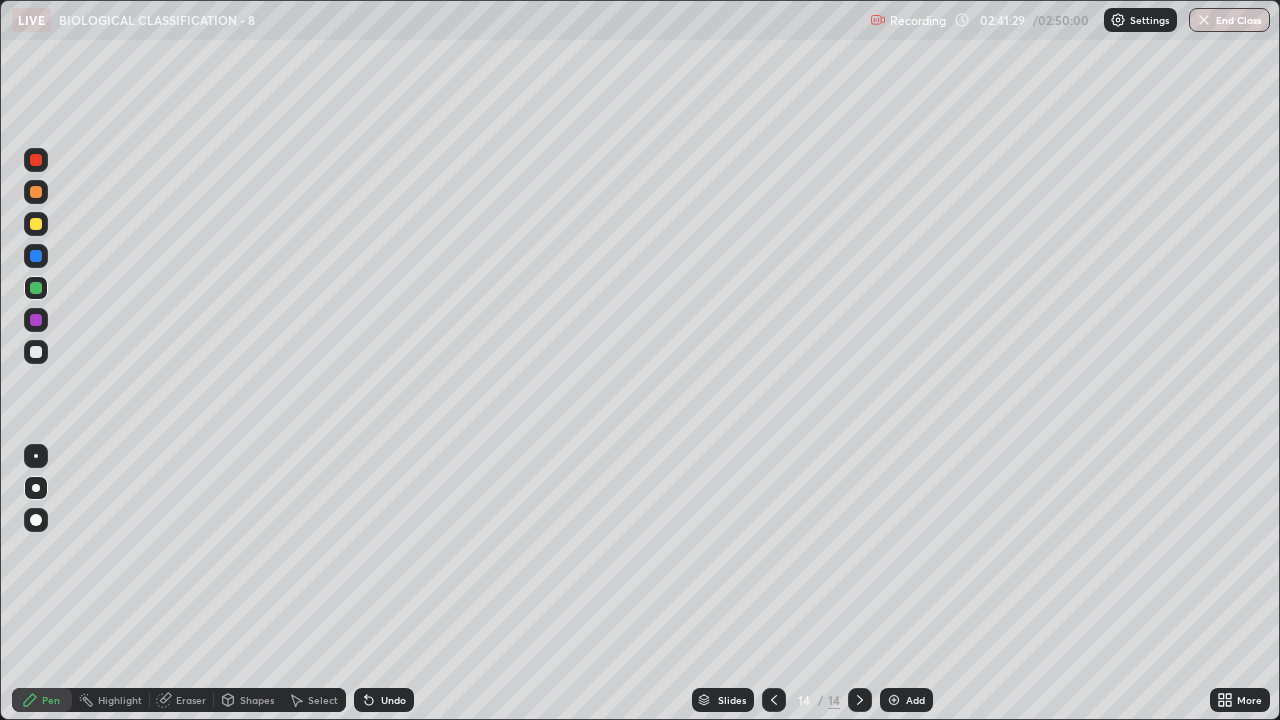 click on "Undo" at bounding box center [384, 700] 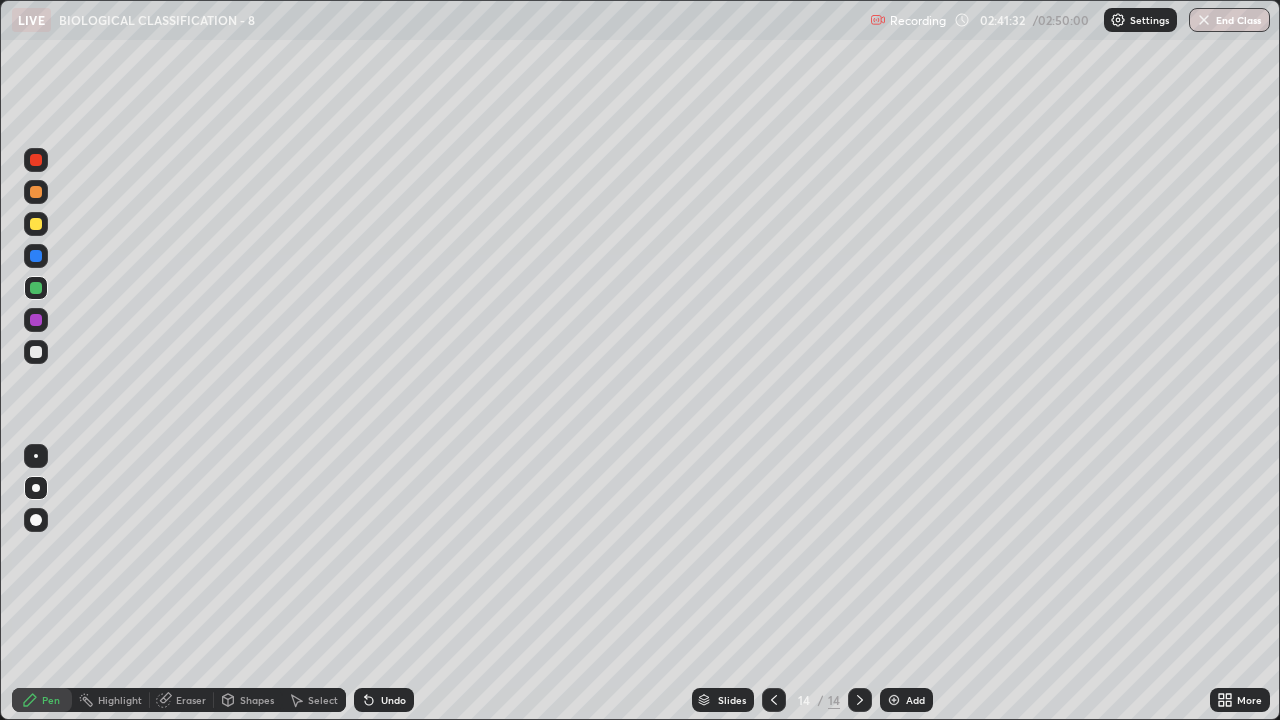 click at bounding box center [36, 352] 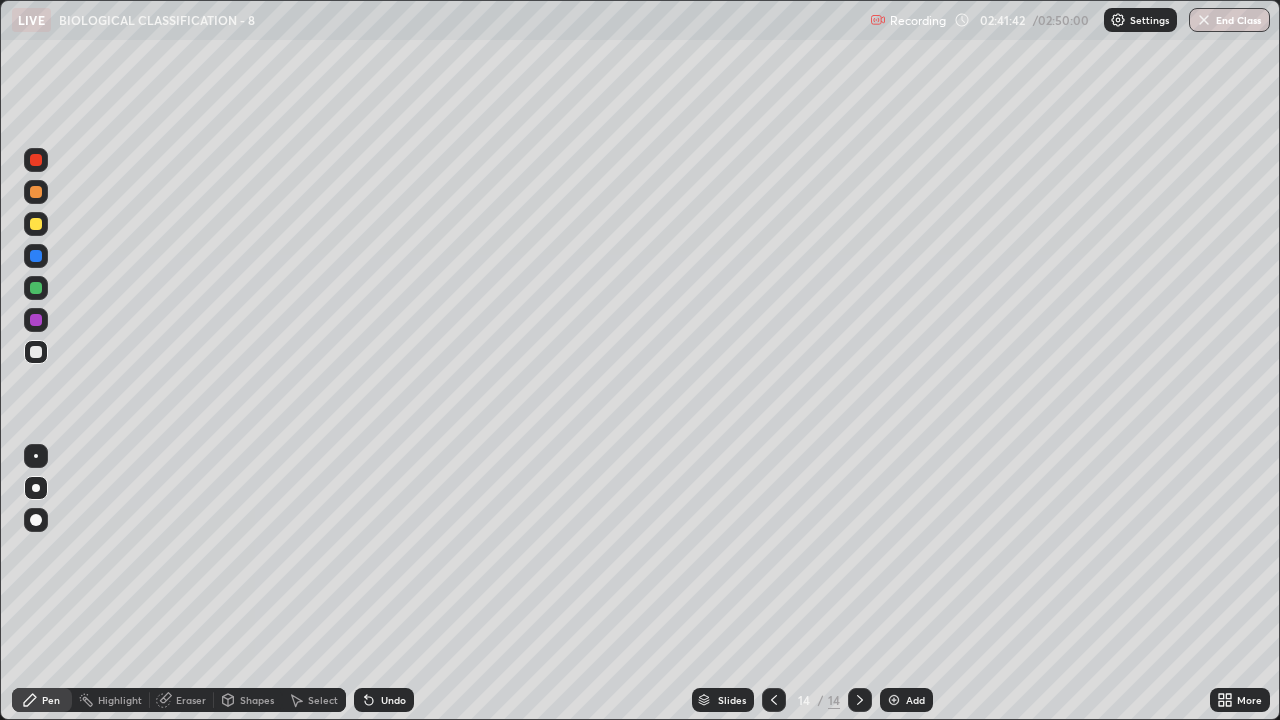 click at bounding box center (36, 320) 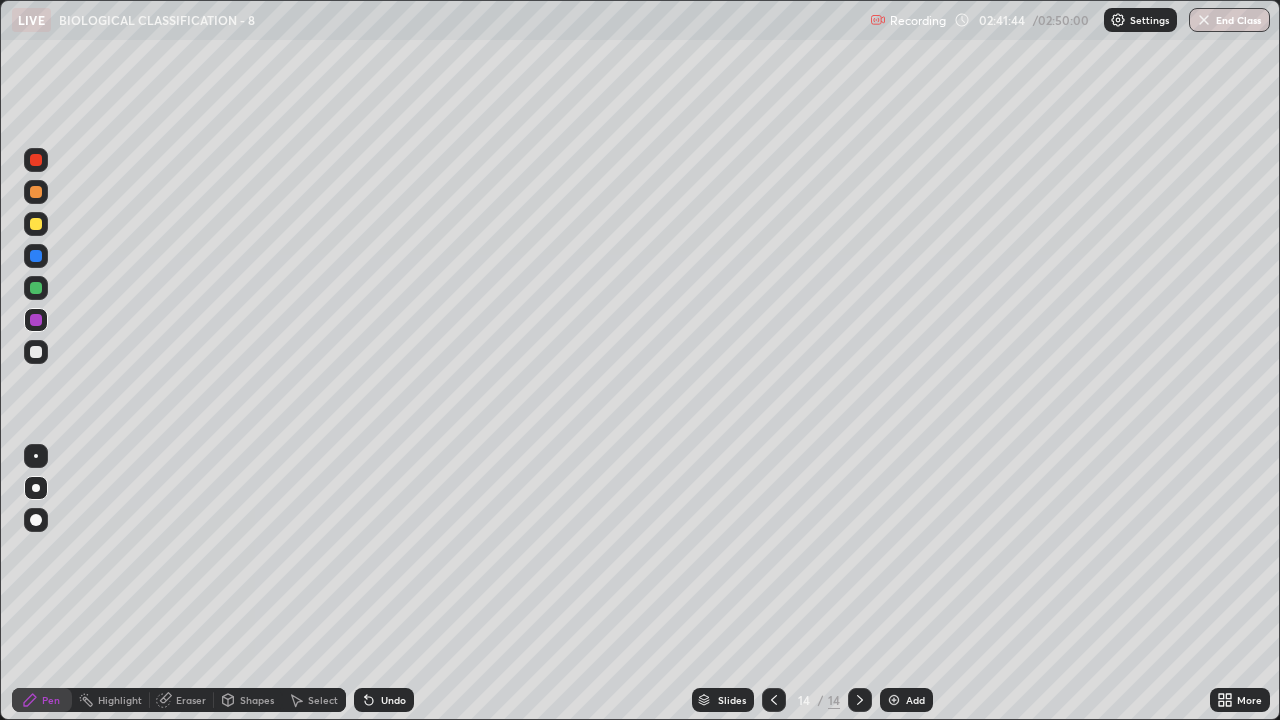 click at bounding box center (36, 288) 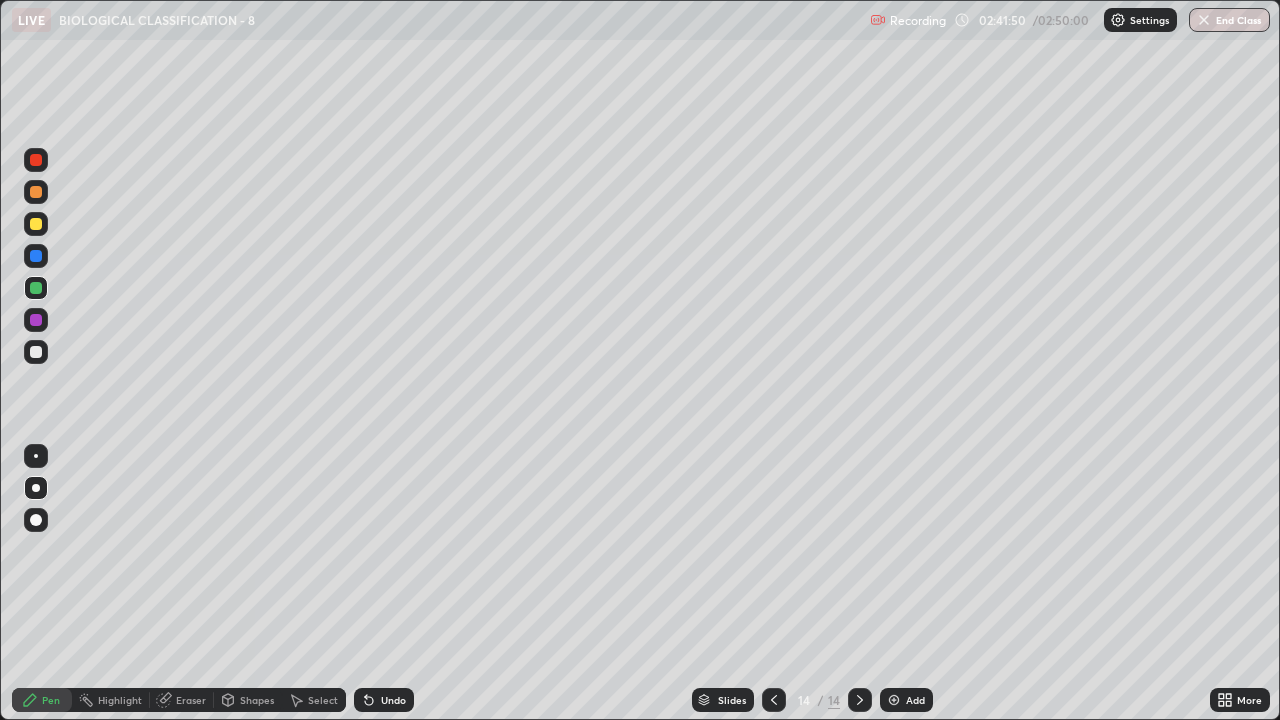 click at bounding box center [36, 352] 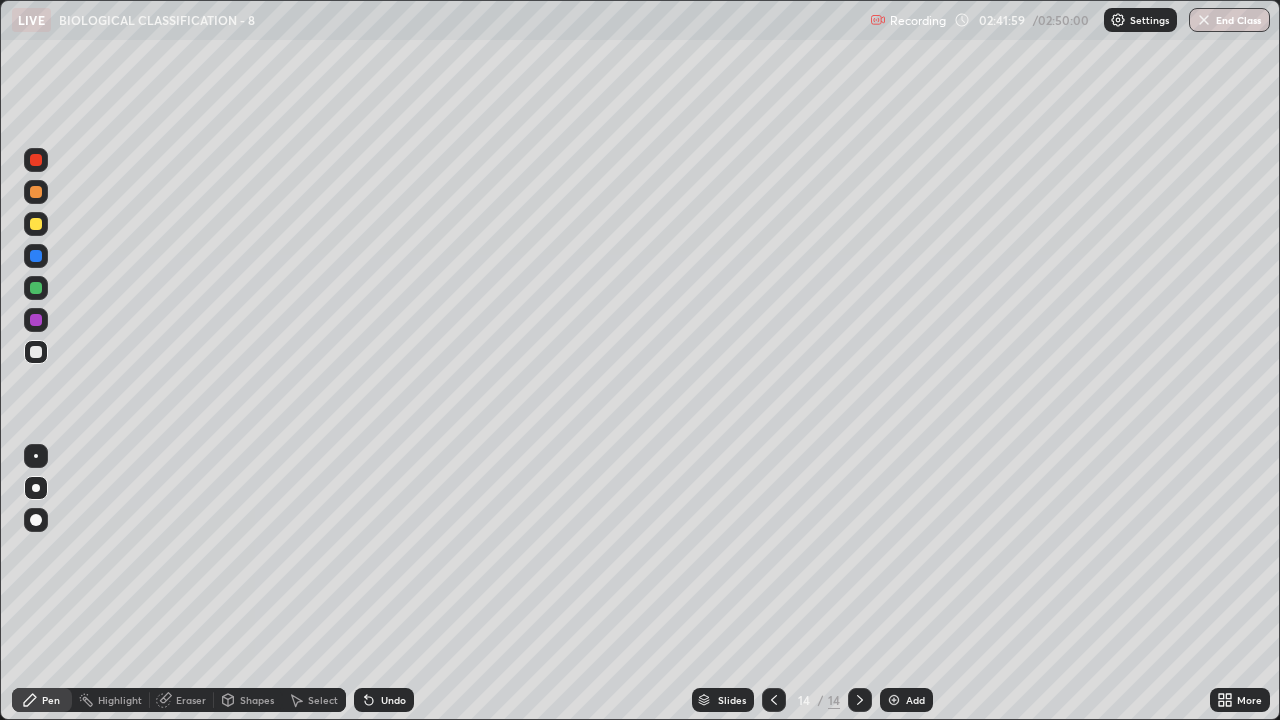 click at bounding box center [36, 320] 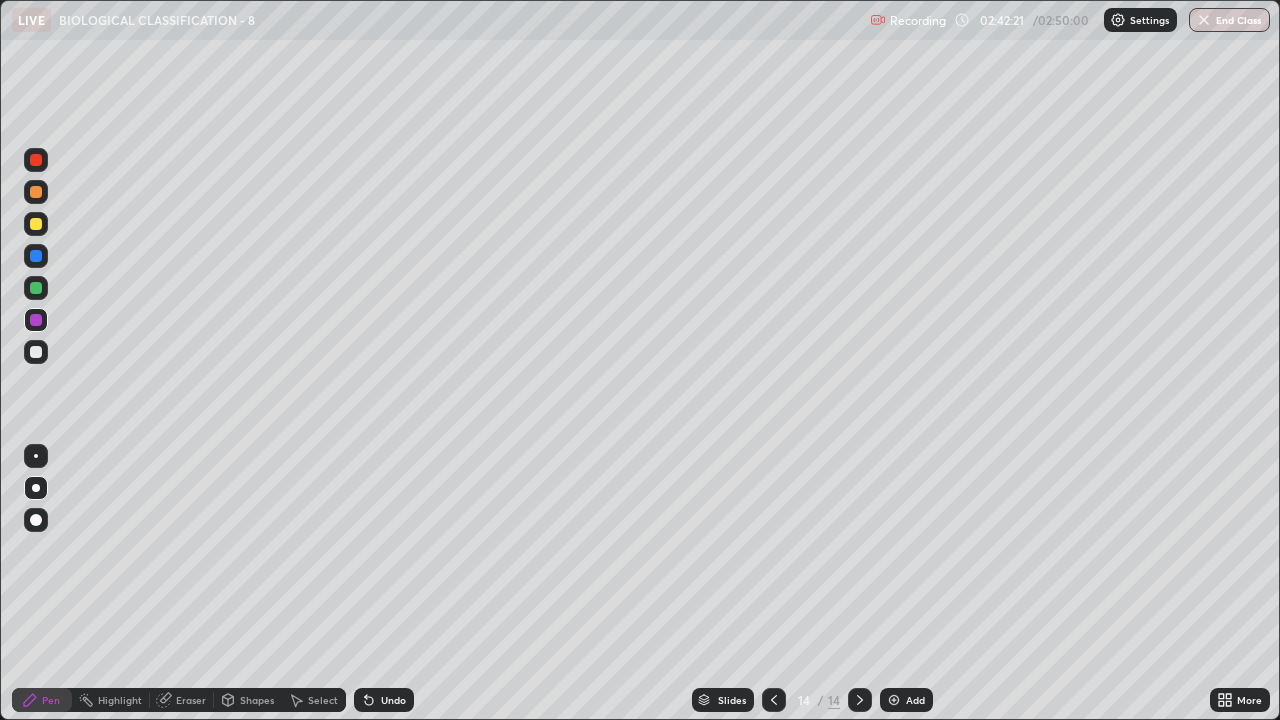 click at bounding box center [36, 352] 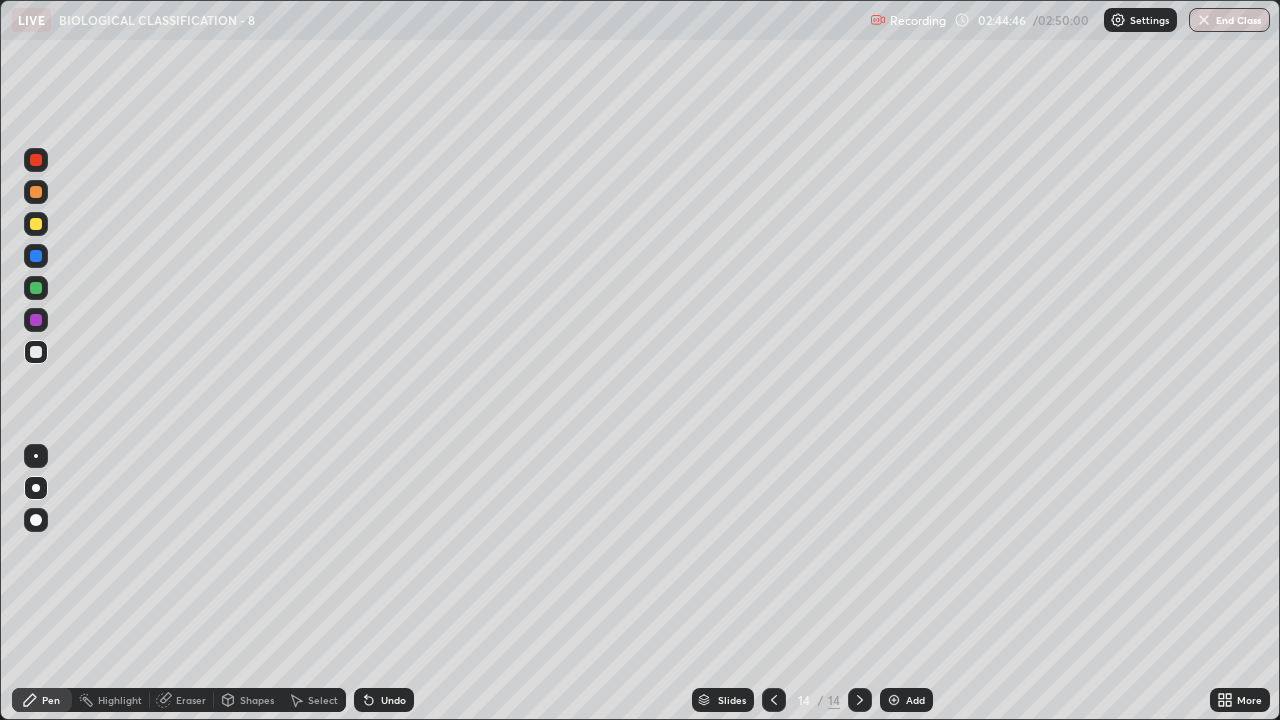 click at bounding box center (894, 700) 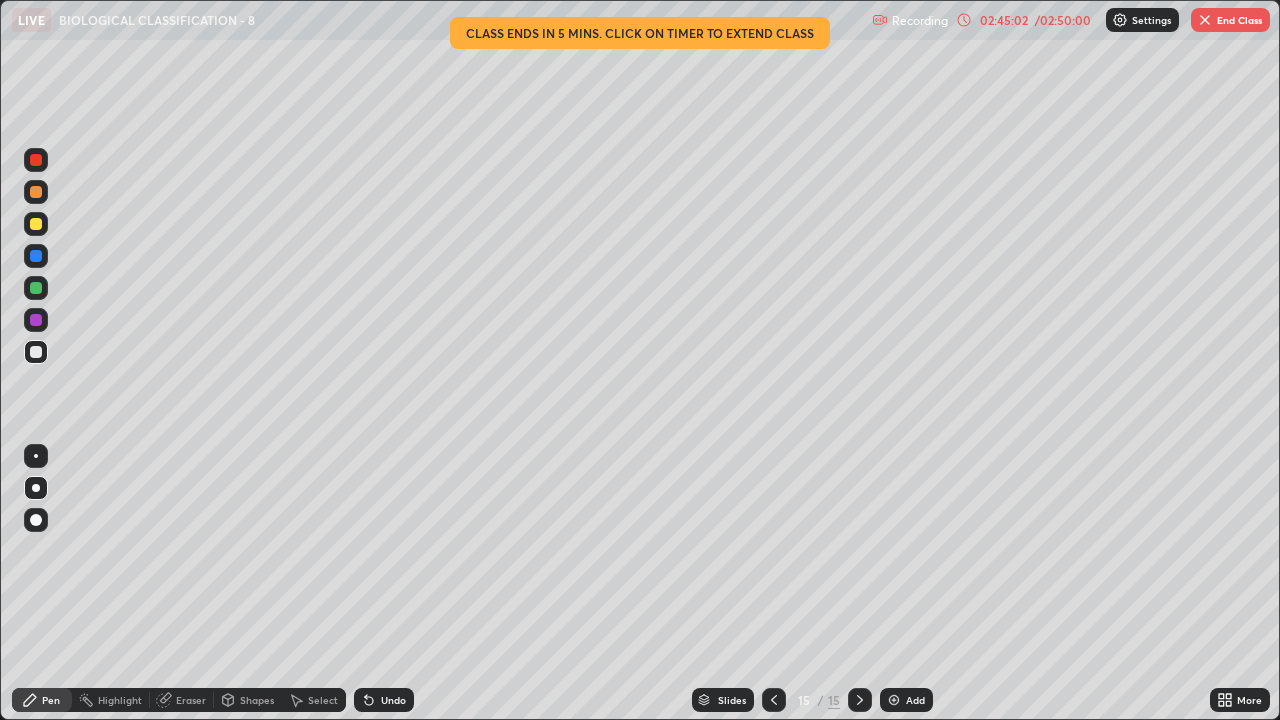 click 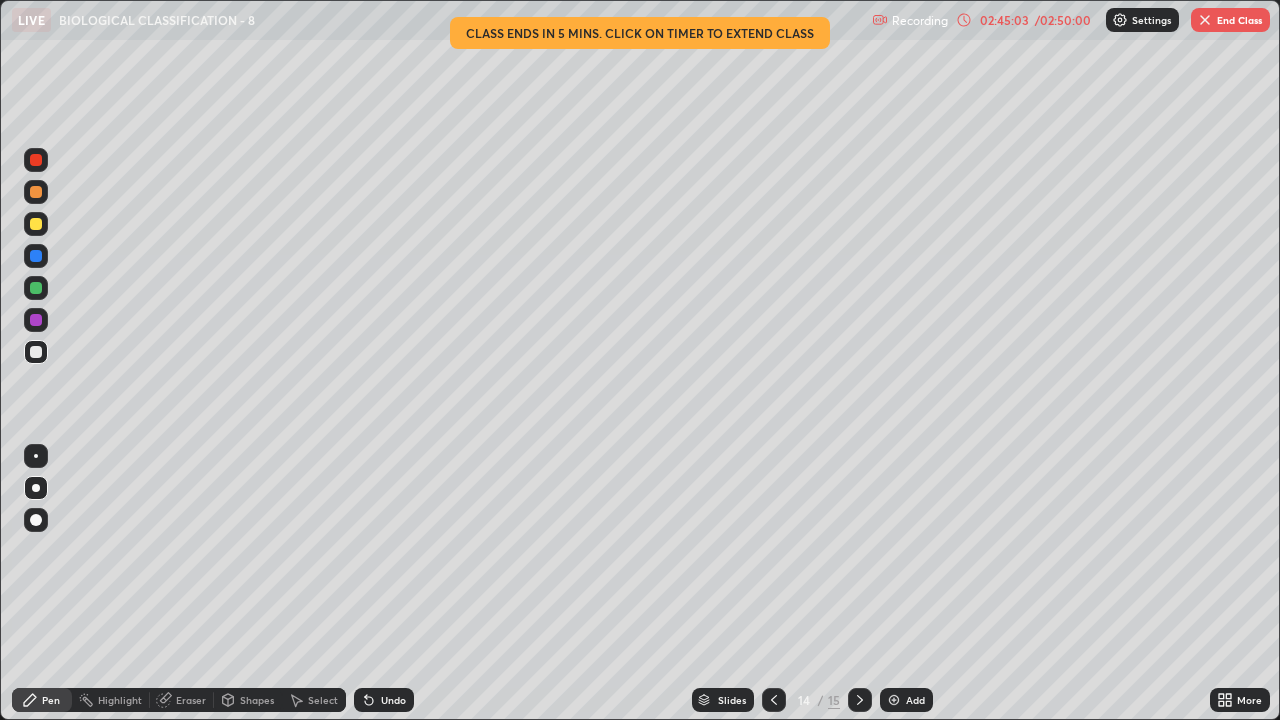 click 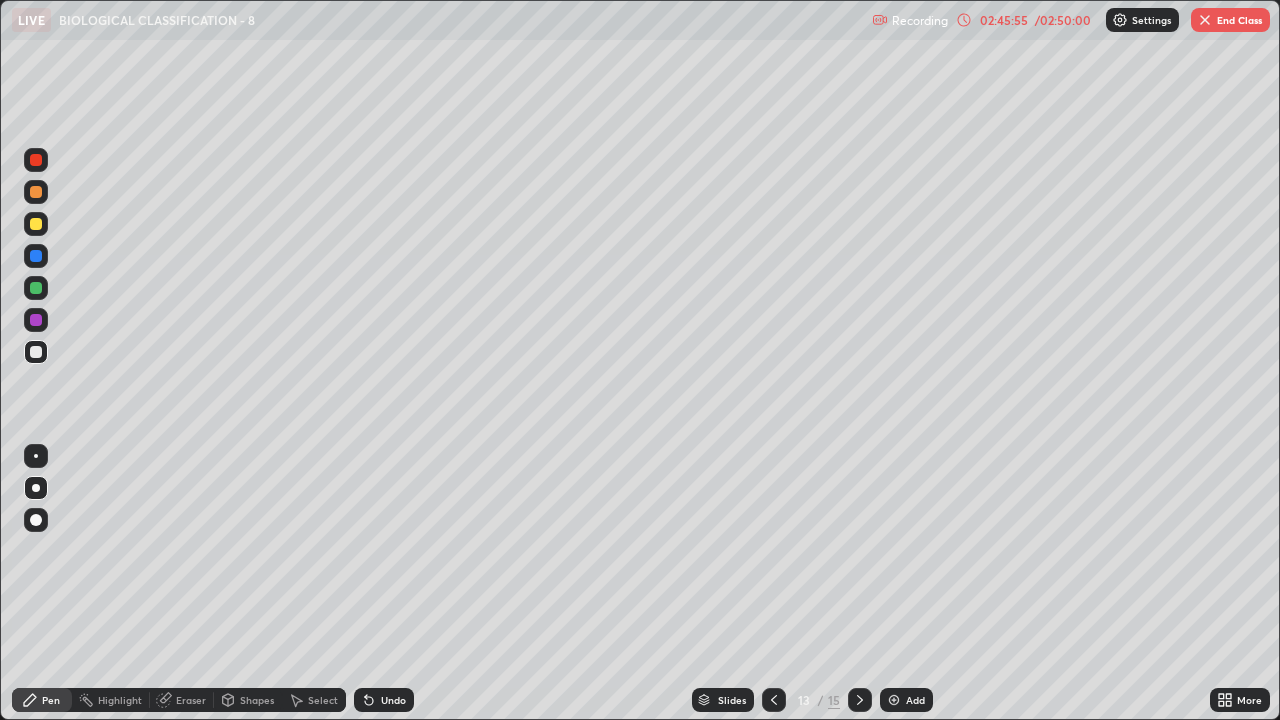 click 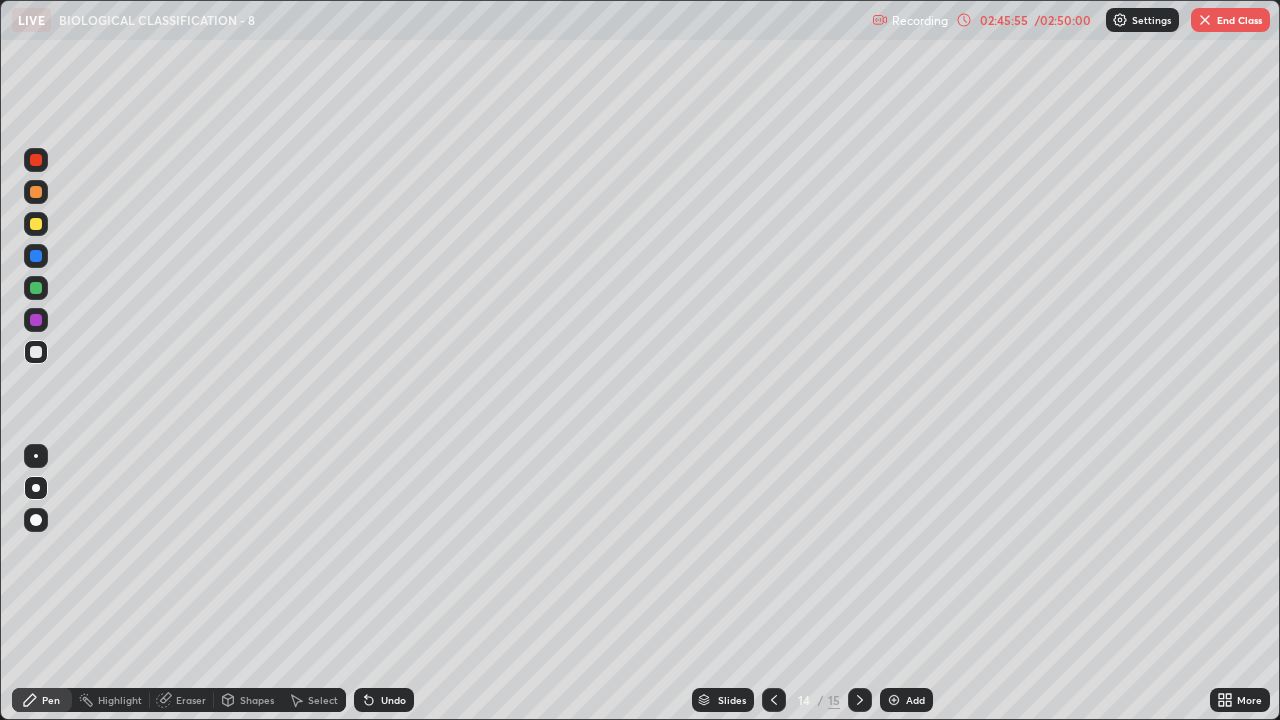 click 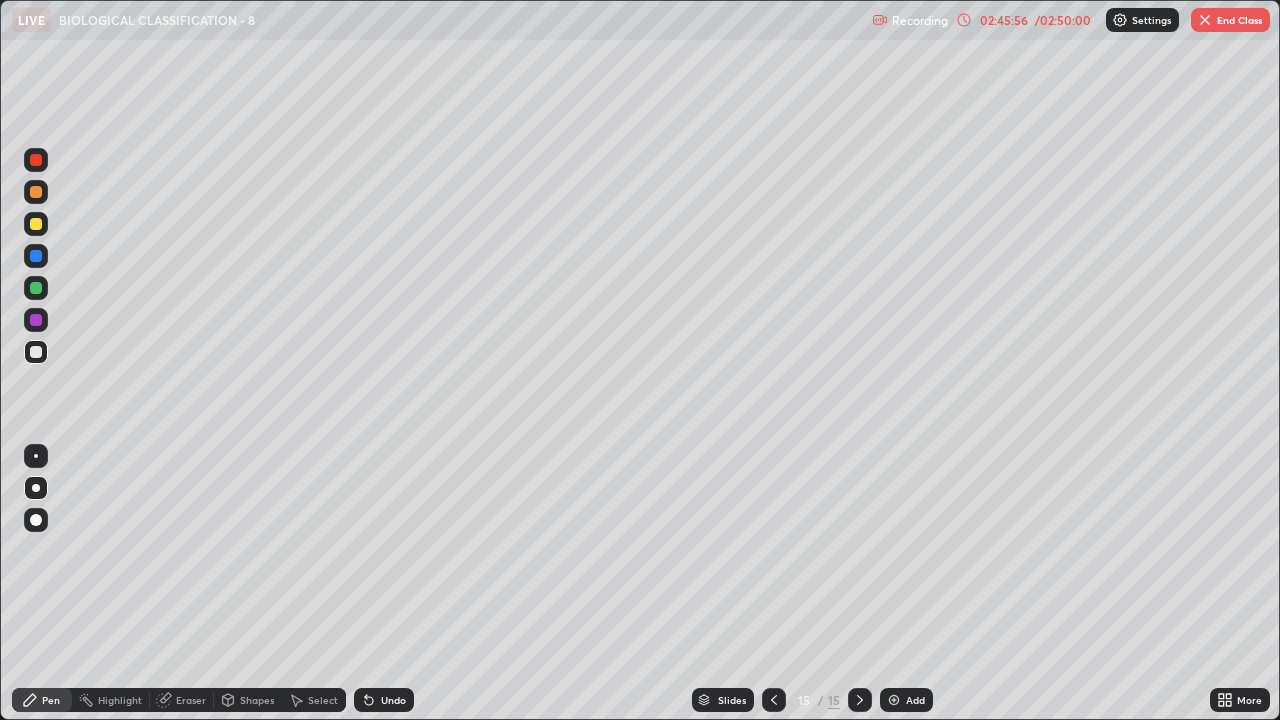 click 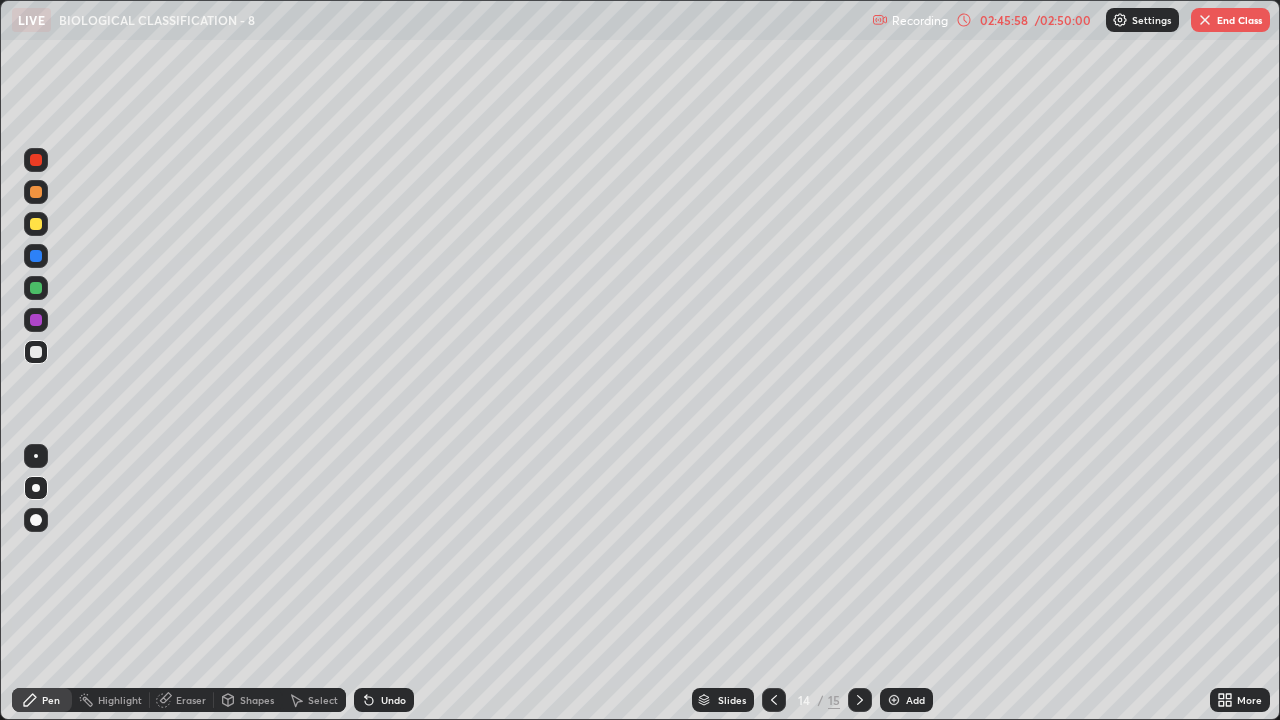 click 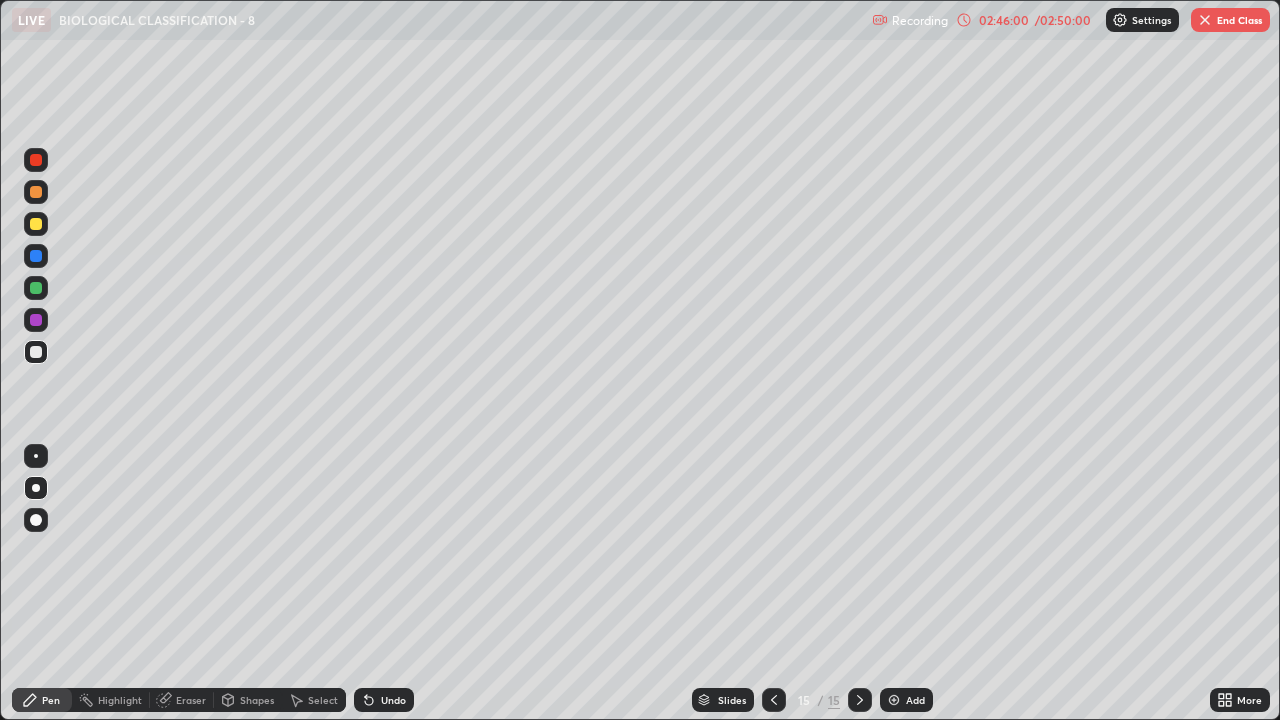 click at bounding box center (36, 192) 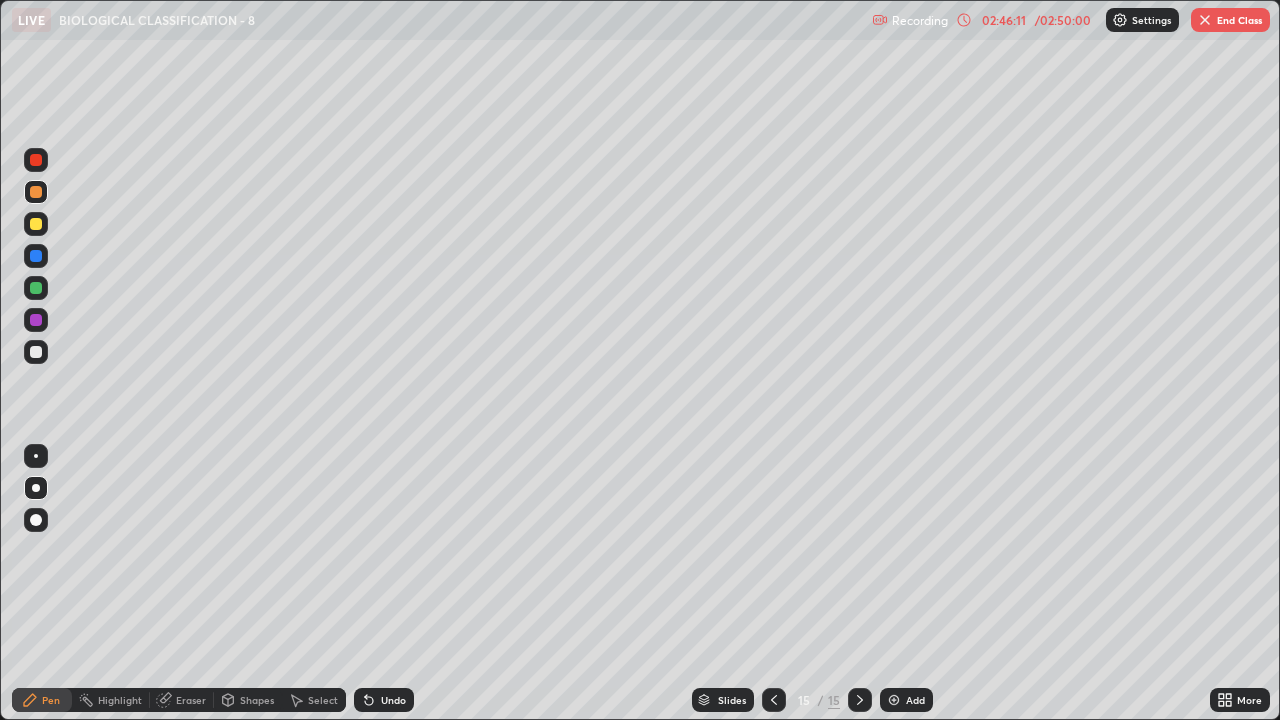 click on "02:46:11" at bounding box center (1004, 20) 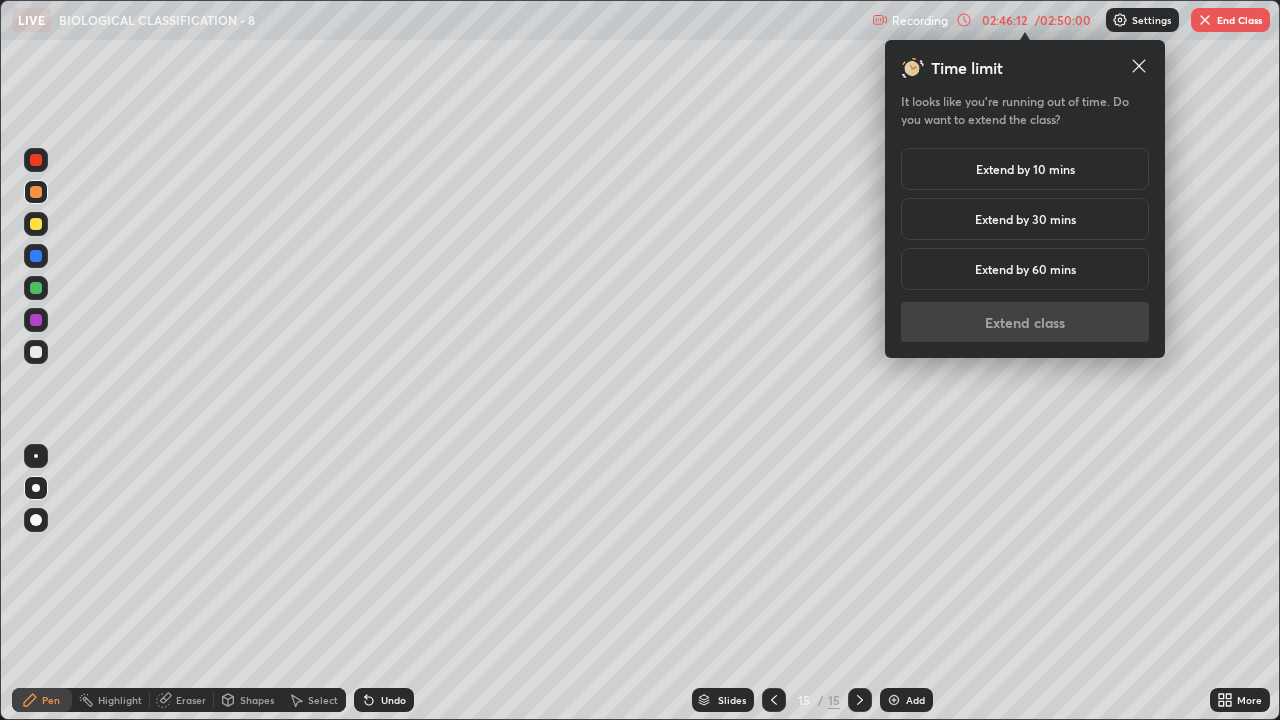 click on "Extend by 10 mins" at bounding box center [1025, 169] 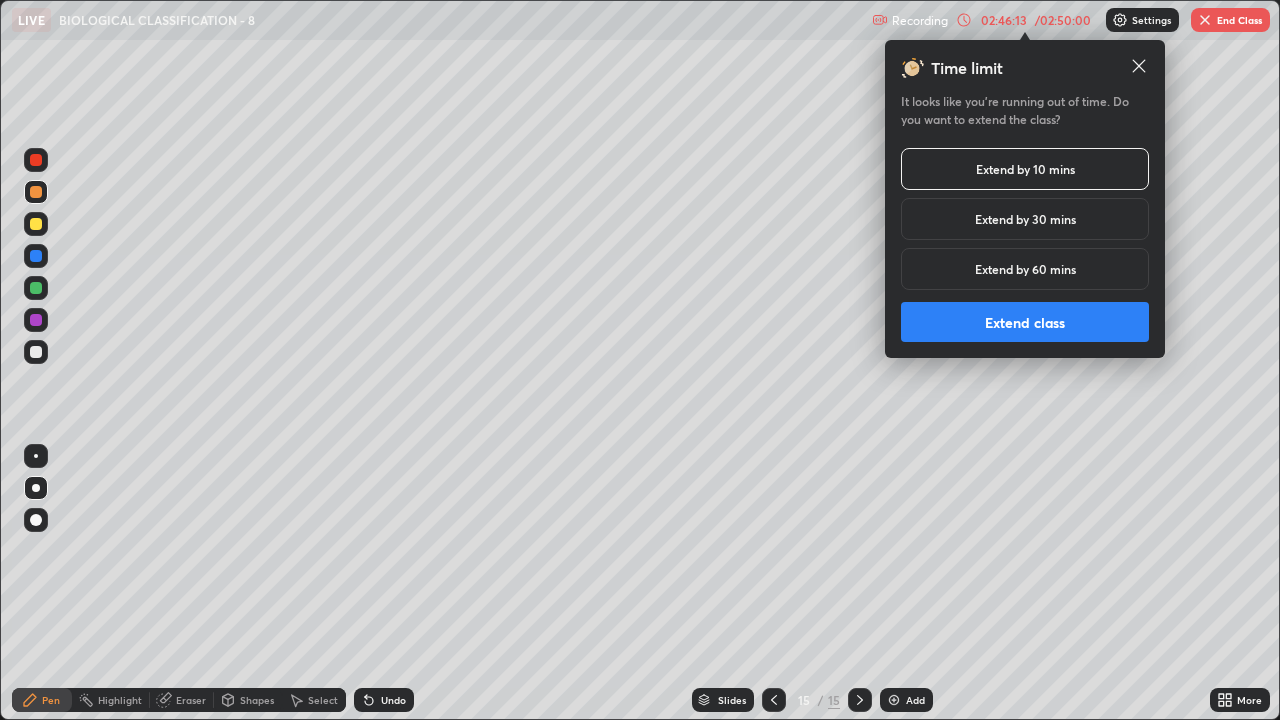 click on "Extend class" at bounding box center (1025, 322) 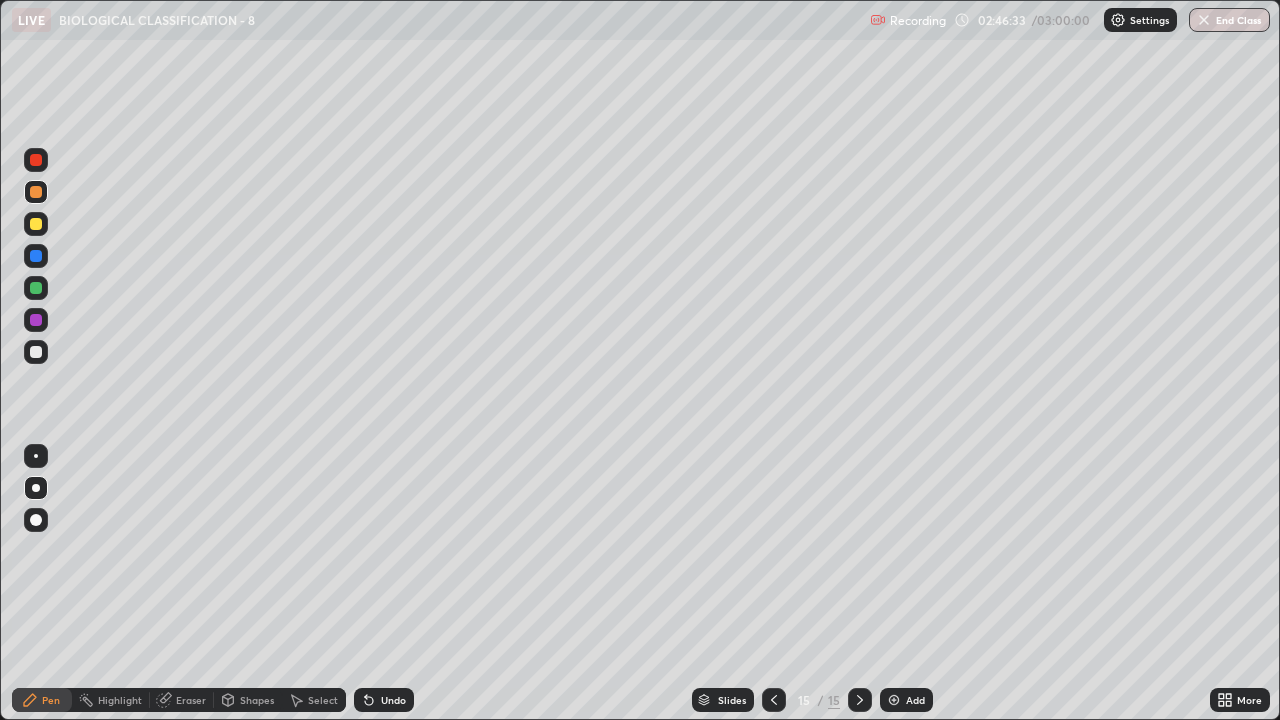 click 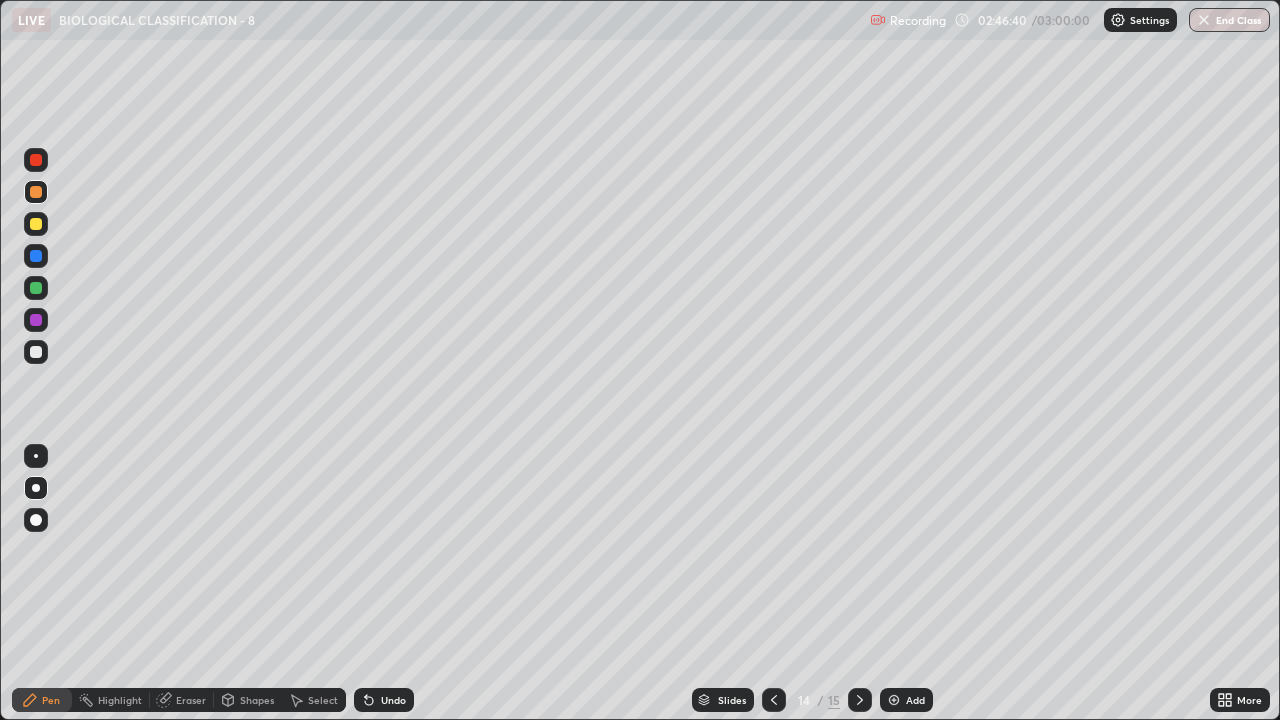 click 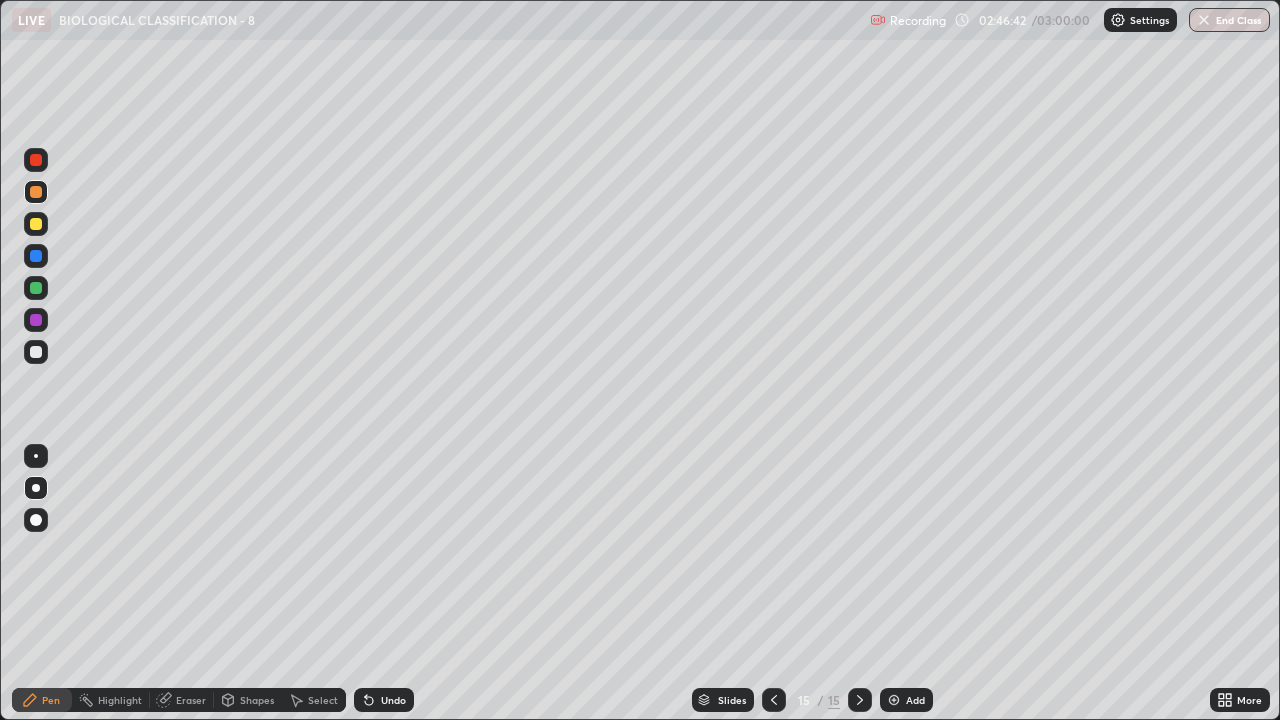 click at bounding box center [36, 352] 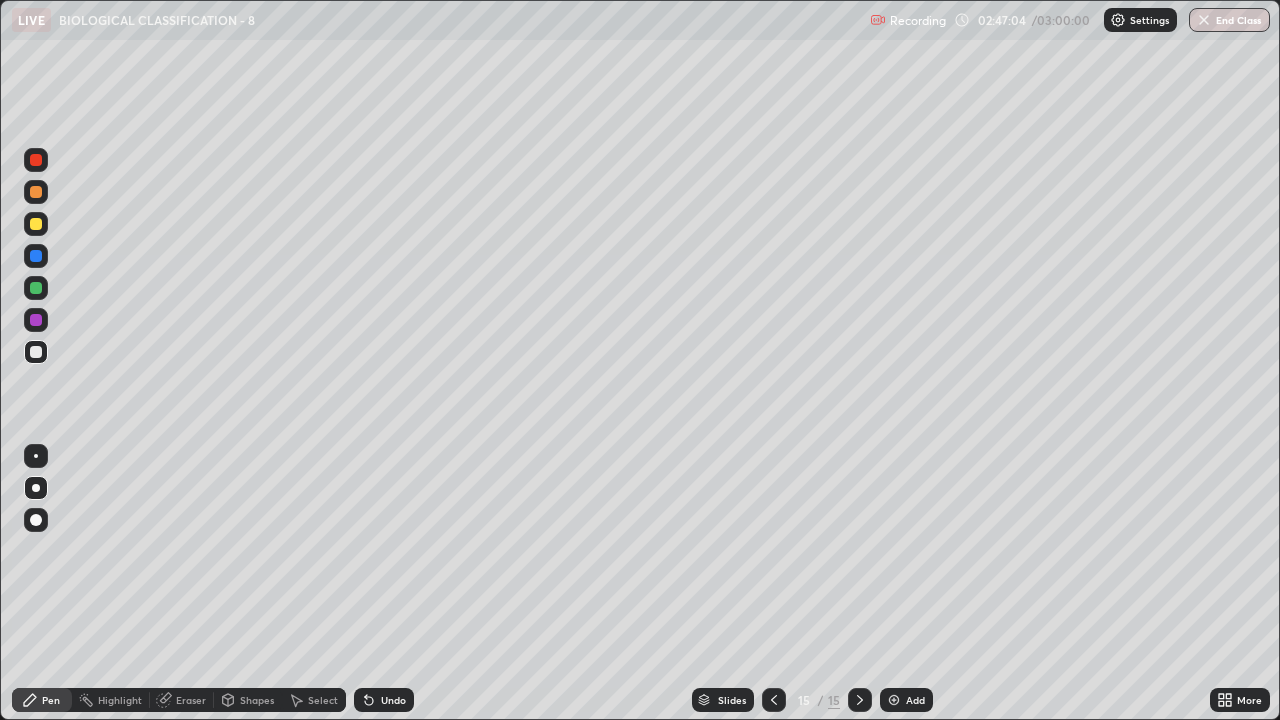 click on "Undo" at bounding box center [393, 700] 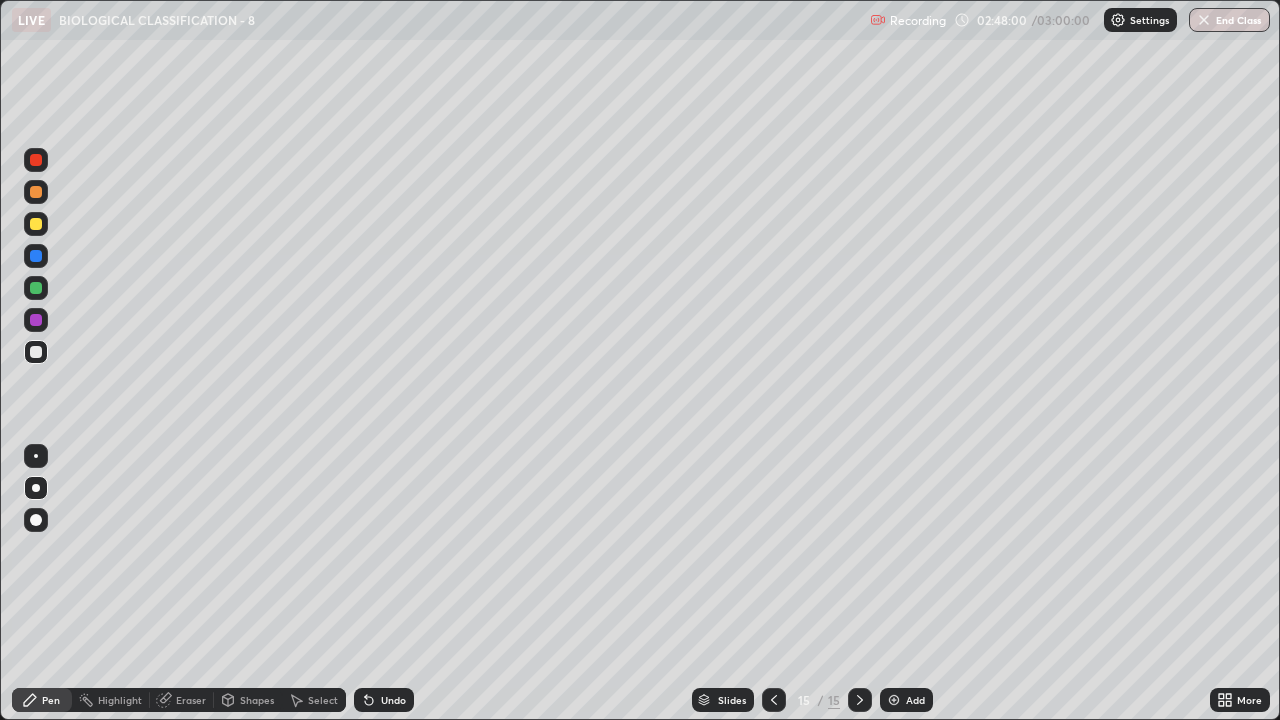click at bounding box center [36, 288] 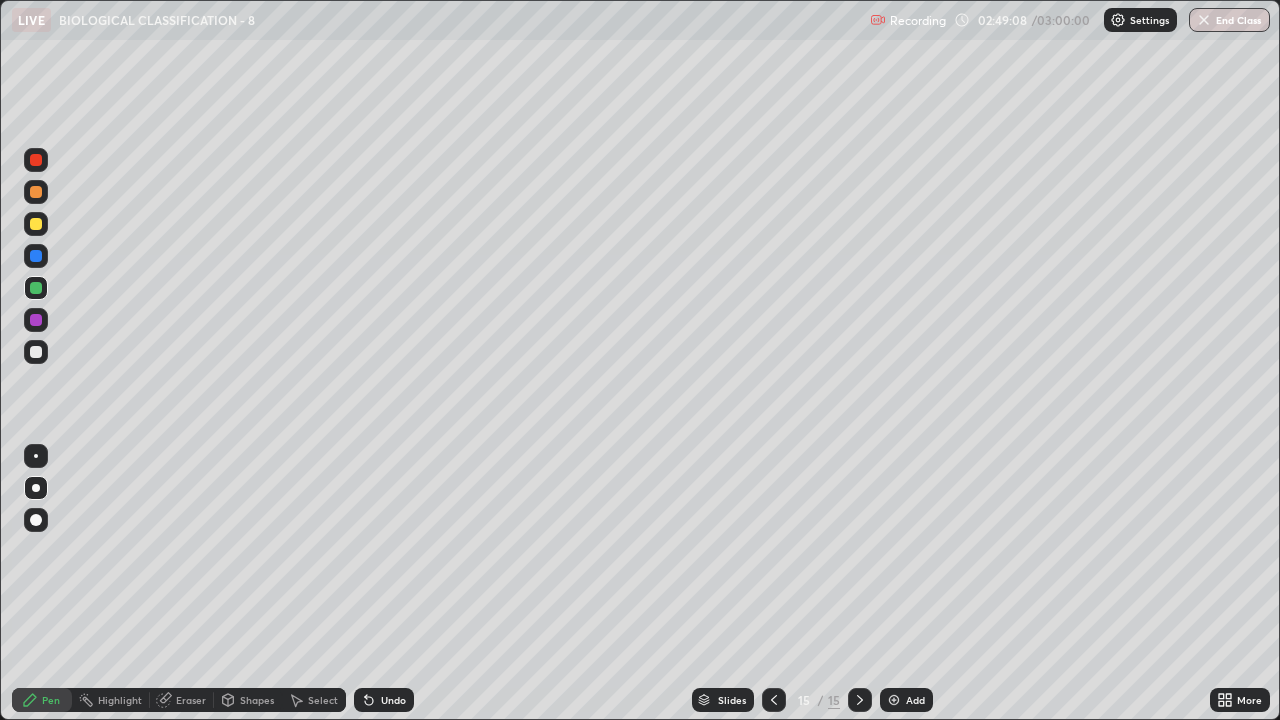 click on "Add" at bounding box center (906, 700) 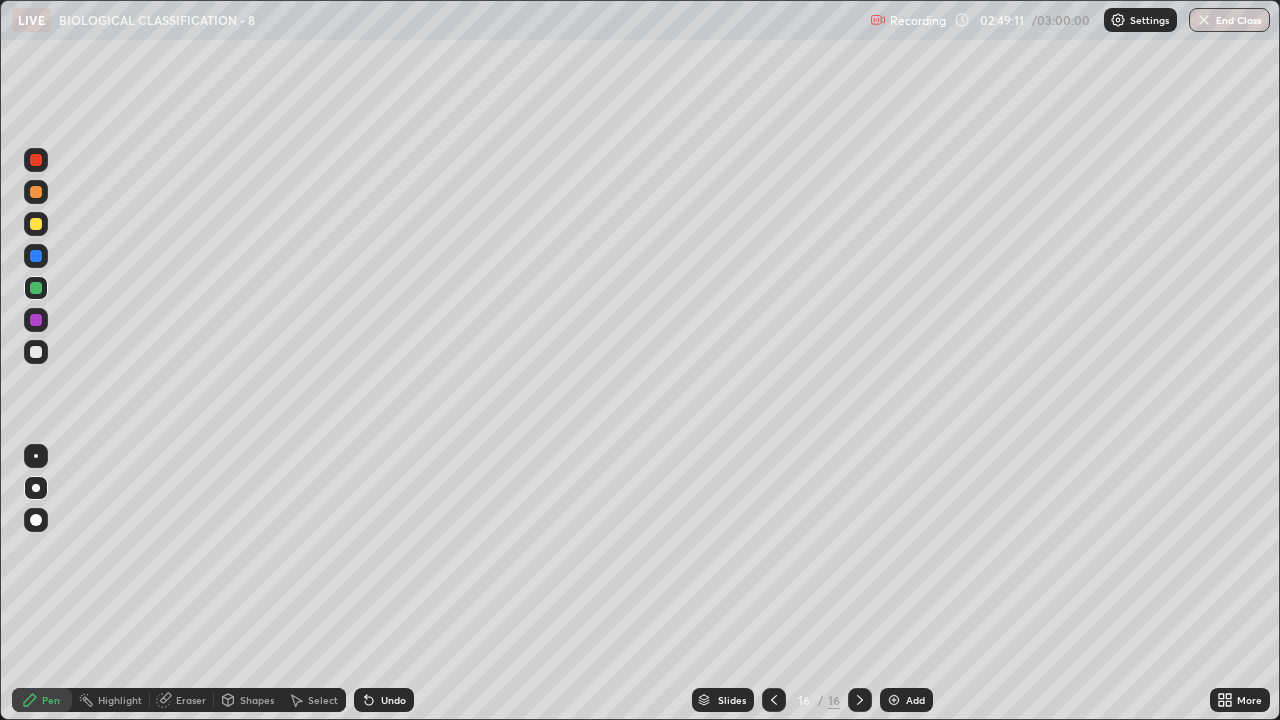 click on "Pen" at bounding box center [51, 700] 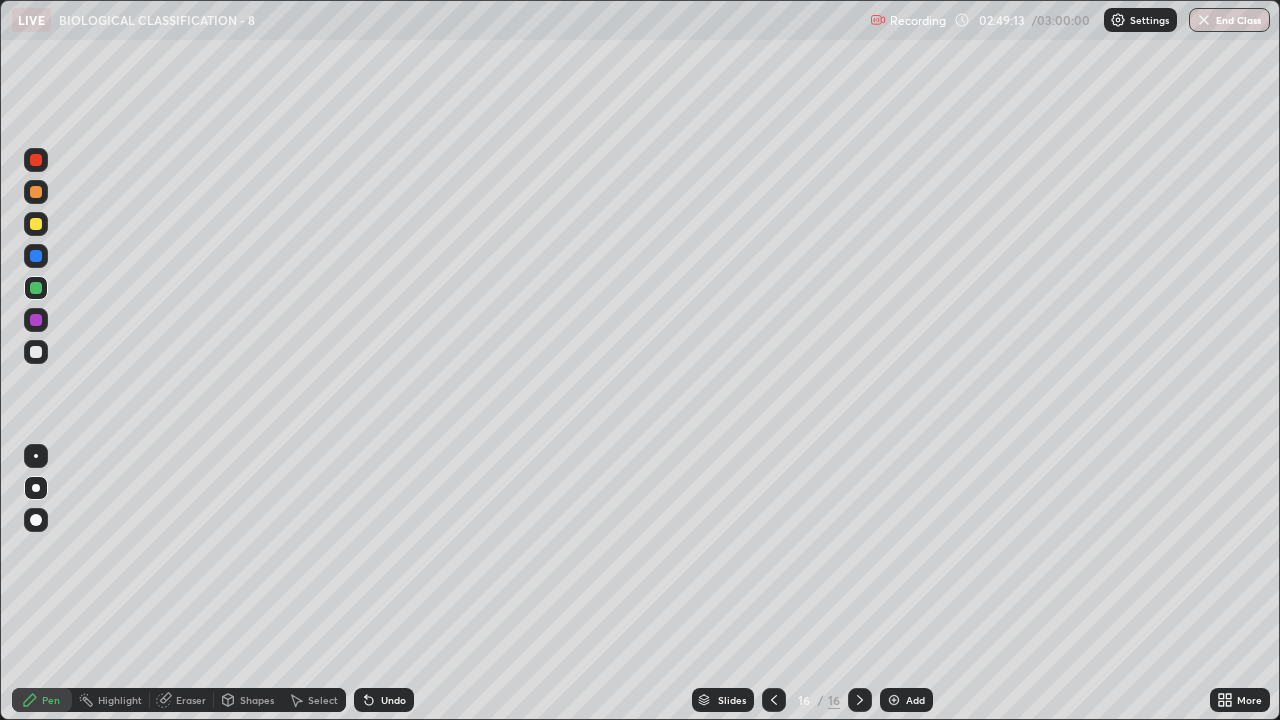 click at bounding box center [36, 192] 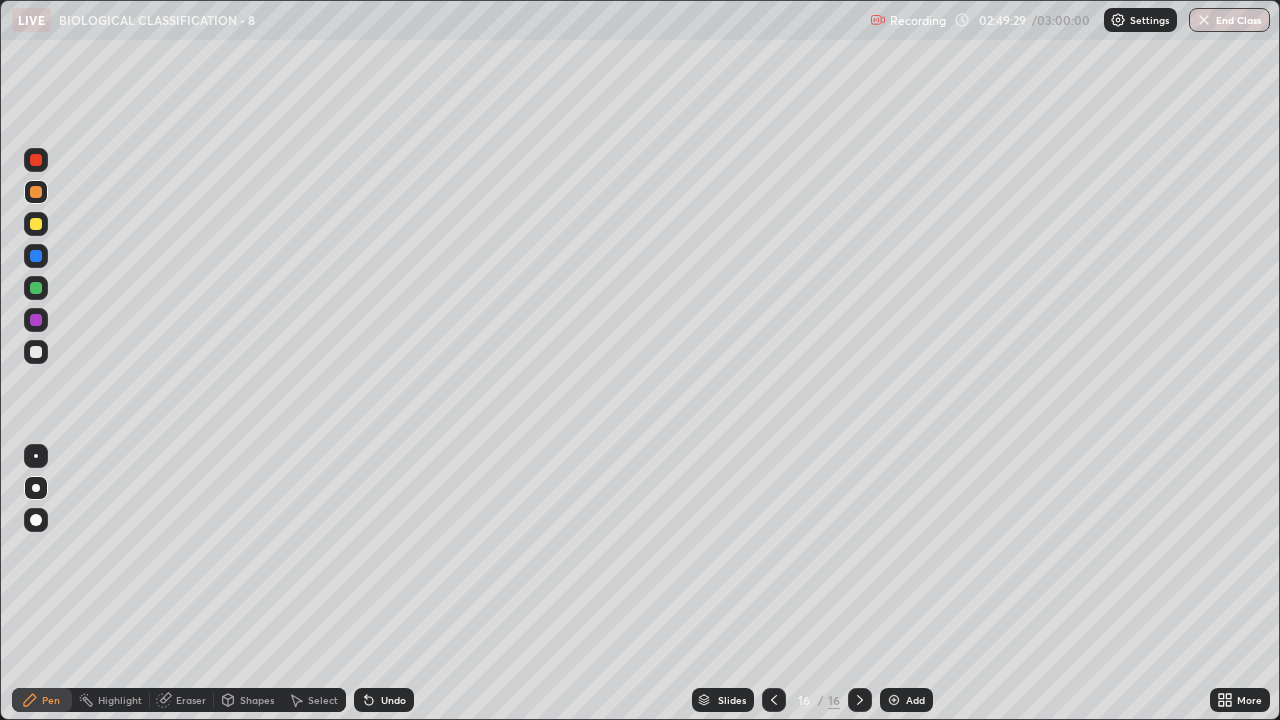 click on "Undo" at bounding box center (384, 700) 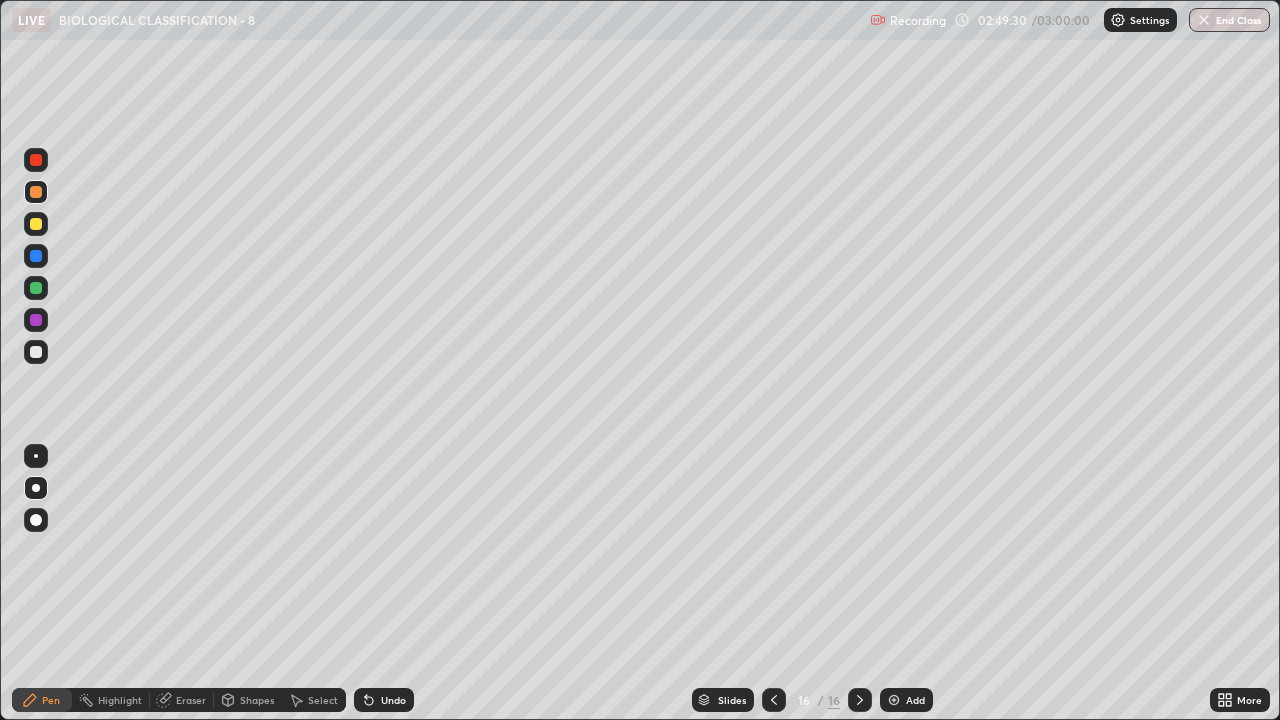 click on "Undo" at bounding box center (393, 700) 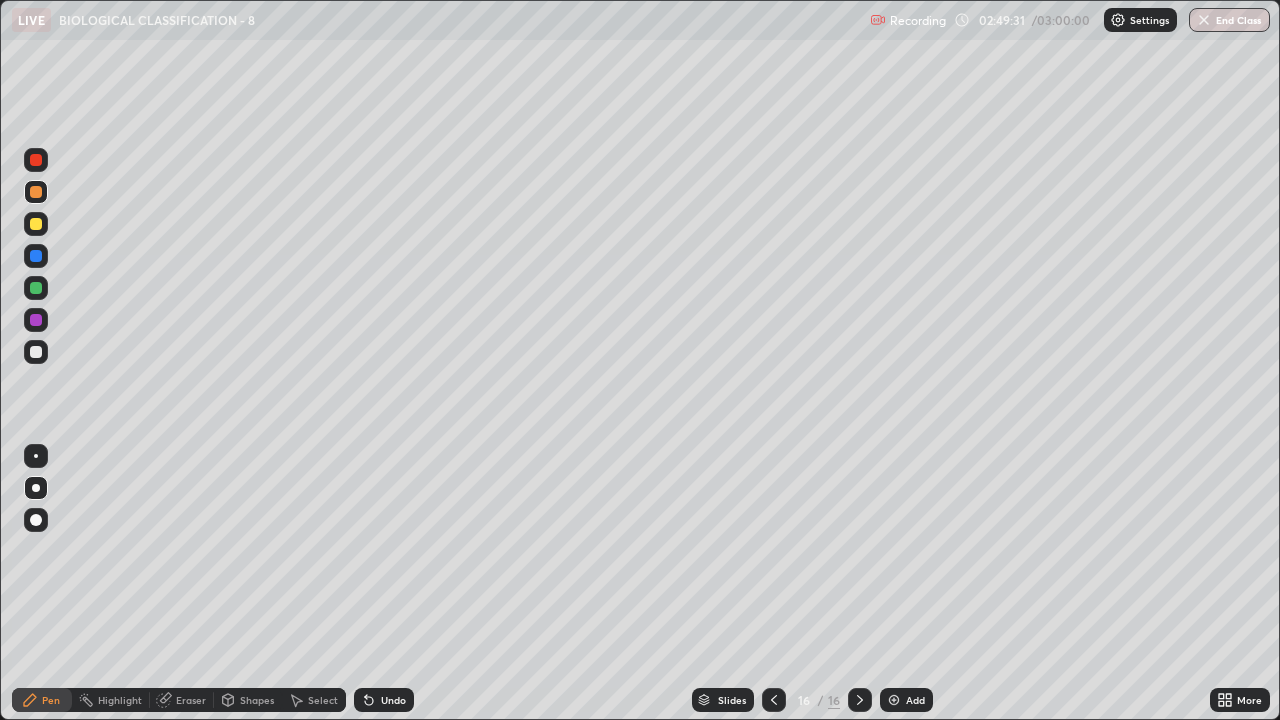 click on "Undo" at bounding box center (384, 700) 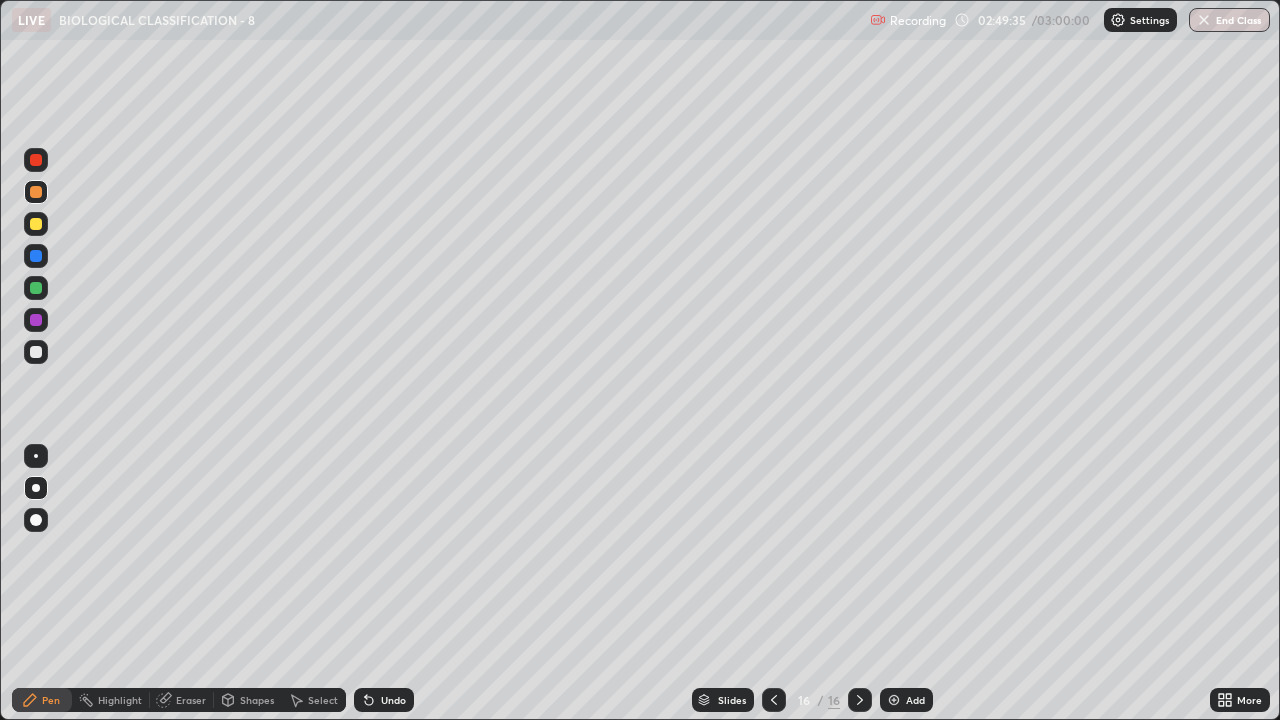 click at bounding box center (36, 352) 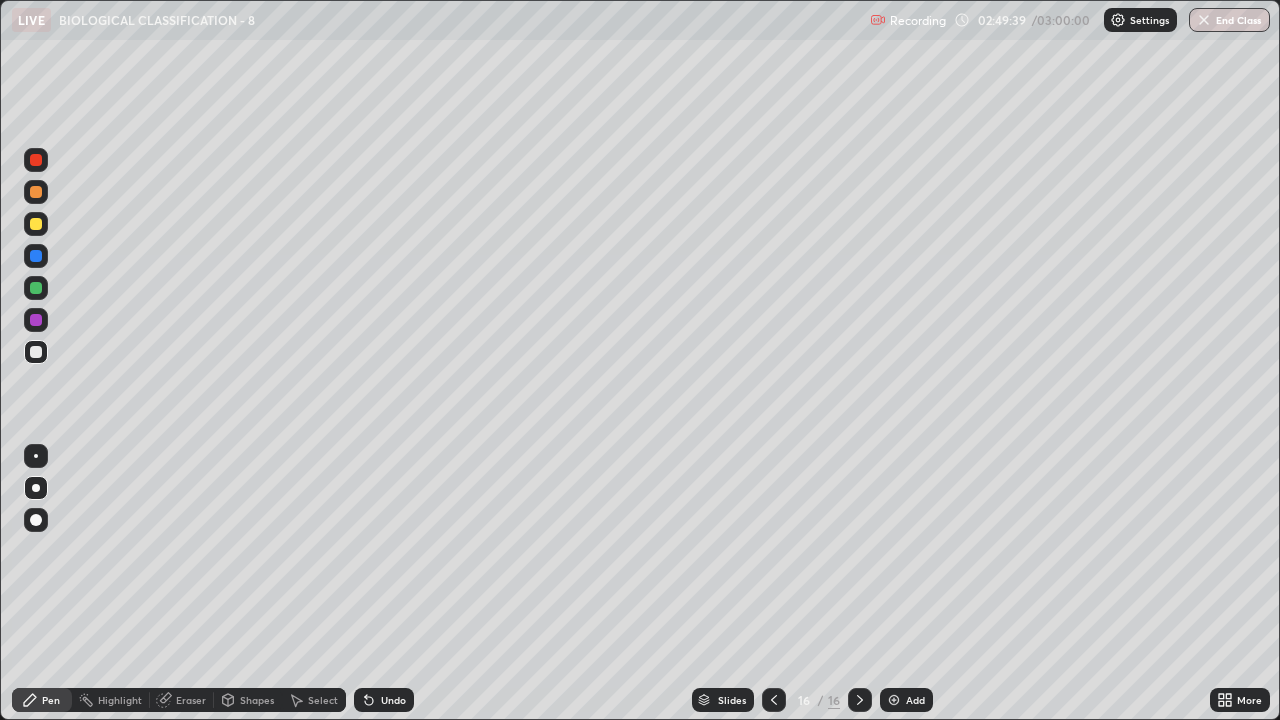 click on "Undo" at bounding box center (384, 700) 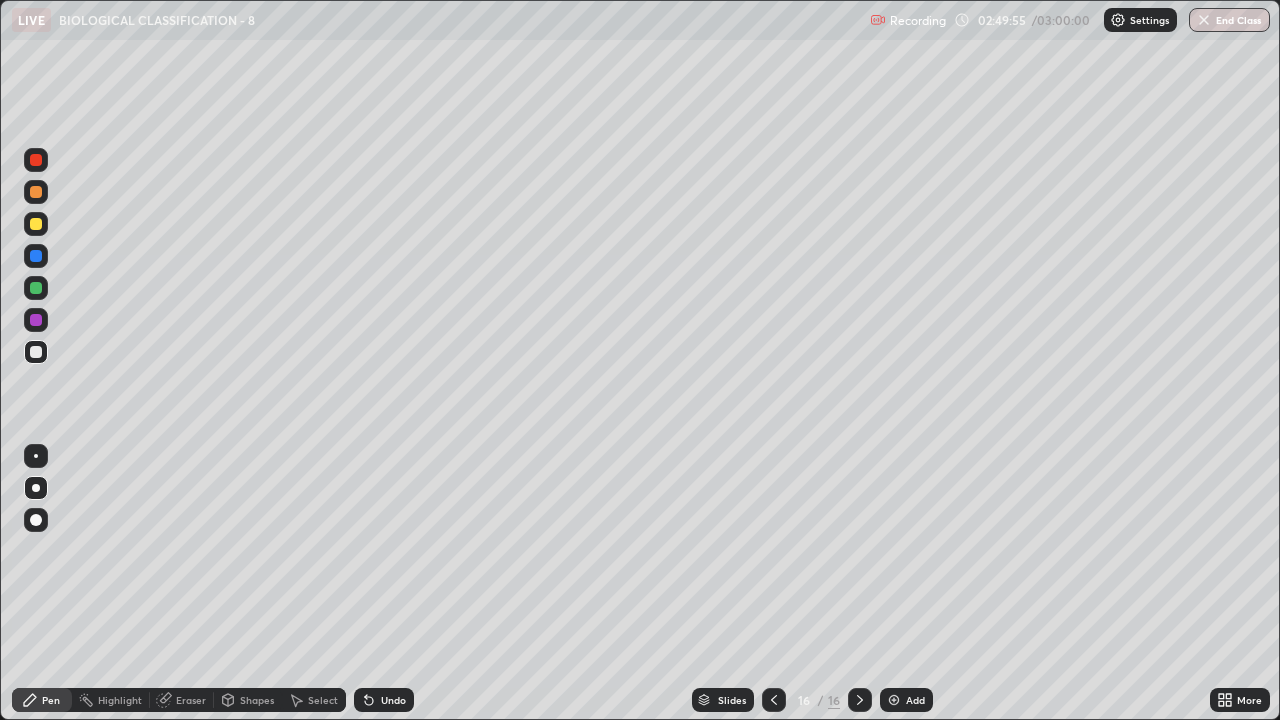 click on "Undo" at bounding box center (384, 700) 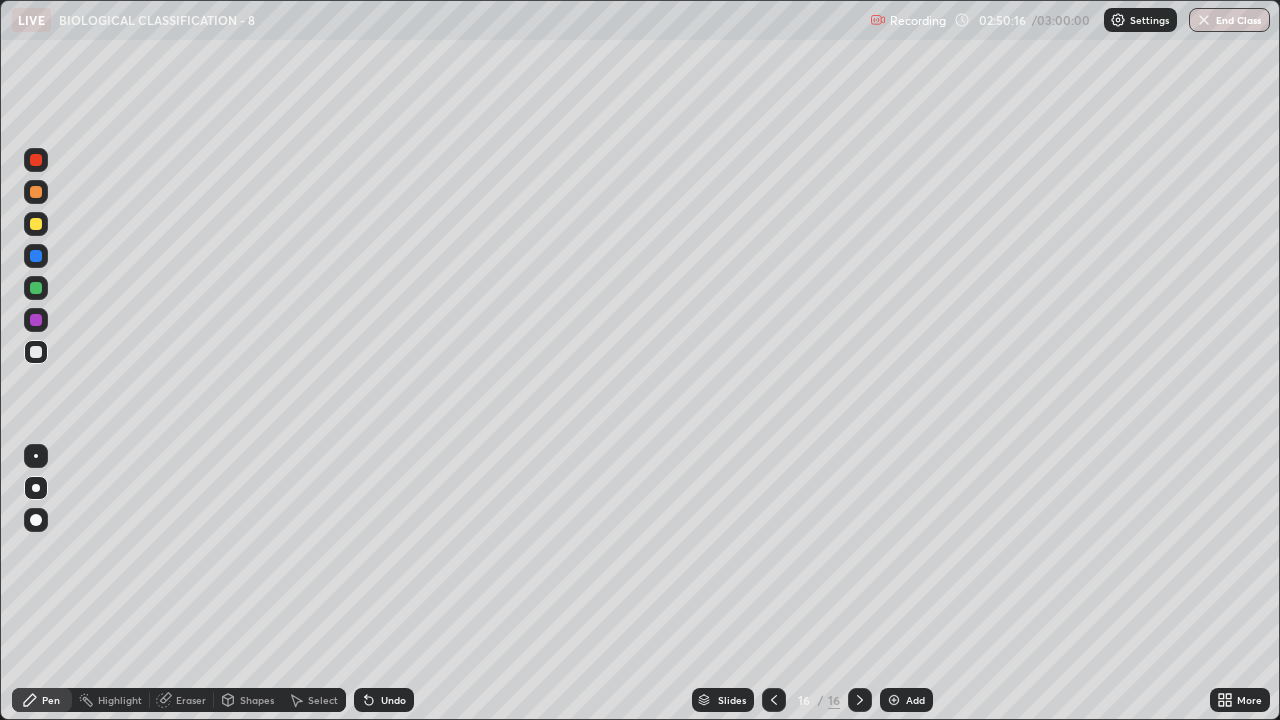 click on "Eraser" at bounding box center (191, 700) 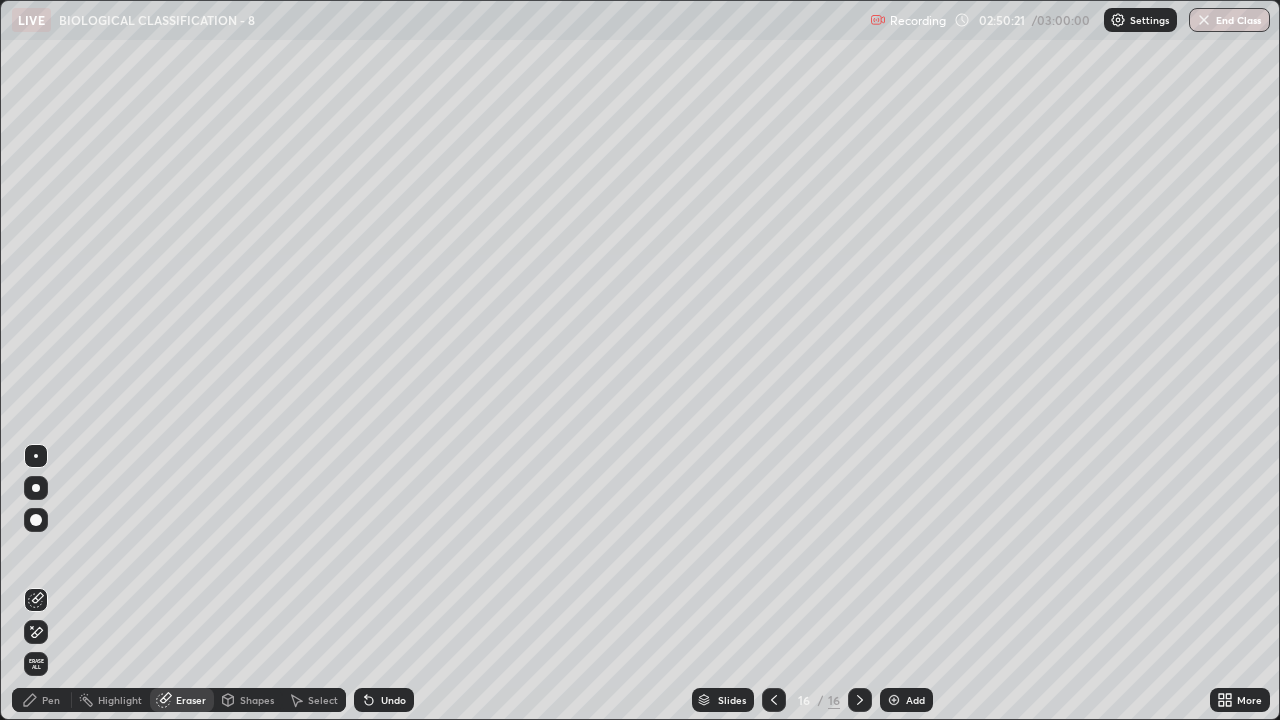 click on "Select" at bounding box center (323, 700) 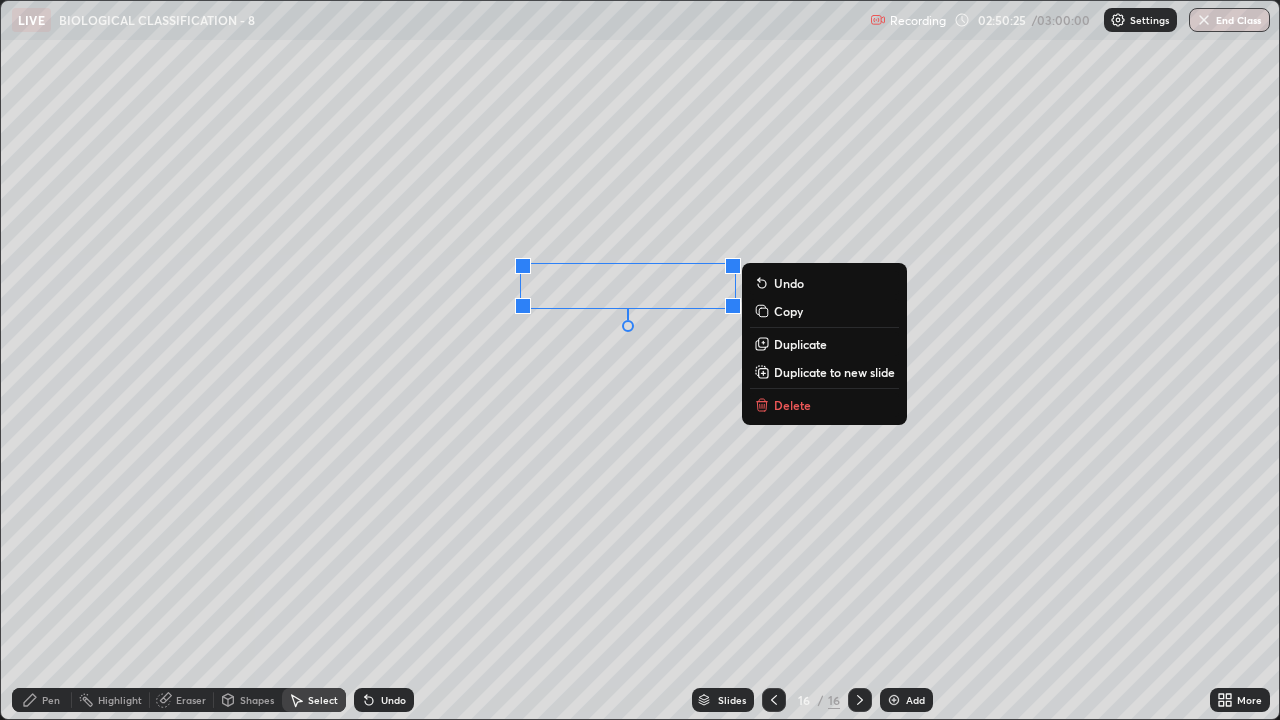 click on "0 ° Undo Copy Duplicate Duplicate to new slide Delete" at bounding box center (640, 360) 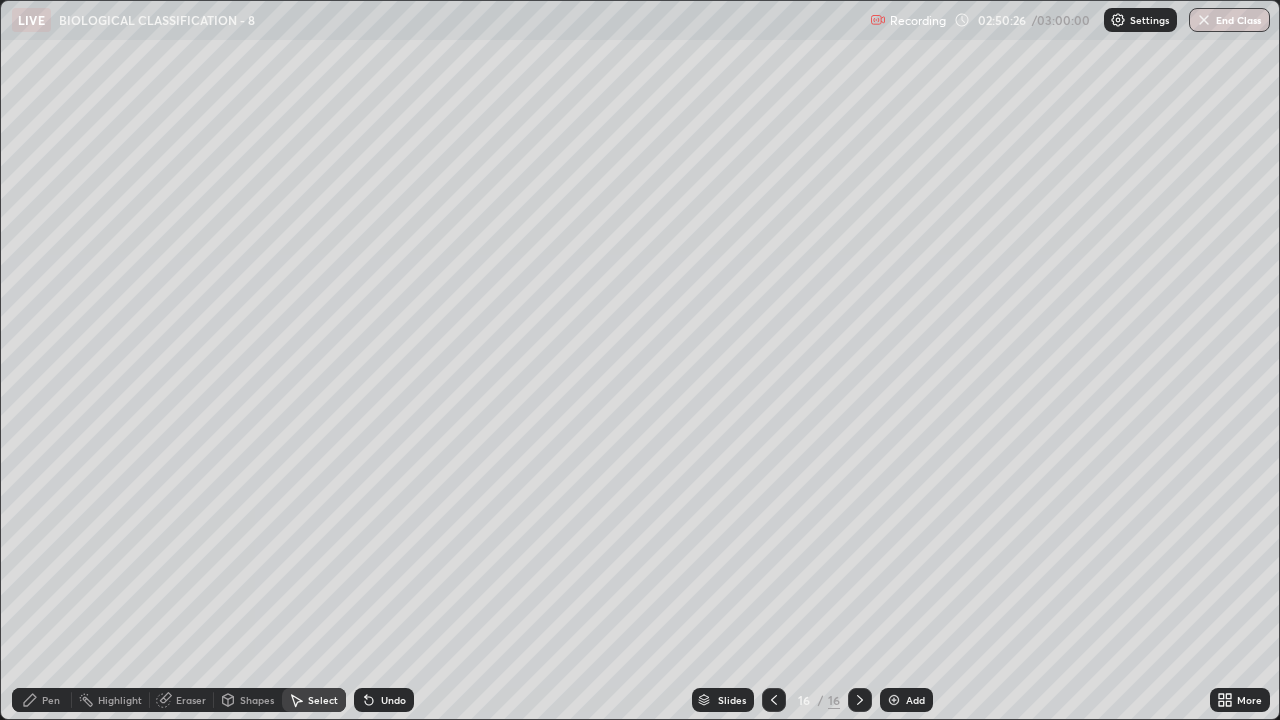 click on "Pen" at bounding box center (42, 700) 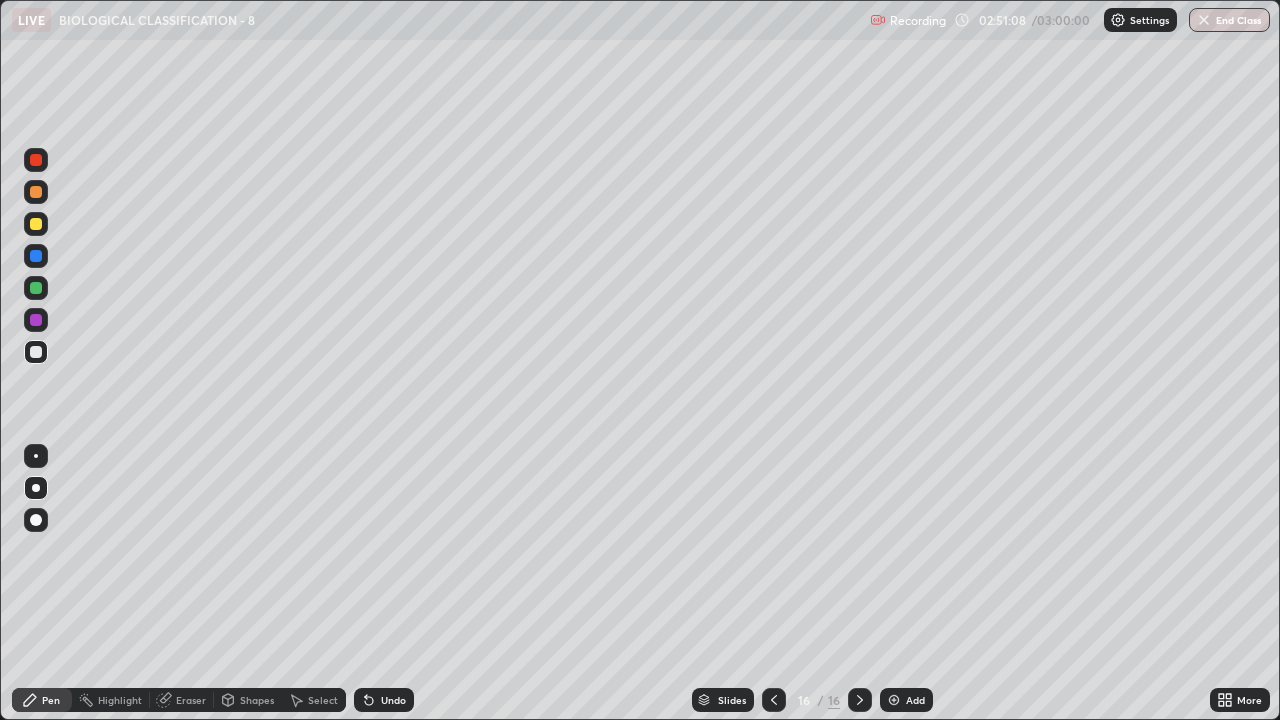 click at bounding box center [36, 288] 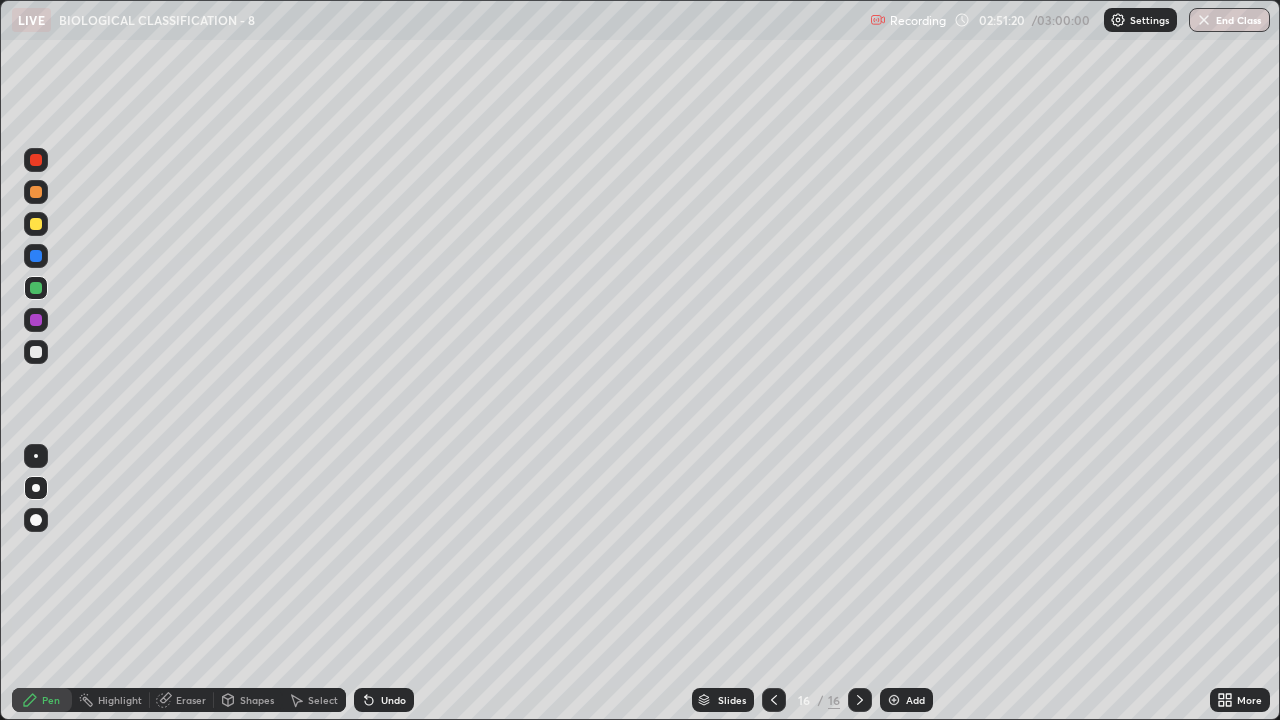 click 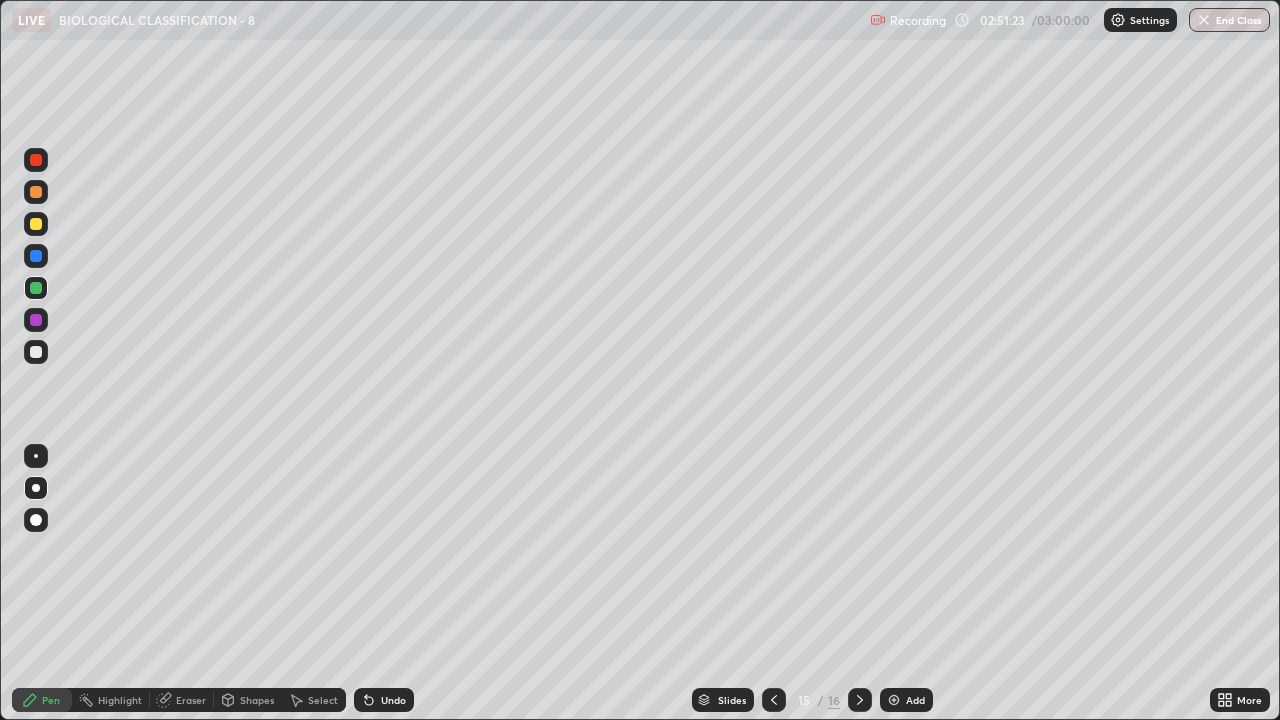 click 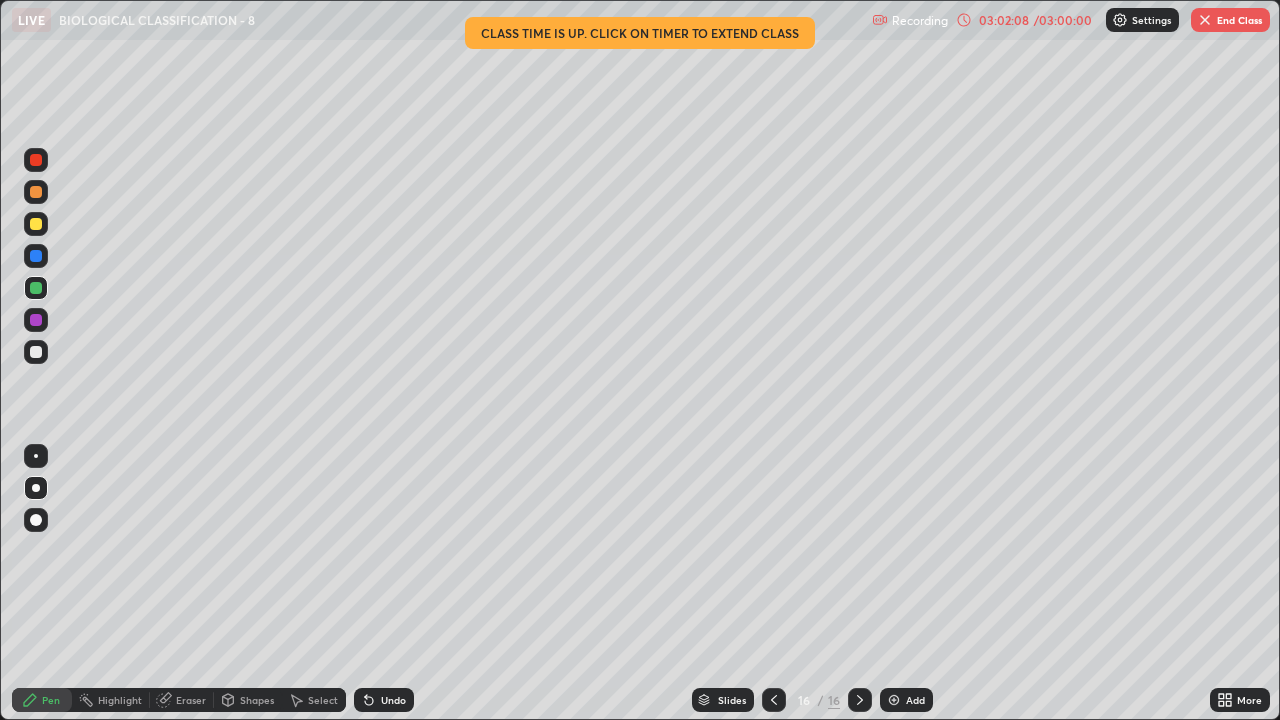 click on "End Class" at bounding box center [1230, 20] 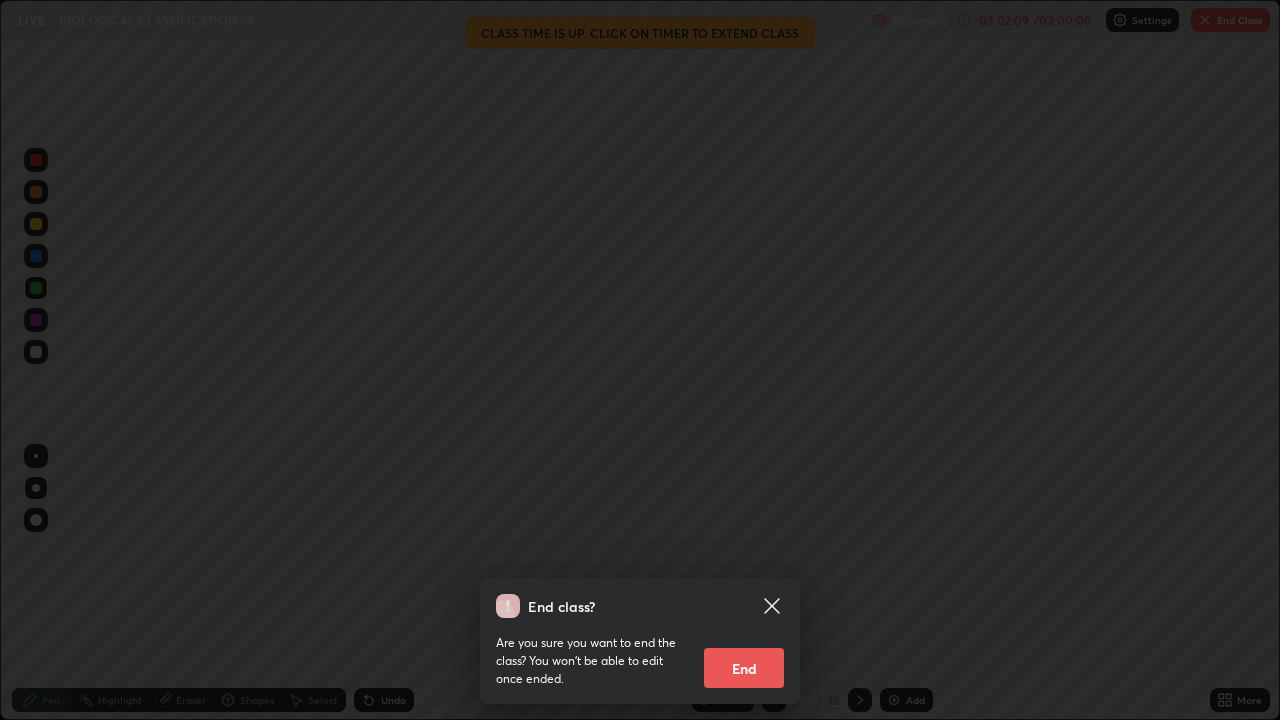 click on "End" at bounding box center [744, 668] 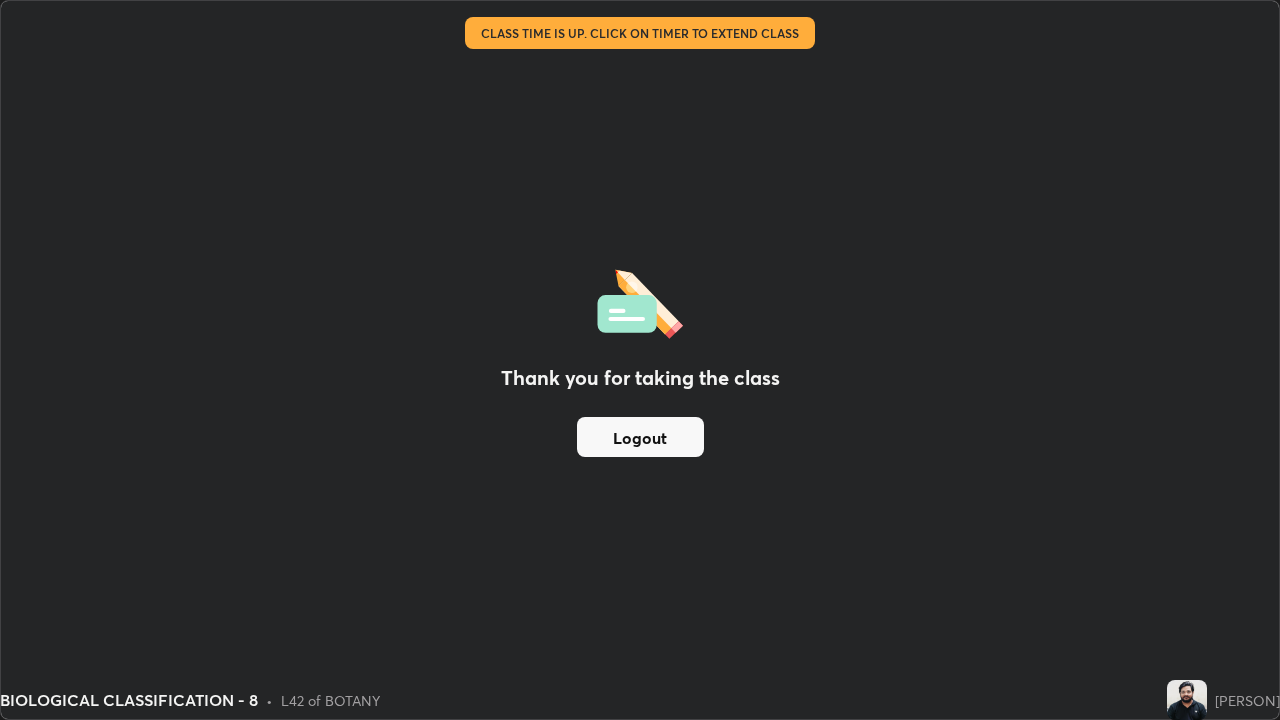 click on "Logout" at bounding box center (640, 437) 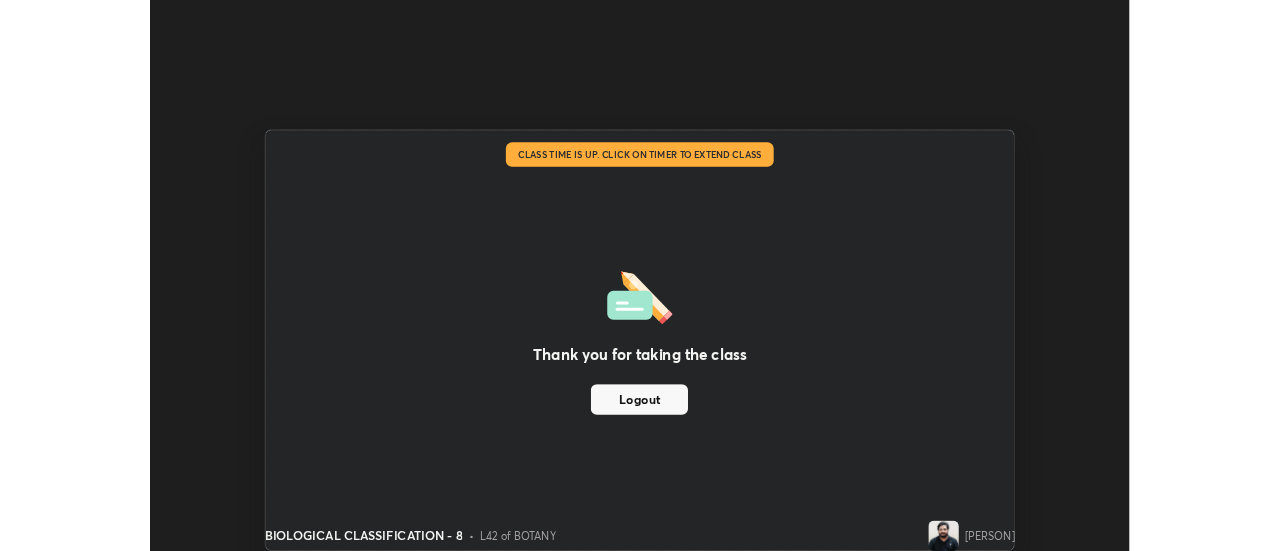 scroll, scrollTop: 551, scrollLeft: 1280, axis: both 